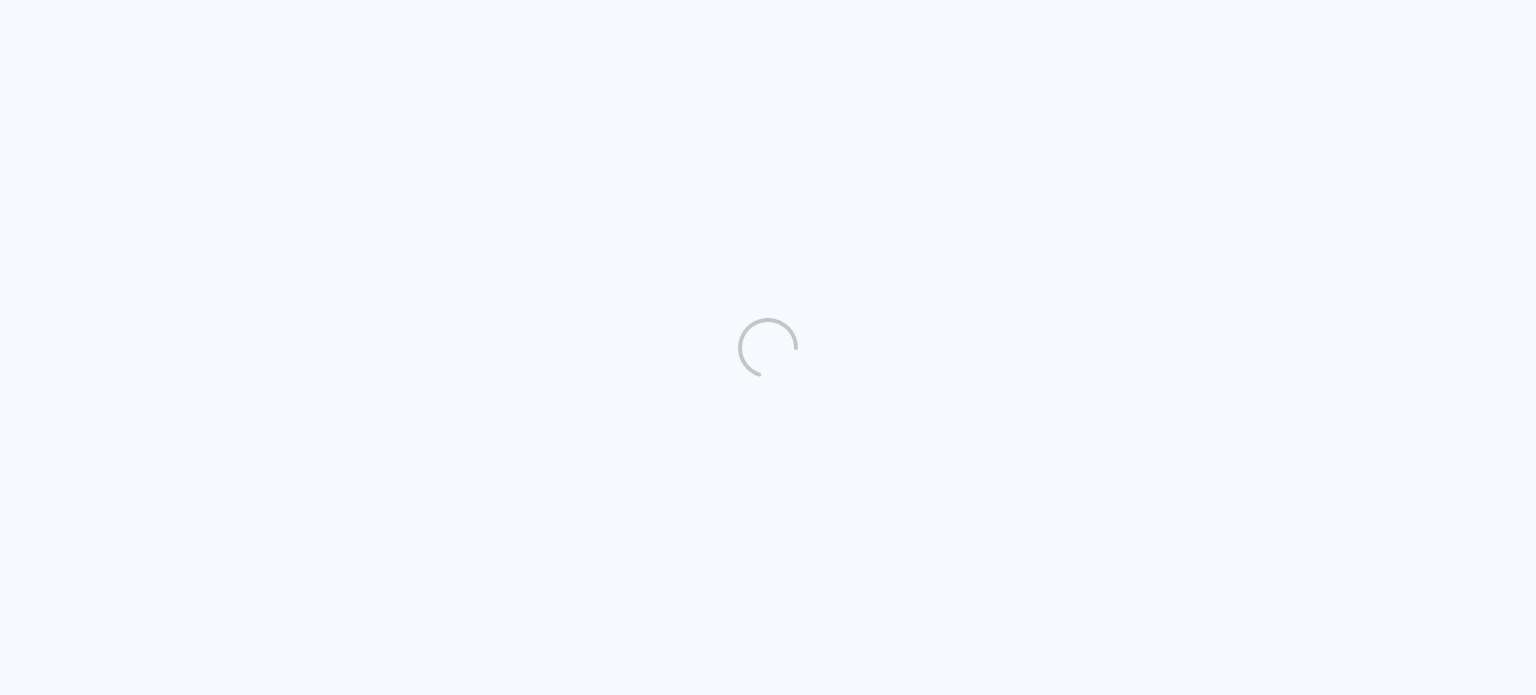 scroll, scrollTop: 0, scrollLeft: 0, axis: both 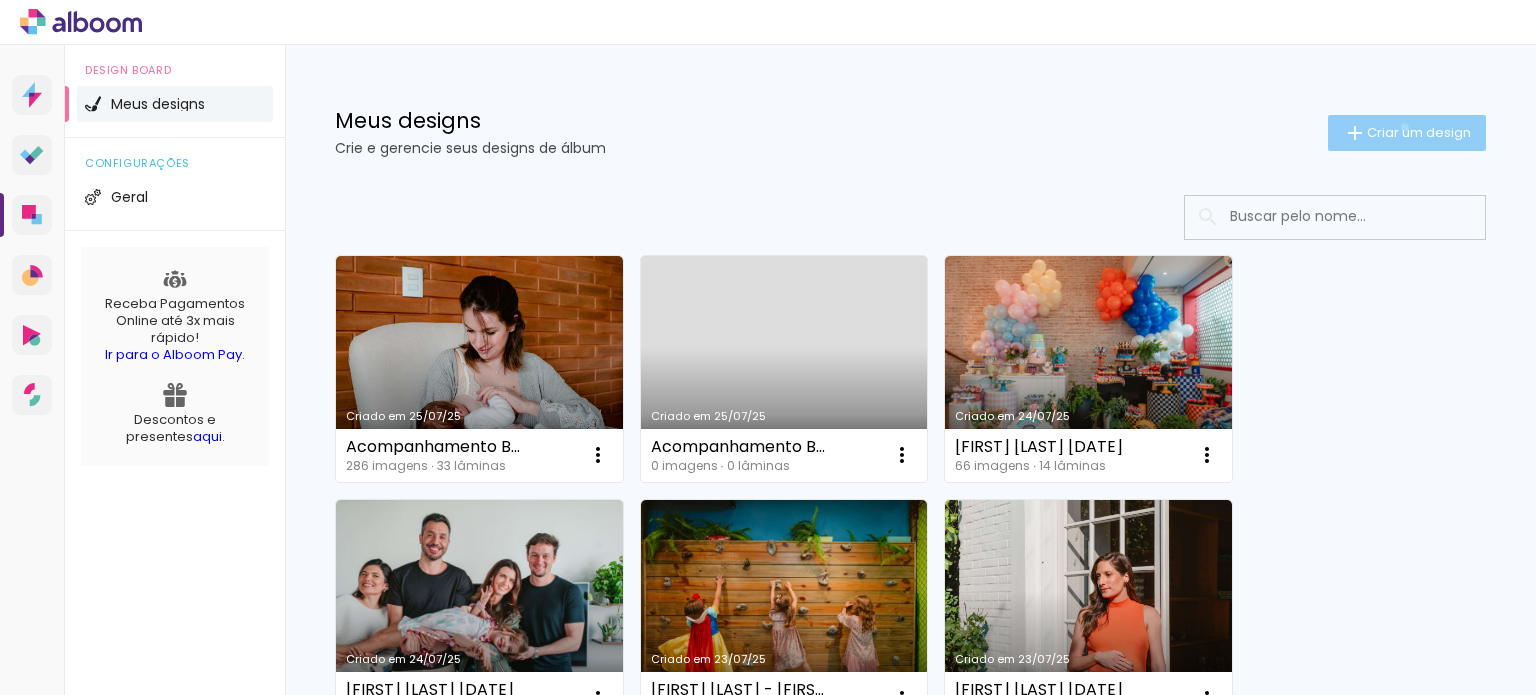click on "Criar um design" 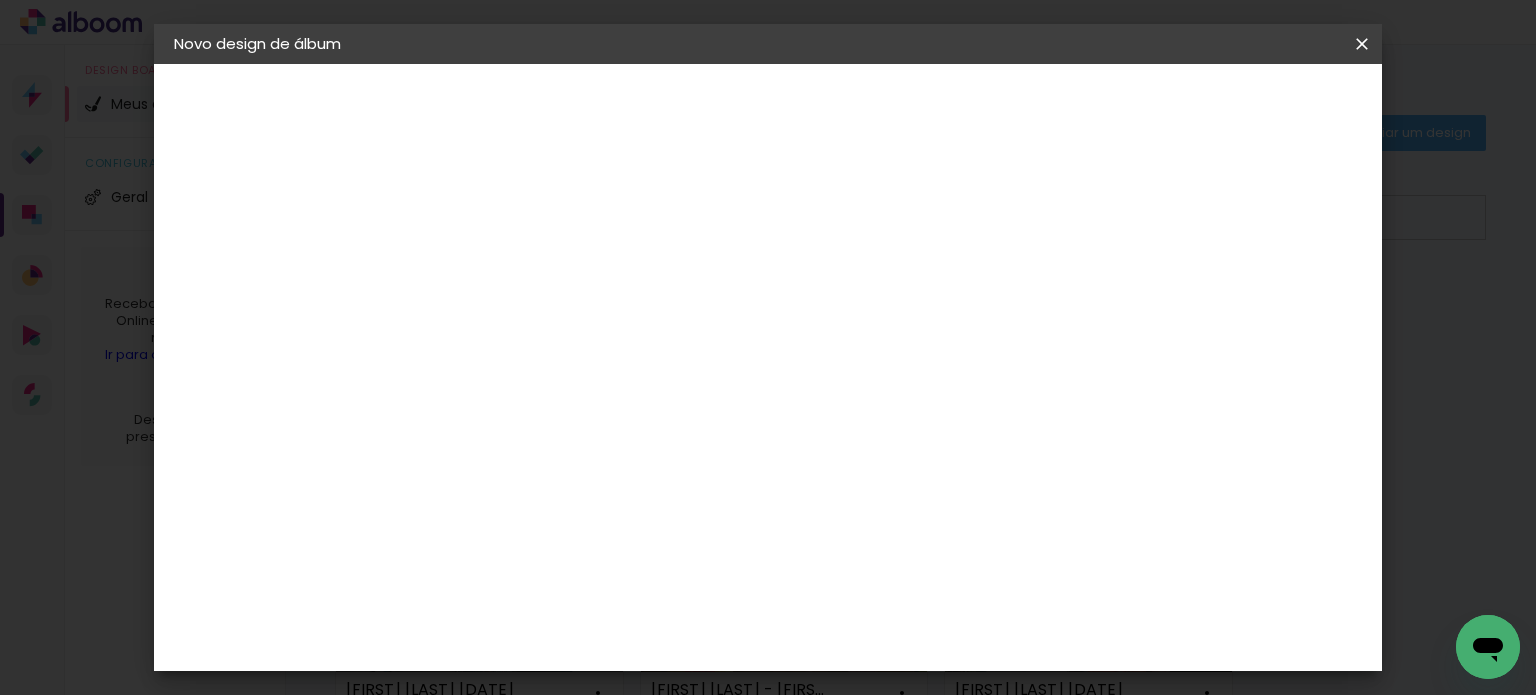 scroll, scrollTop: 0, scrollLeft: 0, axis: both 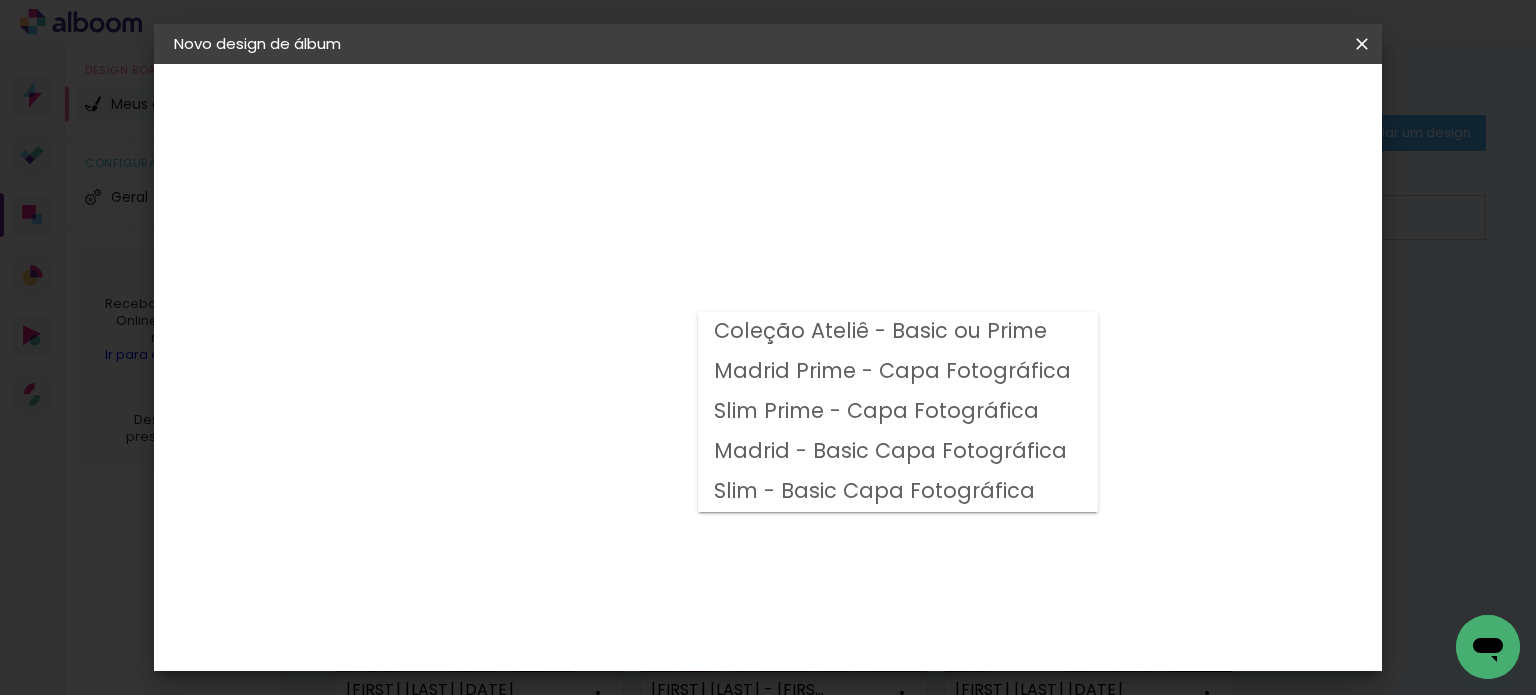 click on "Madrid Prime - Capa Fotográfica" at bounding box center (0, 0) 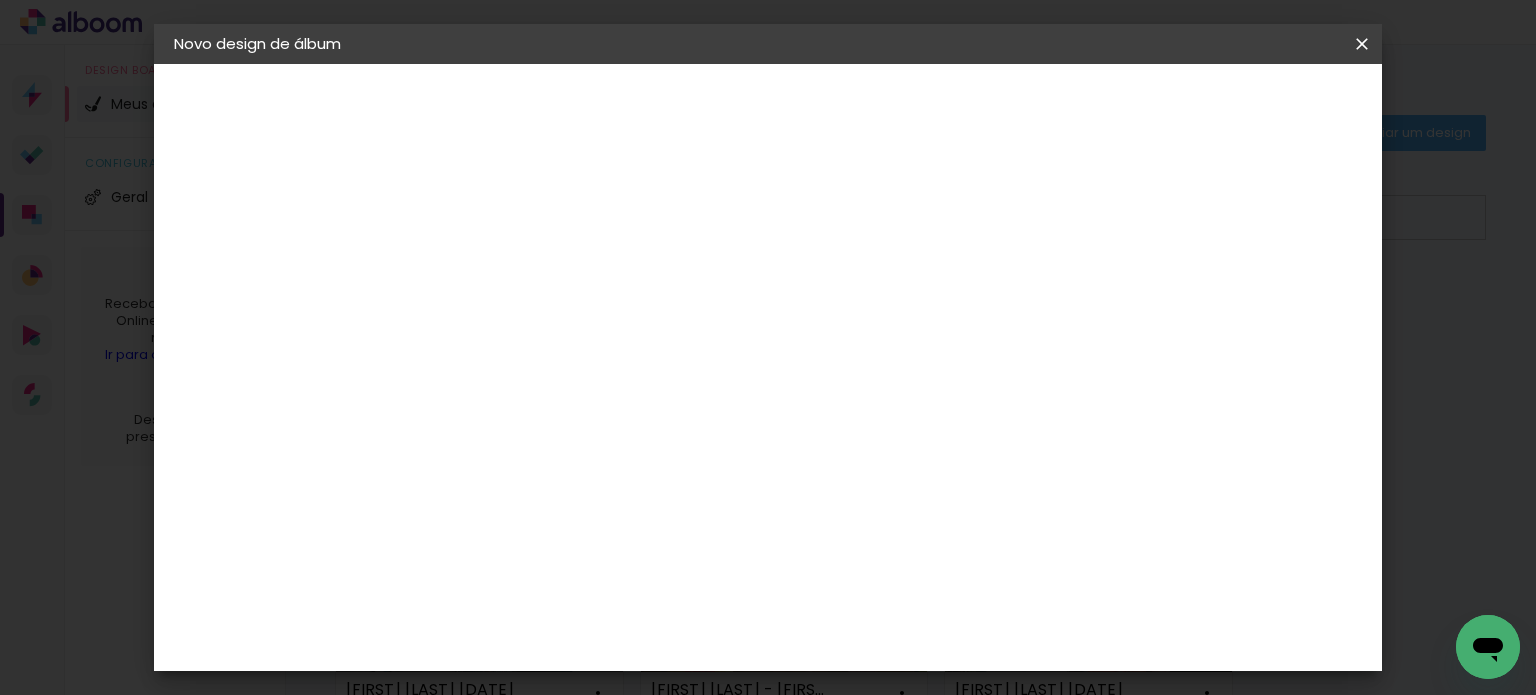 scroll, scrollTop: 200, scrollLeft: 0, axis: vertical 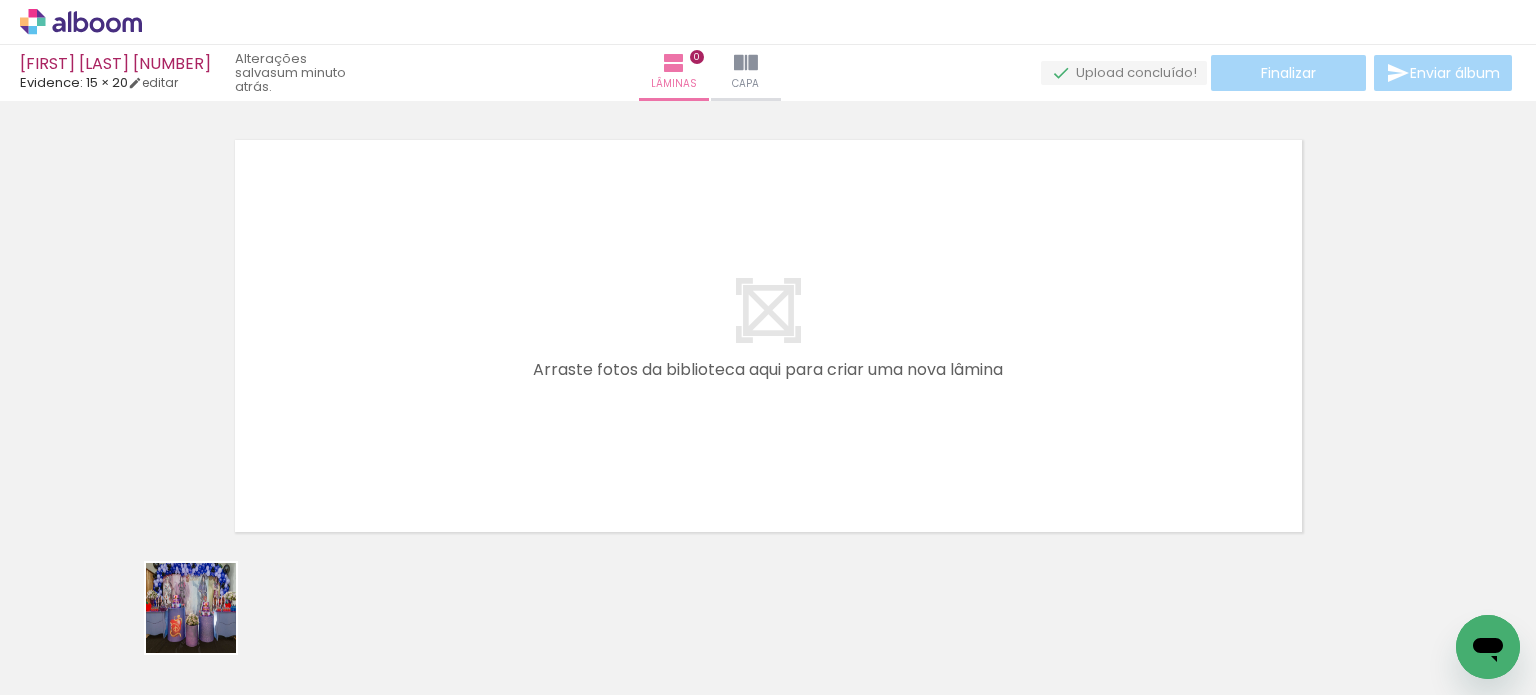 drag, startPoint x: 198, startPoint y: 636, endPoint x: 406, endPoint y: 414, distance: 304.21704 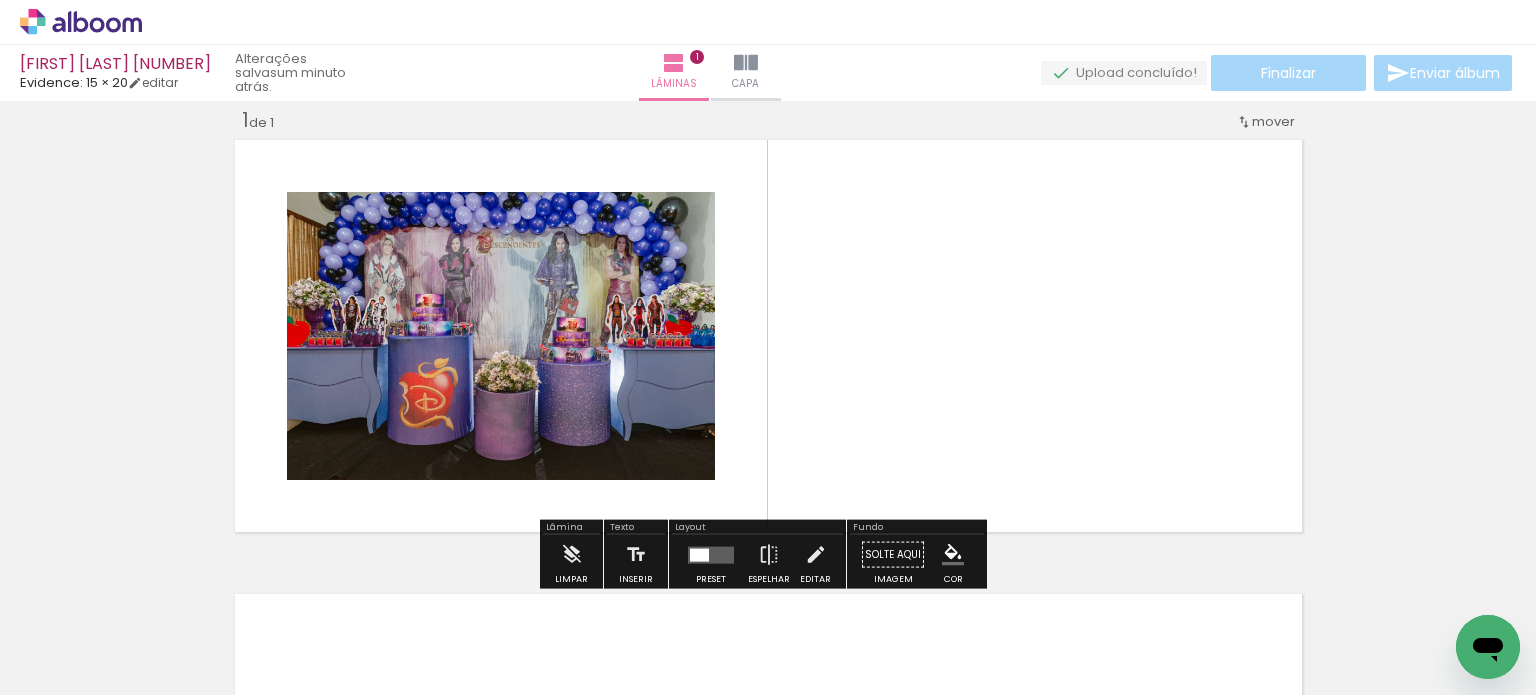 scroll, scrollTop: 25, scrollLeft: 0, axis: vertical 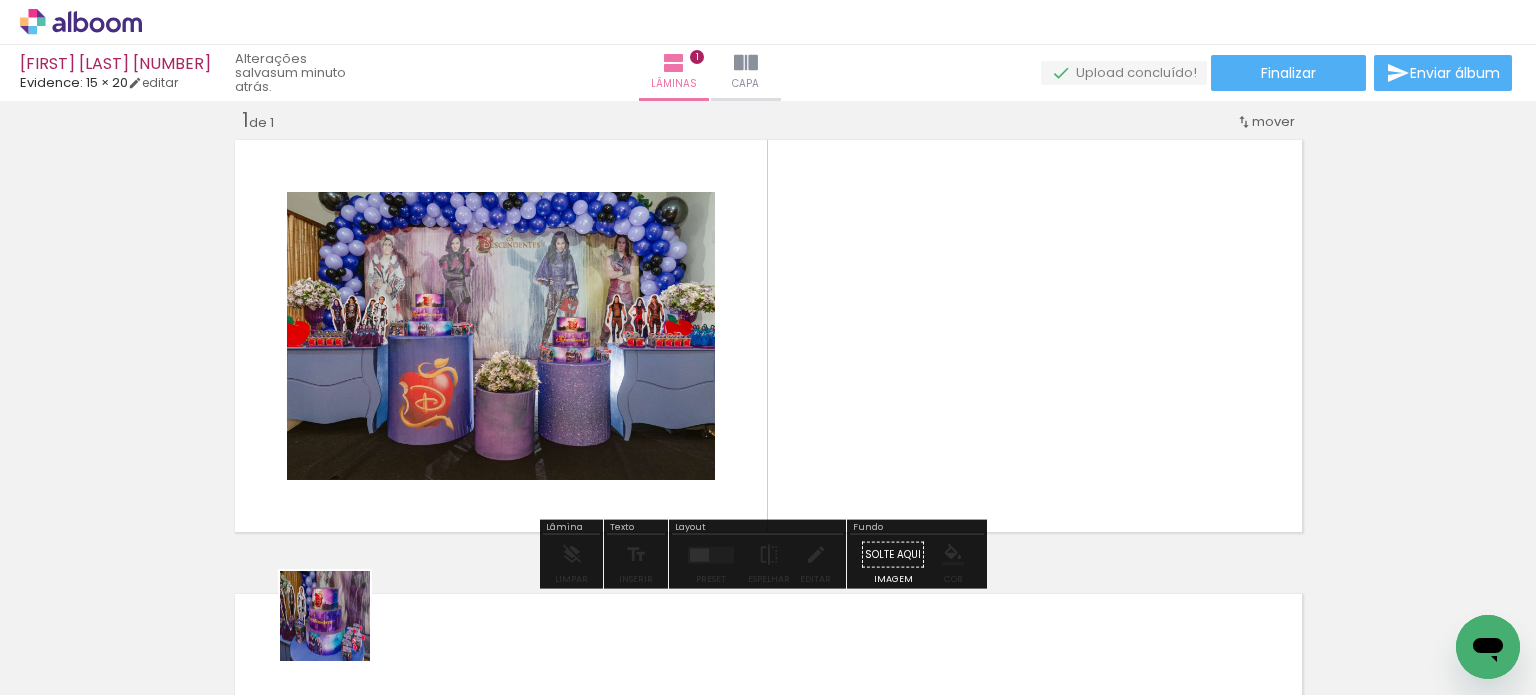 drag, startPoint x: 334, startPoint y: 643, endPoint x: 842, endPoint y: 287, distance: 620.3225 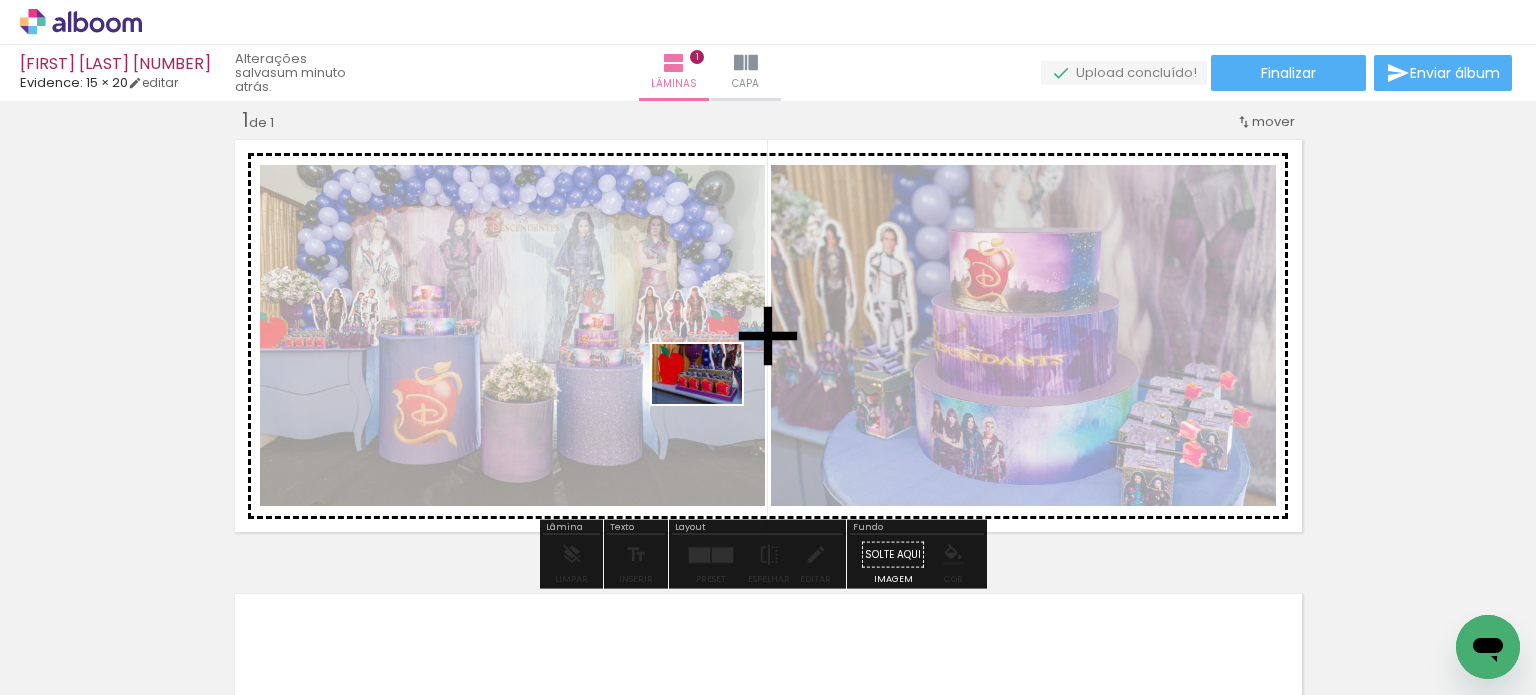 drag, startPoint x: 452, startPoint y: 644, endPoint x: 716, endPoint y: 400, distance: 359.48853 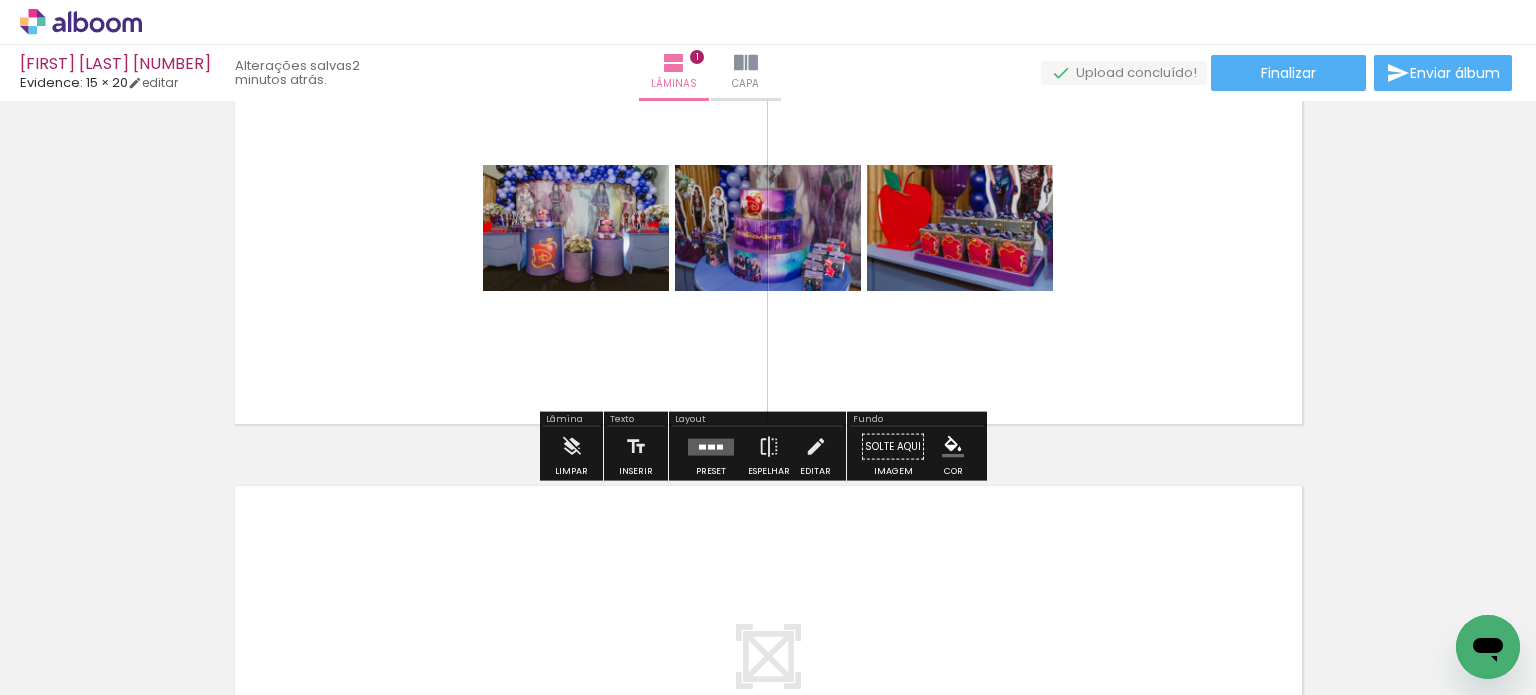 scroll, scrollTop: 125, scrollLeft: 0, axis: vertical 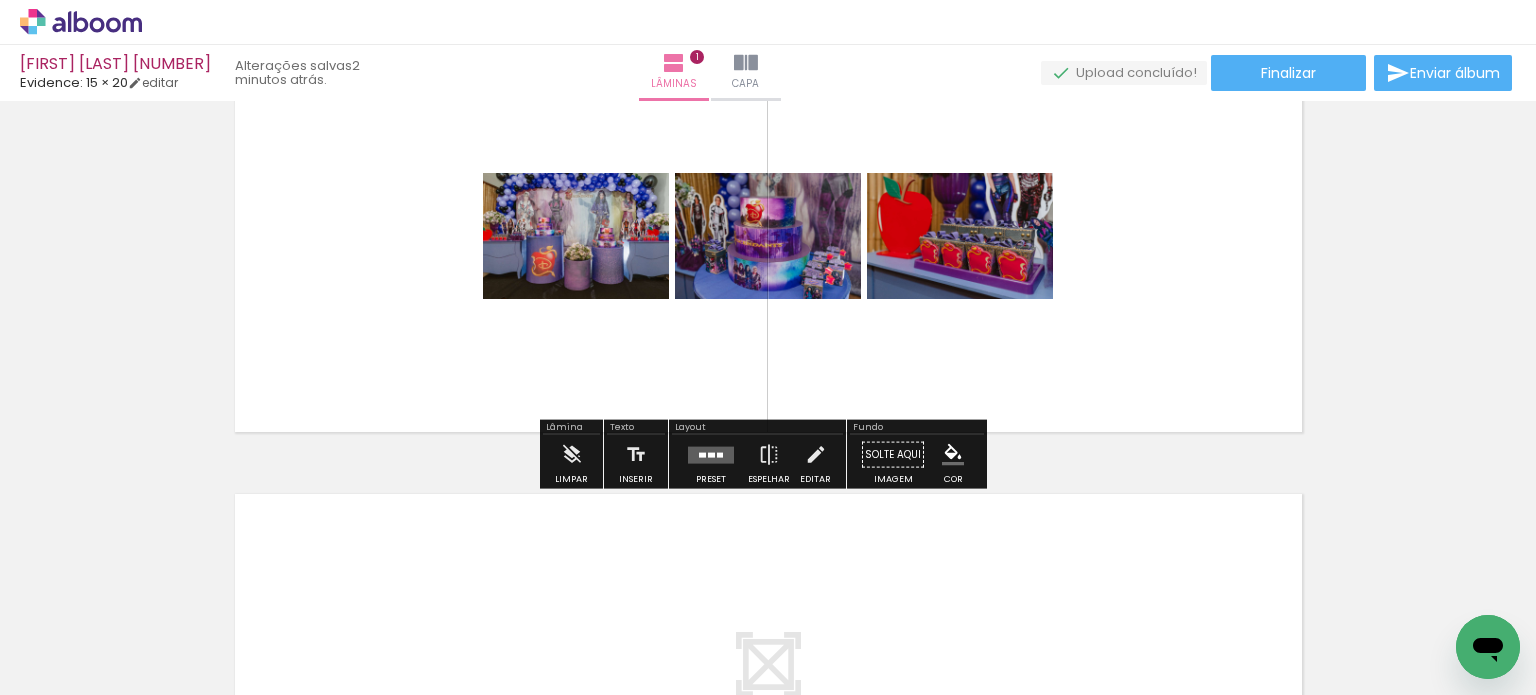 drag, startPoint x: 563, startPoint y: 620, endPoint x: 704, endPoint y: 369, distance: 287.89233 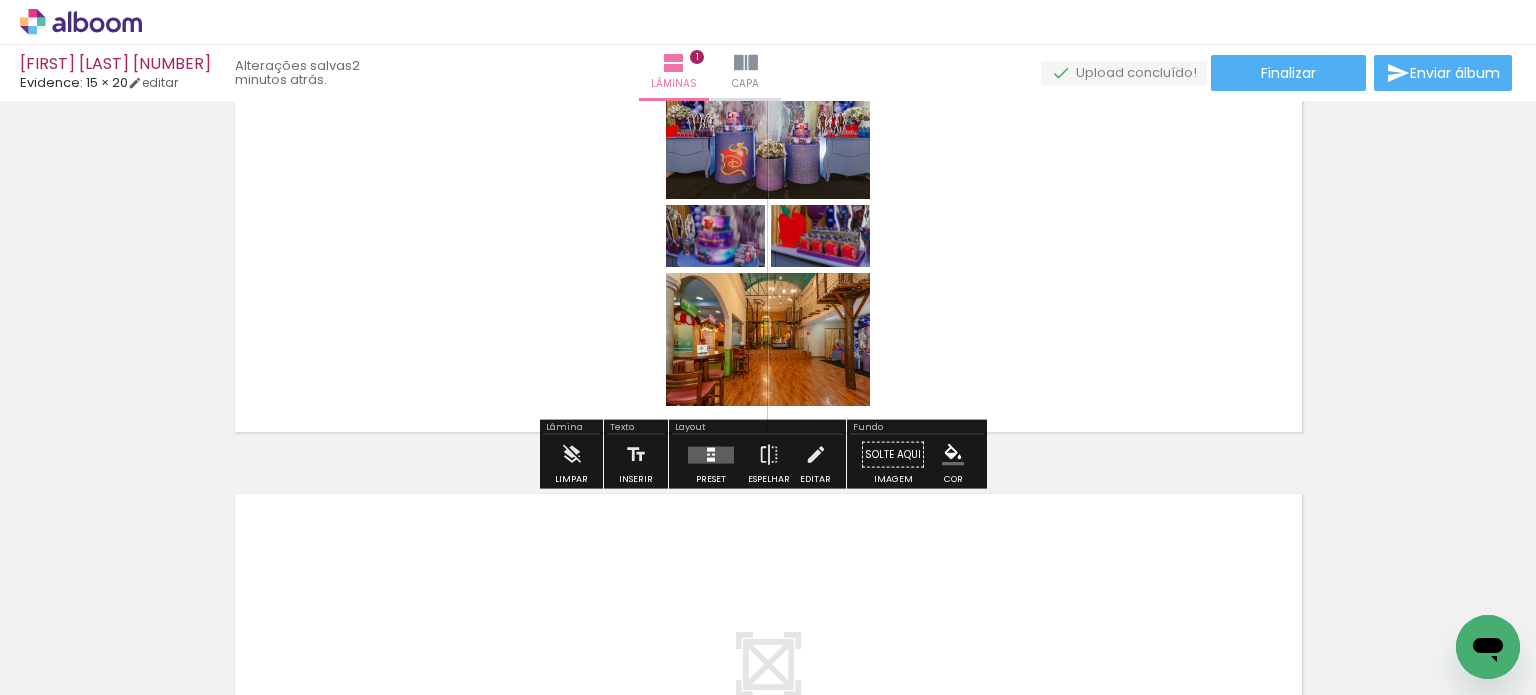 drag, startPoint x: 660, startPoint y: 631, endPoint x: 788, endPoint y: 420, distance: 246.78938 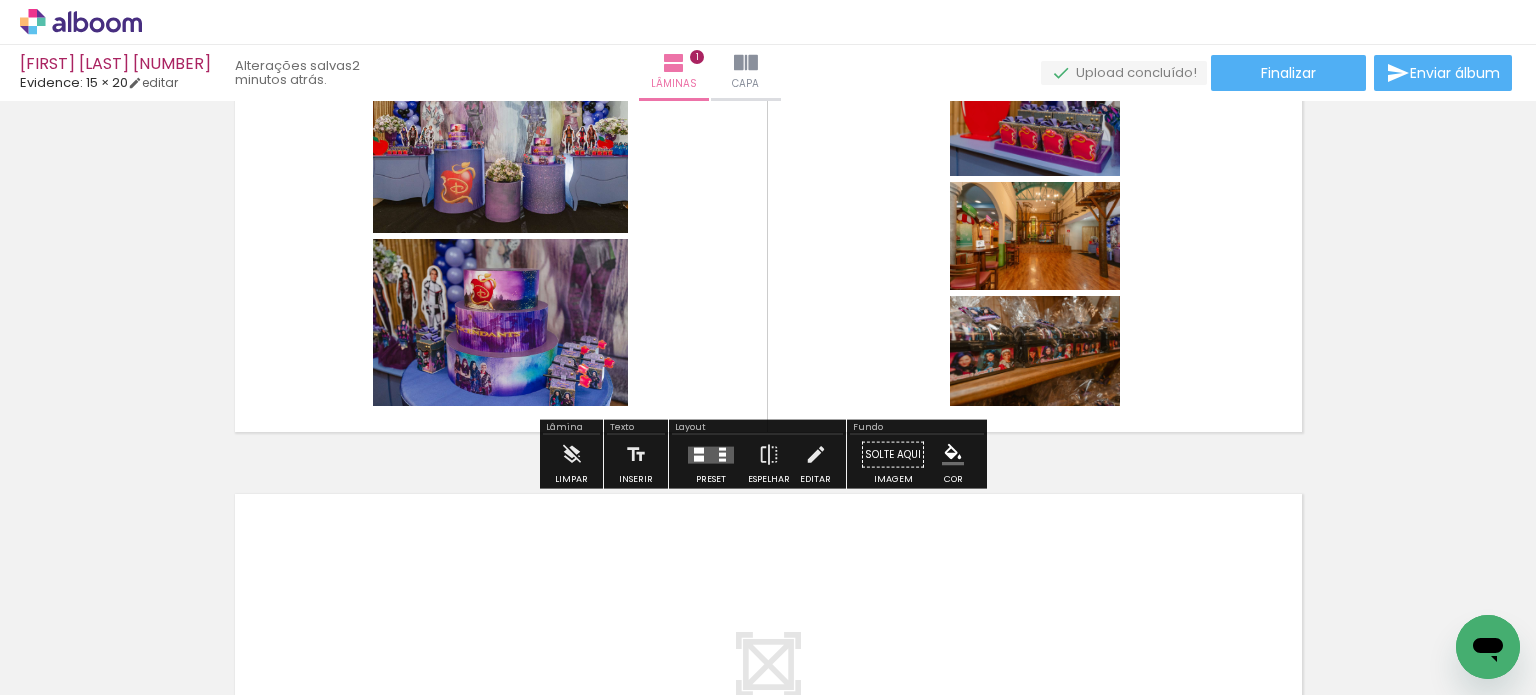 drag, startPoint x: 763, startPoint y: 630, endPoint x: 828, endPoint y: 346, distance: 291.34344 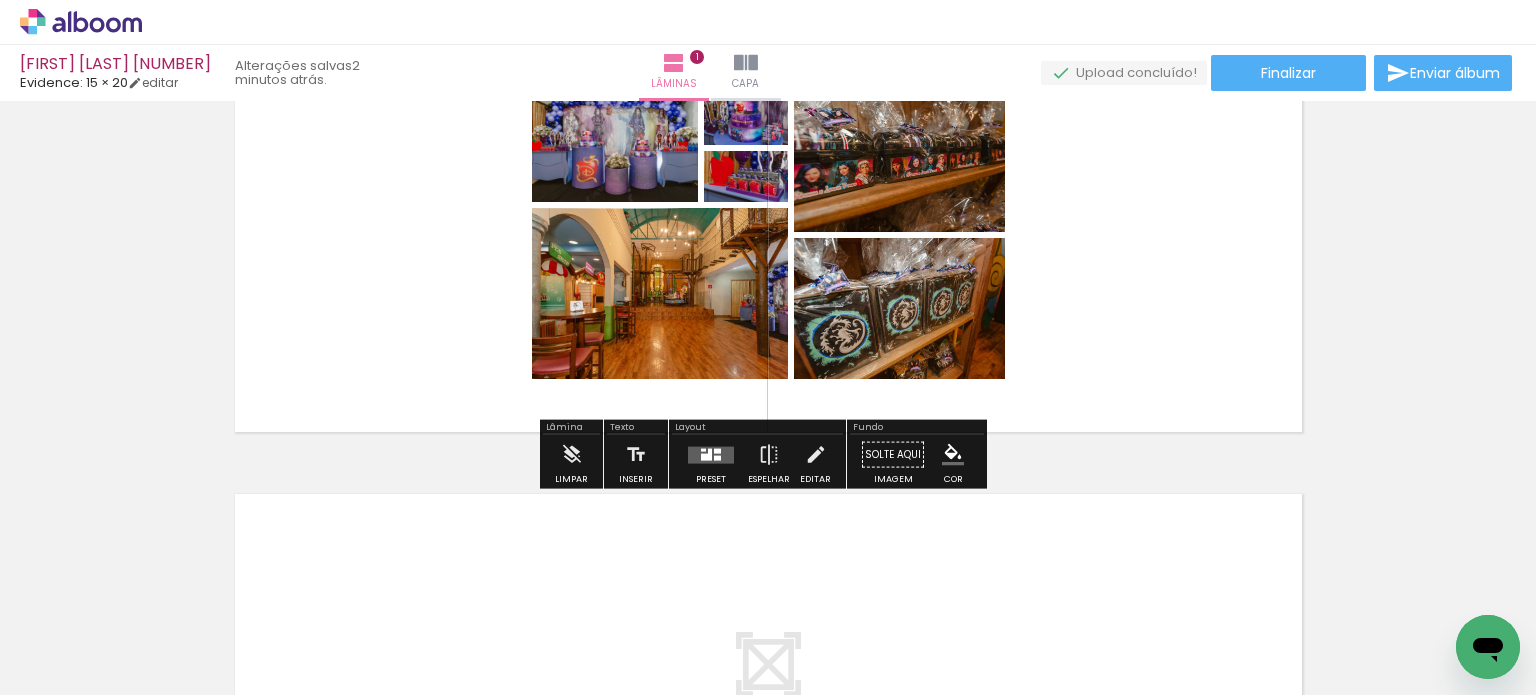 click at bounding box center (711, 455) 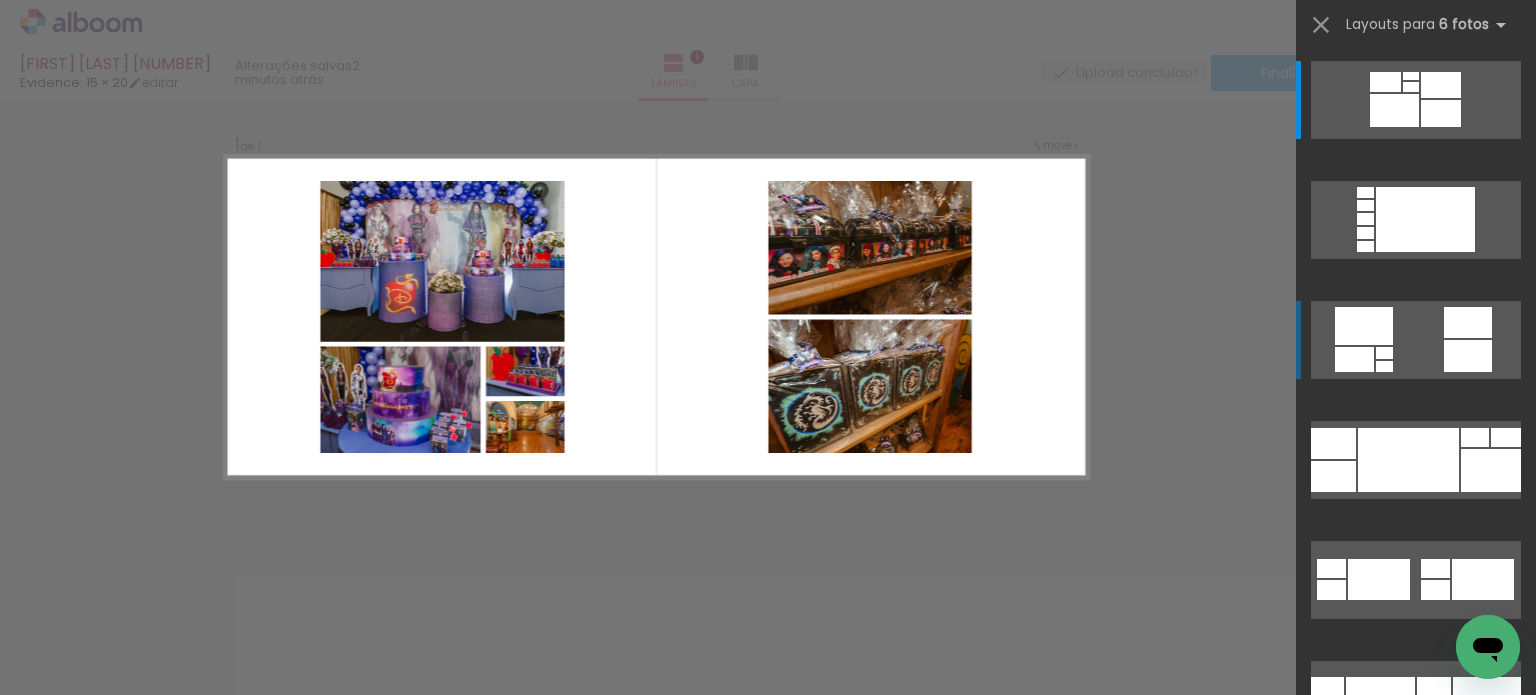 scroll, scrollTop: 25, scrollLeft: 0, axis: vertical 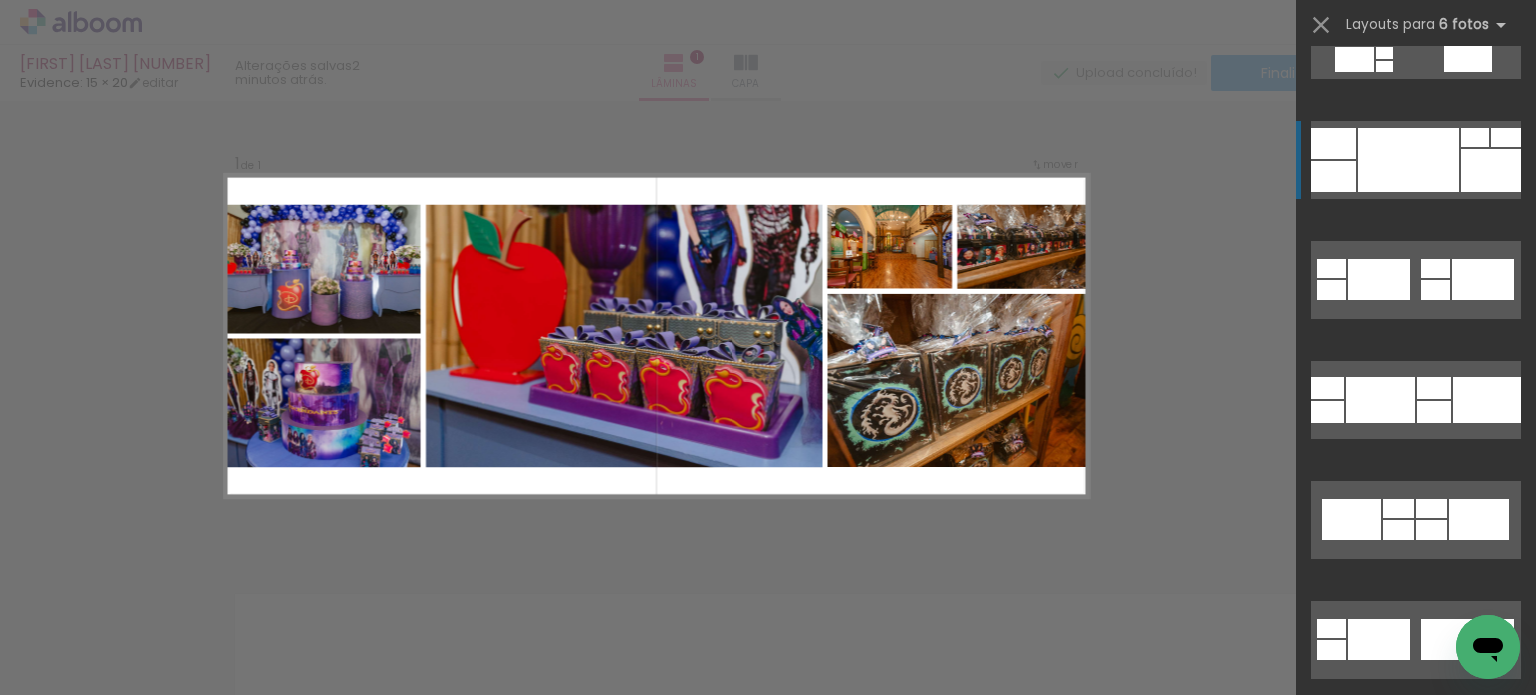 click at bounding box center (1491, 170) 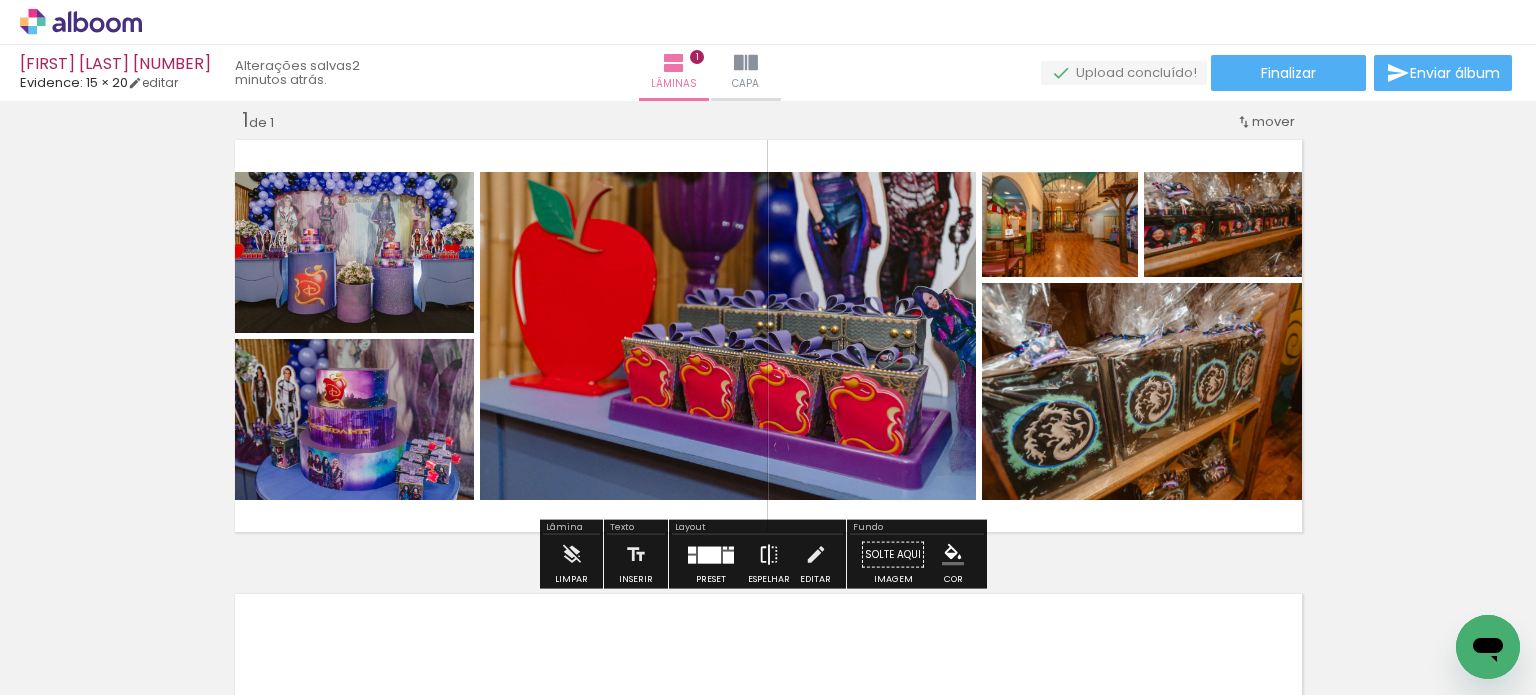 click on "Espelhar" at bounding box center (769, 560) 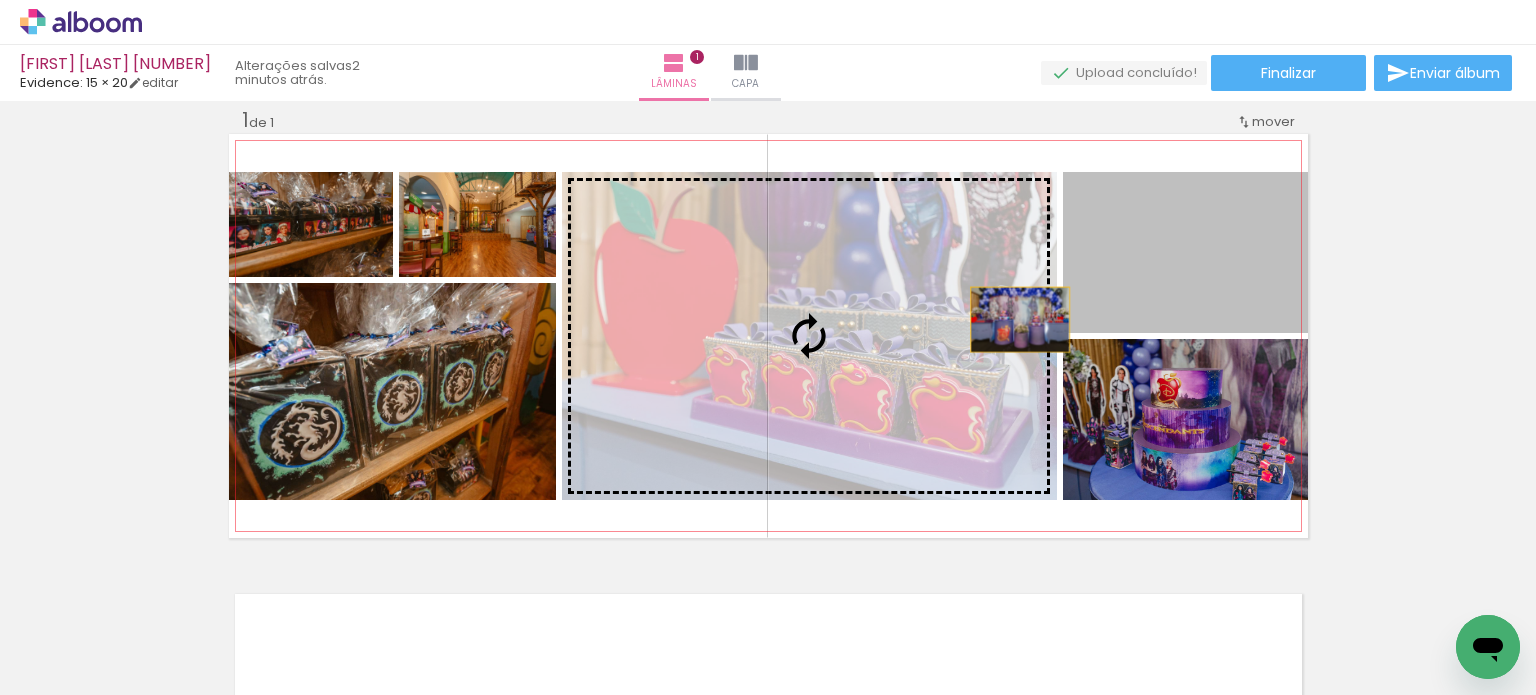 drag, startPoint x: 1159, startPoint y: 270, endPoint x: 965, endPoint y: 329, distance: 202.77327 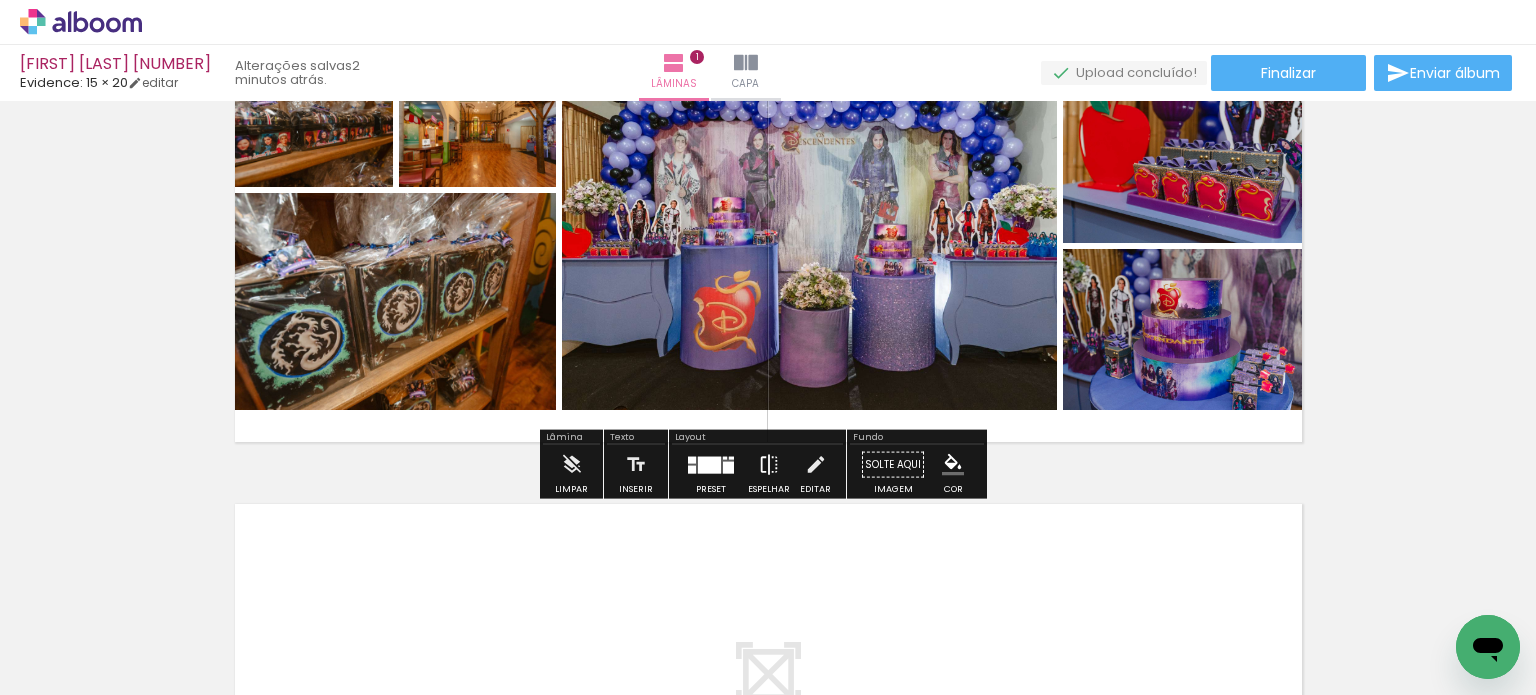 scroll, scrollTop: 125, scrollLeft: 0, axis: vertical 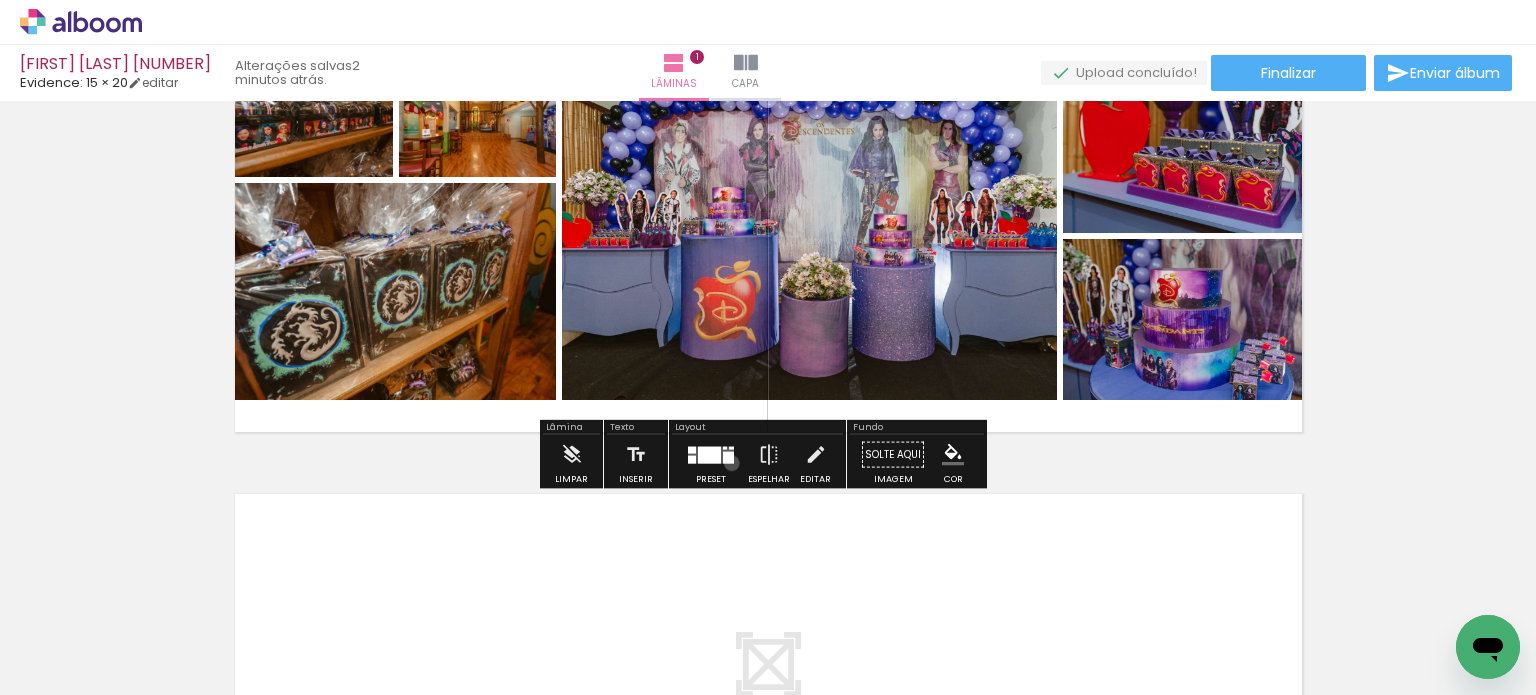 click at bounding box center (728, 457) 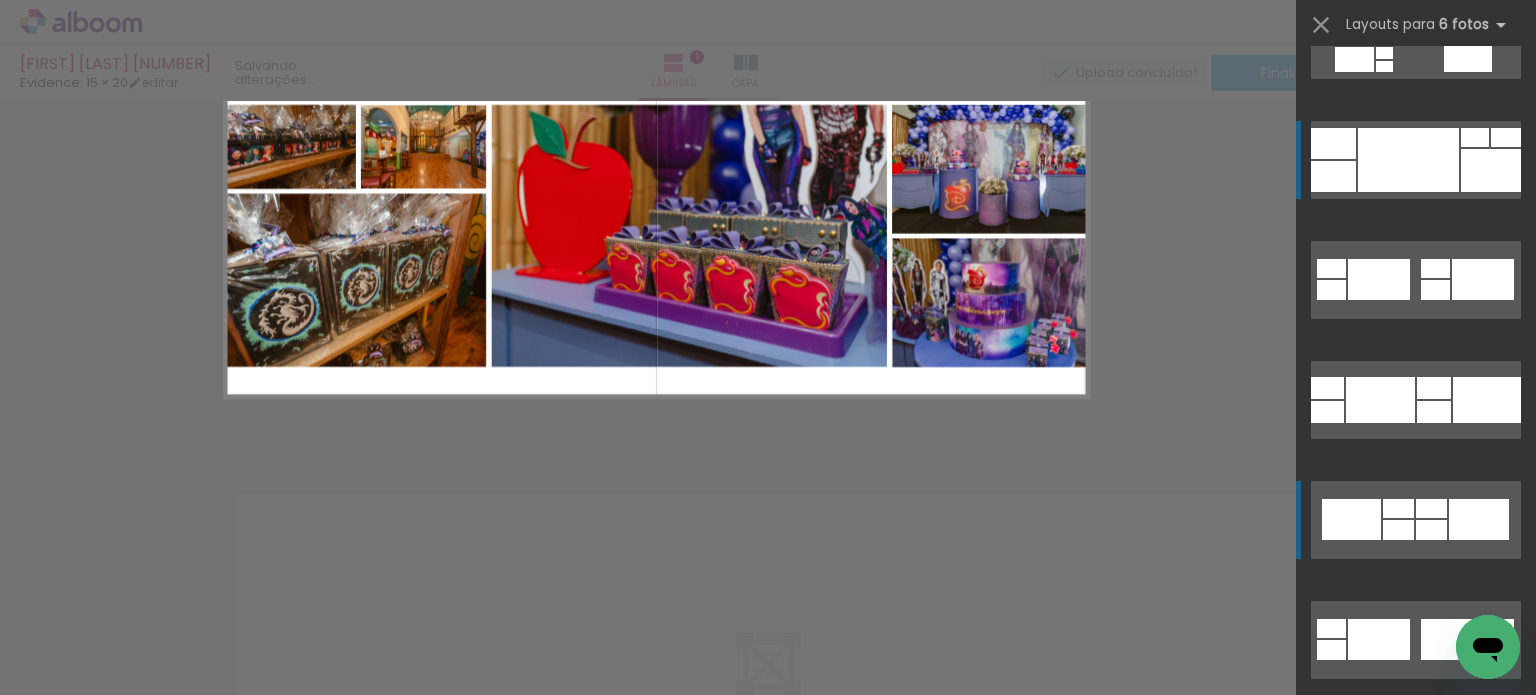 scroll, scrollTop: 360, scrollLeft: 0, axis: vertical 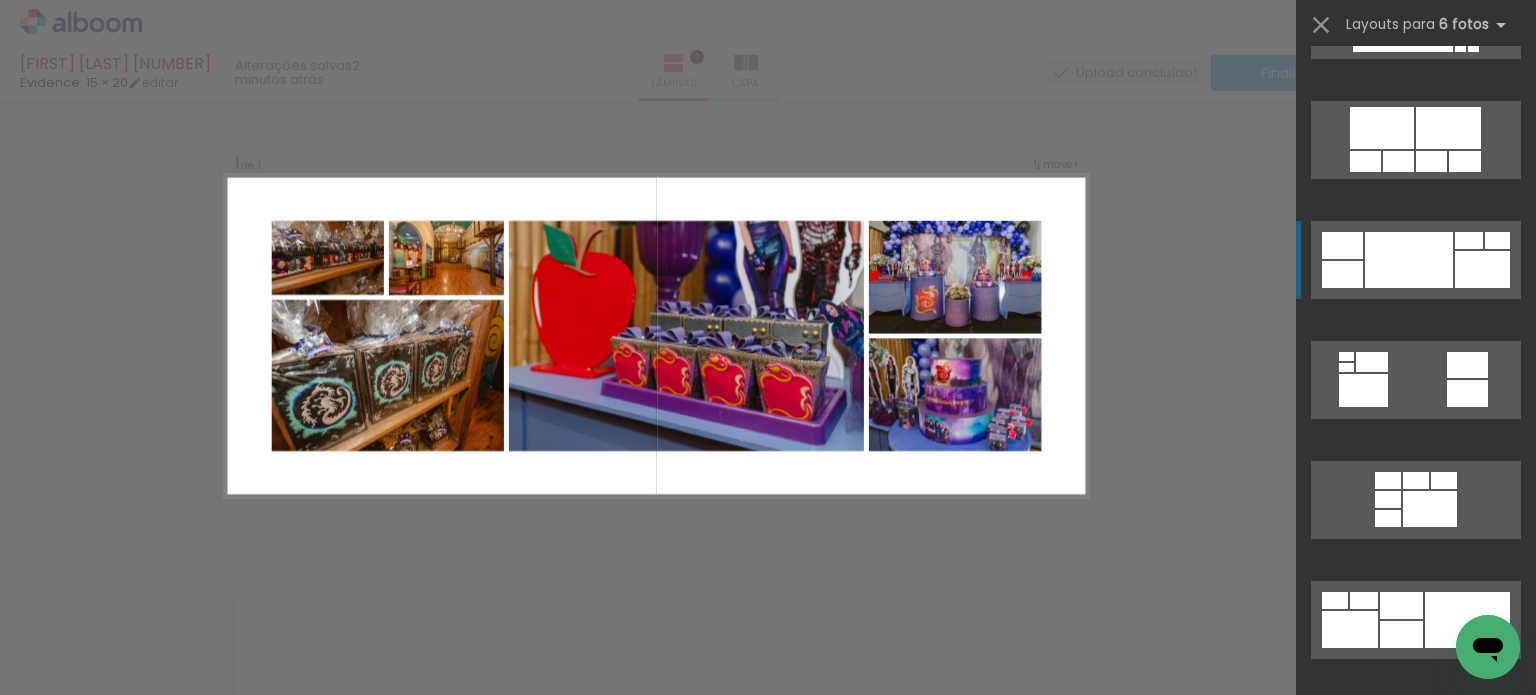 click at bounding box center (1482, 269) 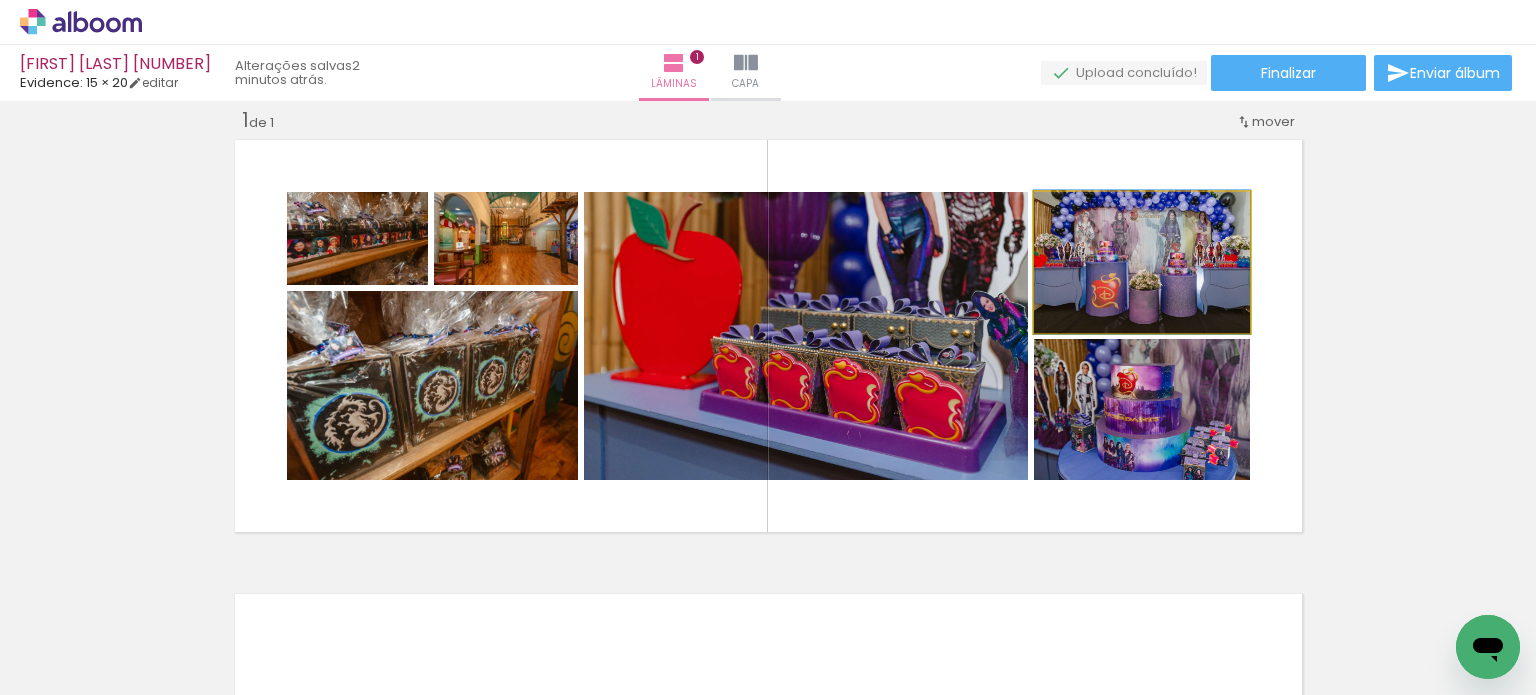 drag, startPoint x: 1145, startPoint y: 299, endPoint x: 932, endPoint y: 351, distance: 219.25555 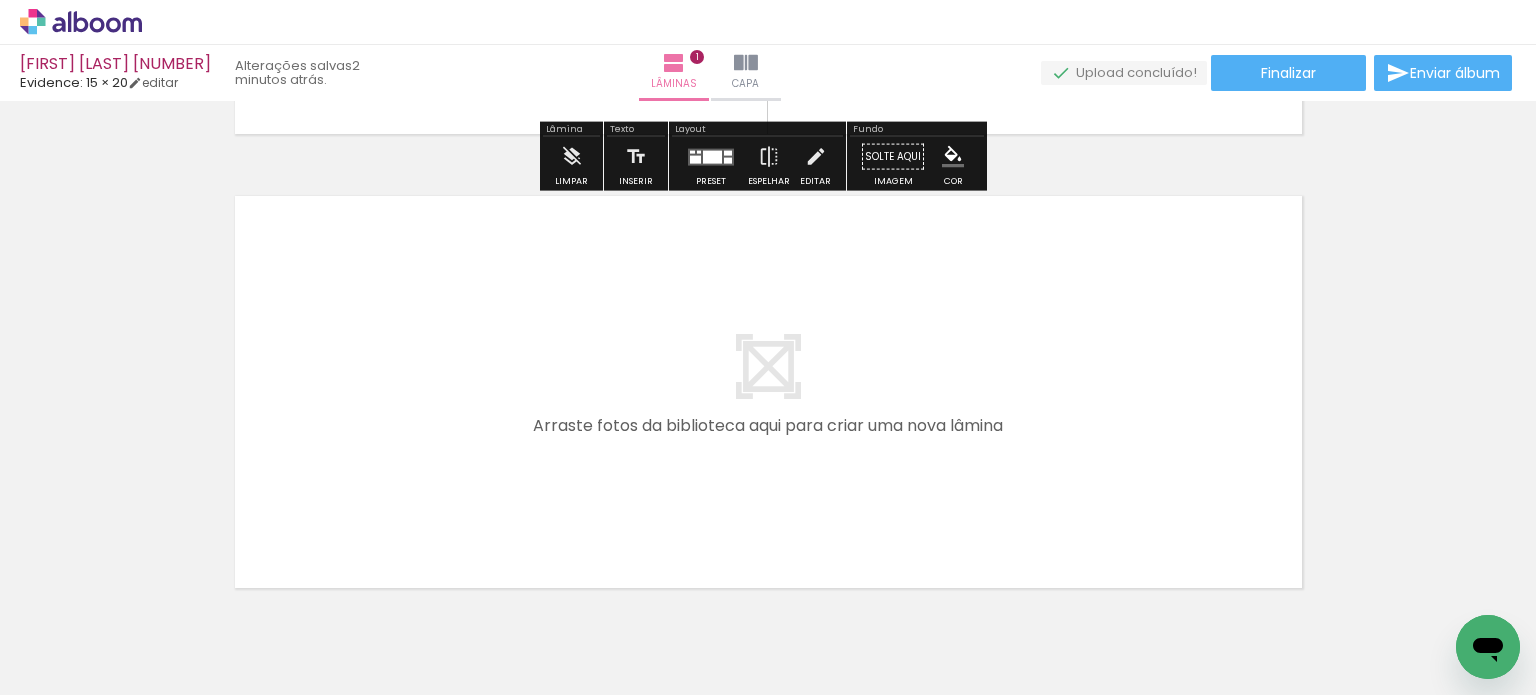 scroll, scrollTop: 425, scrollLeft: 0, axis: vertical 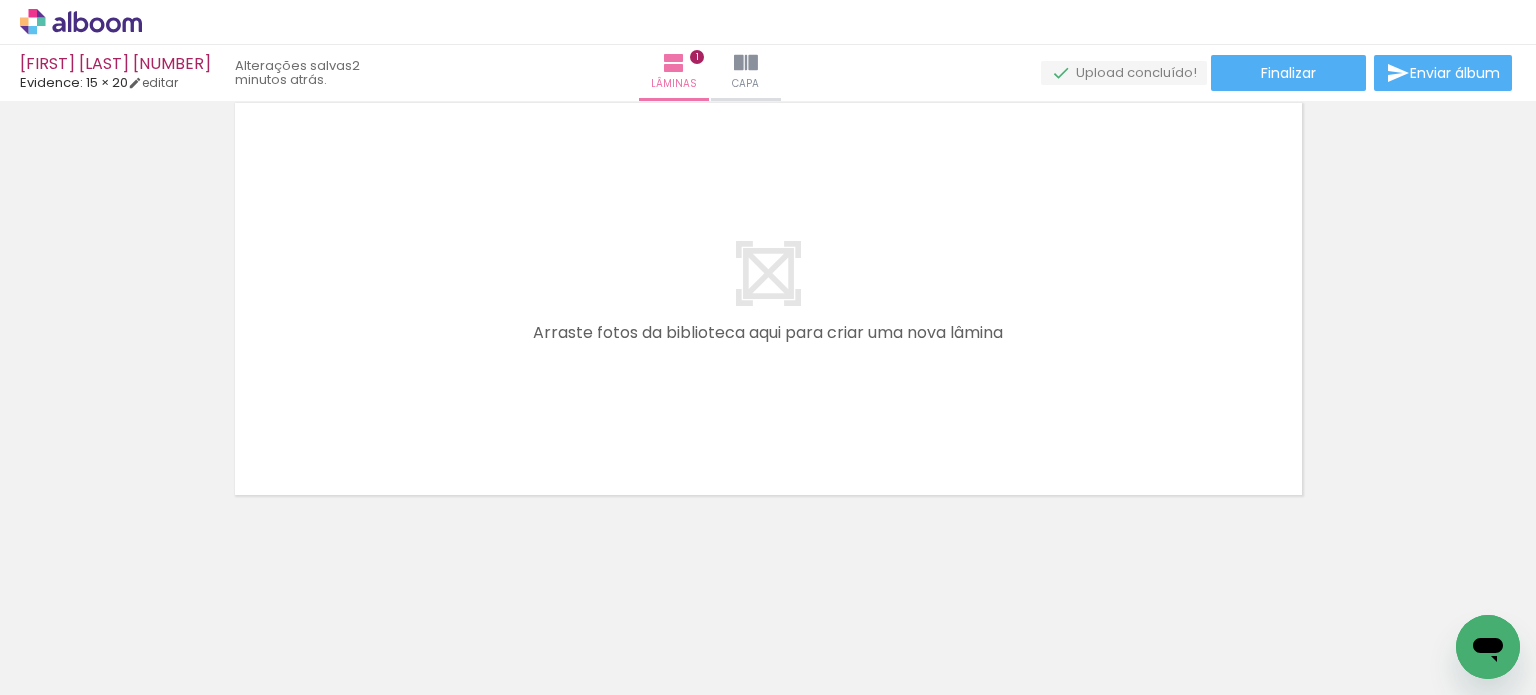 drag, startPoint x: 656, startPoint y: 453, endPoint x: 734, endPoint y: 594, distance: 161.13658 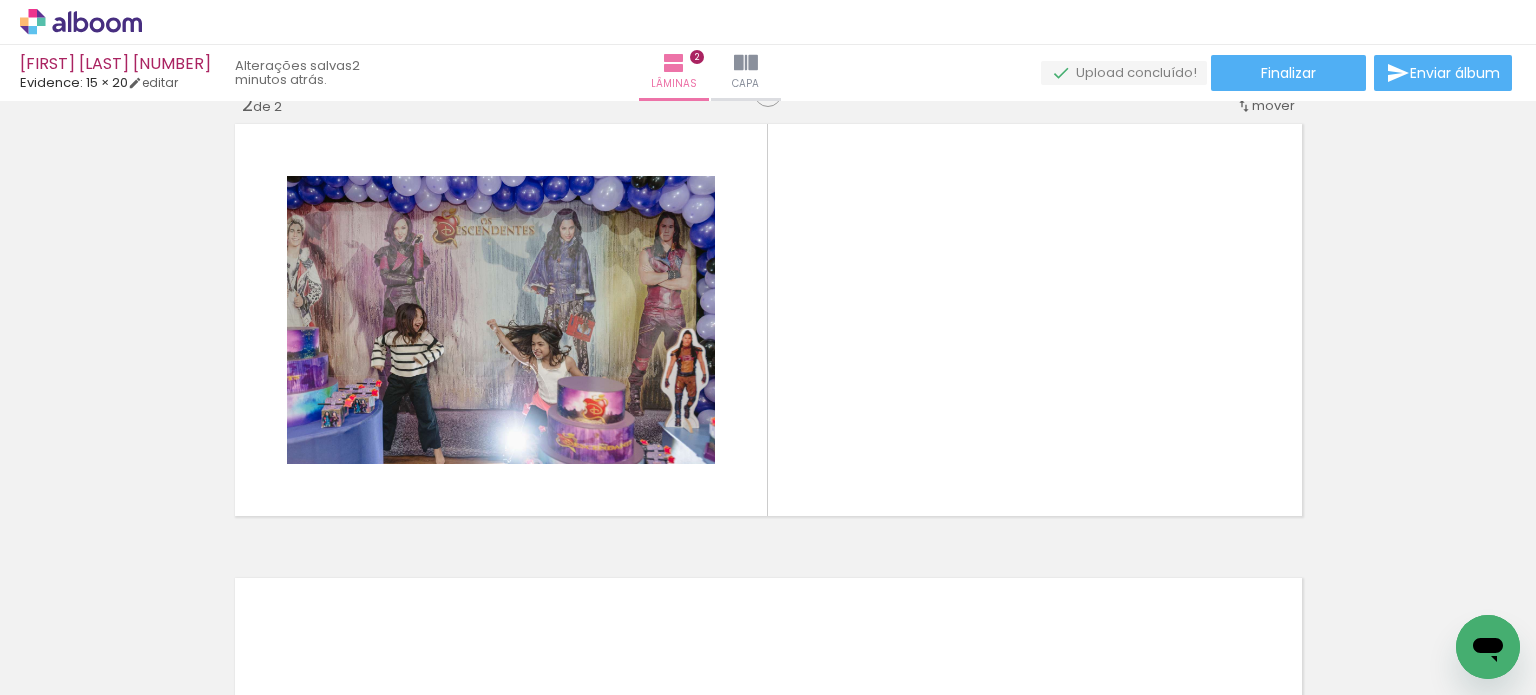 scroll, scrollTop: 479, scrollLeft: 0, axis: vertical 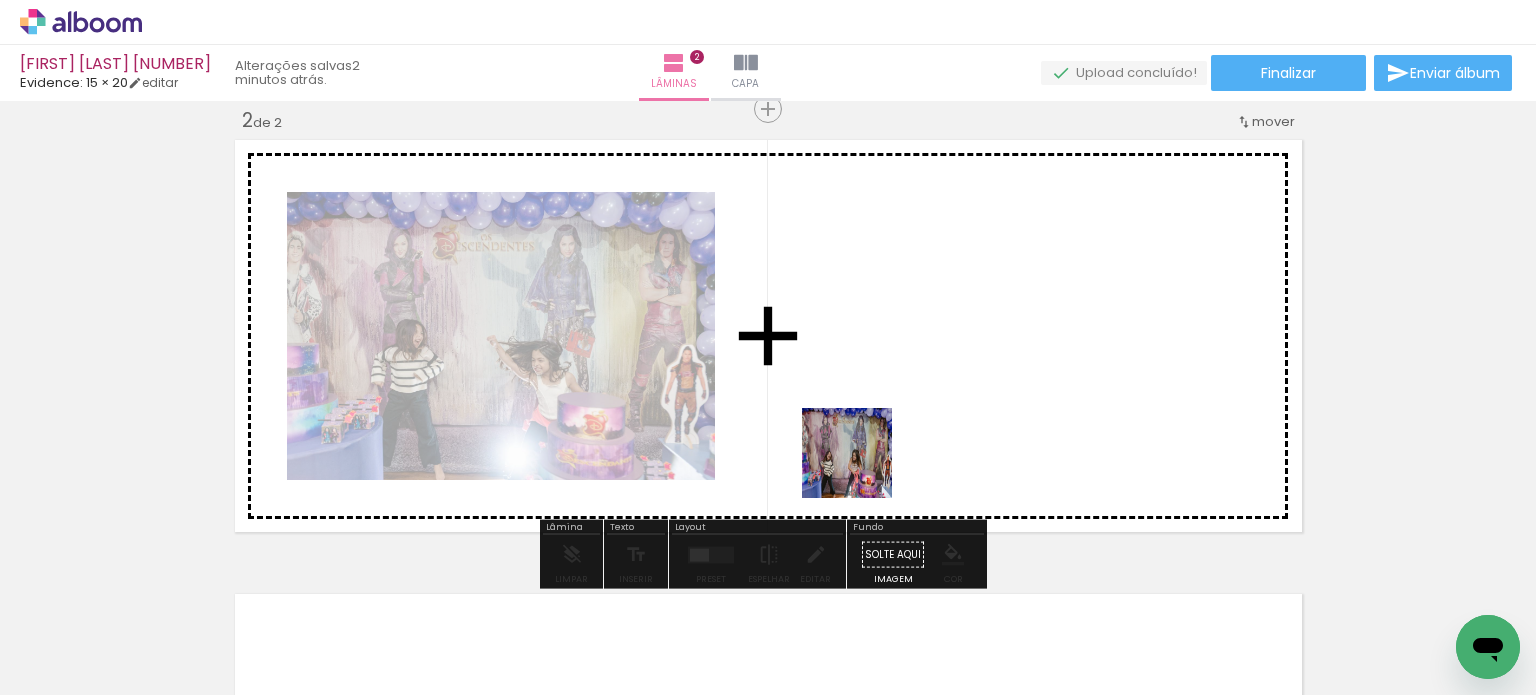 drag, startPoint x: 740, startPoint y: 615, endPoint x: 940, endPoint y: 376, distance: 311.64243 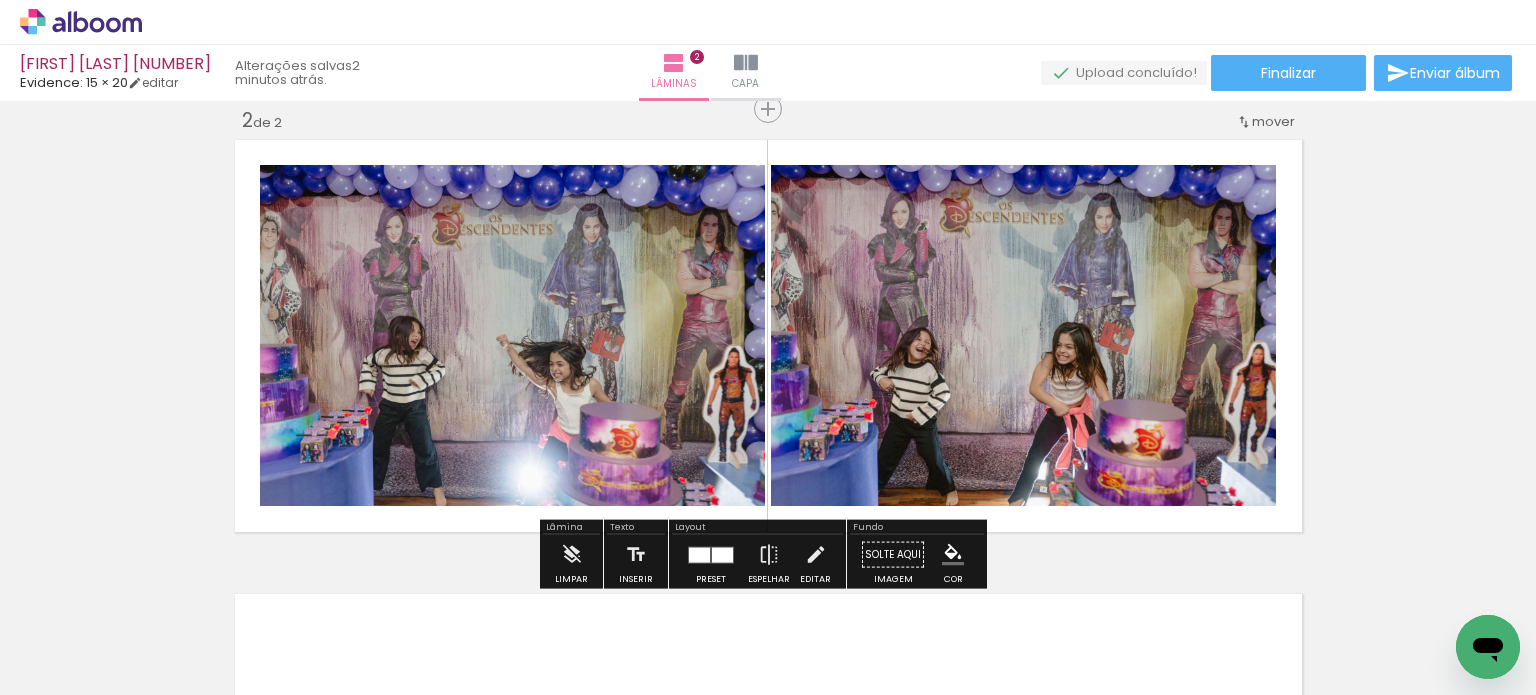 click at bounding box center (699, 554) 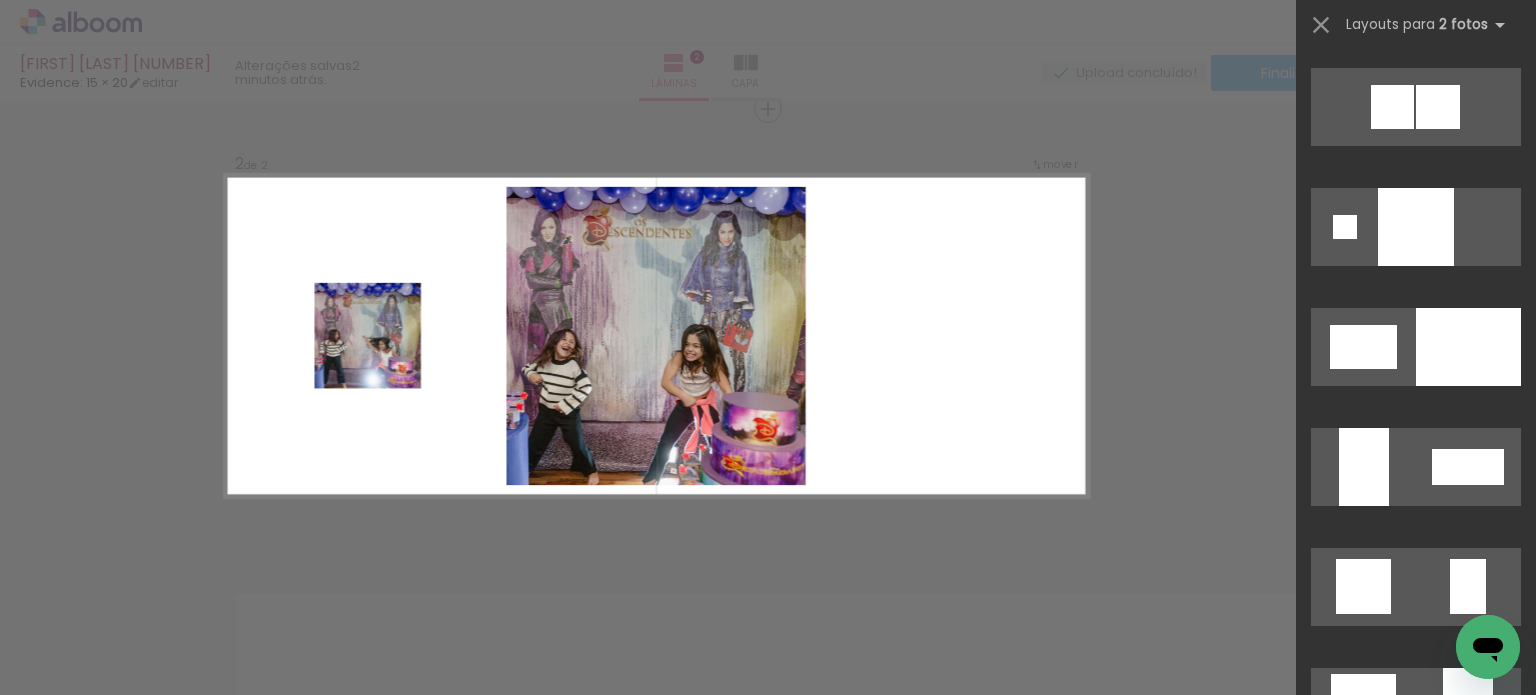 scroll, scrollTop: 5700, scrollLeft: 0, axis: vertical 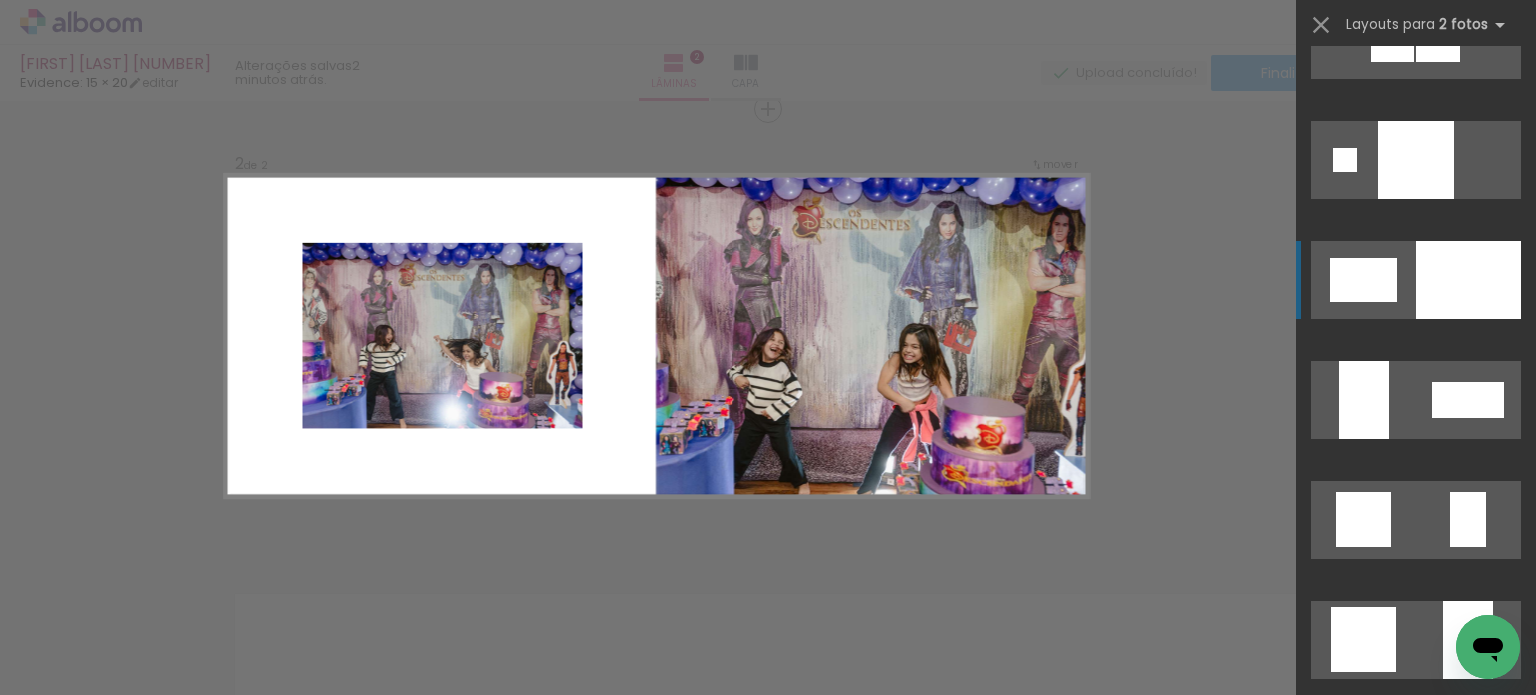 click at bounding box center [1468, 280] 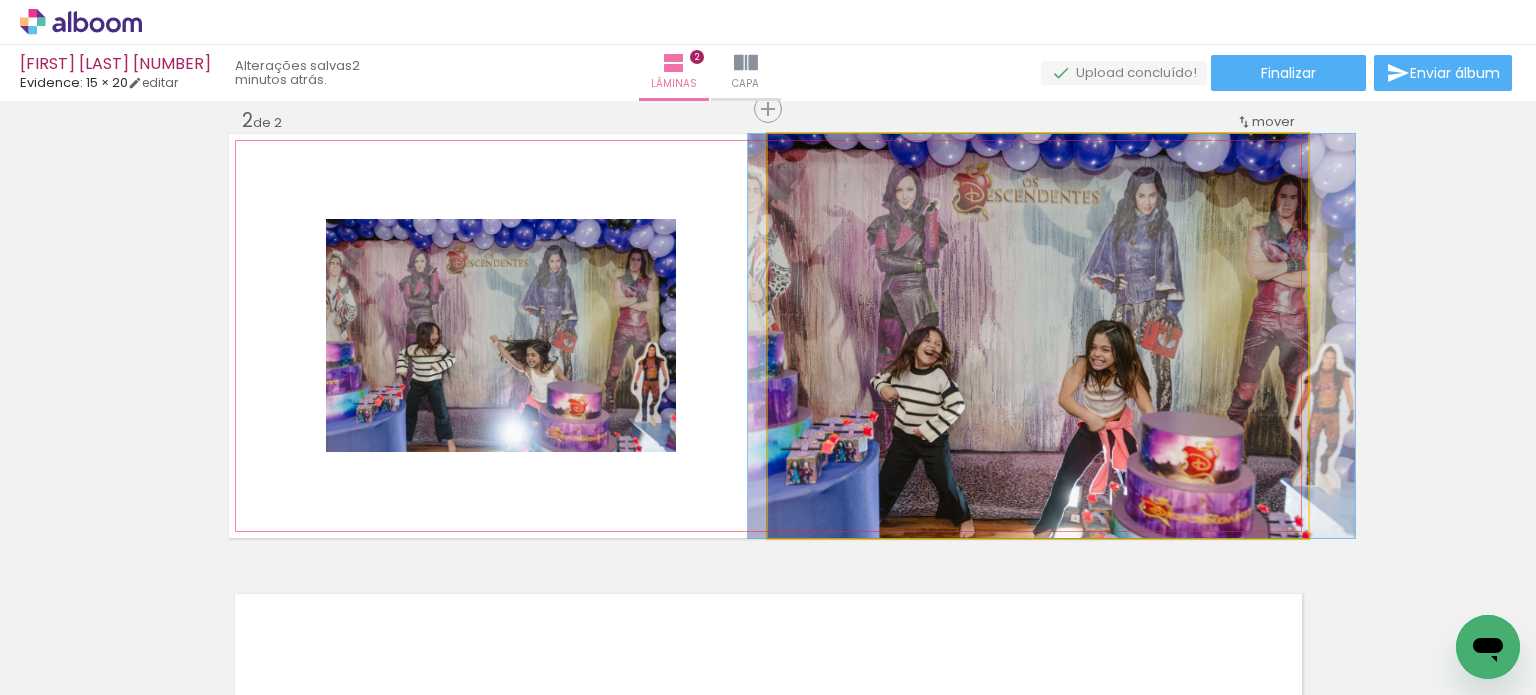 drag, startPoint x: 1032, startPoint y: 407, endPoint x: 1046, endPoint y: 375, distance: 34.928497 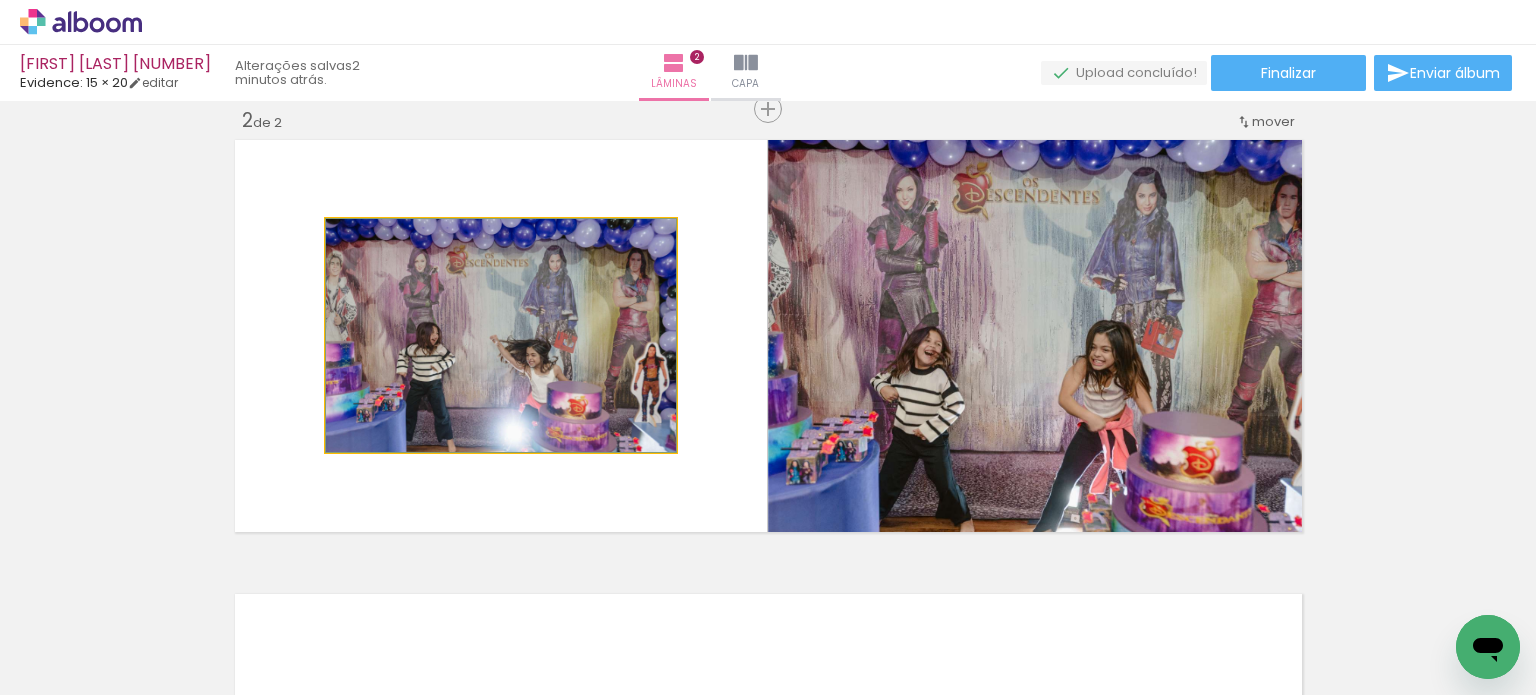 drag, startPoint x: 590, startPoint y: 380, endPoint x: 980, endPoint y: 374, distance: 390.04614 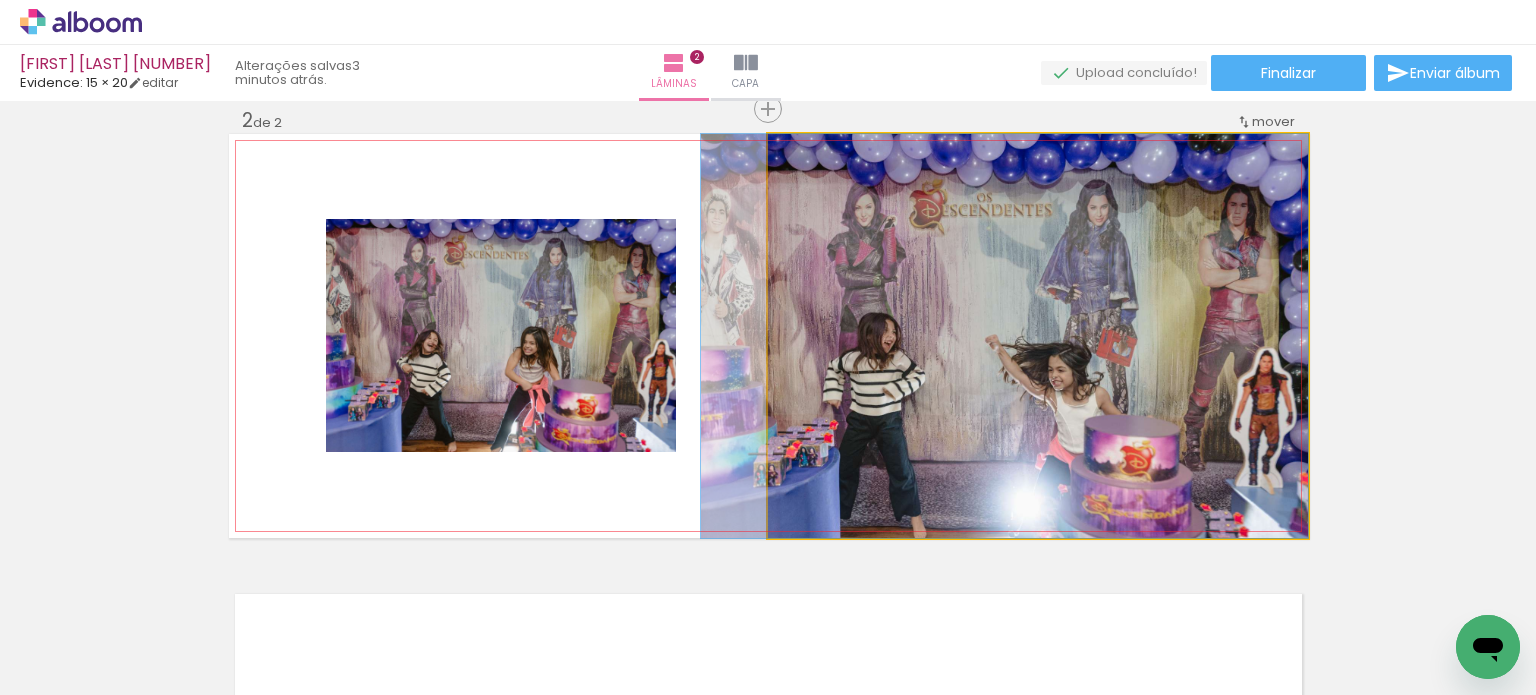 drag, startPoint x: 989, startPoint y: 376, endPoint x: 950, endPoint y: 368, distance: 39.812057 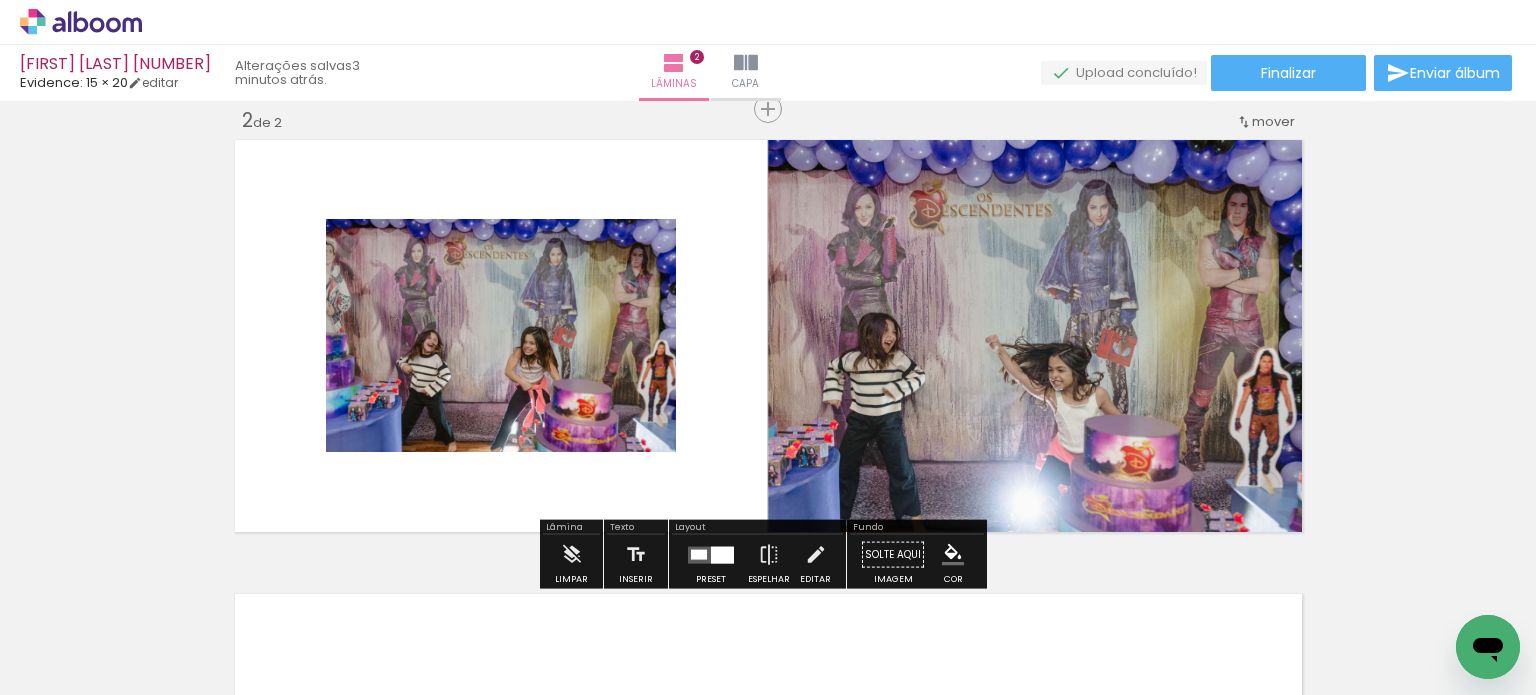 click 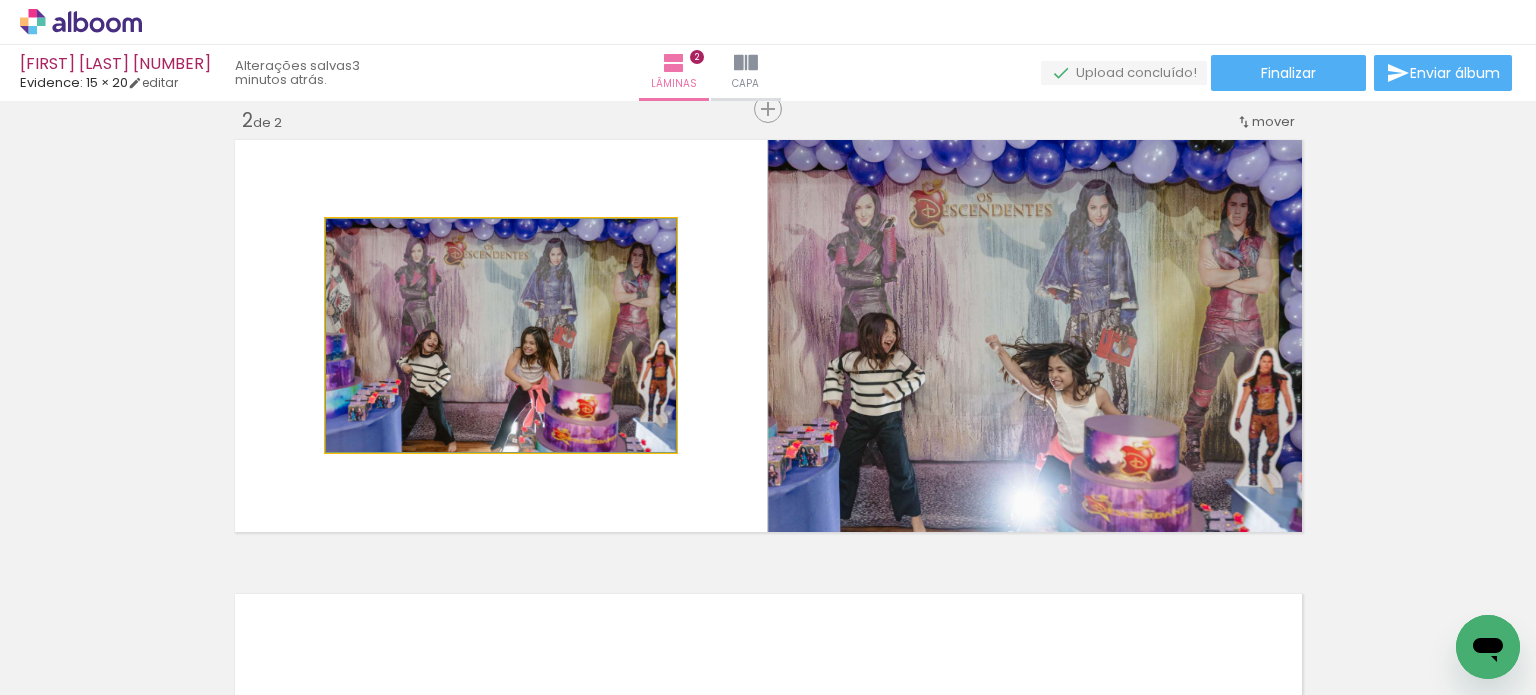click 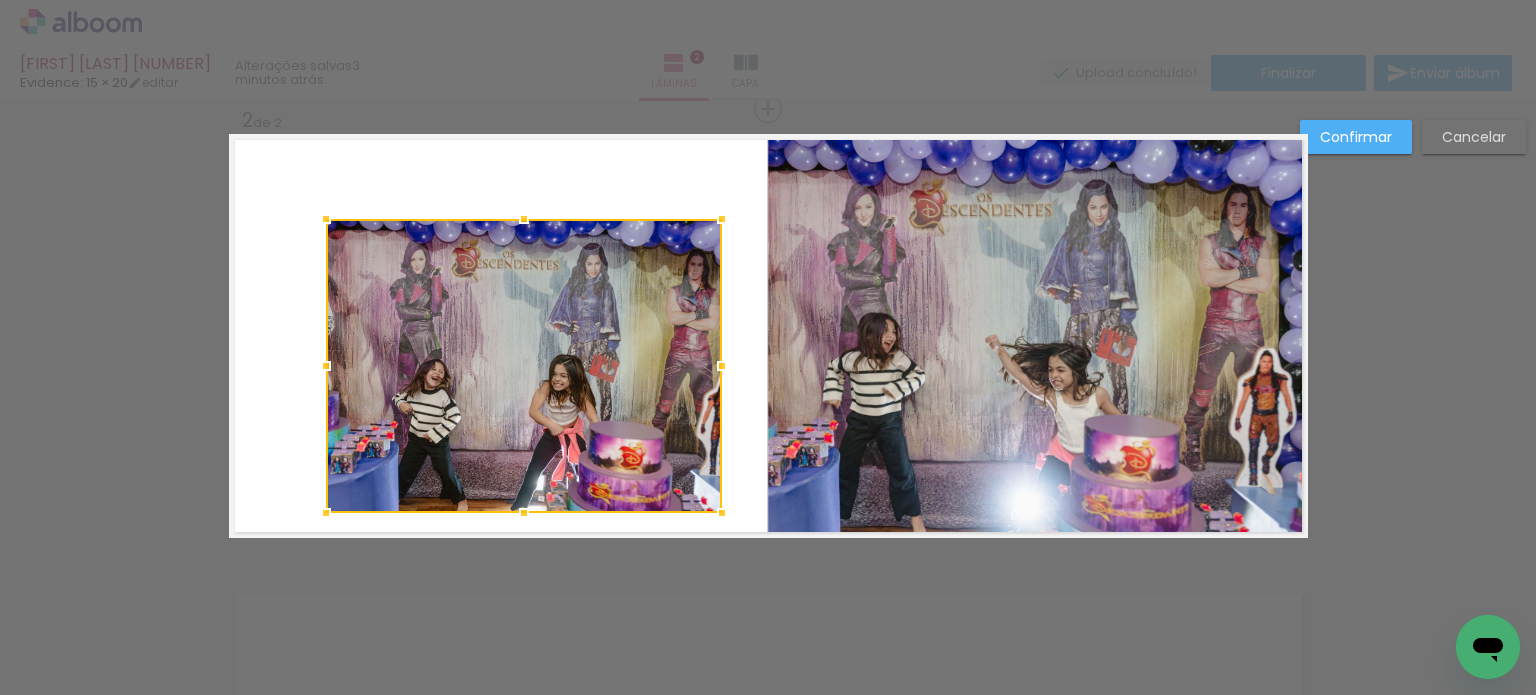 drag, startPoint x: 662, startPoint y: 456, endPoint x: 707, endPoint y: 511, distance: 71.063354 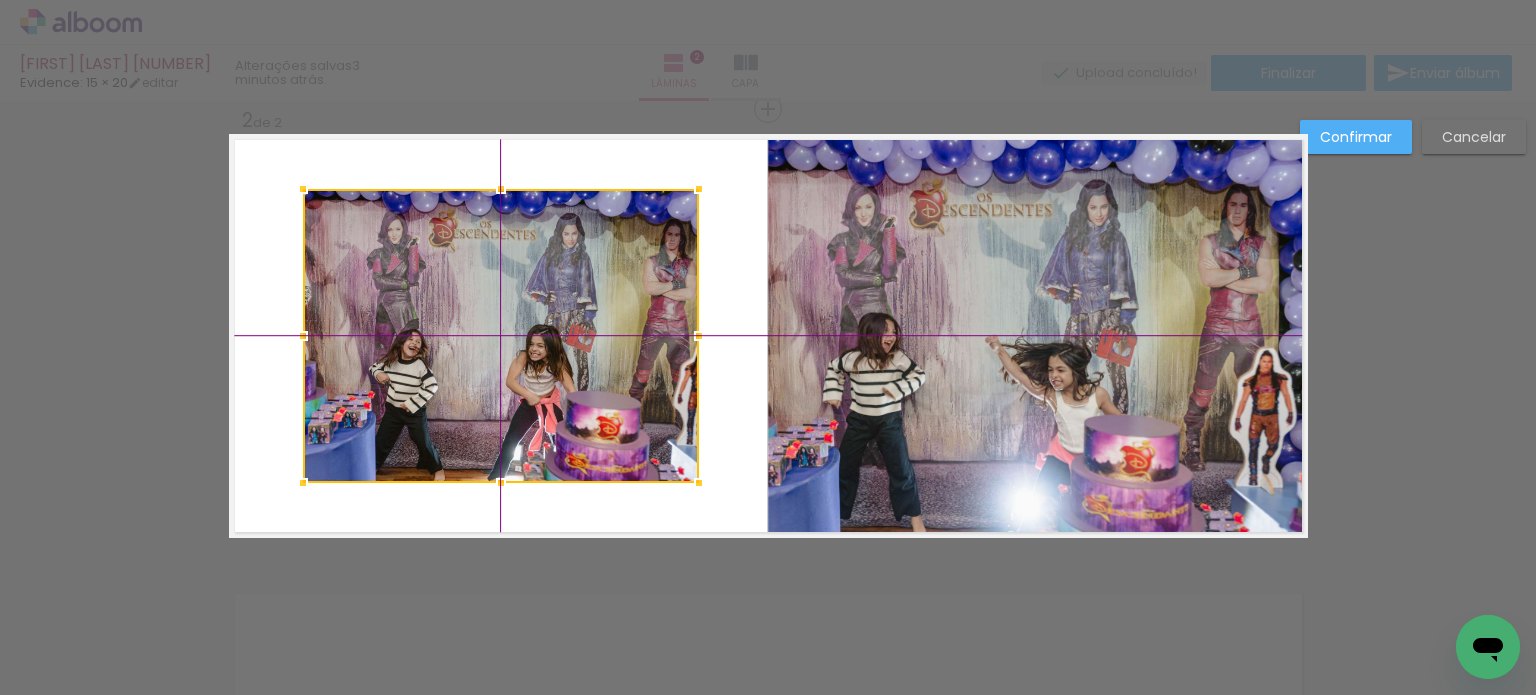 drag, startPoint x: 547, startPoint y: 374, endPoint x: 541, endPoint y: 363, distance: 12.529964 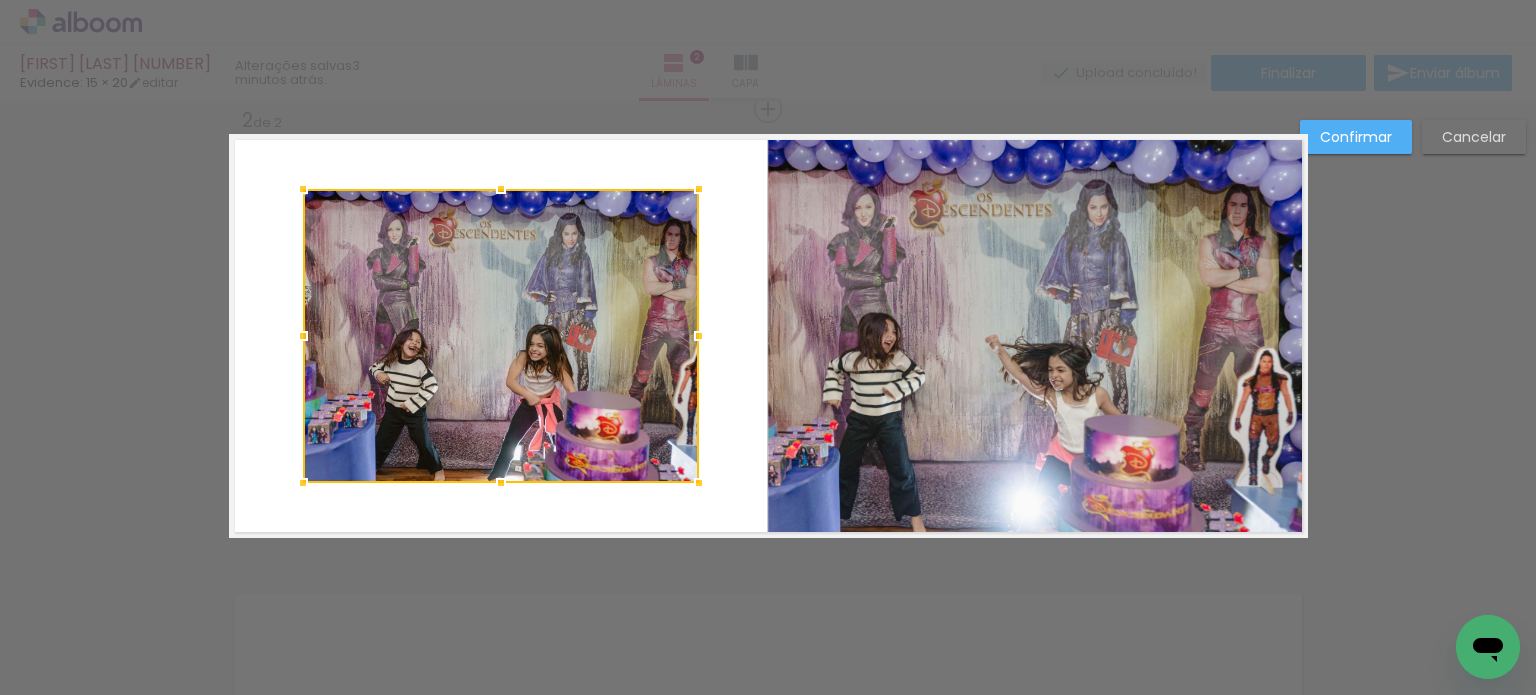 click on "Confirmar" at bounding box center (1356, 137) 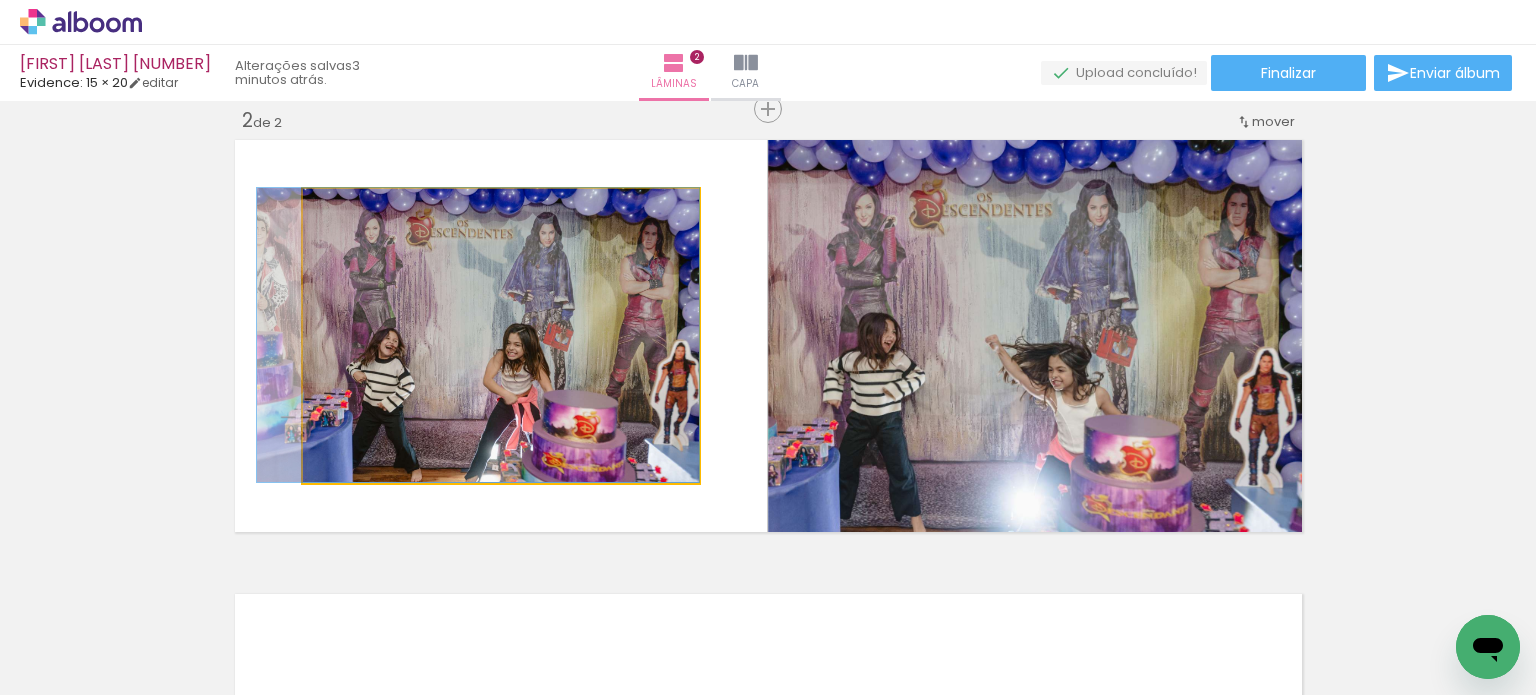 drag, startPoint x: 631, startPoint y: 294, endPoint x: 589, endPoint y: 288, distance: 42.426407 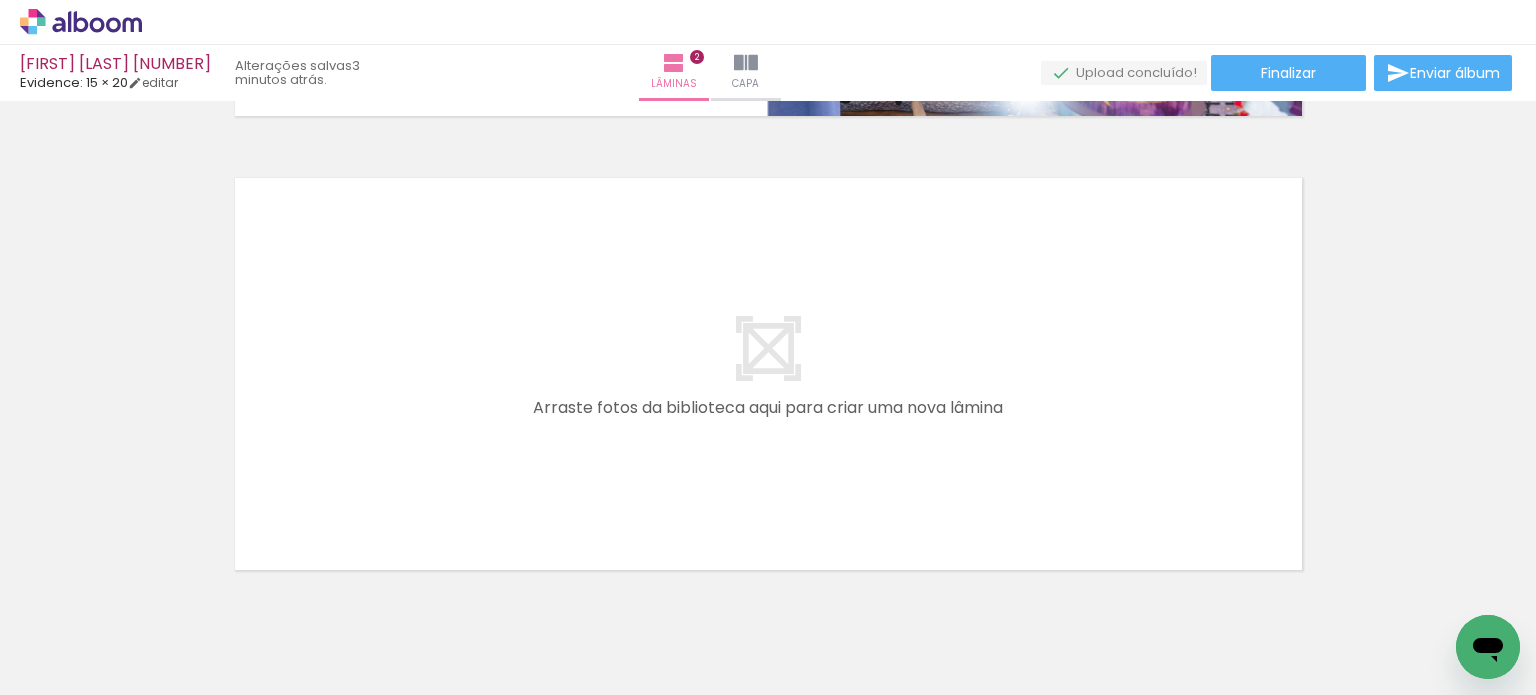 scroll, scrollTop: 900, scrollLeft: 0, axis: vertical 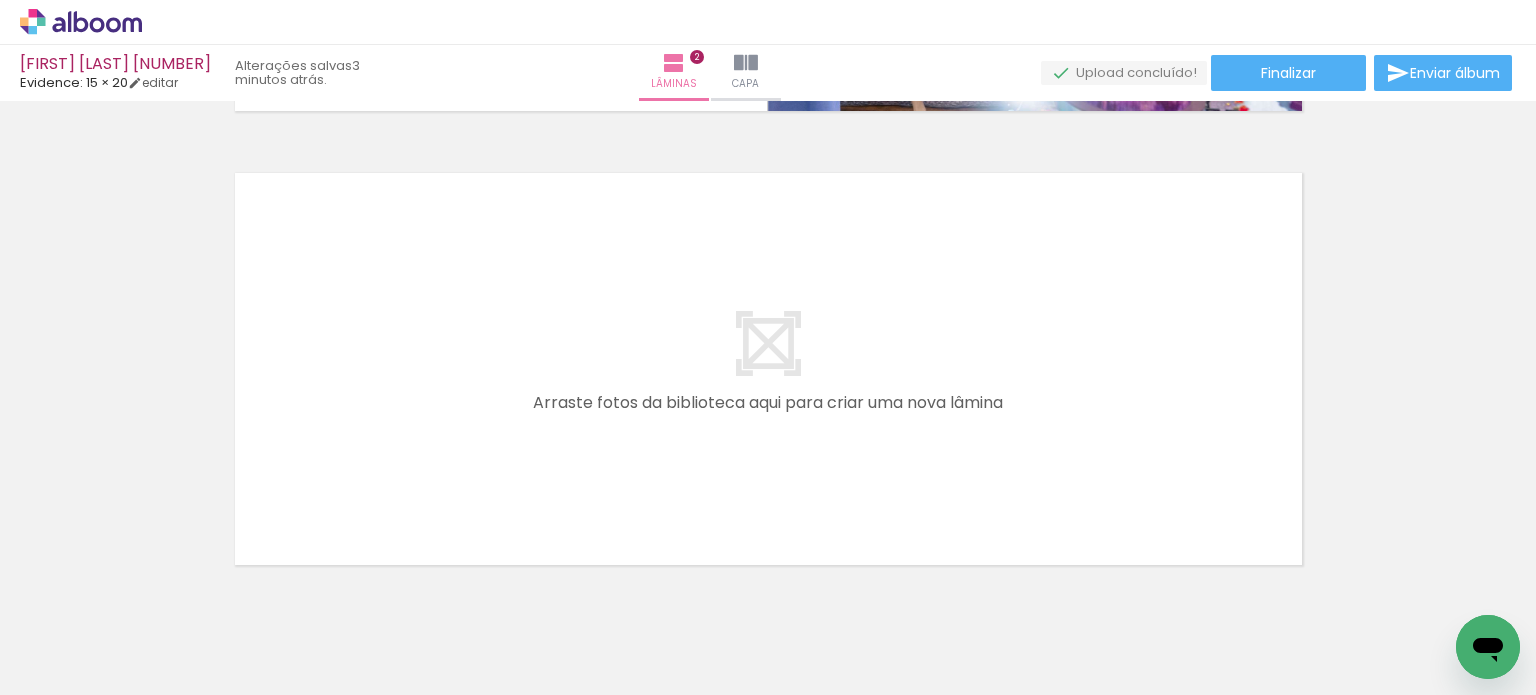 drag, startPoint x: 832, startPoint y: 623, endPoint x: 834, endPoint y: 490, distance: 133.01503 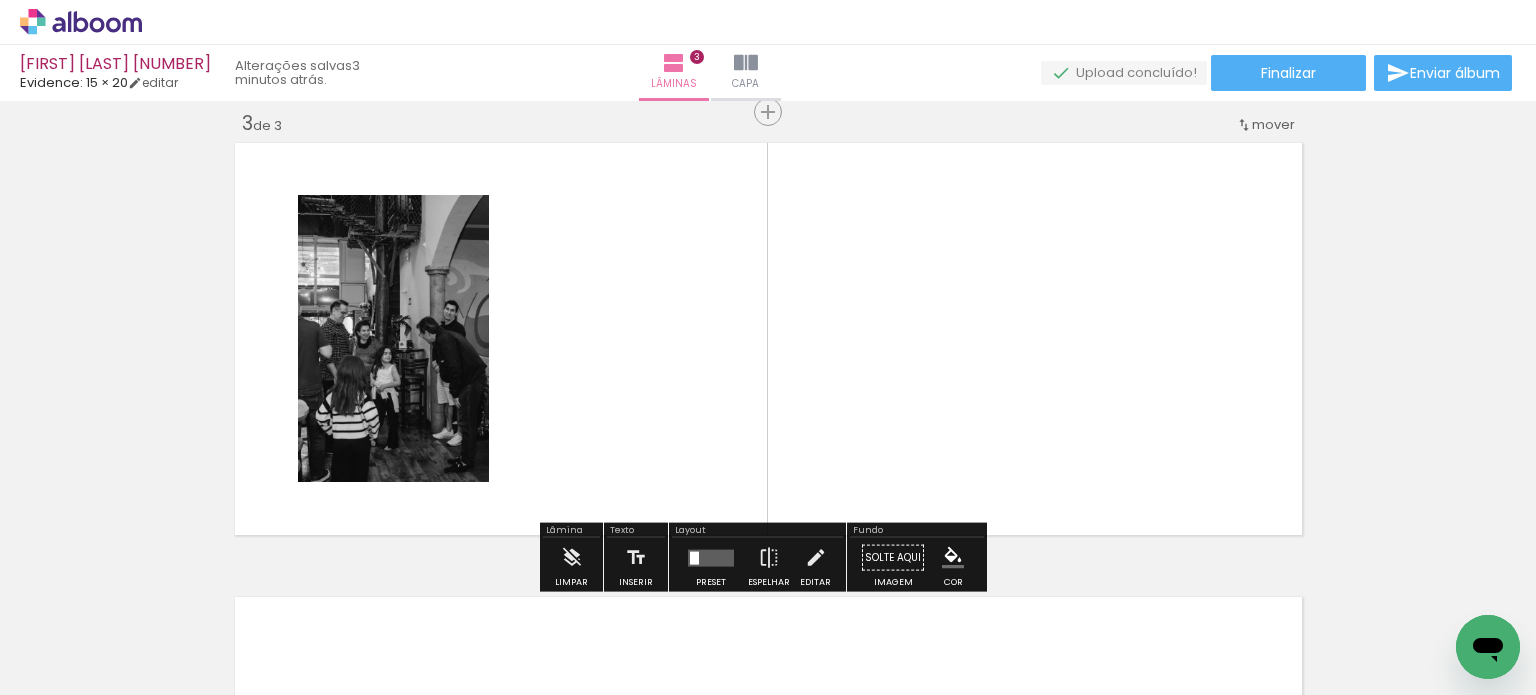 scroll, scrollTop: 933, scrollLeft: 0, axis: vertical 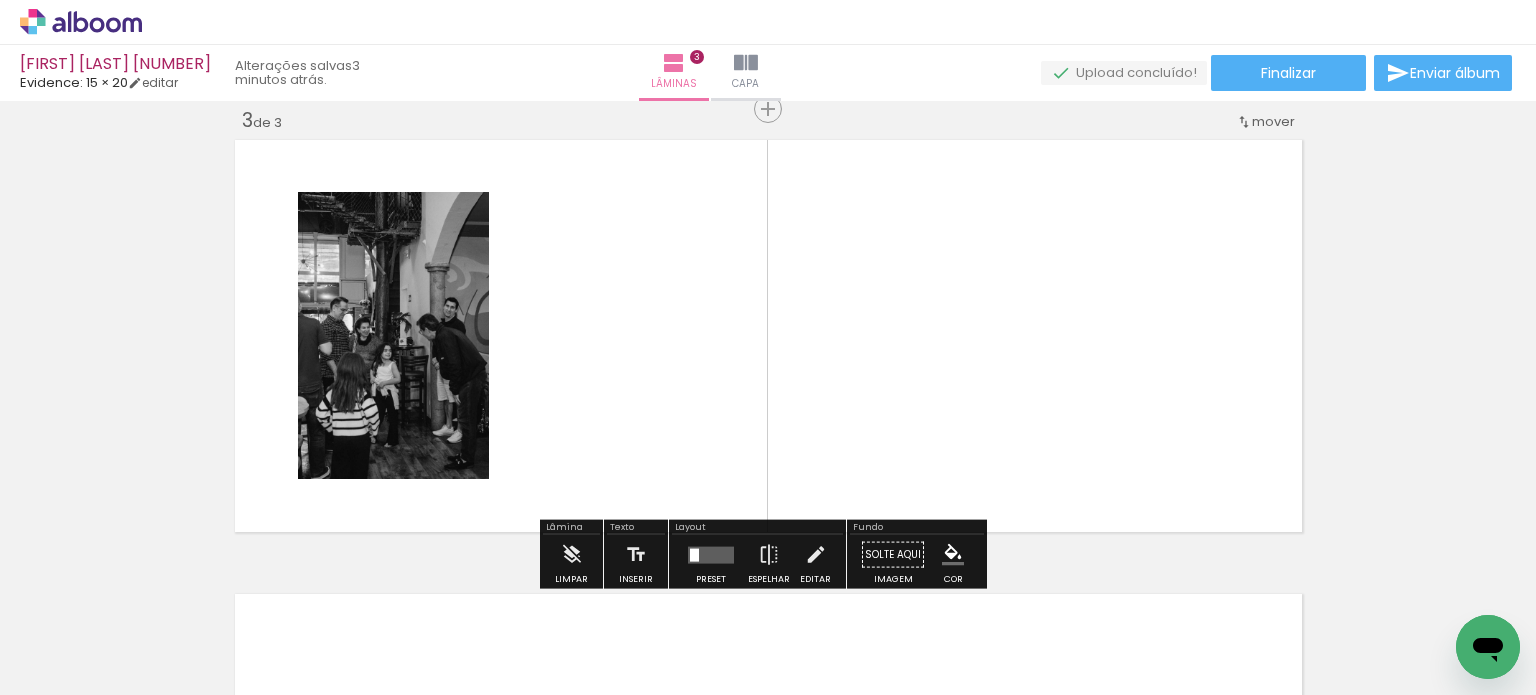 drag, startPoint x: 560, startPoint y: 492, endPoint x: 568, endPoint y: 444, distance: 48.6621 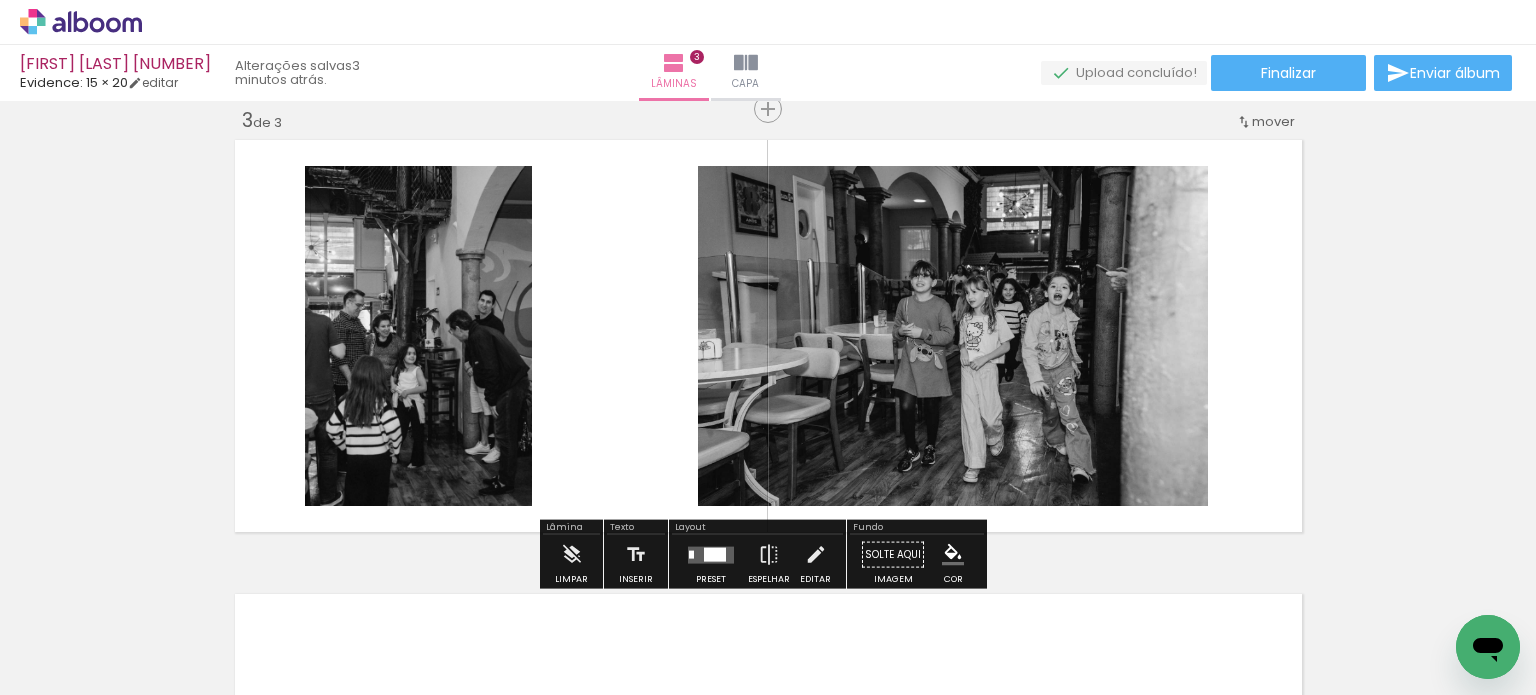 scroll, scrollTop: 0, scrollLeft: 731, axis: horizontal 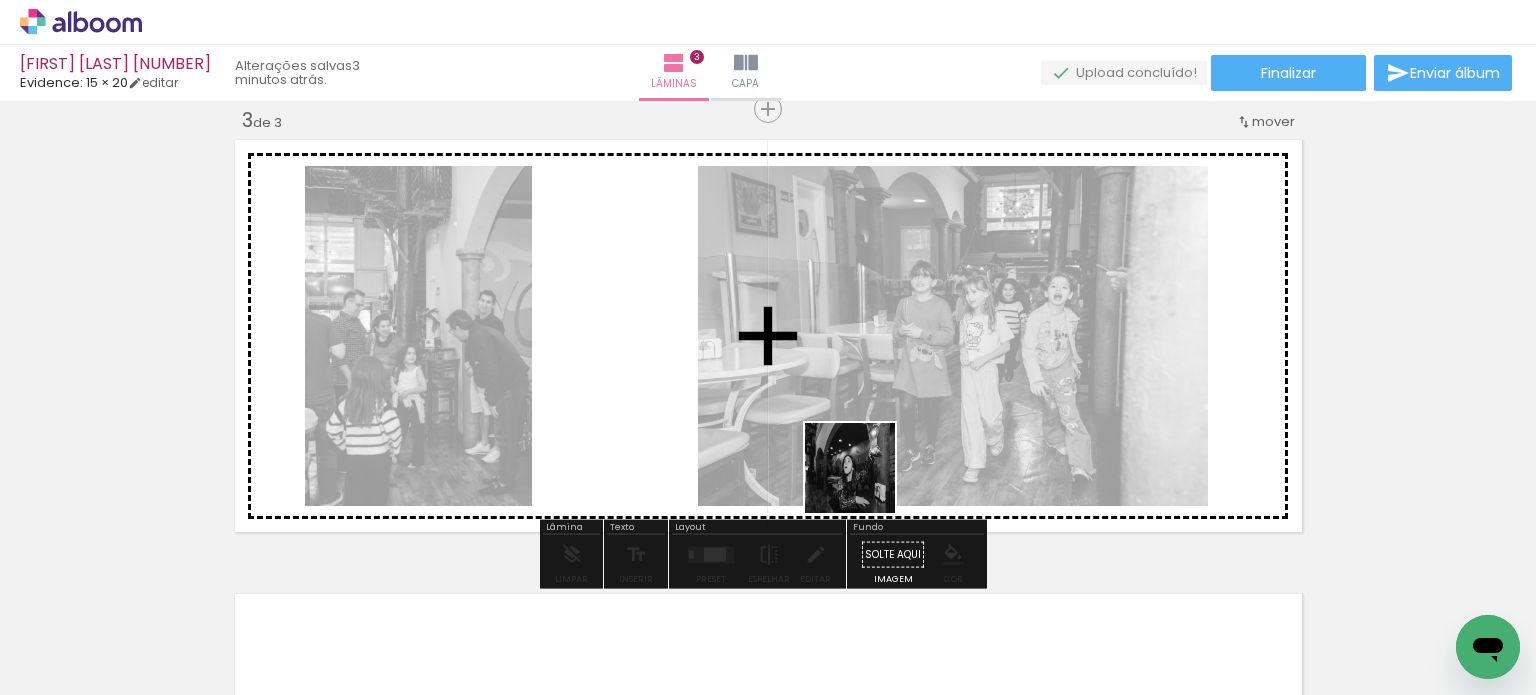 drag, startPoint x: 813, startPoint y: 635, endPoint x: 877, endPoint y: 441, distance: 204.28412 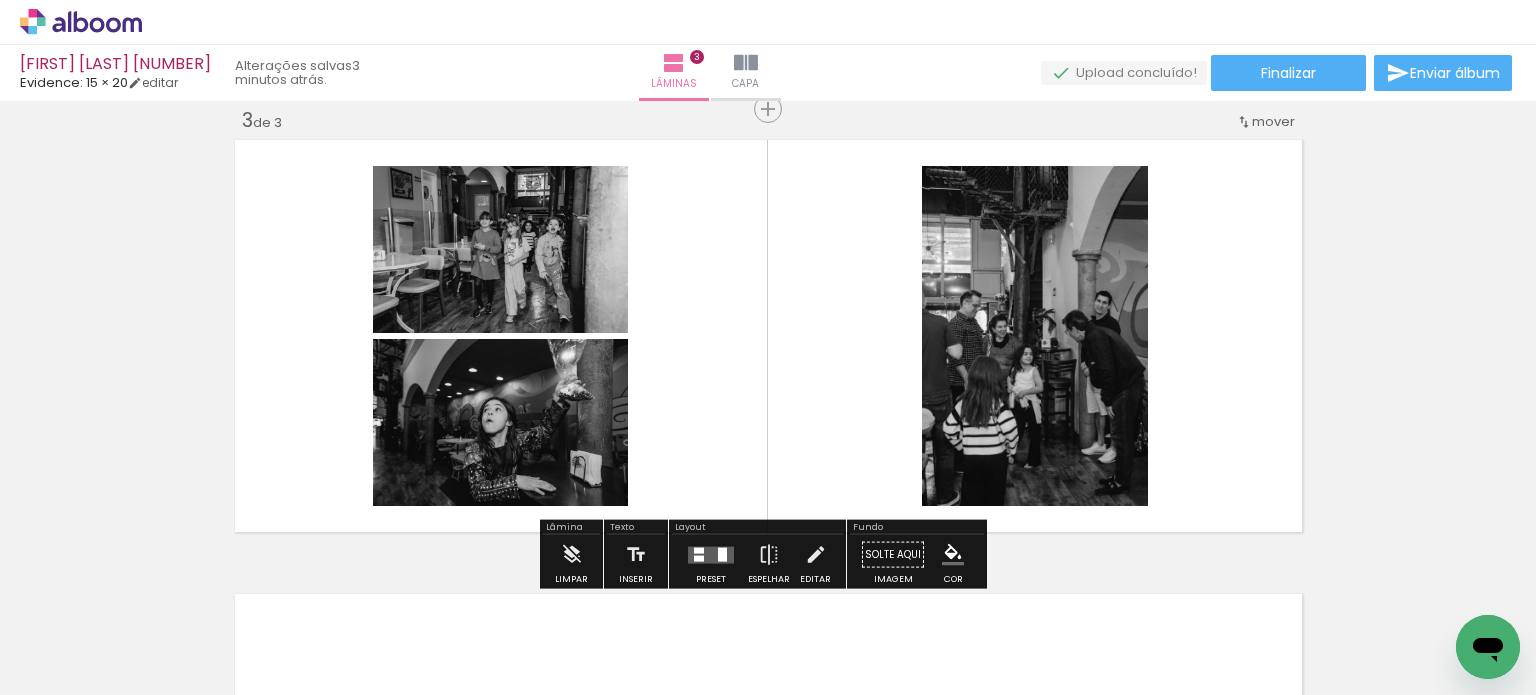 drag, startPoint x: 1051, startPoint y: 623, endPoint x: 1065, endPoint y: 527, distance: 97.015465 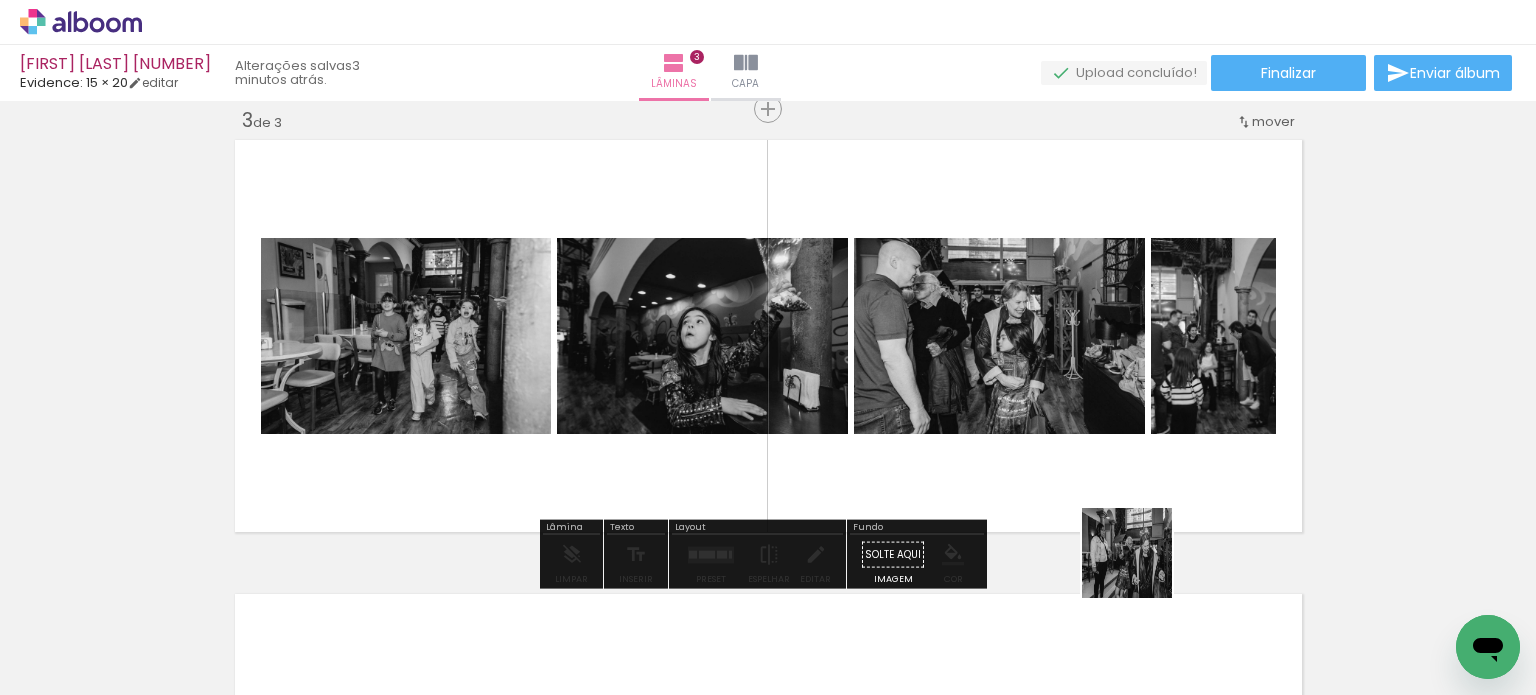 drag, startPoint x: 1142, startPoint y: 568, endPoint x: 1127, endPoint y: 489, distance: 80.411446 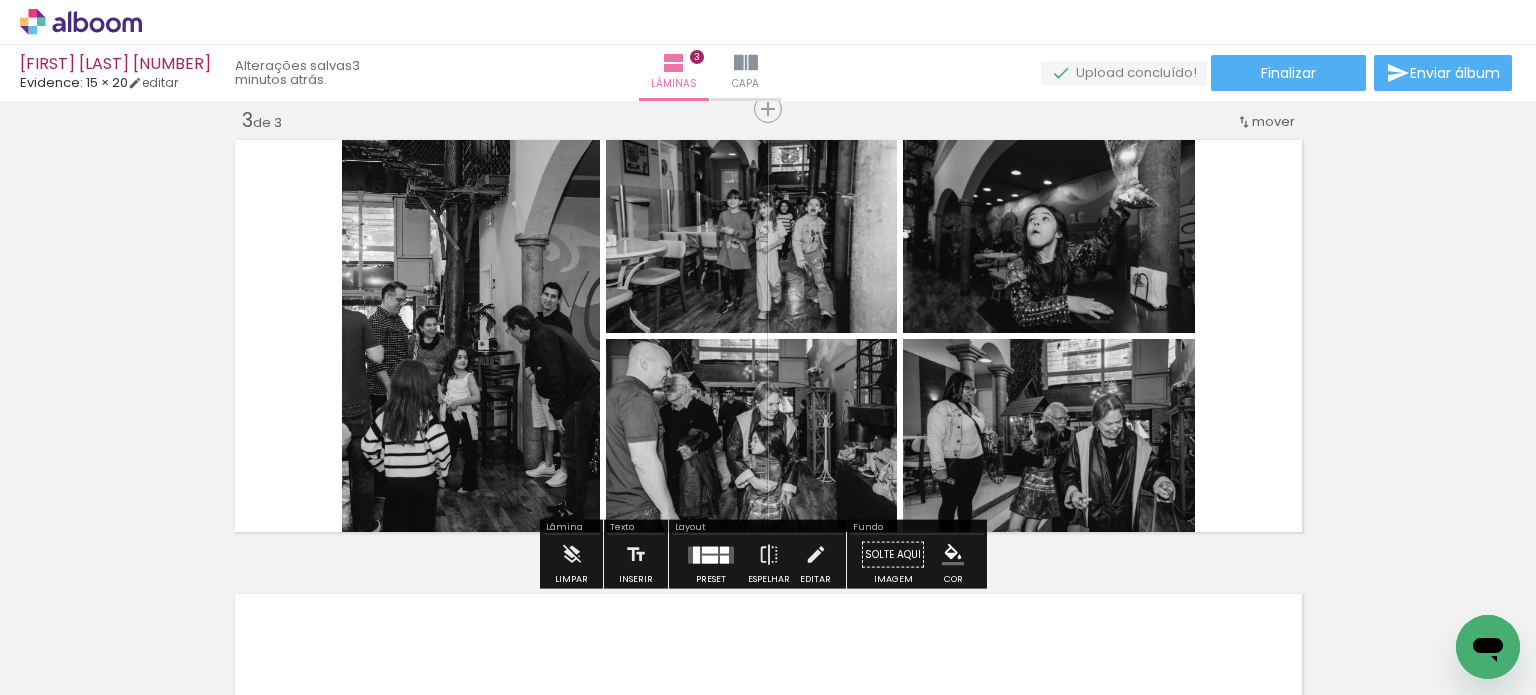 scroll, scrollTop: 0, scrollLeft: 1399, axis: horizontal 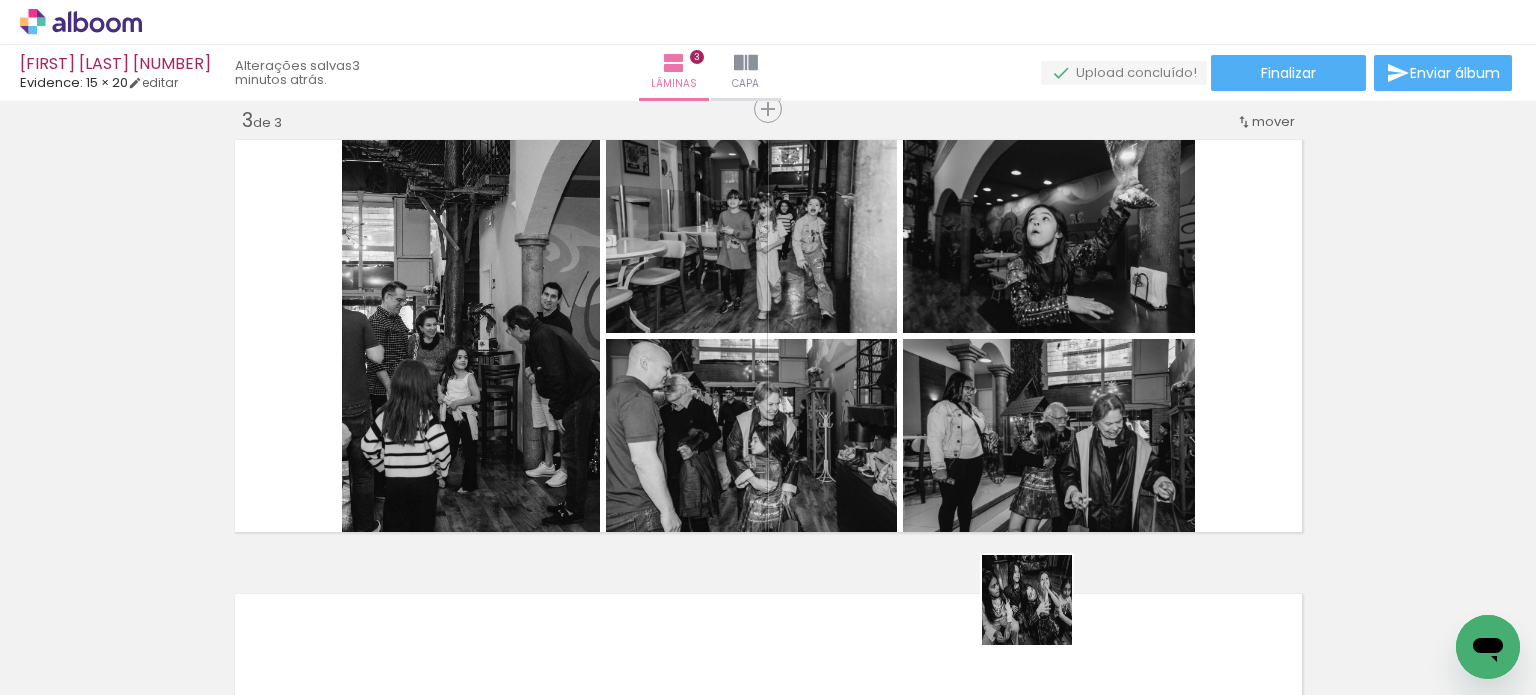 drag, startPoint x: 1036, startPoint y: 631, endPoint x: 1068, endPoint y: 438, distance: 195.63486 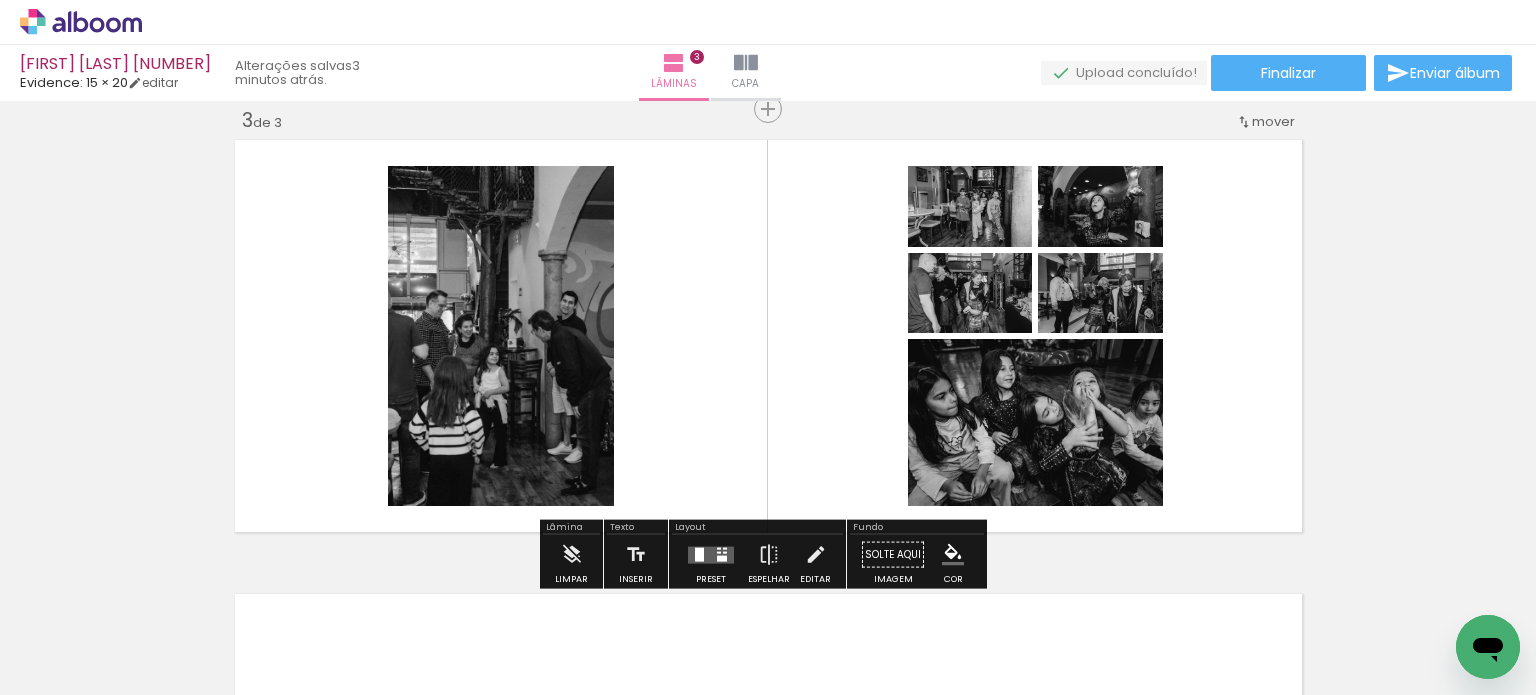 click at bounding box center (699, 554) 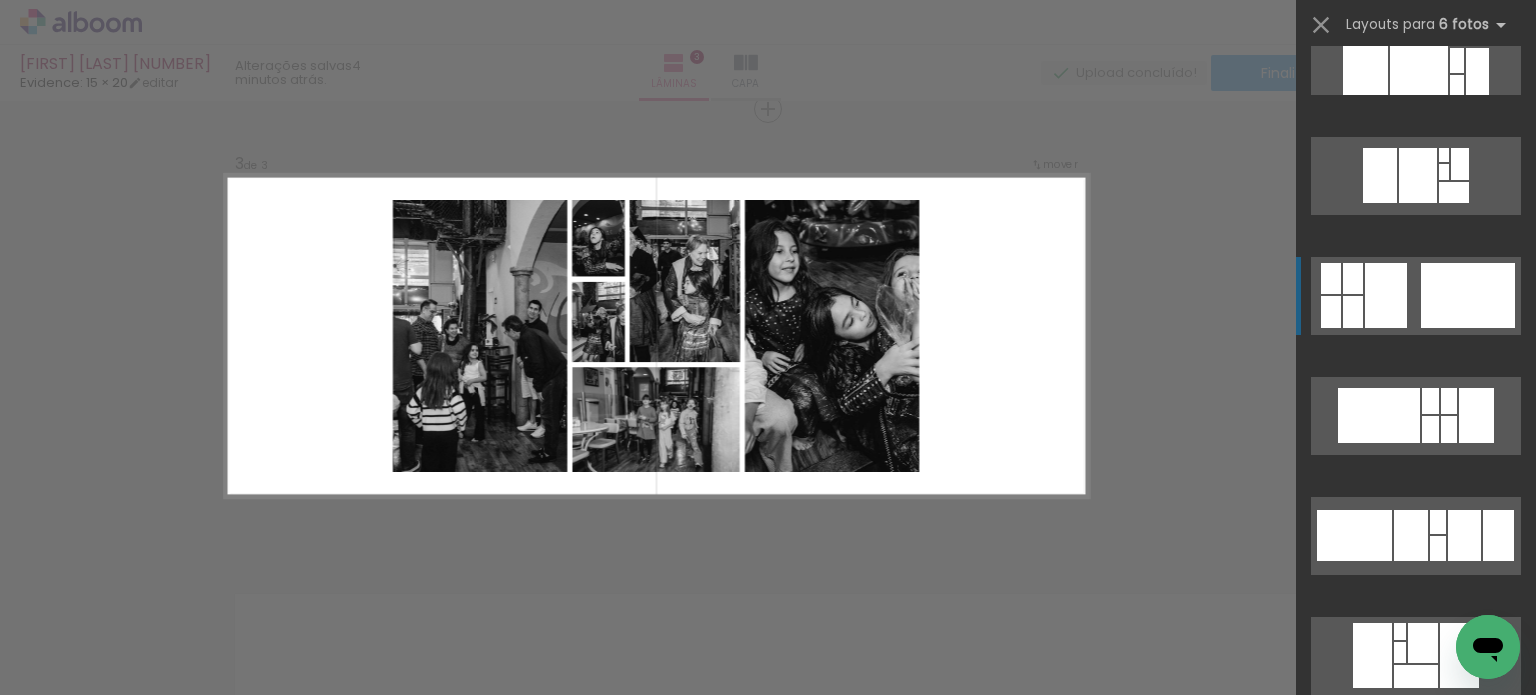 scroll, scrollTop: 52100, scrollLeft: 0, axis: vertical 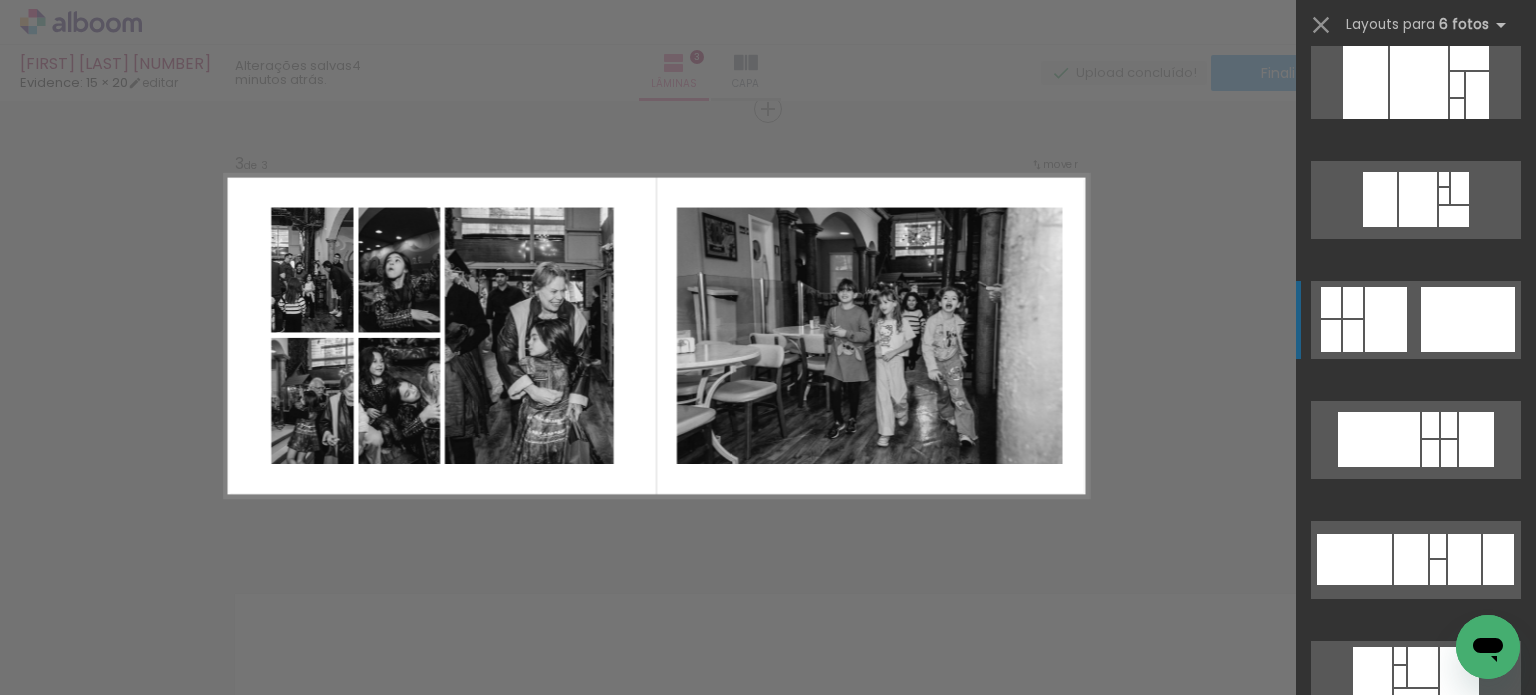 click at bounding box center (1442, -41) 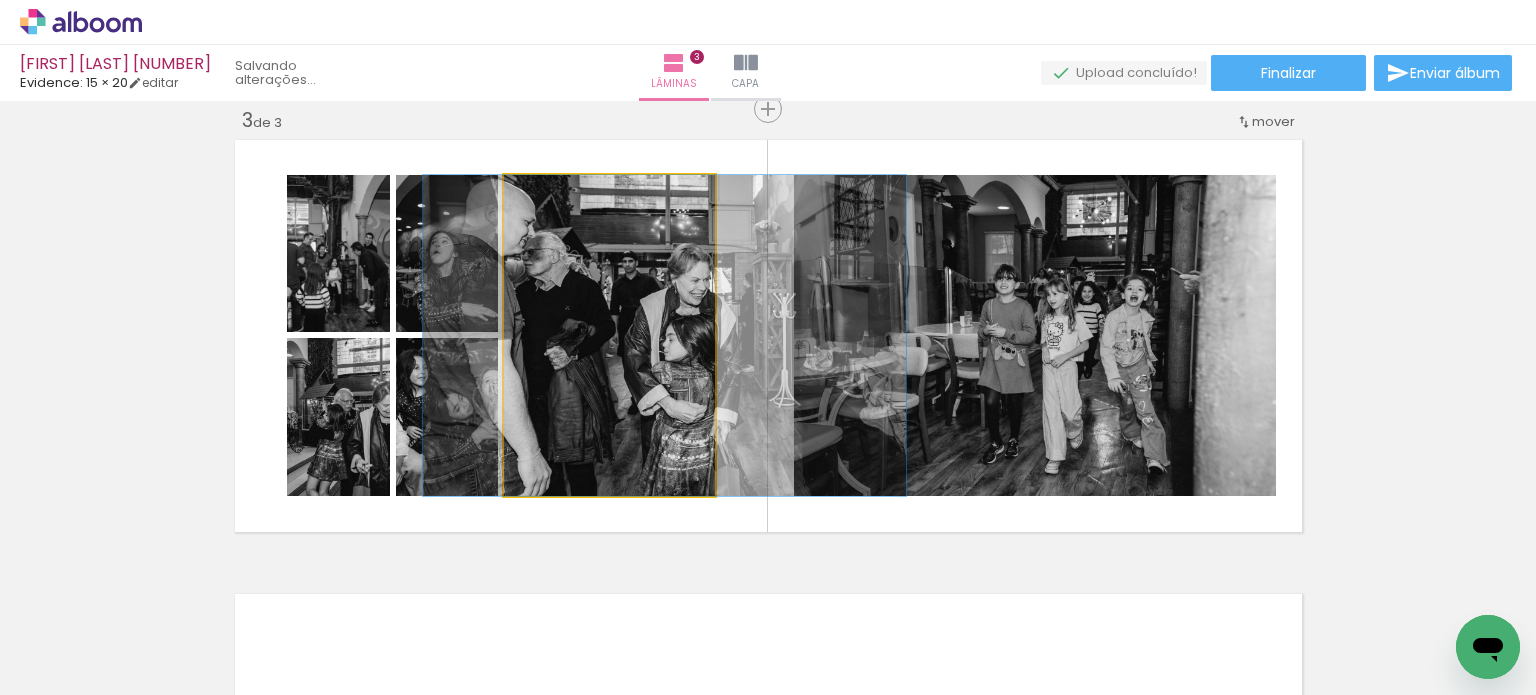drag, startPoint x: 619, startPoint y: 420, endPoint x: 674, endPoint y: 422, distance: 55.03635 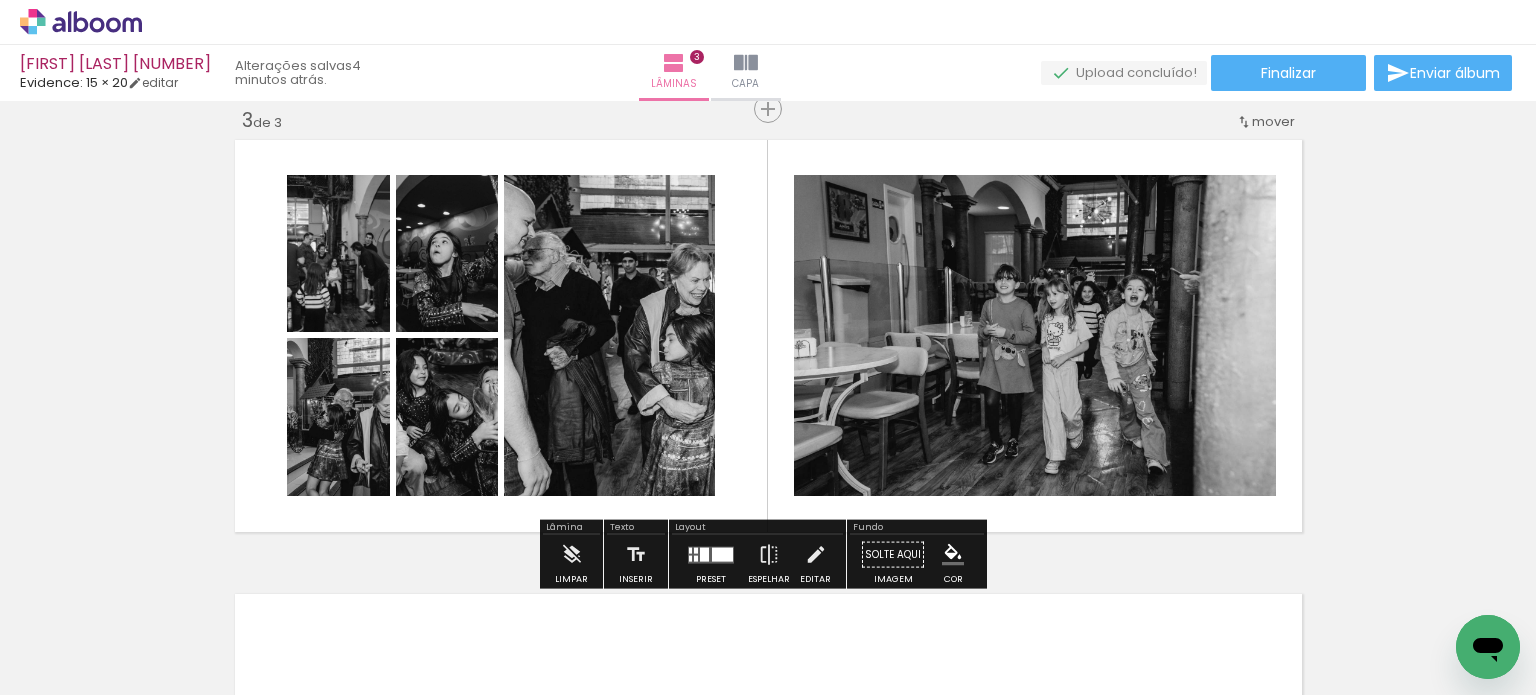 click at bounding box center (711, 555) 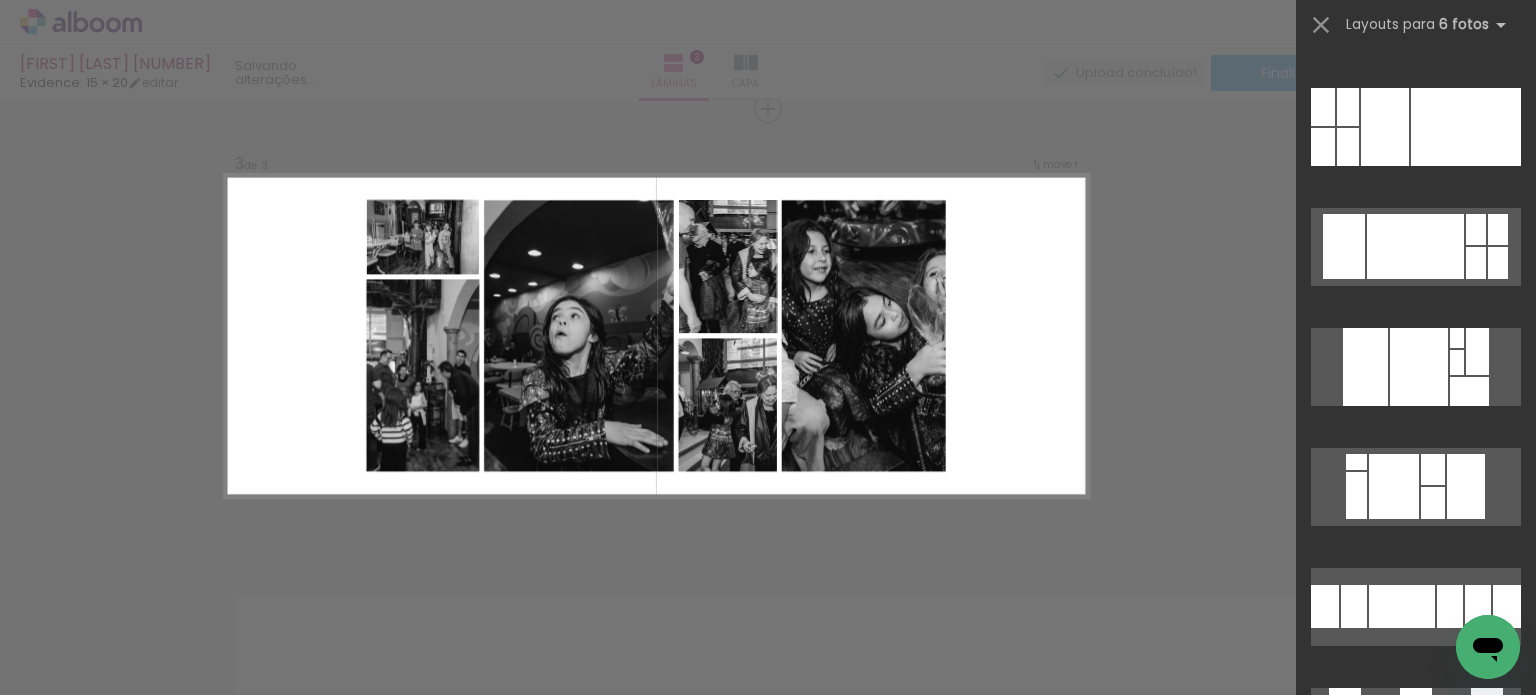 scroll, scrollTop: 53320, scrollLeft: 0, axis: vertical 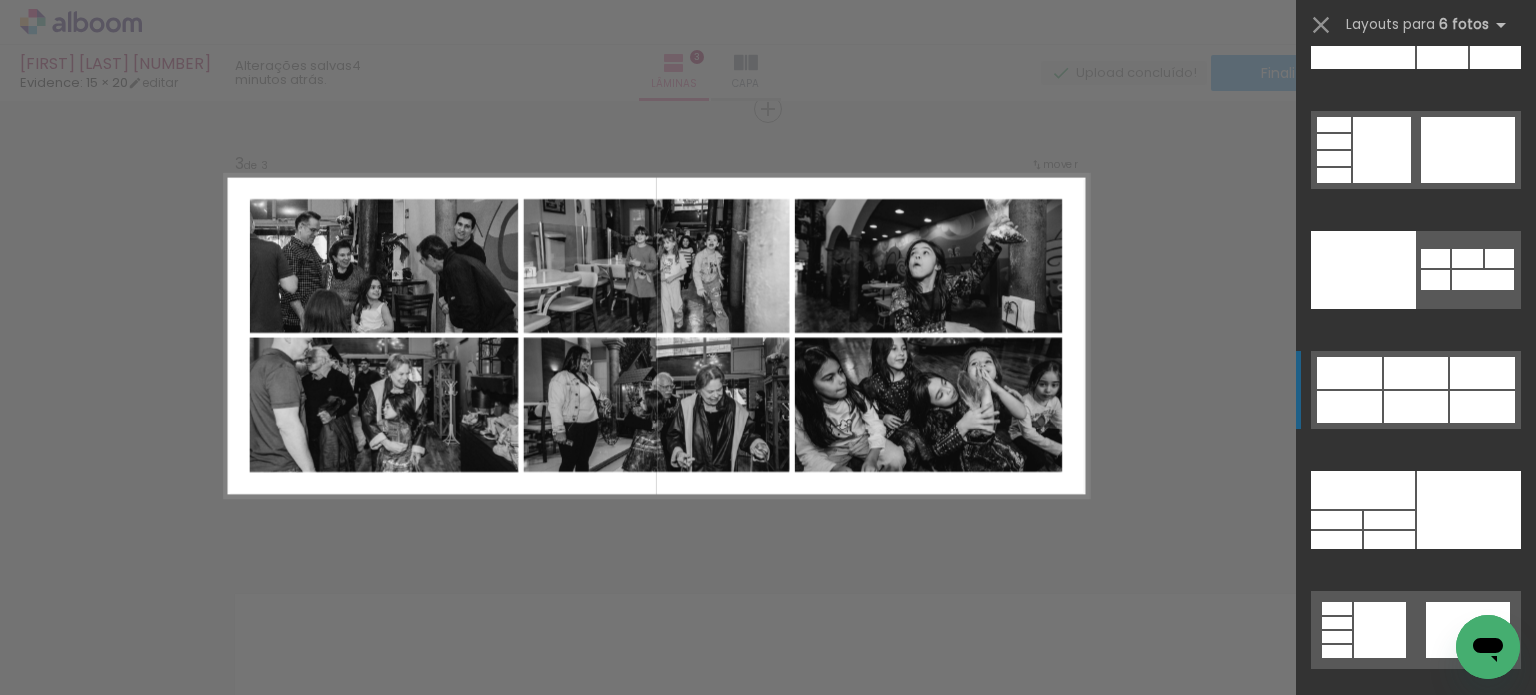 click at bounding box center [1416, -190] 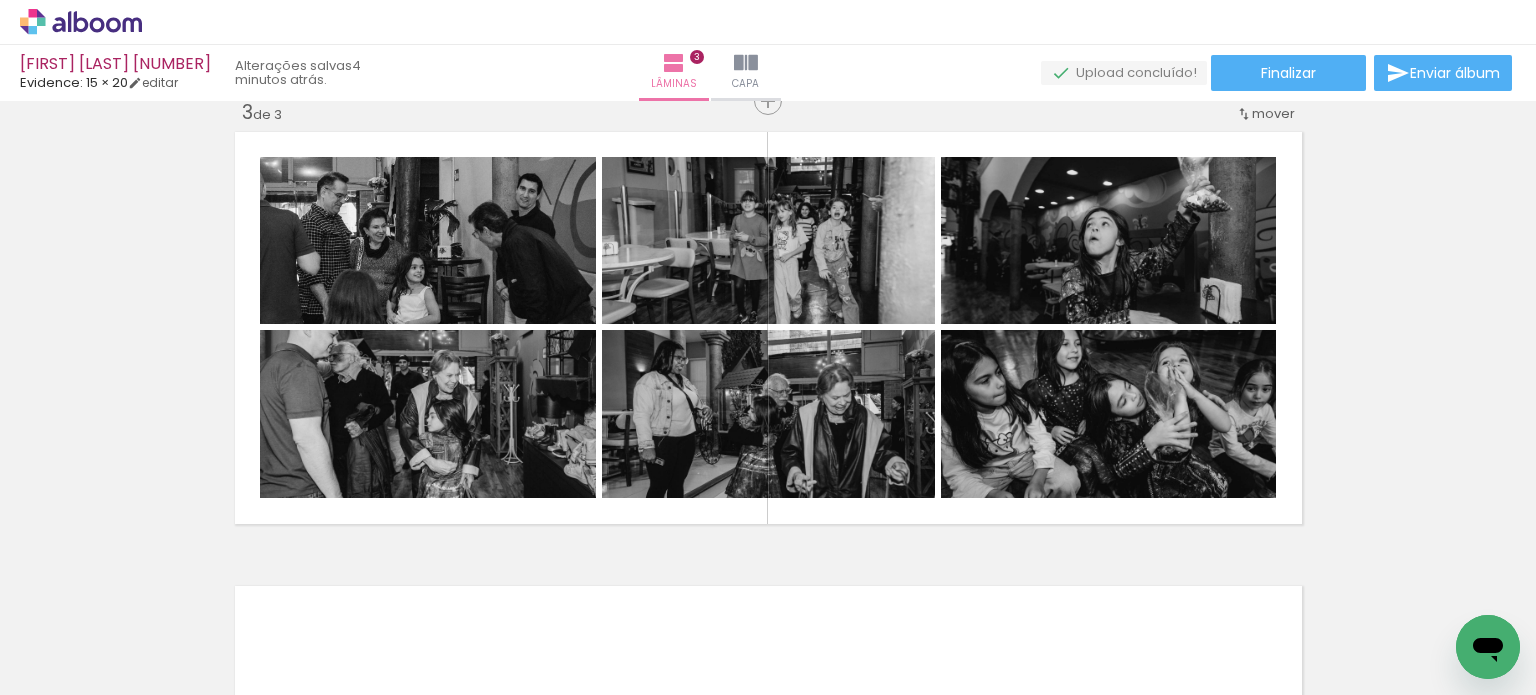 scroll, scrollTop: 933, scrollLeft: 0, axis: vertical 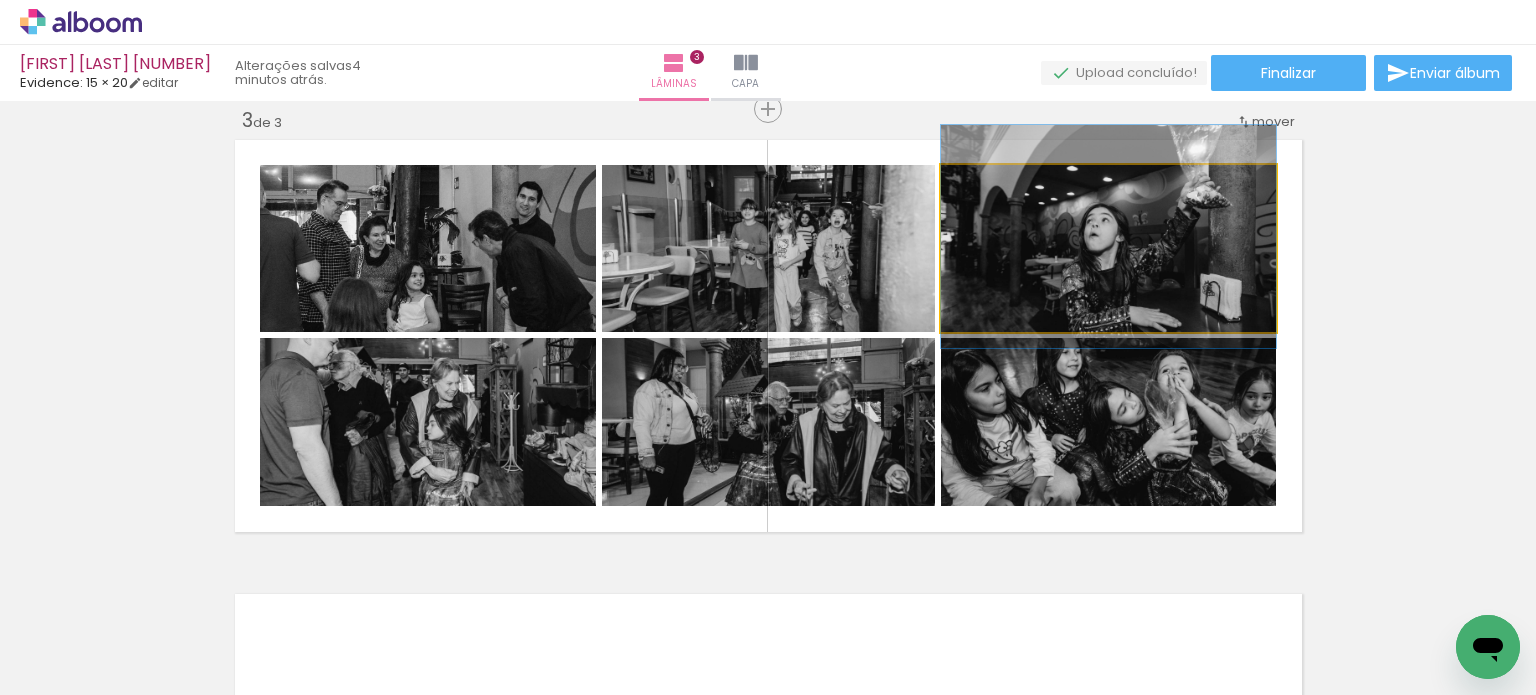 drag, startPoint x: 1216, startPoint y: 280, endPoint x: 1216, endPoint y: 268, distance: 12 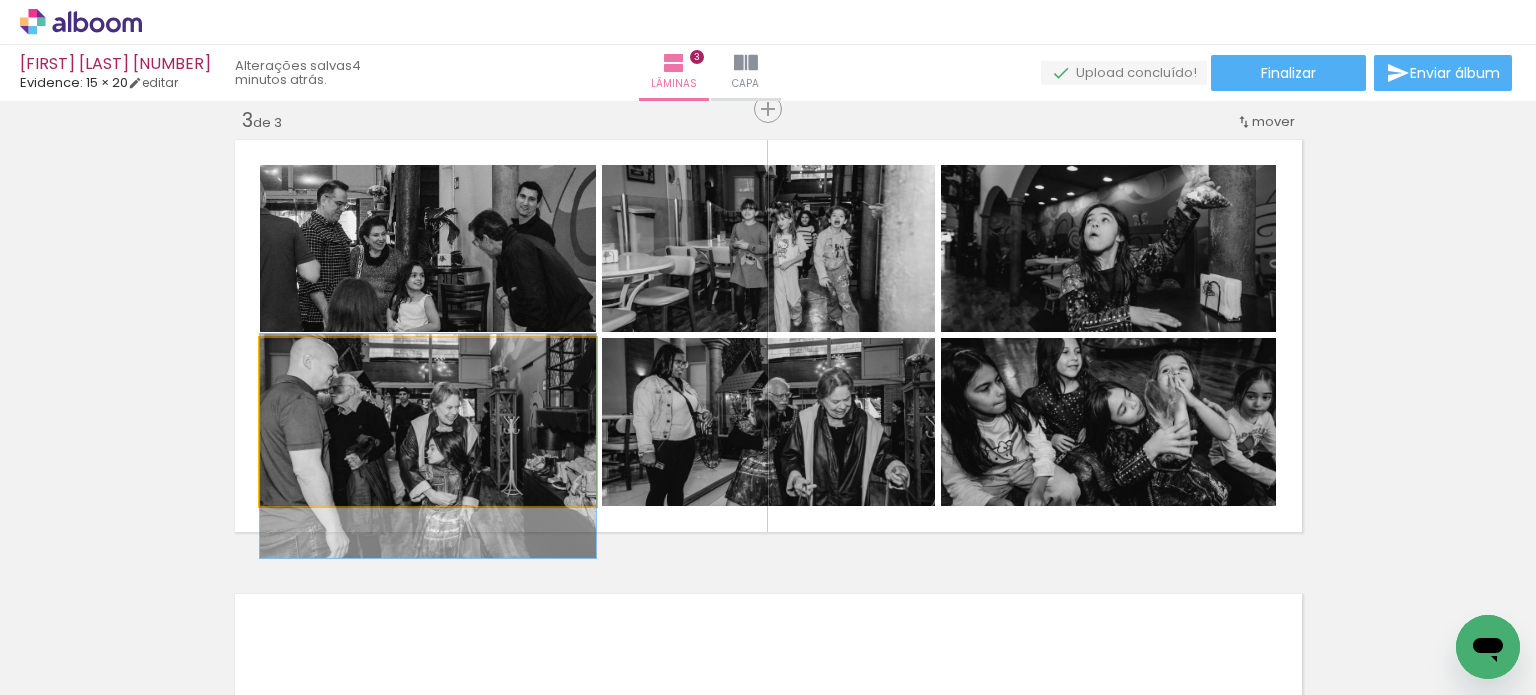drag, startPoint x: 504, startPoint y: 455, endPoint x: 509, endPoint y: 479, distance: 24.5153 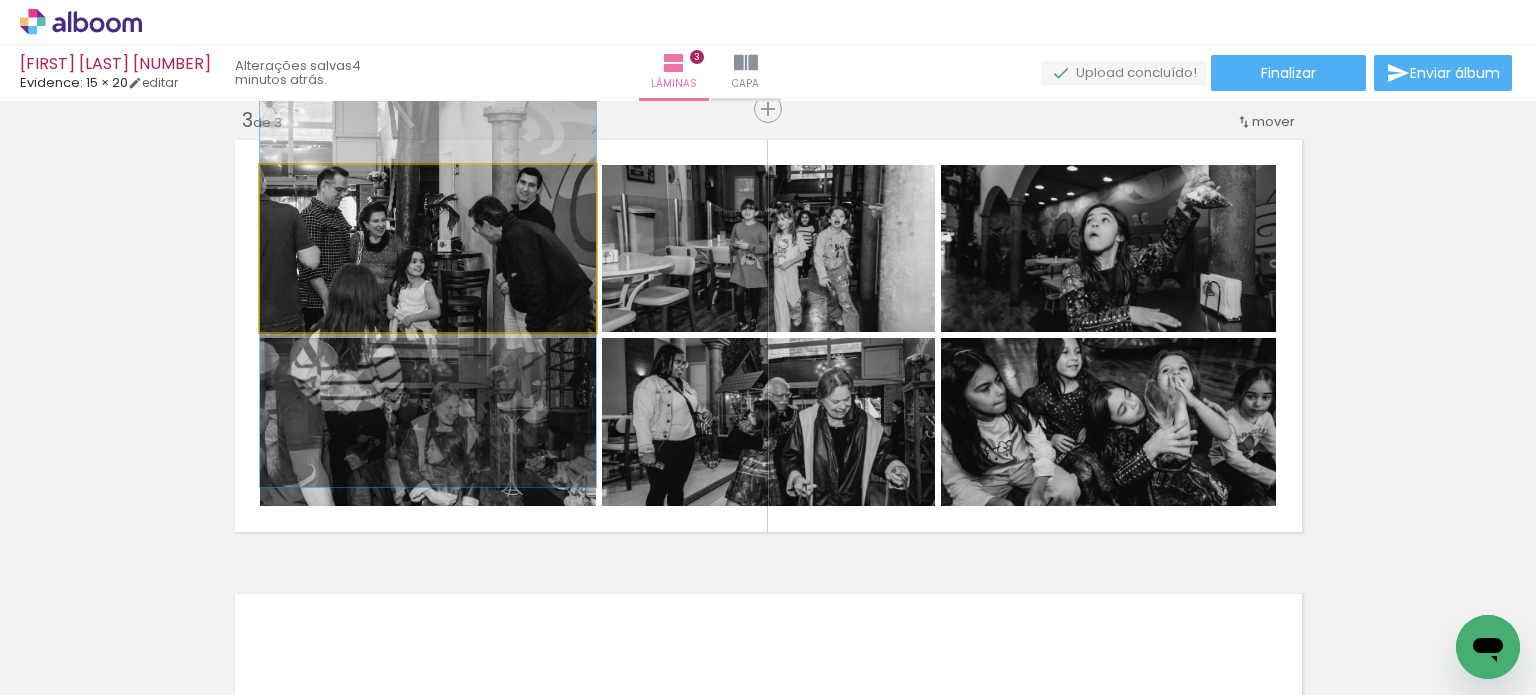 drag, startPoint x: 481, startPoint y: 303, endPoint x: 484, endPoint y: 289, distance: 14.3178215 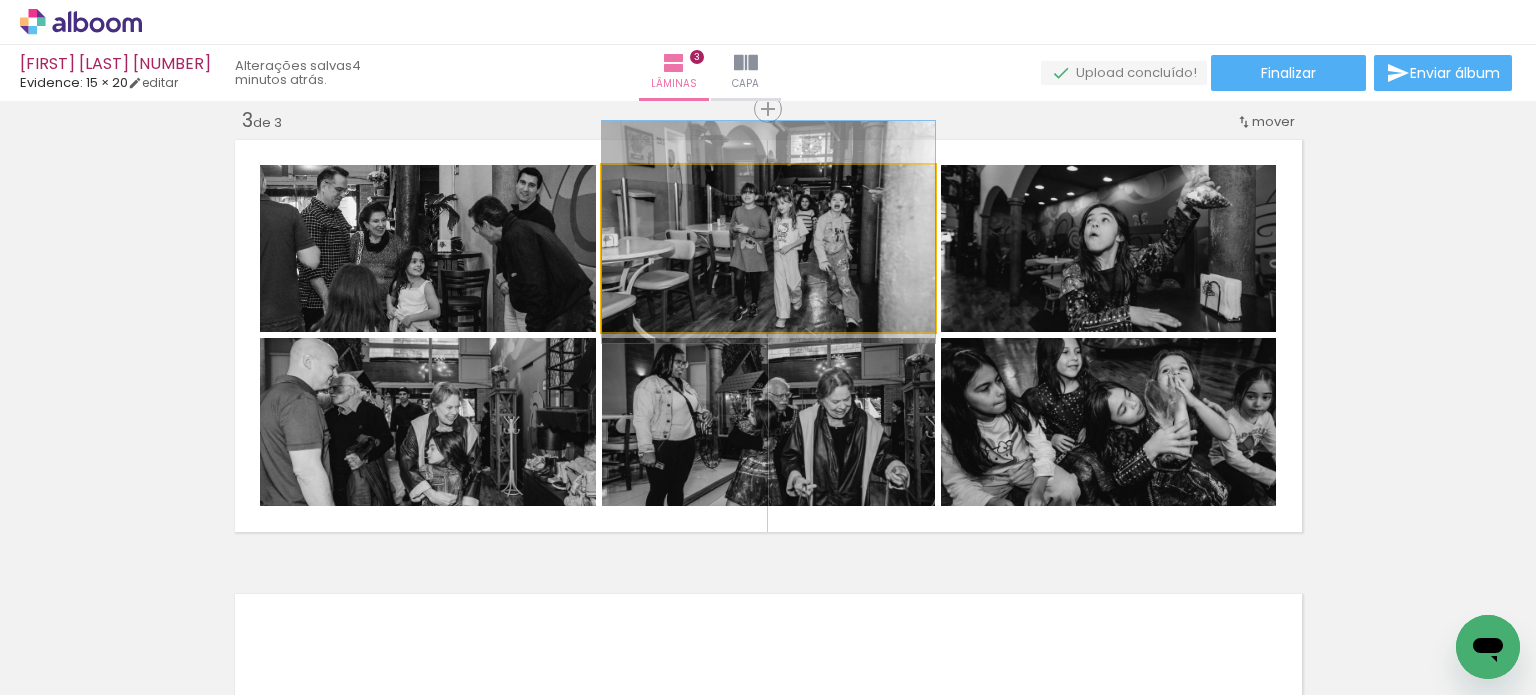 drag, startPoint x: 740, startPoint y: 275, endPoint x: 743, endPoint y: 258, distance: 17.262676 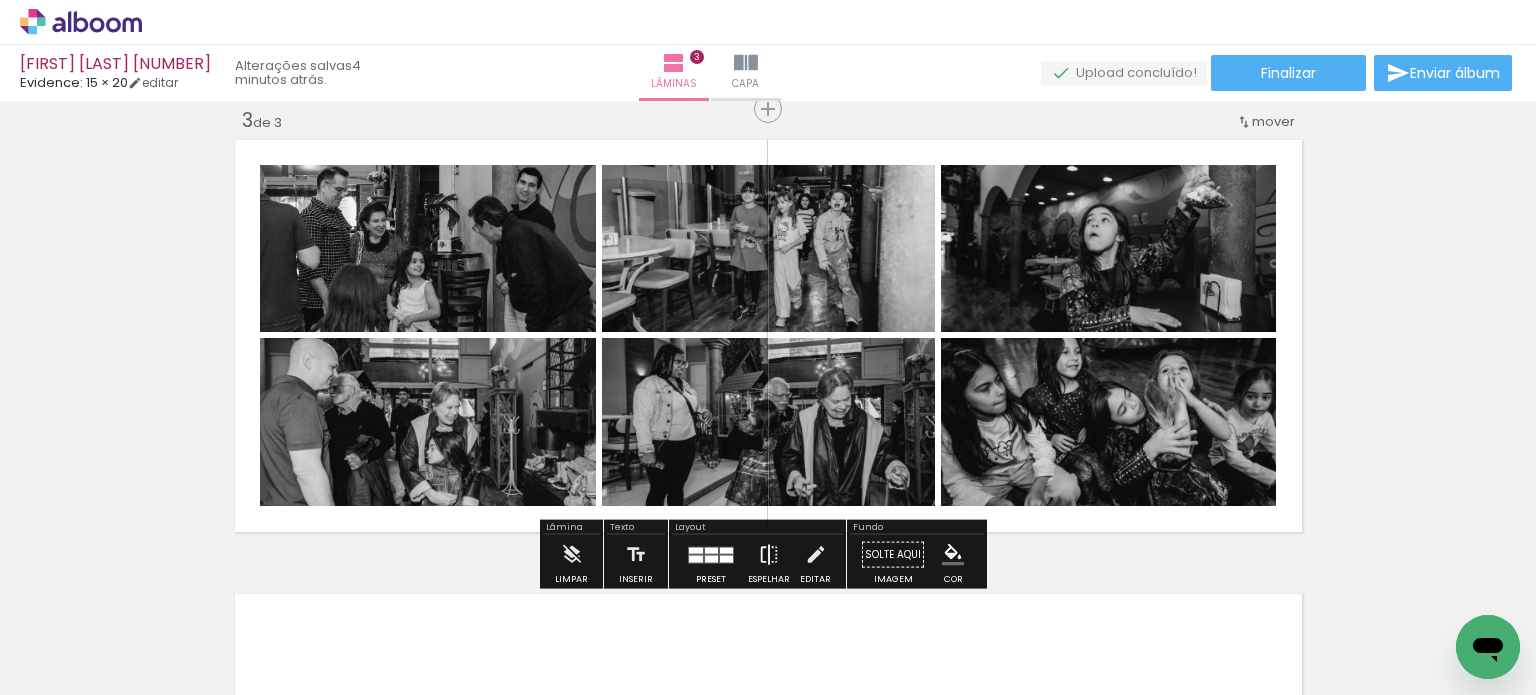 click at bounding box center (769, 555) 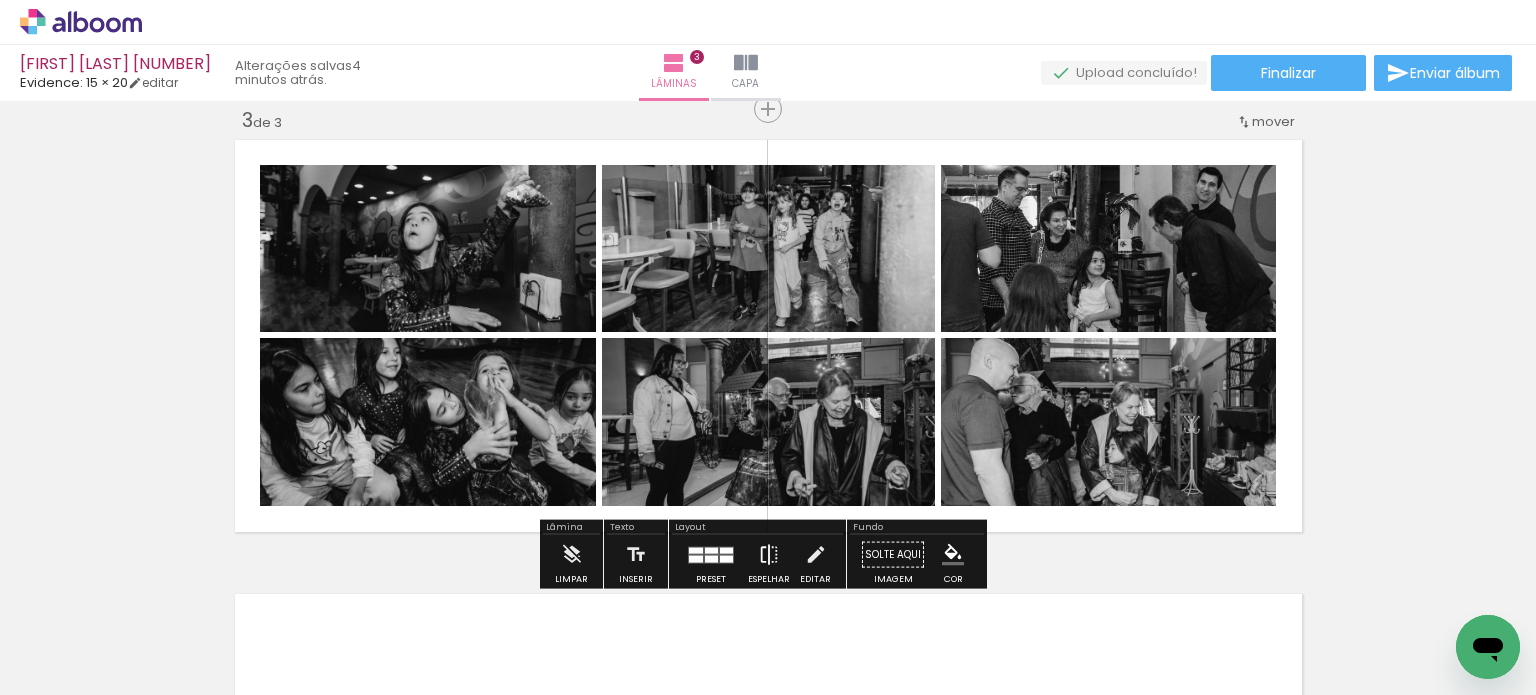 click on "Espelhar" at bounding box center (769, 560) 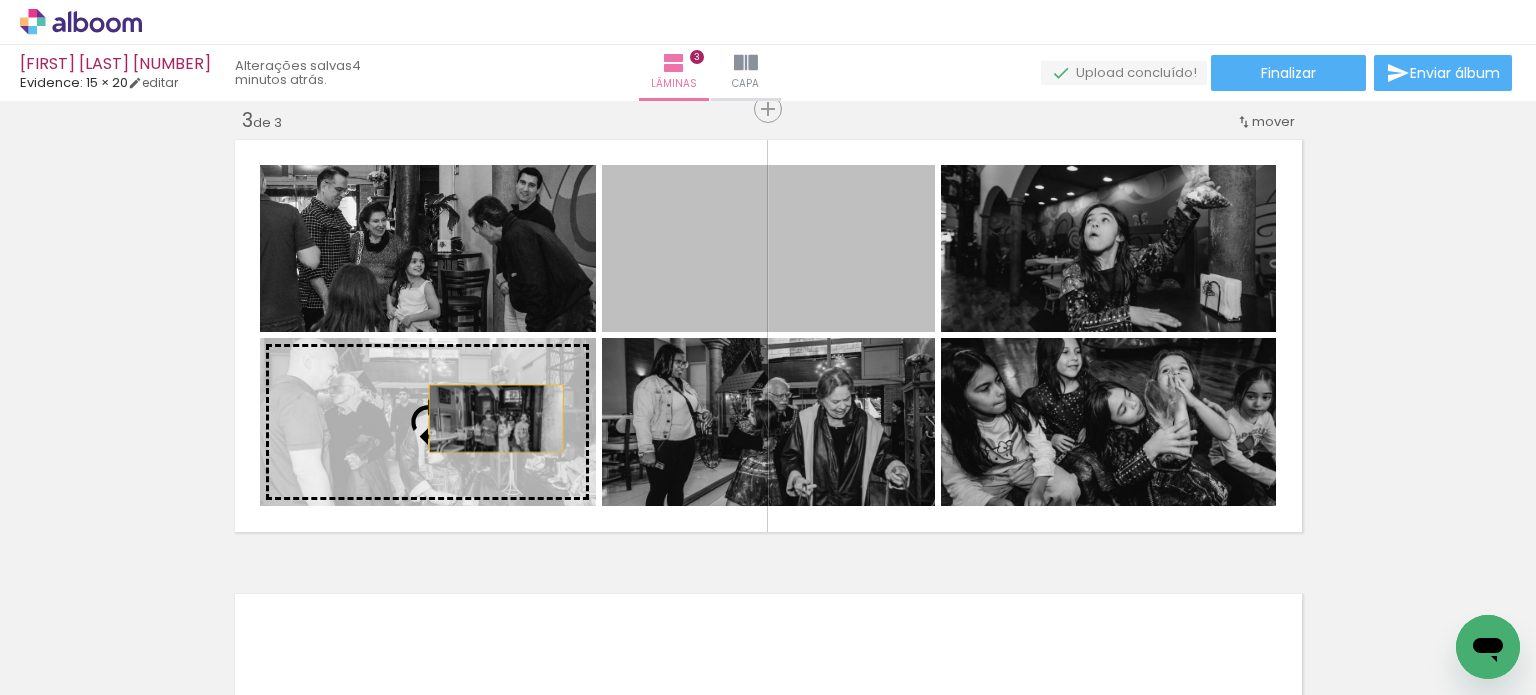 drag, startPoint x: 828, startPoint y: 281, endPoint x: 488, endPoint y: 418, distance: 366.56378 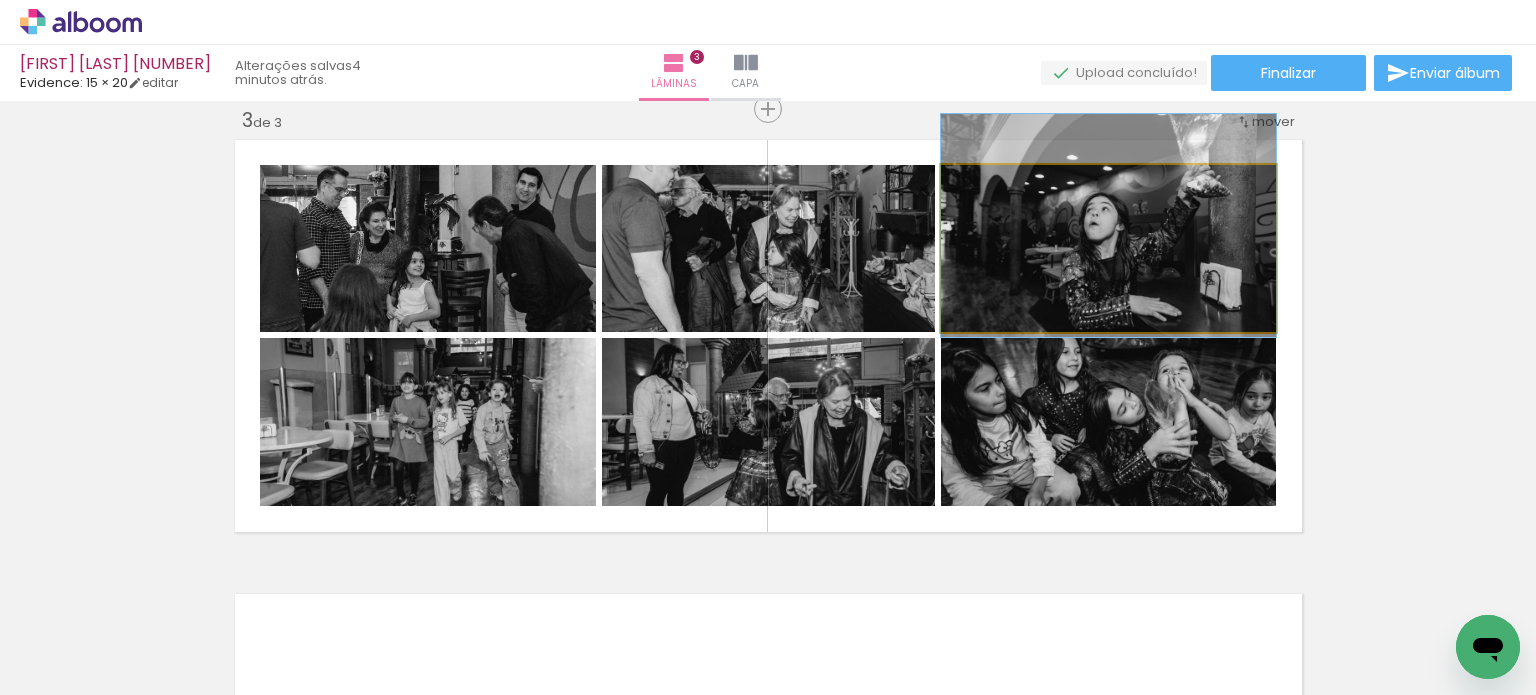 drag, startPoint x: 1207, startPoint y: 286, endPoint x: 1207, endPoint y: 275, distance: 11 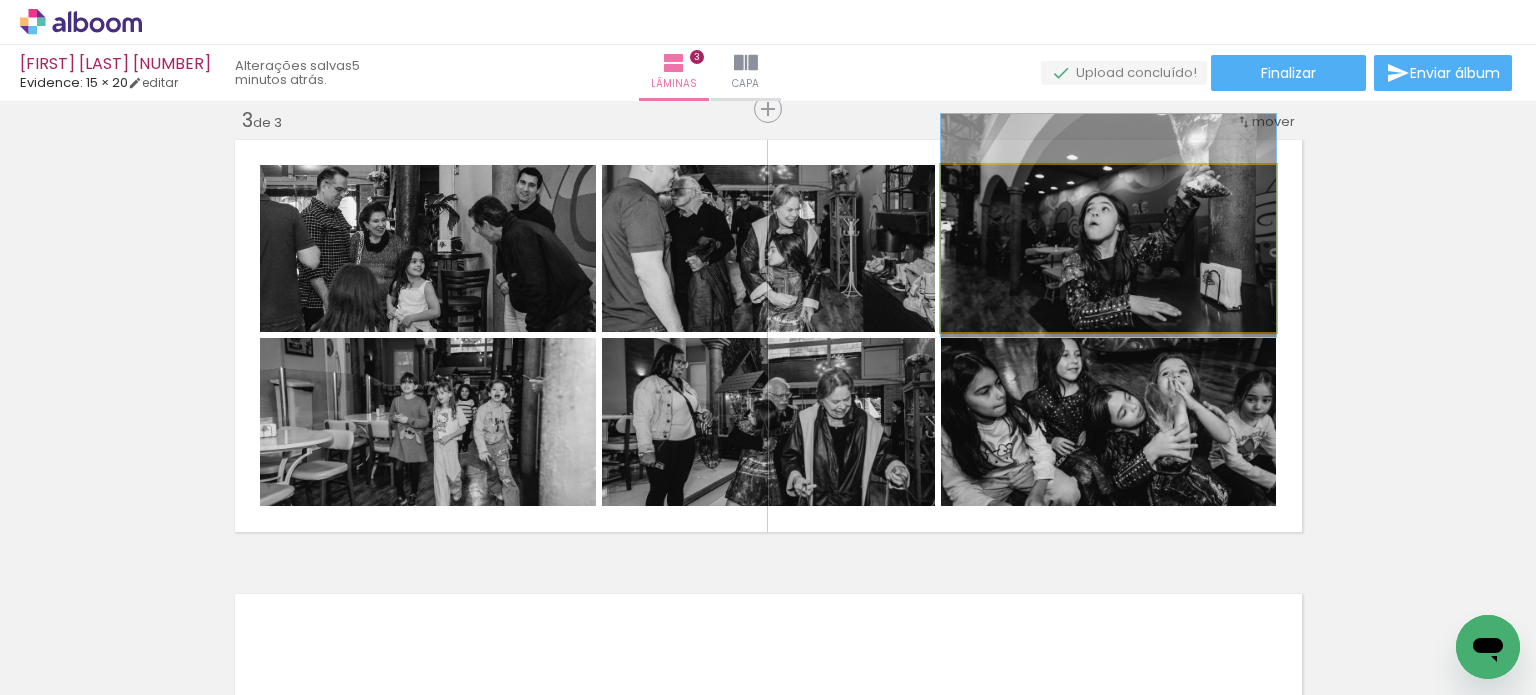 click 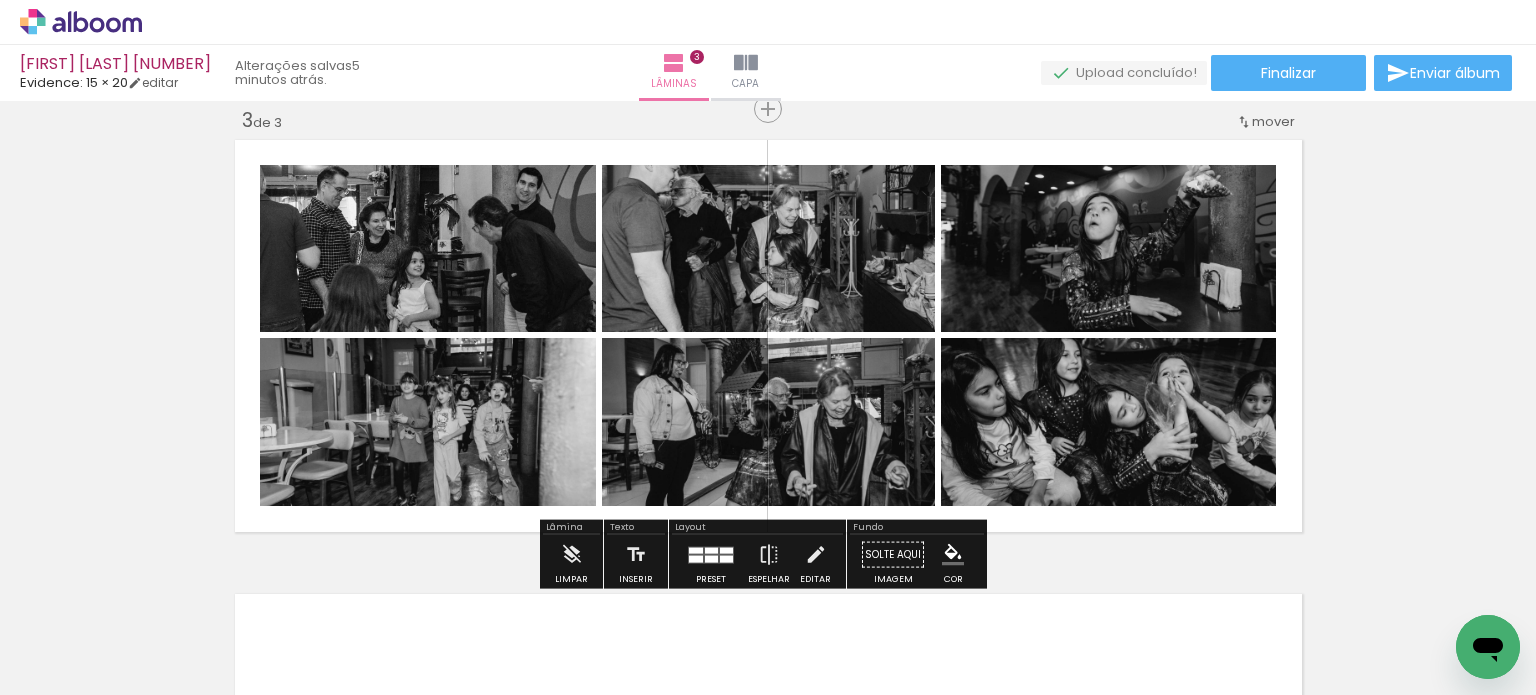click on "Inserir lâmina 1  de 3  Inserir lâmina 2  de 3  Inserir lâmina 3  de 3" at bounding box center (768, 83) 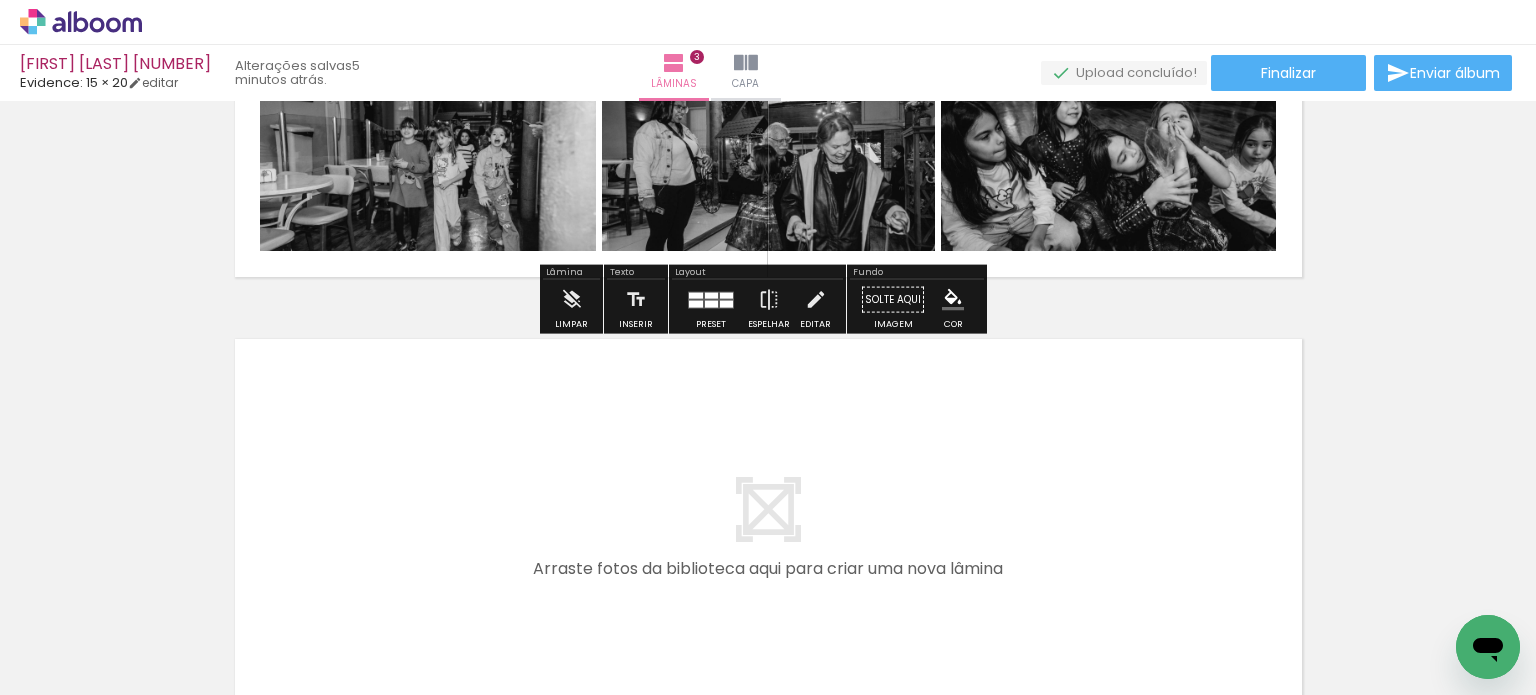 scroll, scrollTop: 1333, scrollLeft: 0, axis: vertical 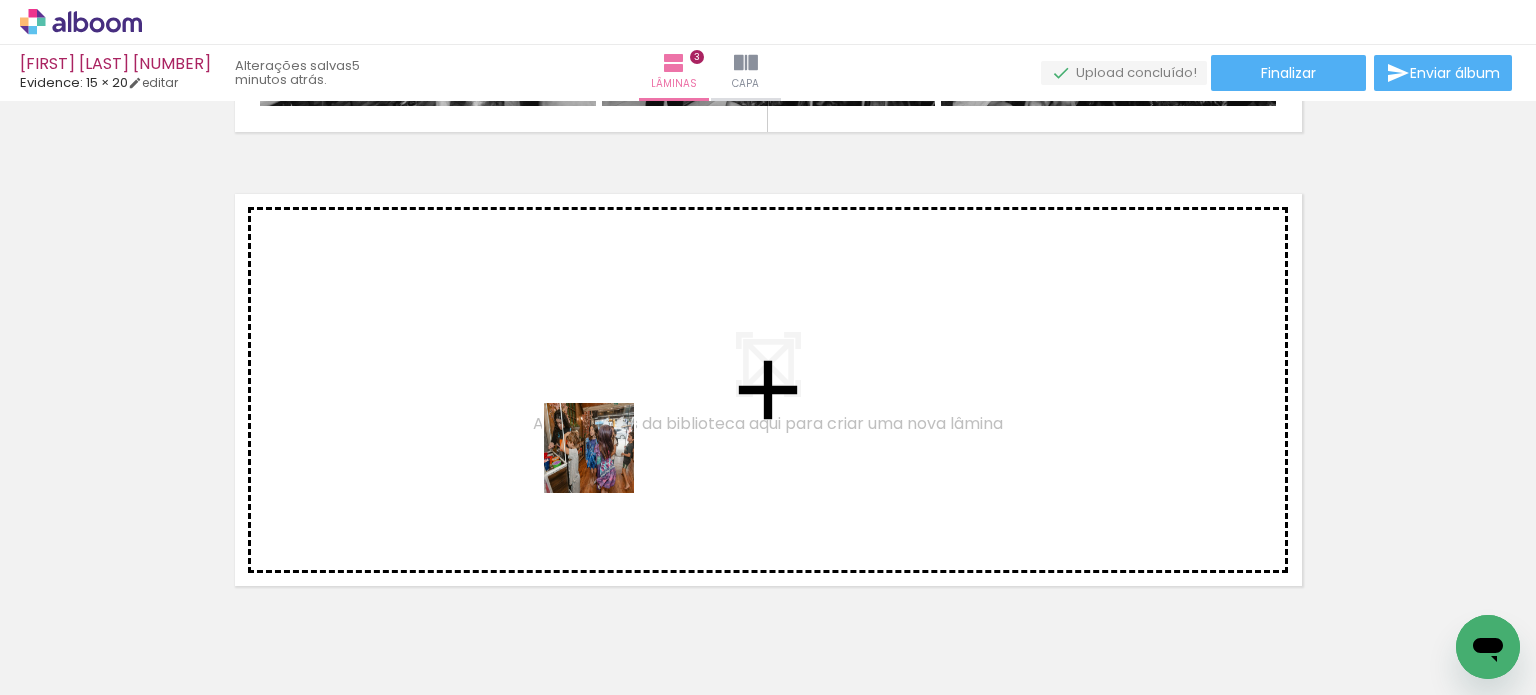 drag, startPoint x: 579, startPoint y: 627, endPoint x: 607, endPoint y: 455, distance: 174.26416 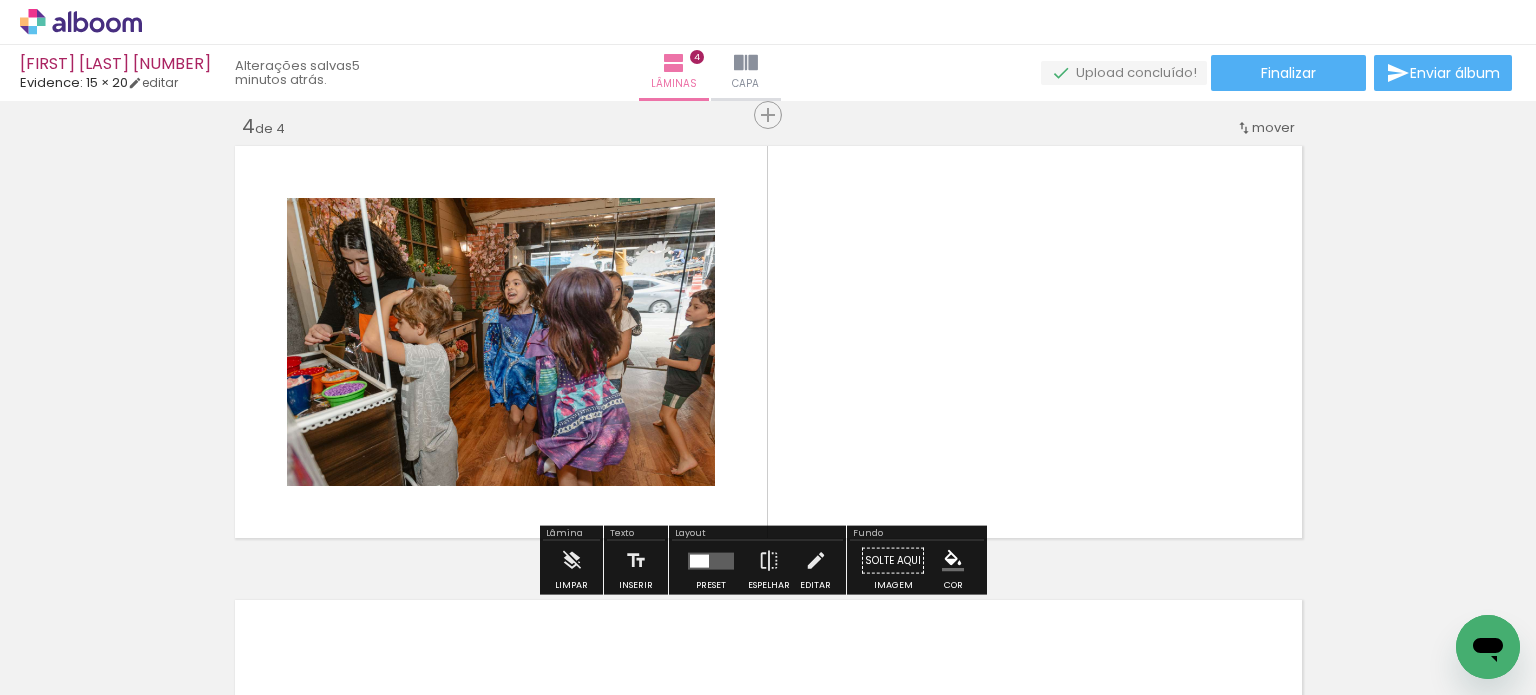 scroll, scrollTop: 1387, scrollLeft: 0, axis: vertical 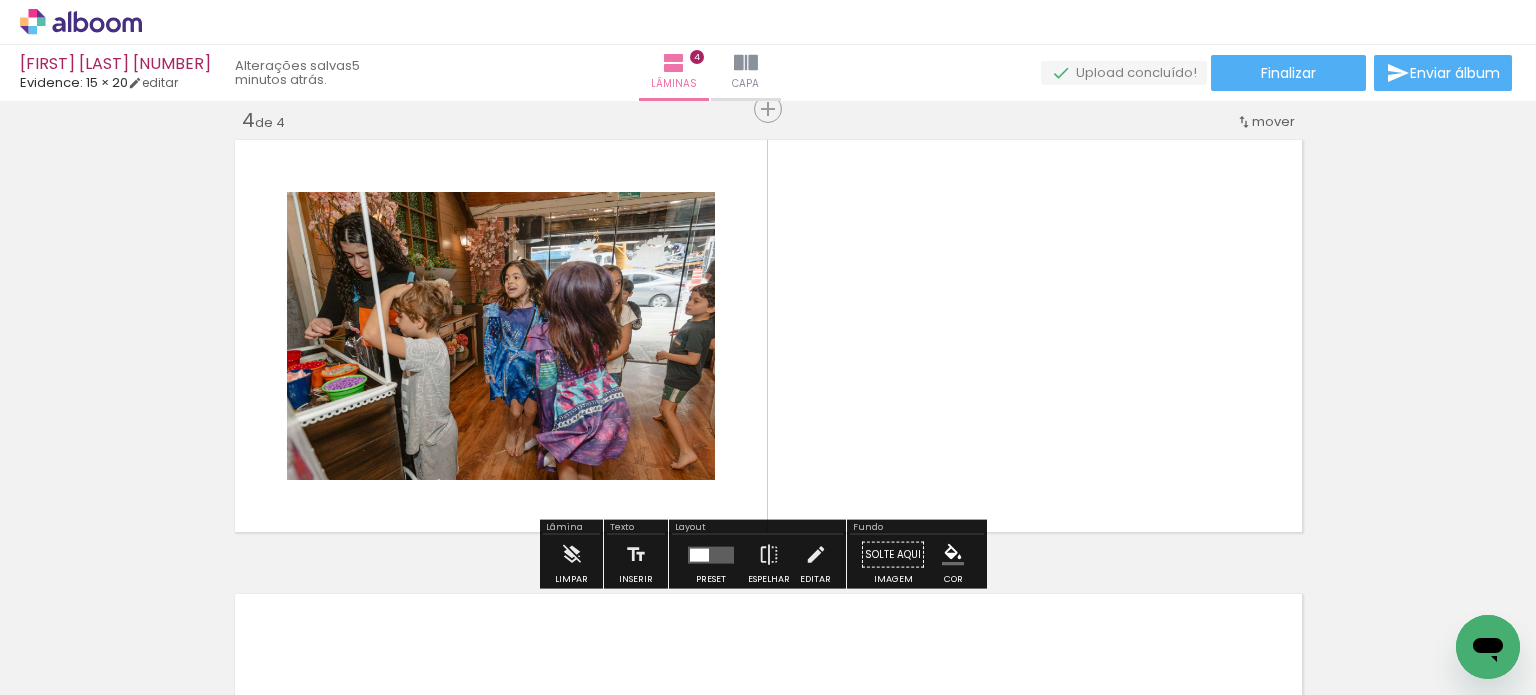 drag, startPoint x: 631, startPoint y: 626, endPoint x: 970, endPoint y: 386, distance: 415.35648 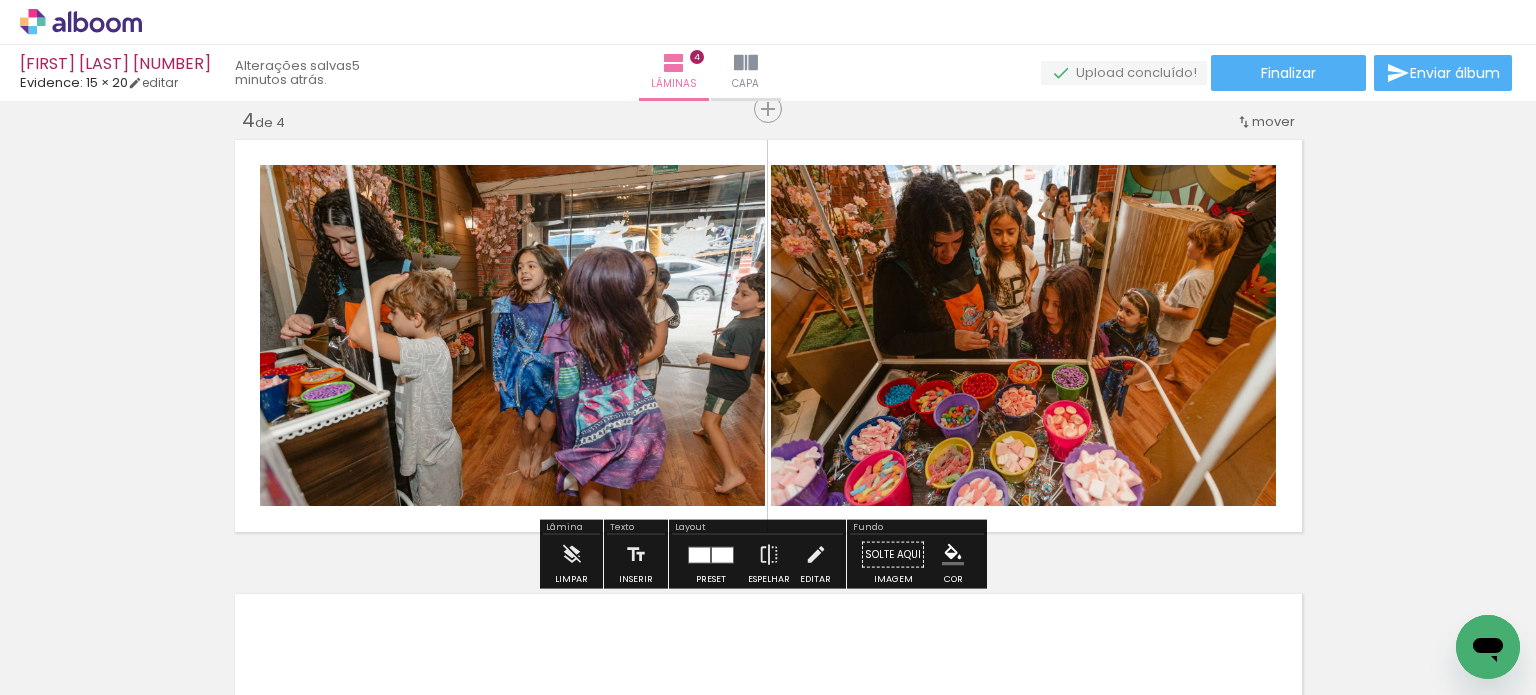click at bounding box center (699, 554) 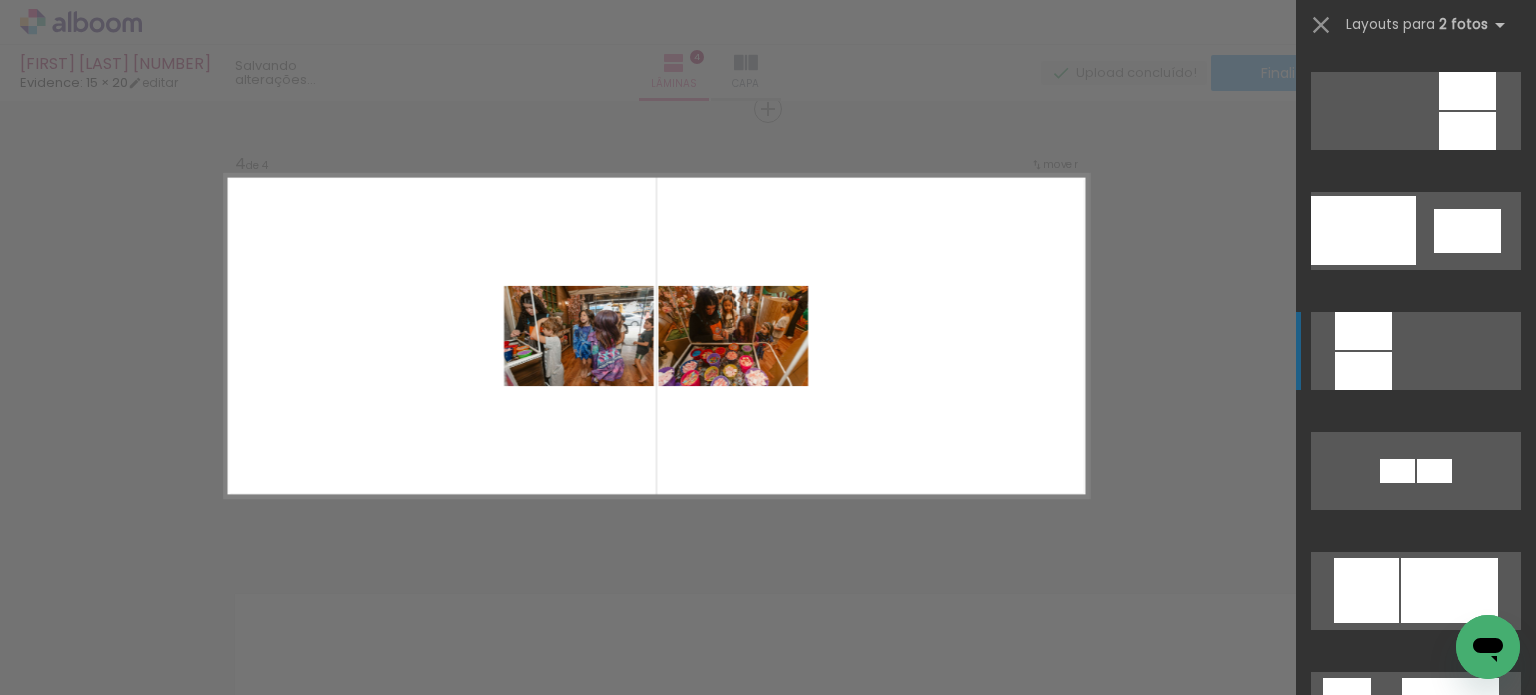 scroll, scrollTop: 2200, scrollLeft: 0, axis: vertical 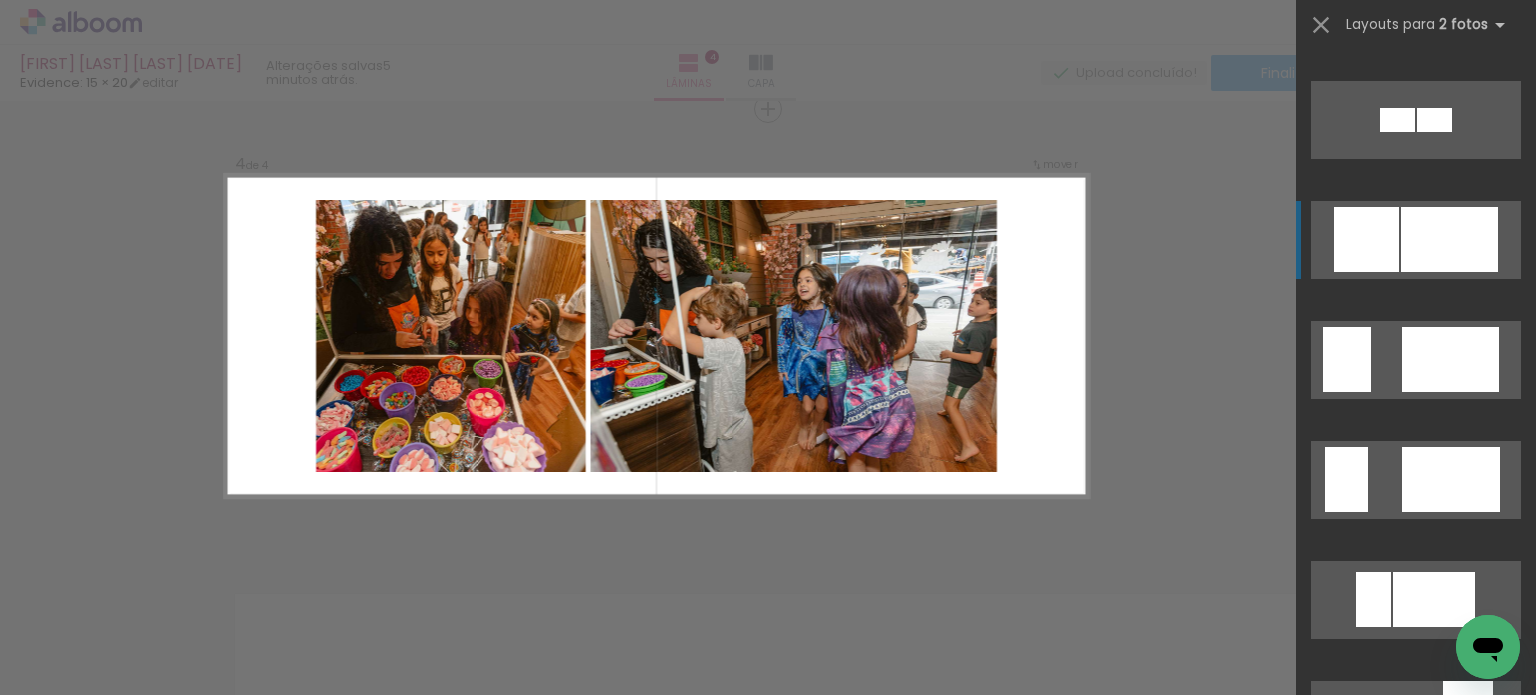 click at bounding box center (1434, 599) 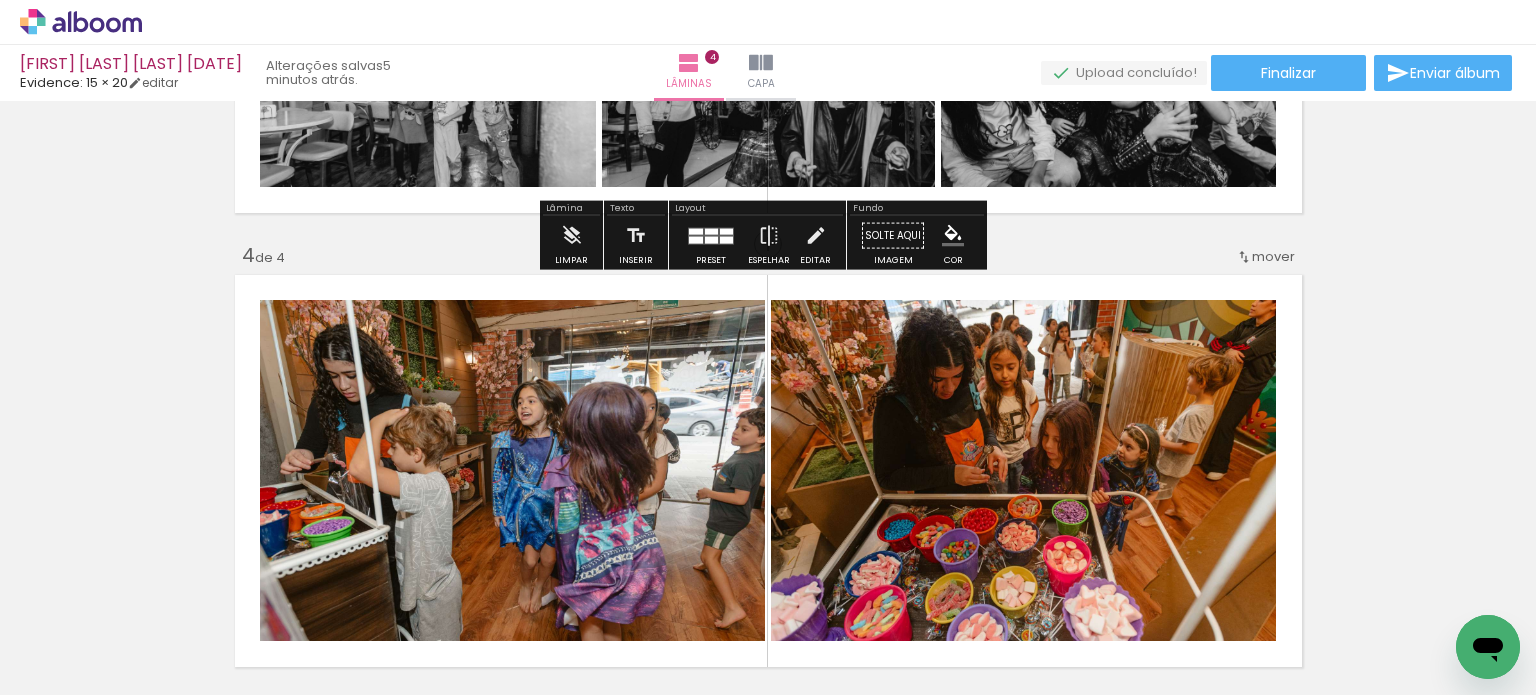 scroll, scrollTop: 1387, scrollLeft: 0, axis: vertical 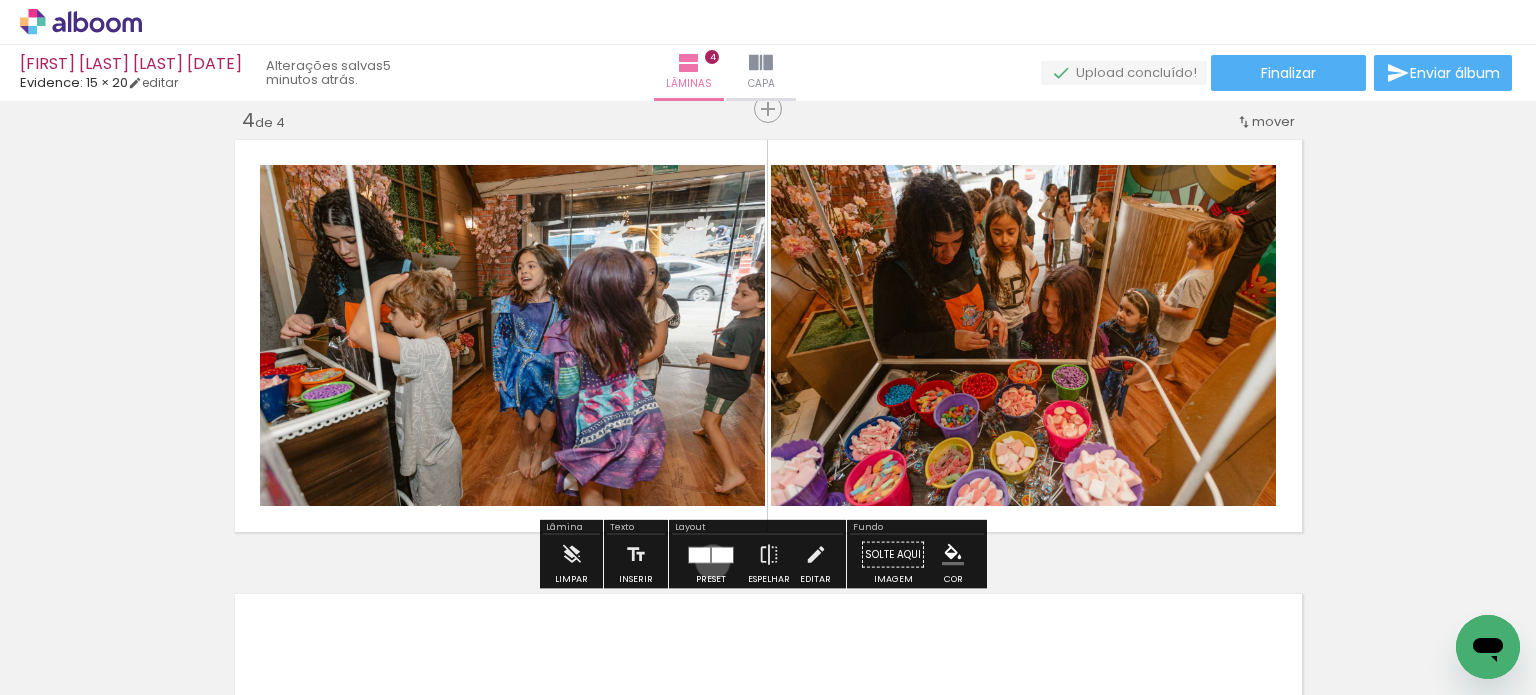 click at bounding box center (722, 554) 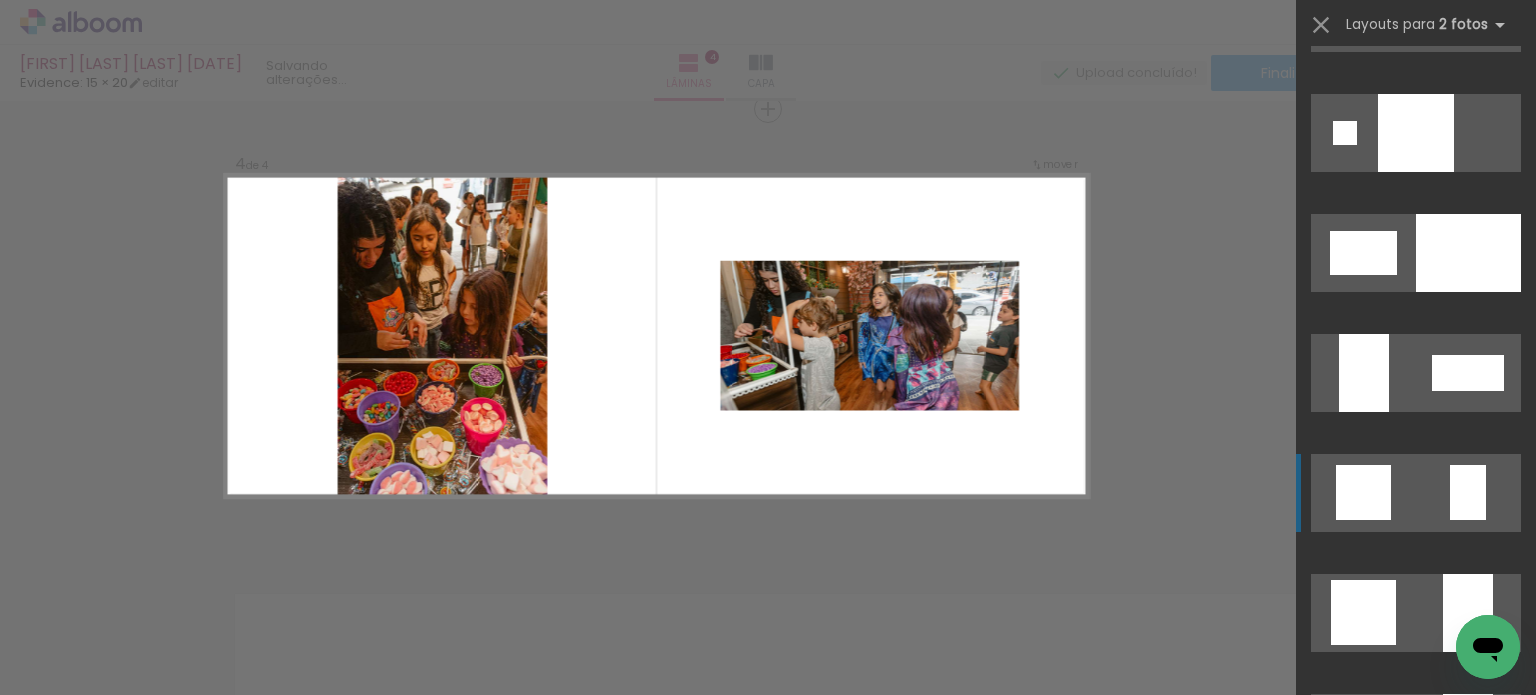 scroll, scrollTop: 5600, scrollLeft: 0, axis: vertical 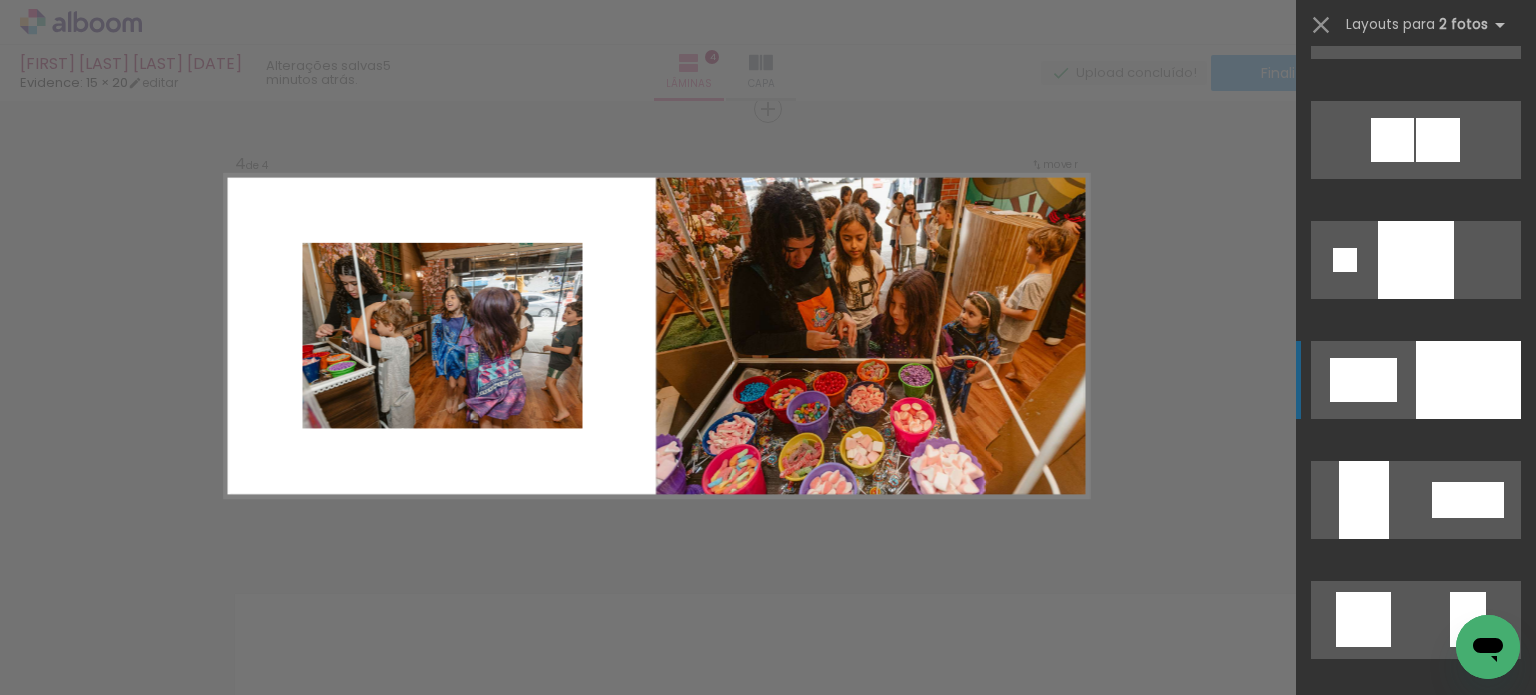 click at bounding box center (1416, -220) 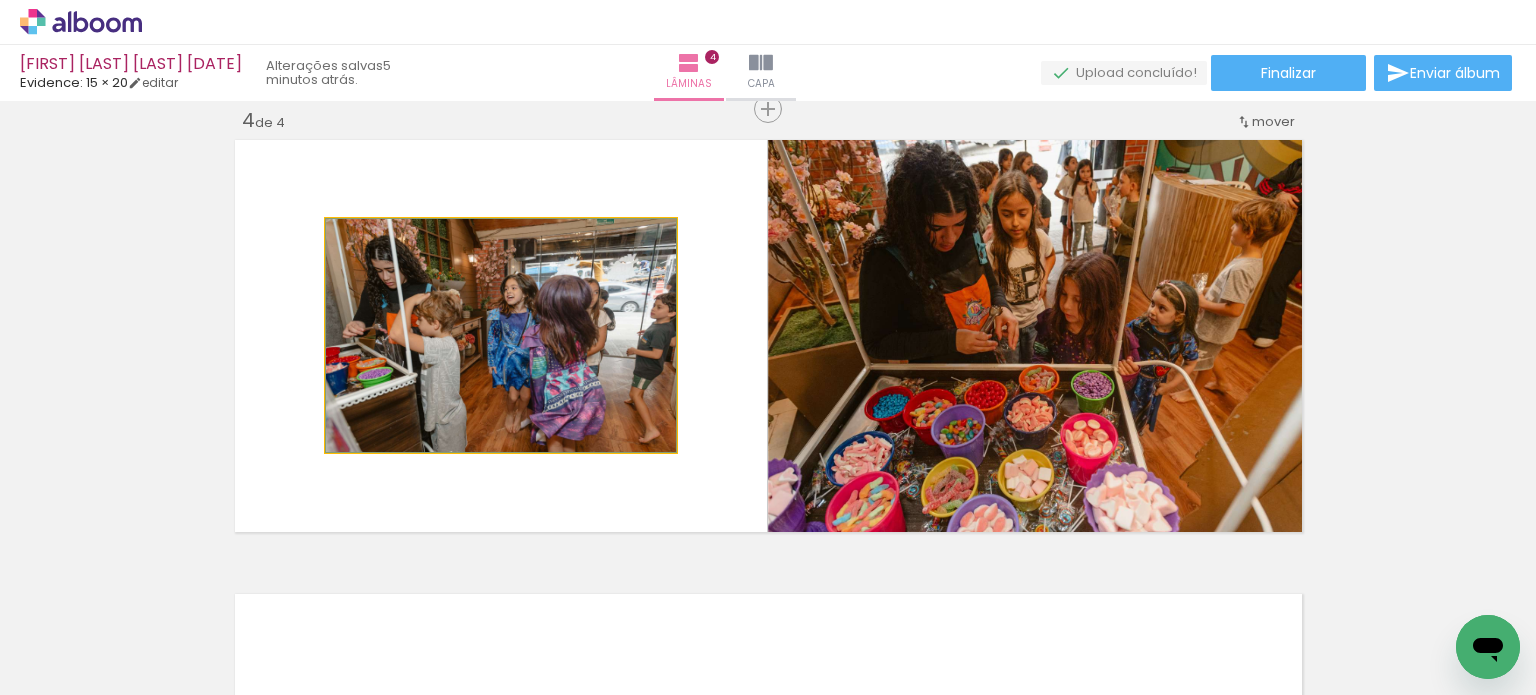 drag, startPoint x: 596, startPoint y: 391, endPoint x: 879, endPoint y: 397, distance: 283.0636 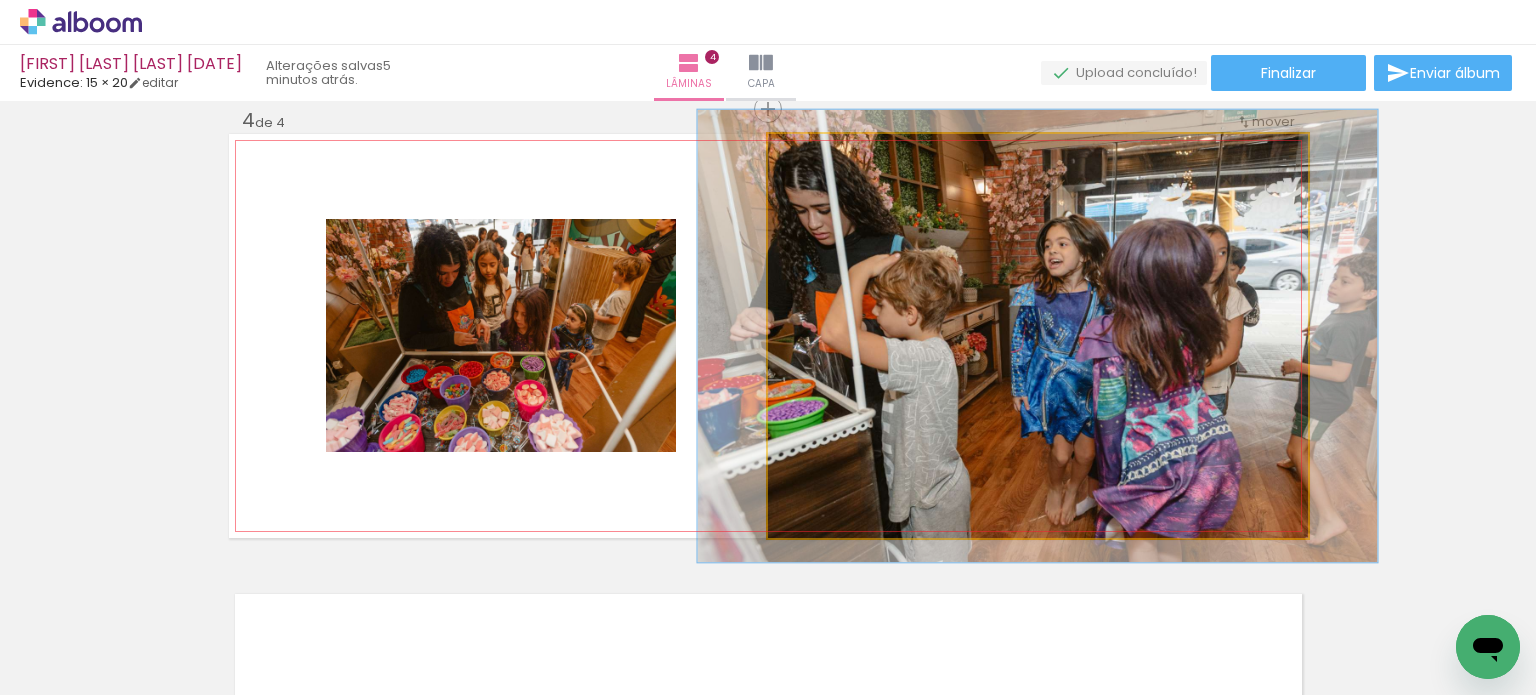 drag, startPoint x: 804, startPoint y: 155, endPoint x: 815, endPoint y: 155, distance: 11 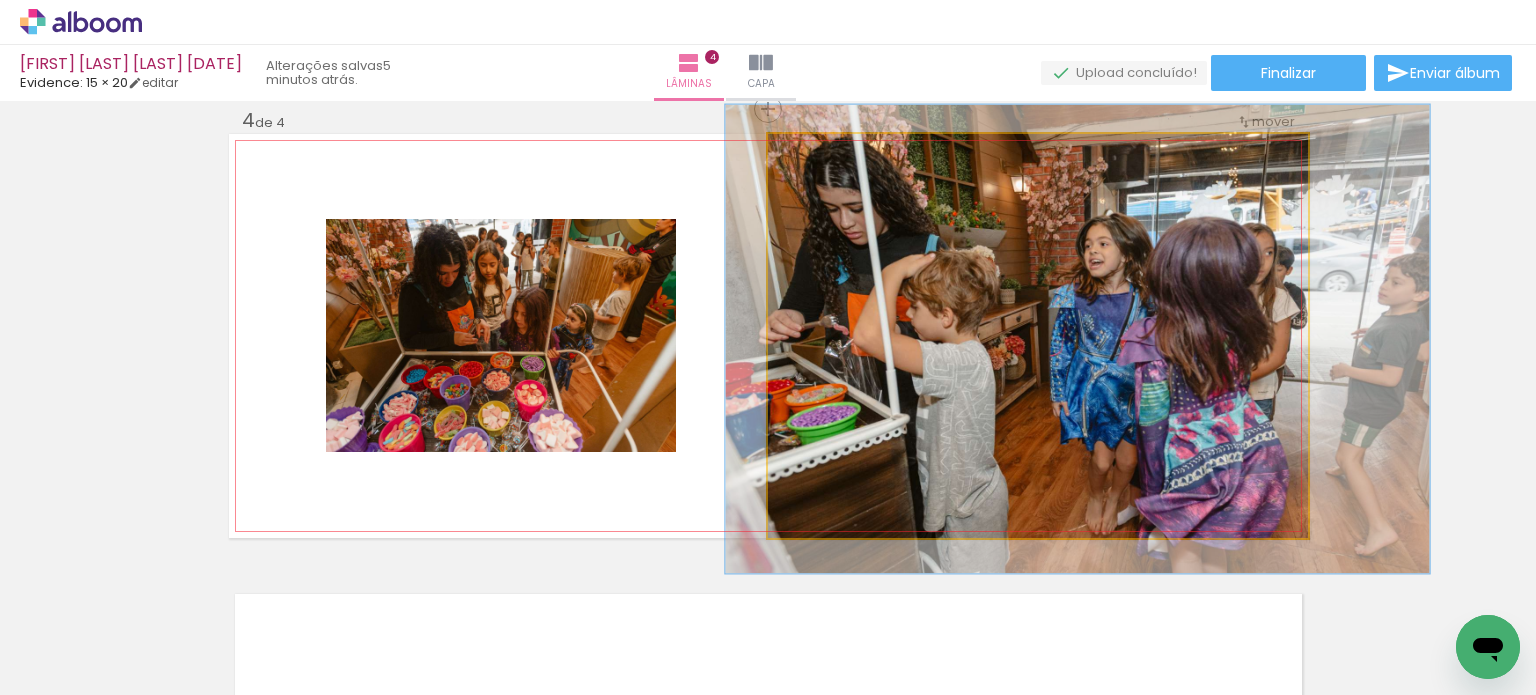 drag, startPoint x: 952, startPoint y: 291, endPoint x: 992, endPoint y: 294, distance: 40.112343 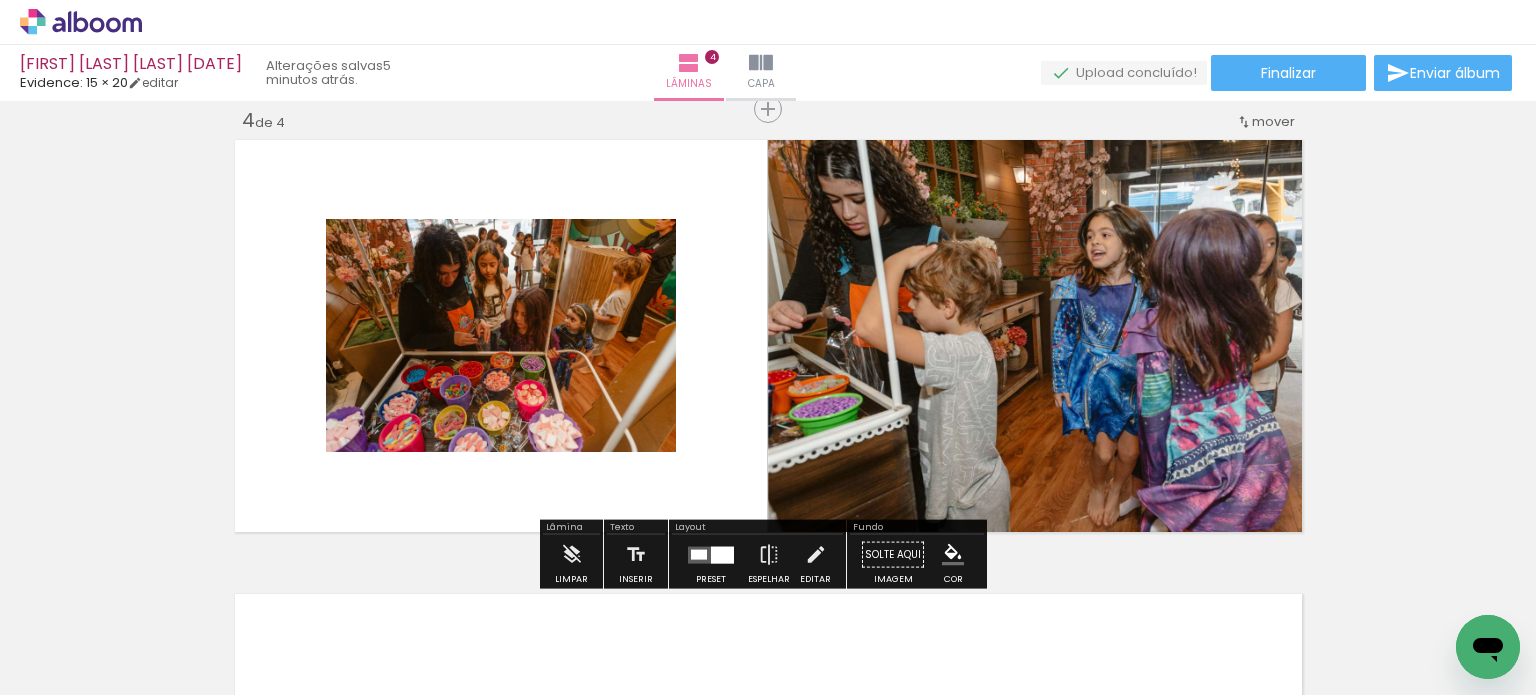 click on "Inserir lâmina 1  de 4  Inserir lâmina 2  de 4  Inserir lâmina 3  de 4  Inserir lâmina 4  de 4" at bounding box center (768, -144) 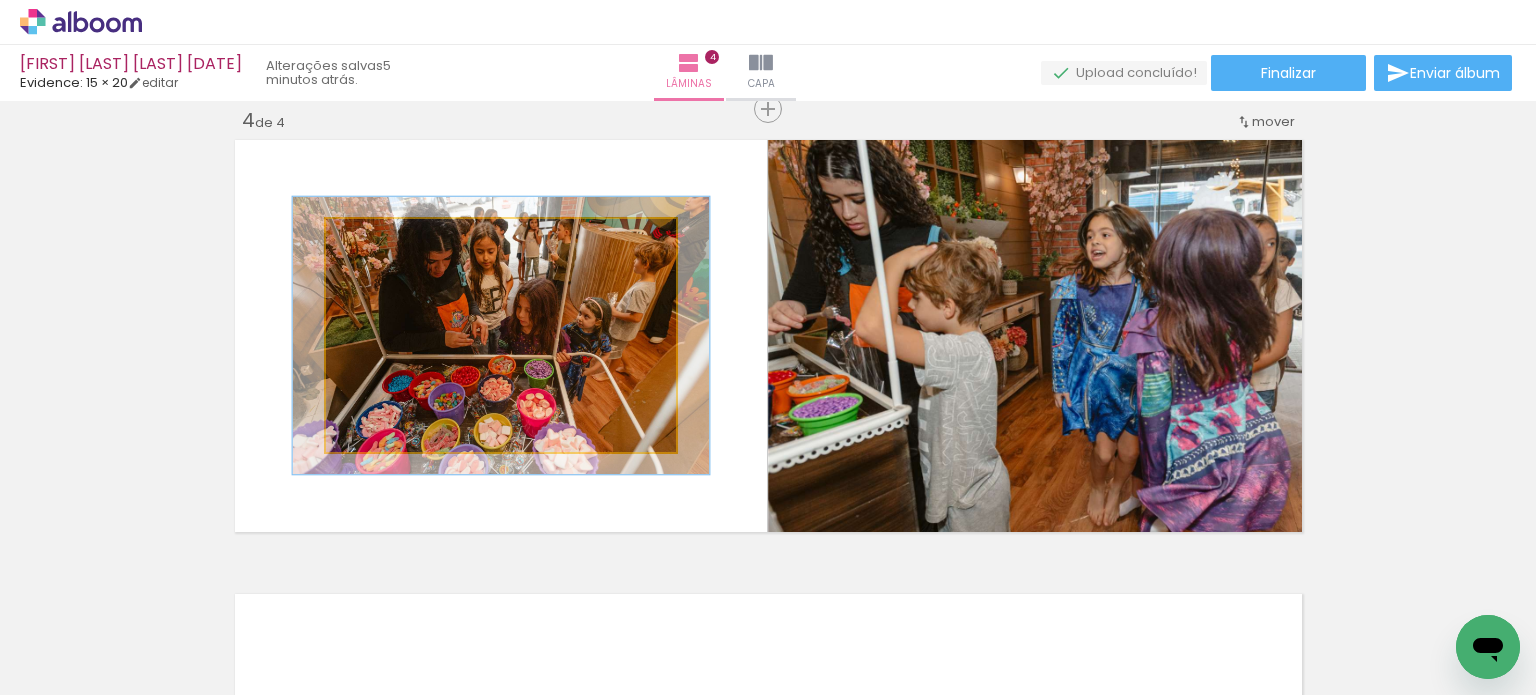 drag, startPoint x: 373, startPoint y: 242, endPoint x: 386, endPoint y: 242, distance: 13 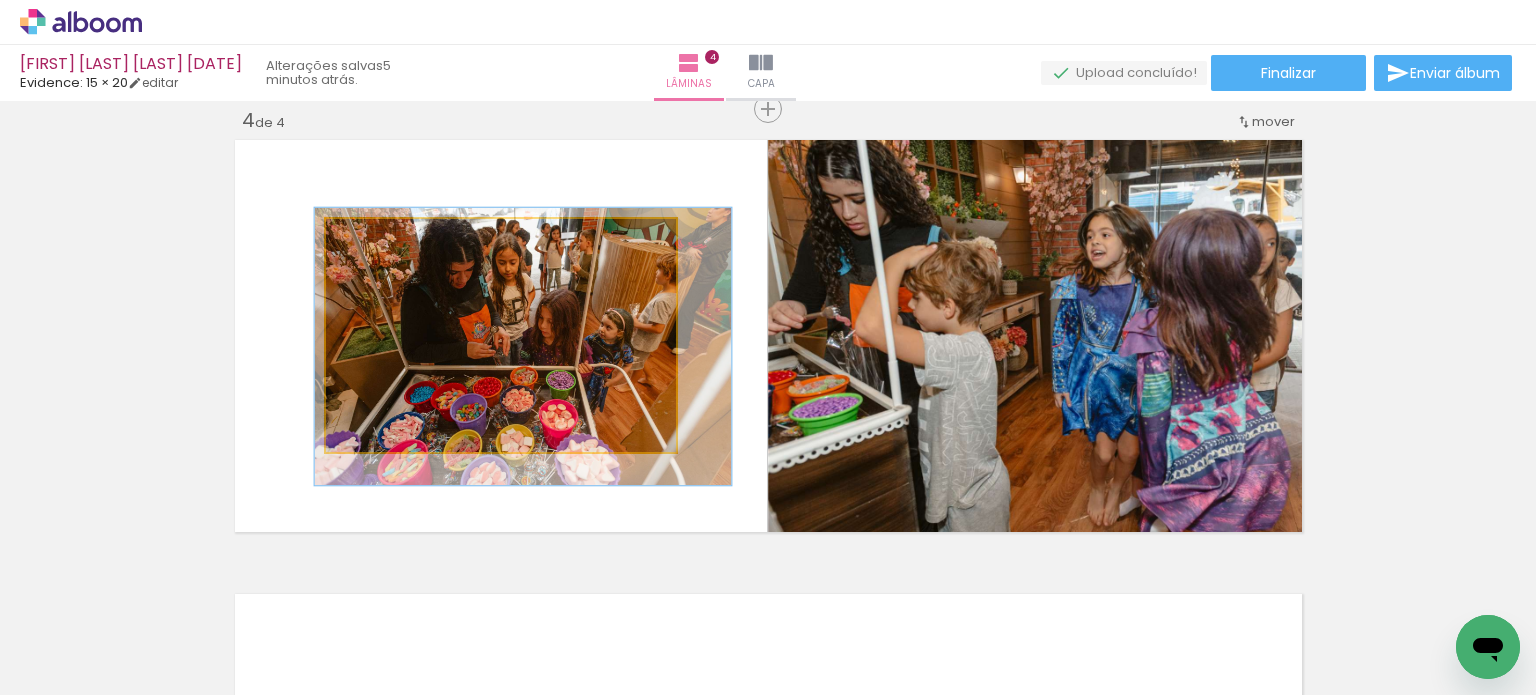 drag, startPoint x: 442, startPoint y: 324, endPoint x: 464, endPoint y: 335, distance: 24.596748 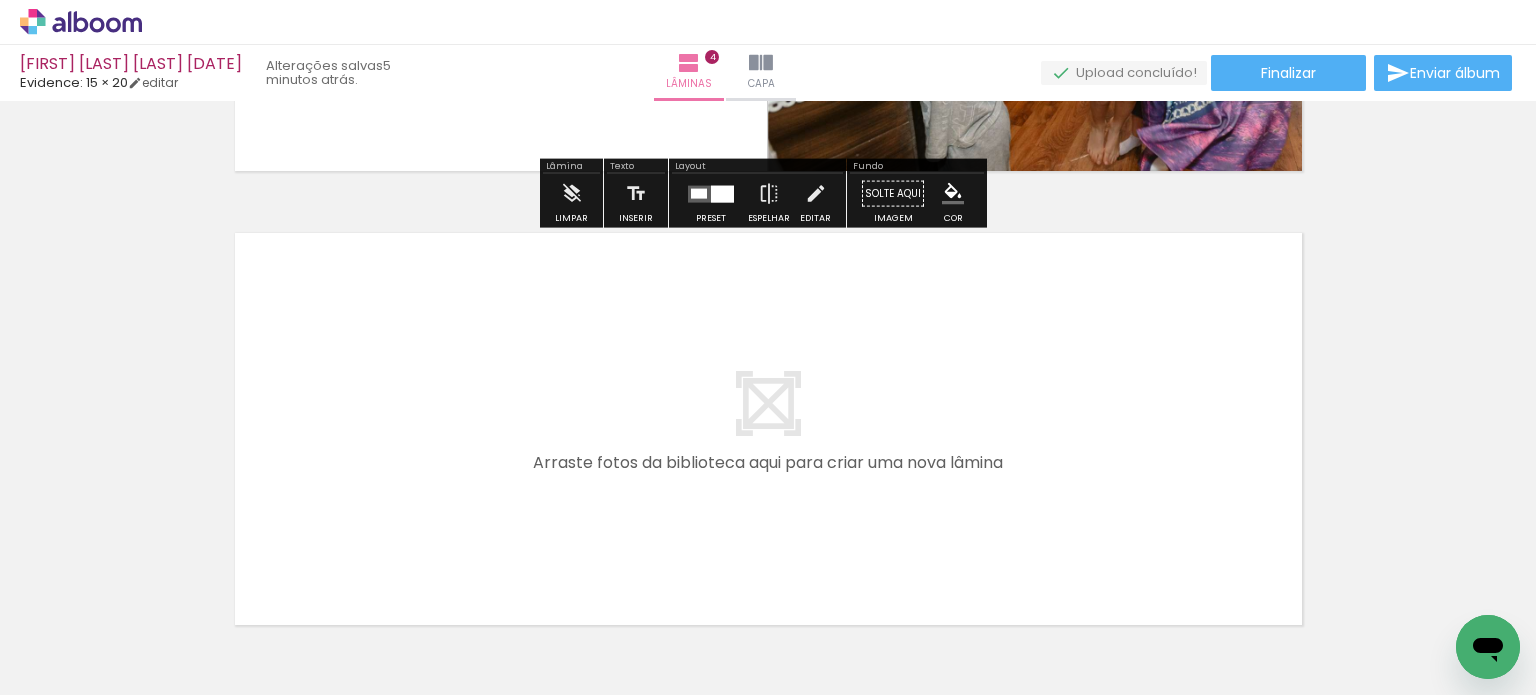 scroll, scrollTop: 1787, scrollLeft: 0, axis: vertical 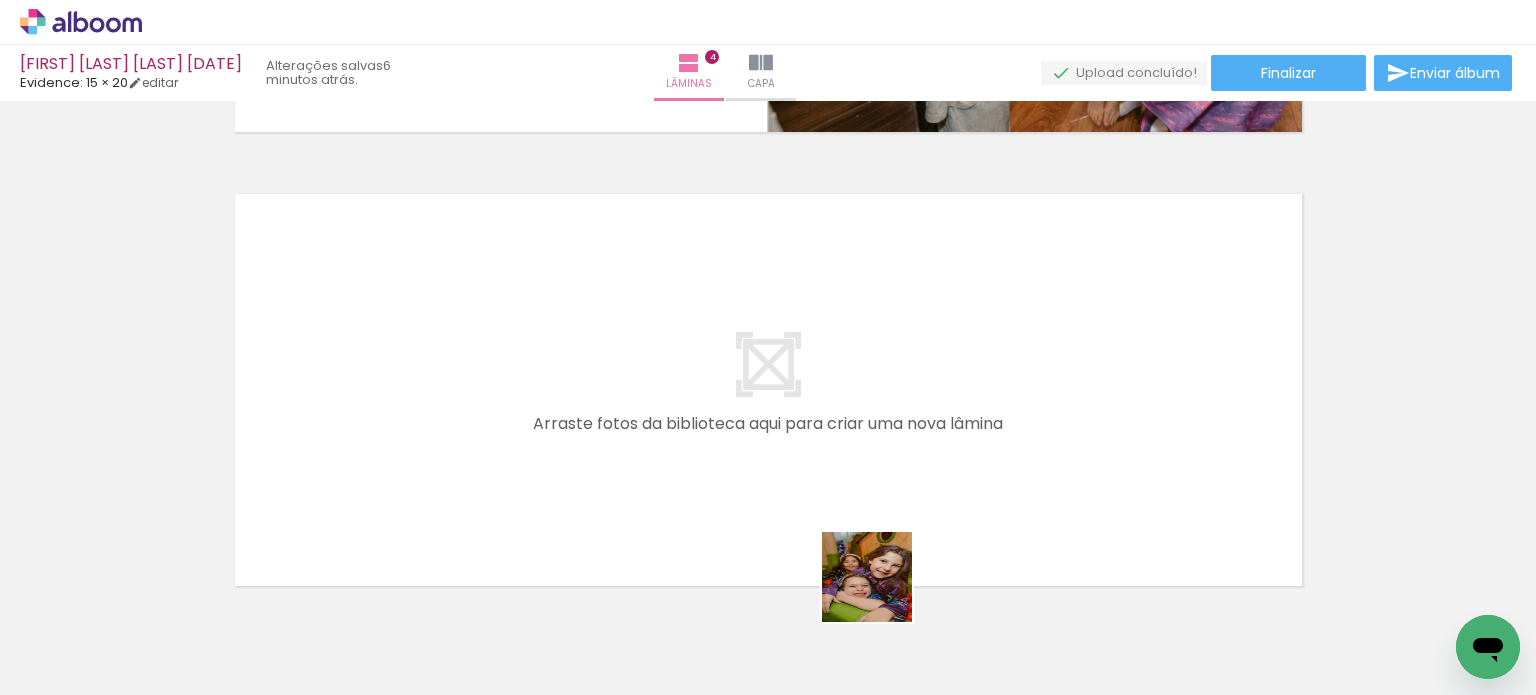 drag, startPoint x: 878, startPoint y: 647, endPoint x: 858, endPoint y: 488, distance: 160.25293 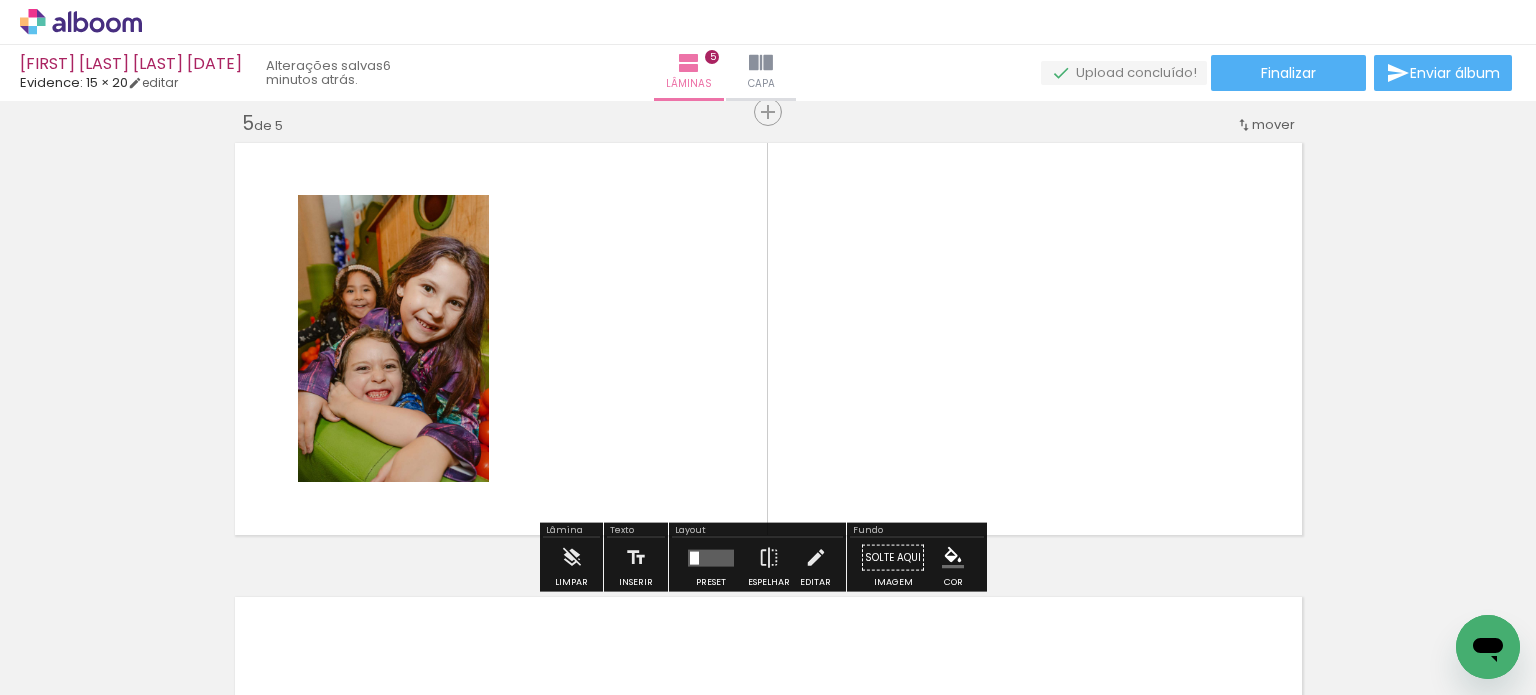scroll, scrollTop: 1841, scrollLeft: 0, axis: vertical 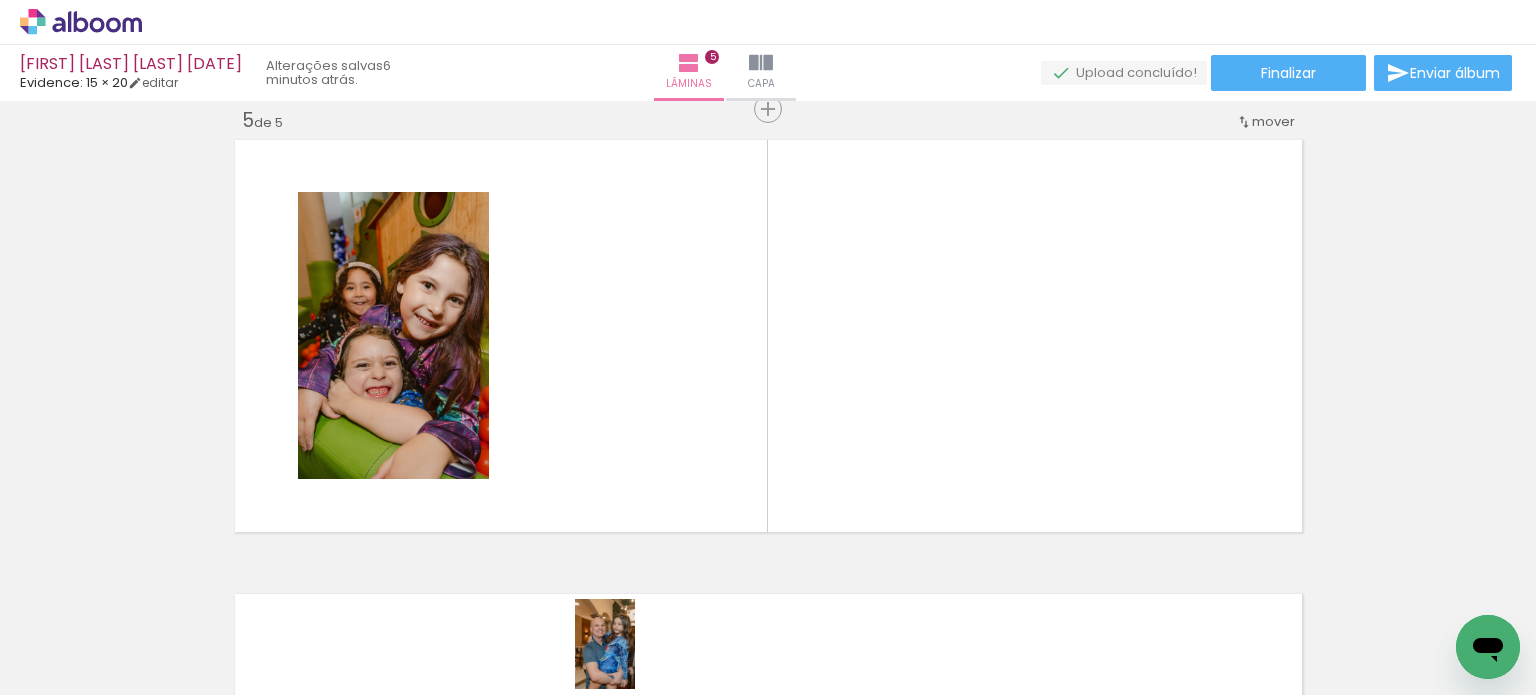 click at bounding box center [641, 627] 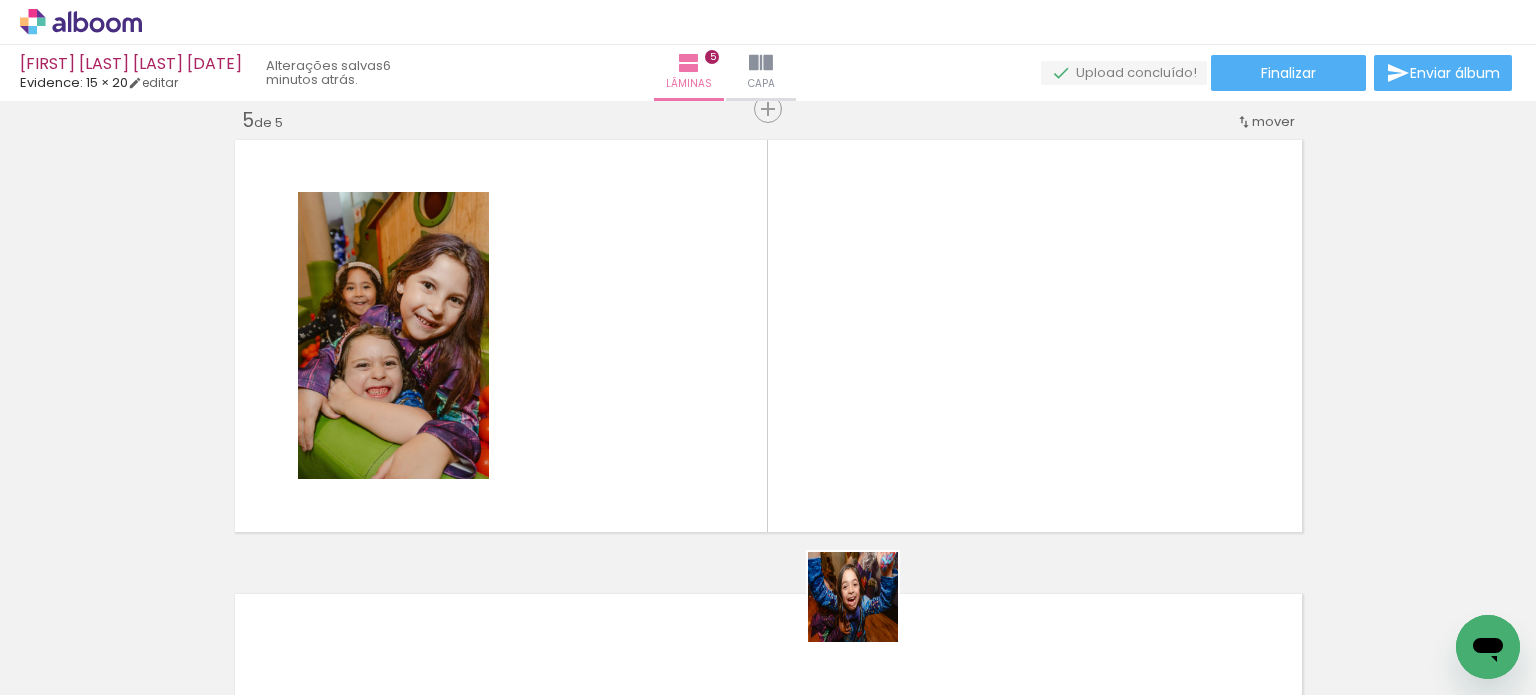 drag, startPoint x: 862, startPoint y: 643, endPoint x: 860, endPoint y: 479, distance: 164.01219 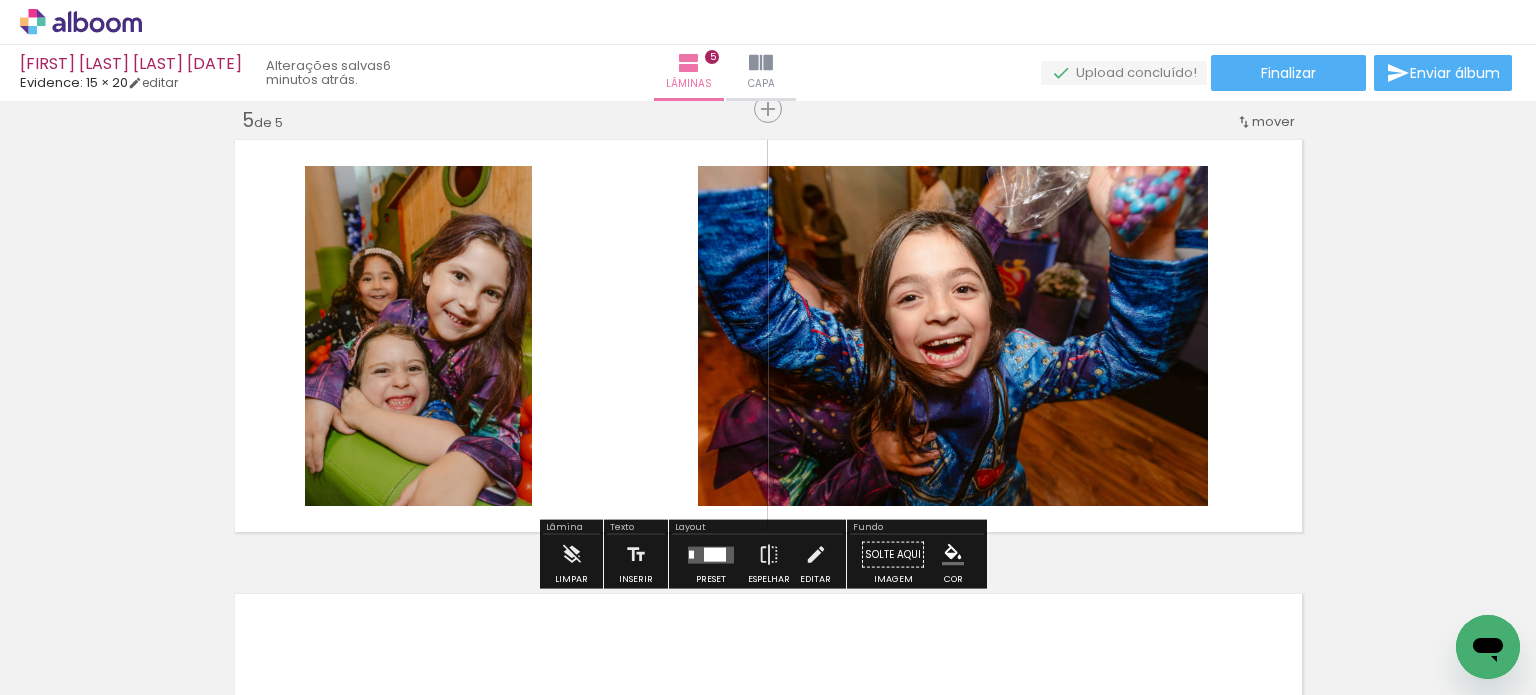 drag, startPoint x: 981, startPoint y: 631, endPoint x: 1056, endPoint y: 387, distance: 255.26653 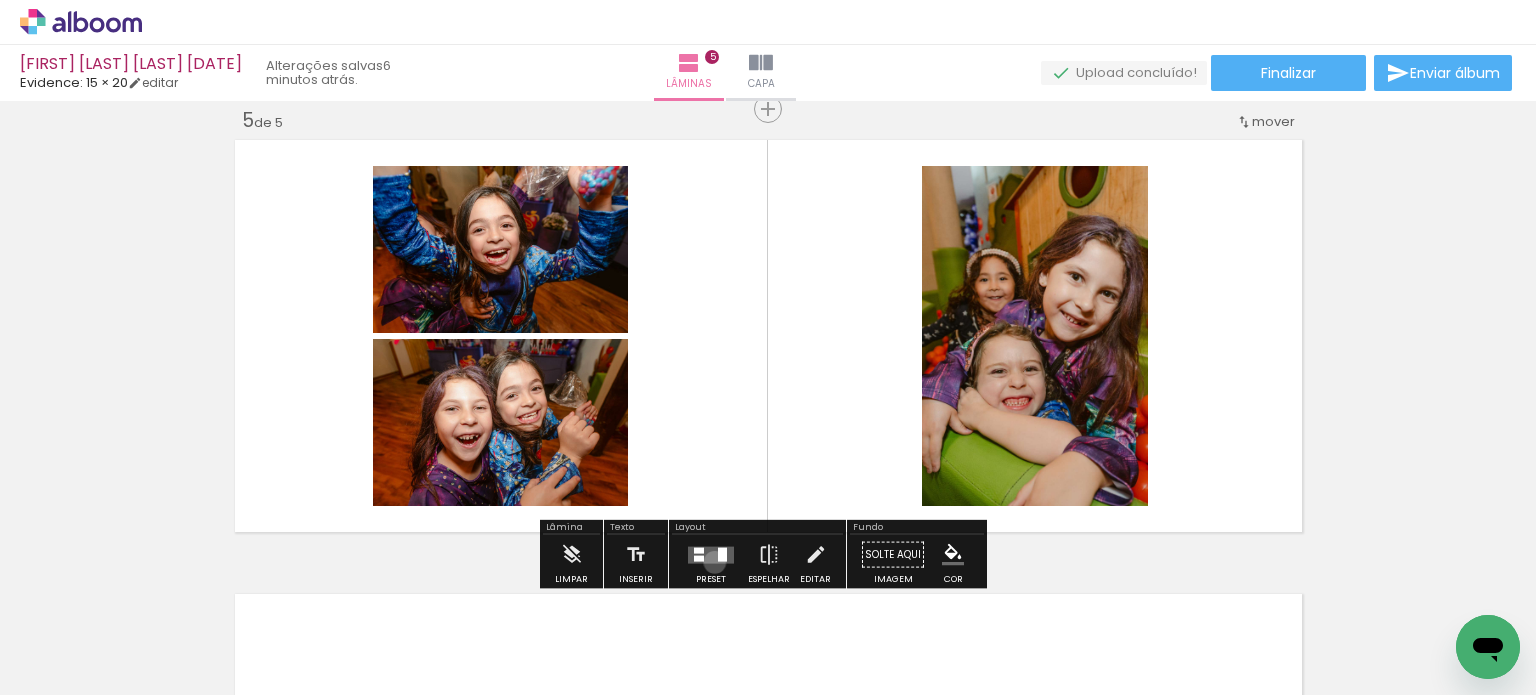 click at bounding box center (711, 554) 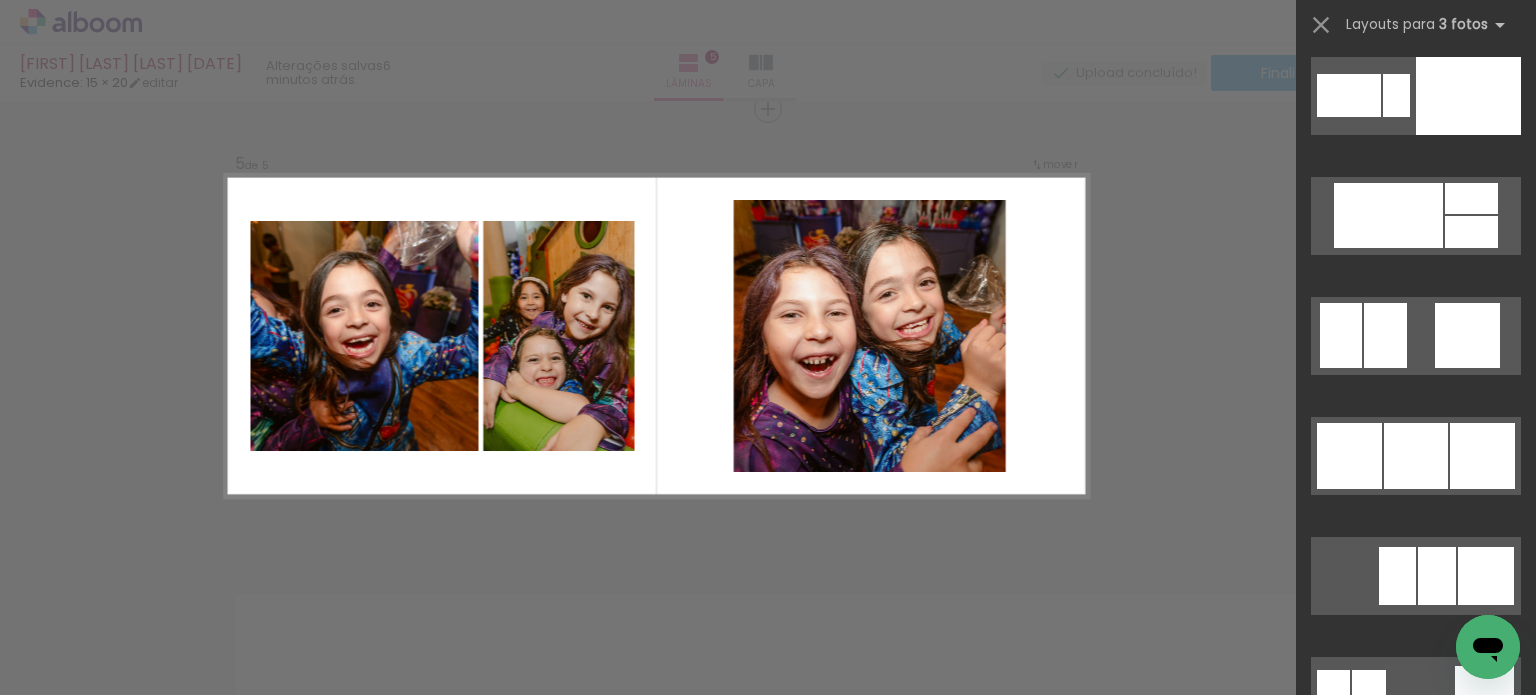 scroll, scrollTop: 14900, scrollLeft: 0, axis: vertical 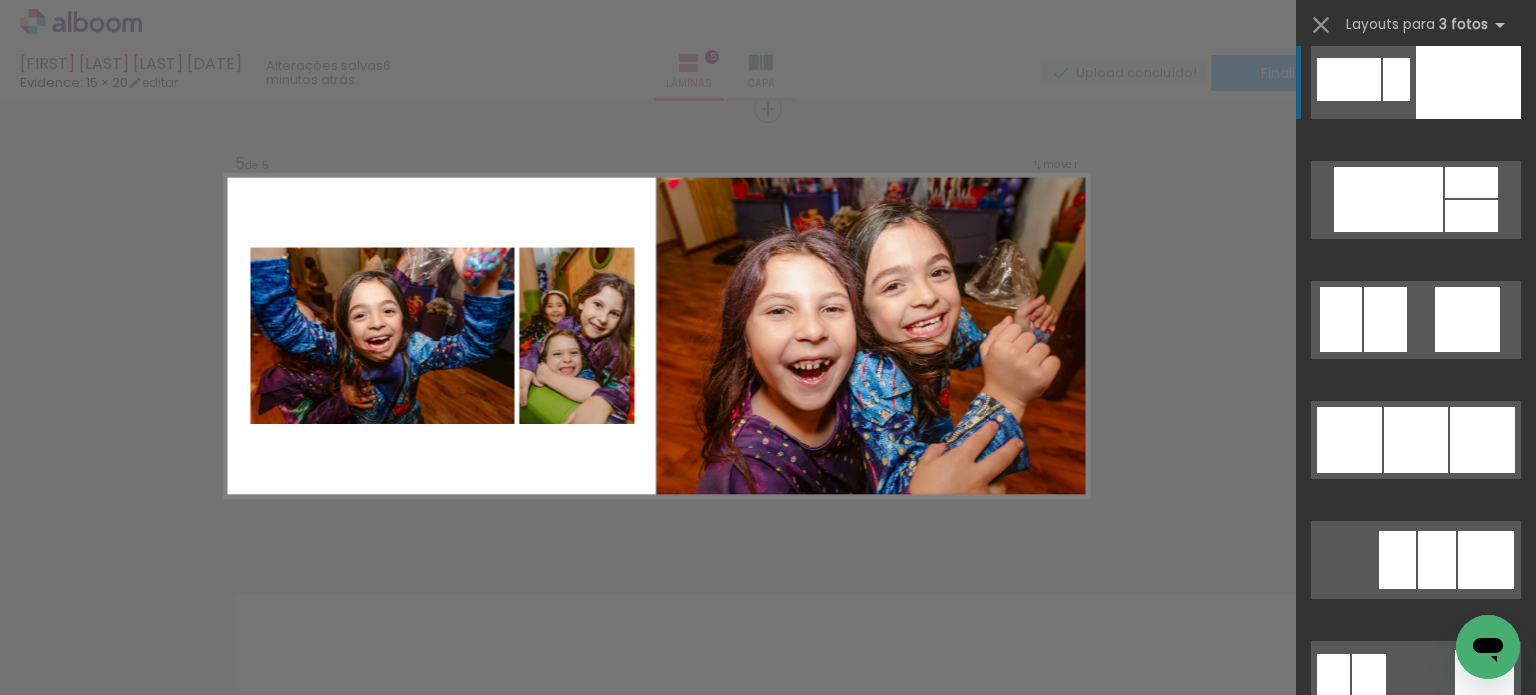 click at bounding box center [1468, 80] 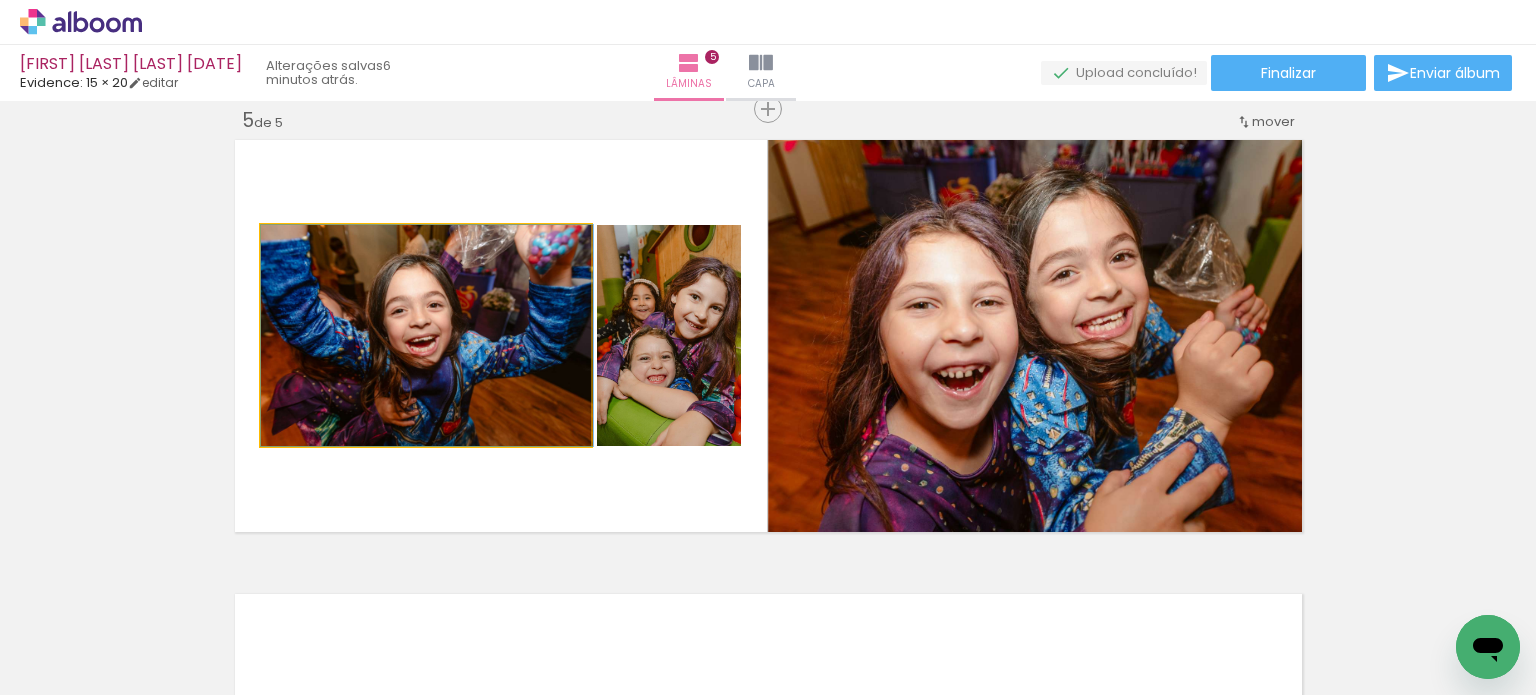 drag, startPoint x: 472, startPoint y: 399, endPoint x: 887, endPoint y: 395, distance: 415.0193 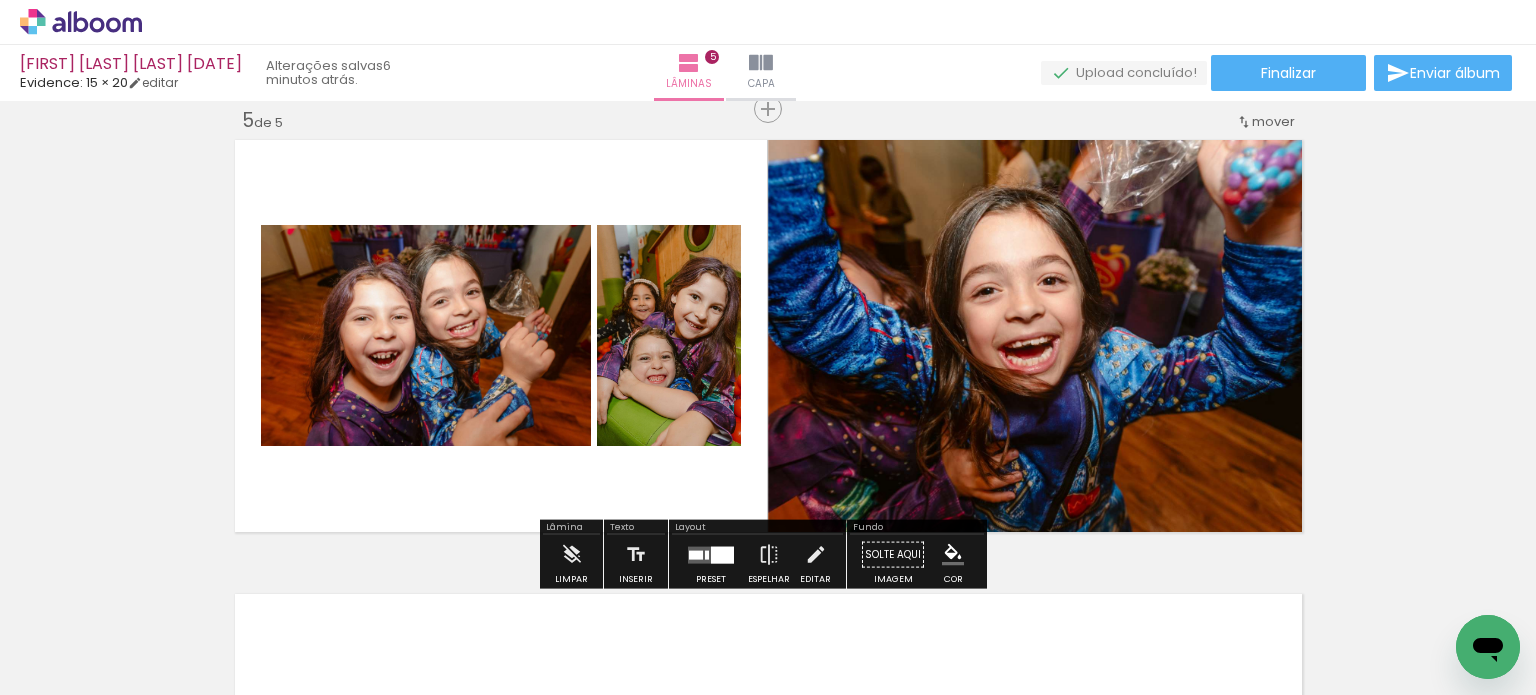 click at bounding box center (722, 554) 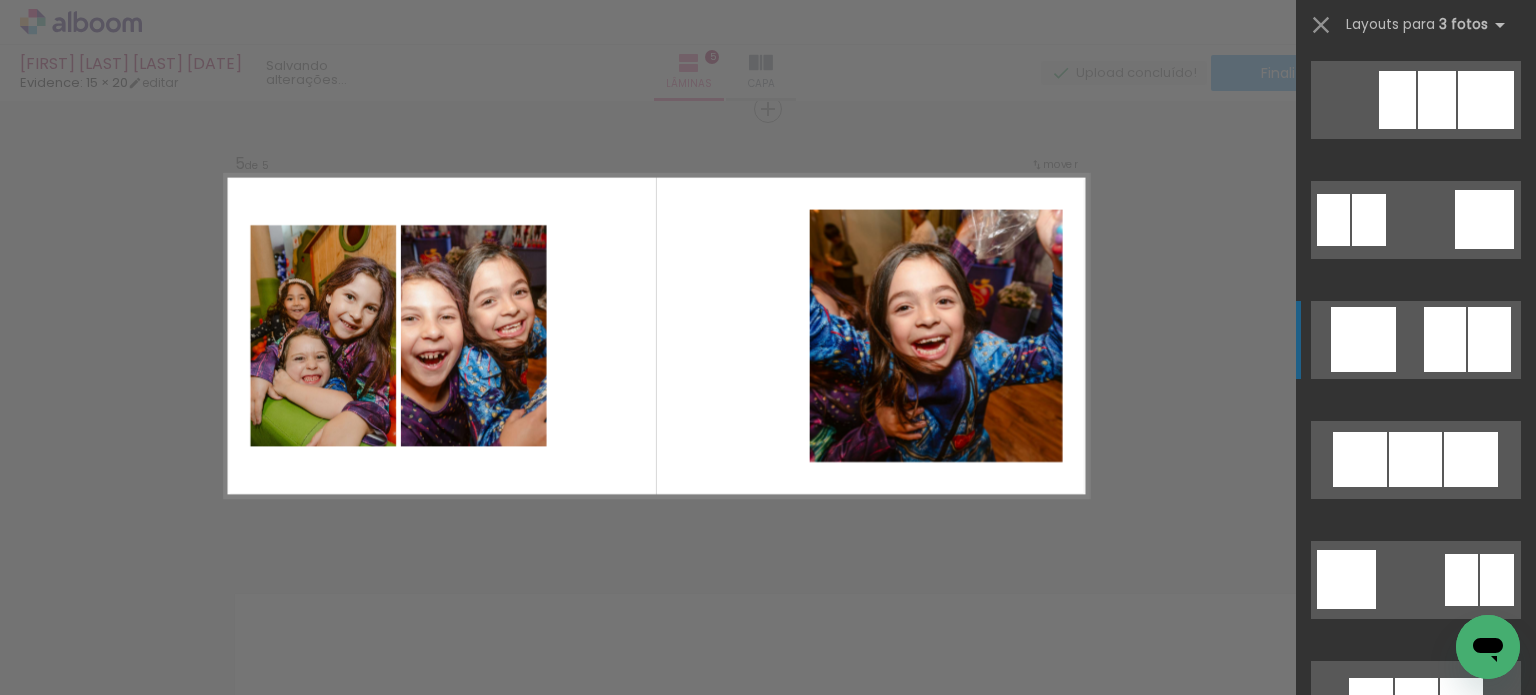 scroll, scrollTop: 15380, scrollLeft: 0, axis: vertical 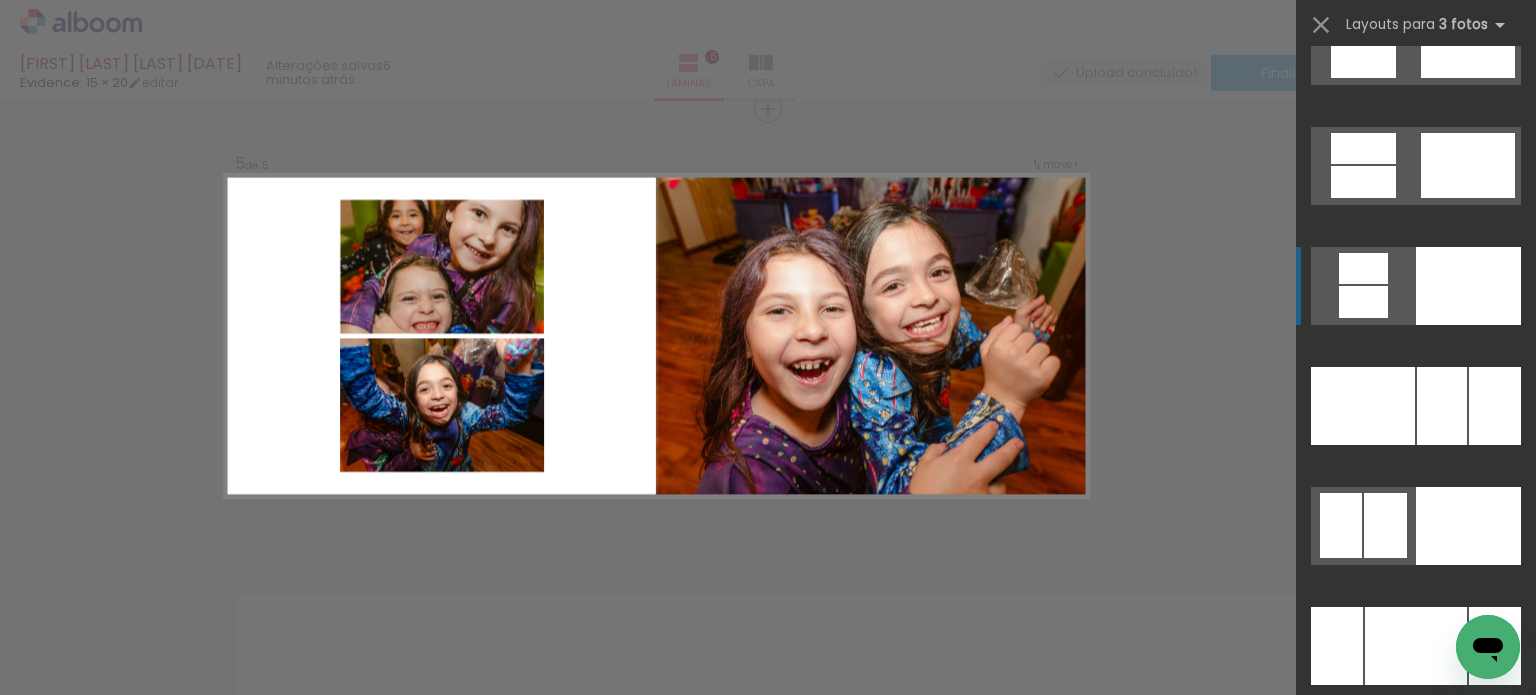 click at bounding box center [1468, 286] 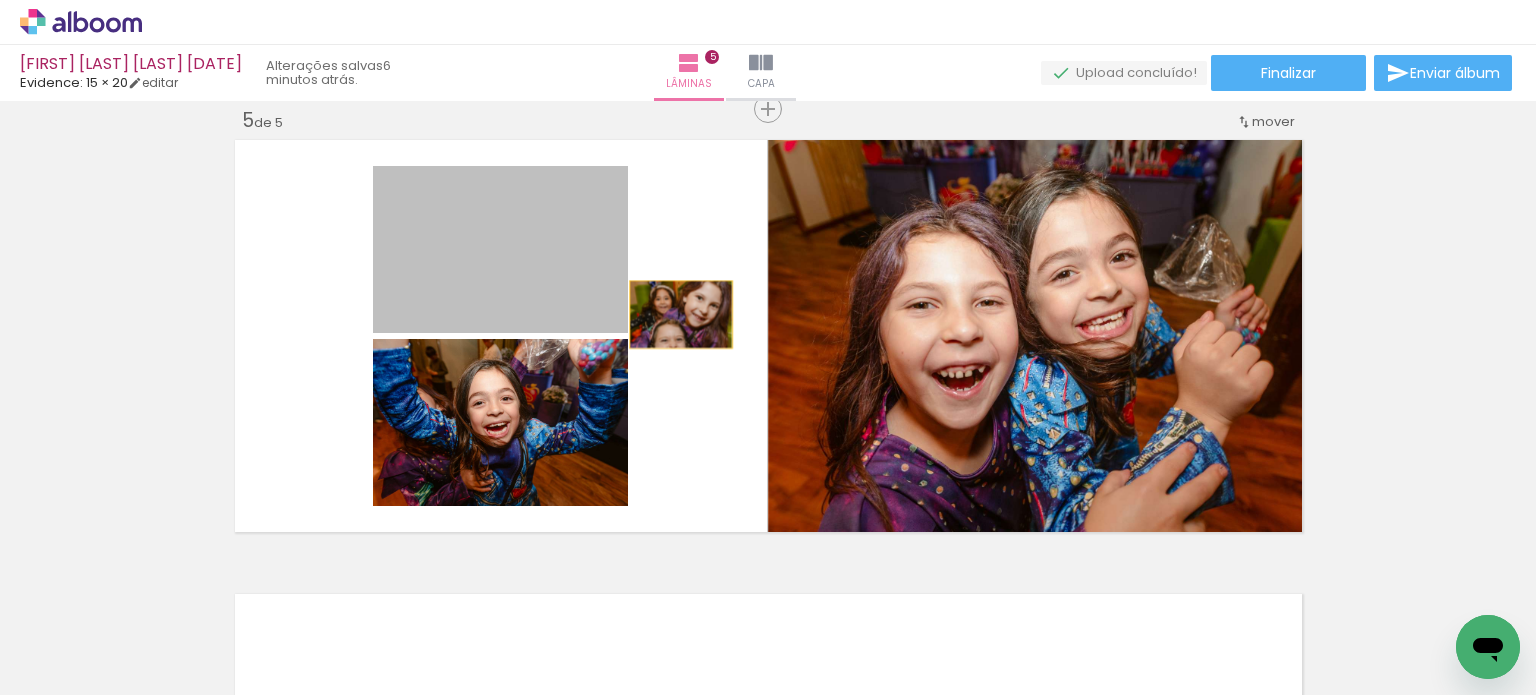 drag, startPoint x: 552, startPoint y: 277, endPoint x: 871, endPoint y: 334, distance: 324.05246 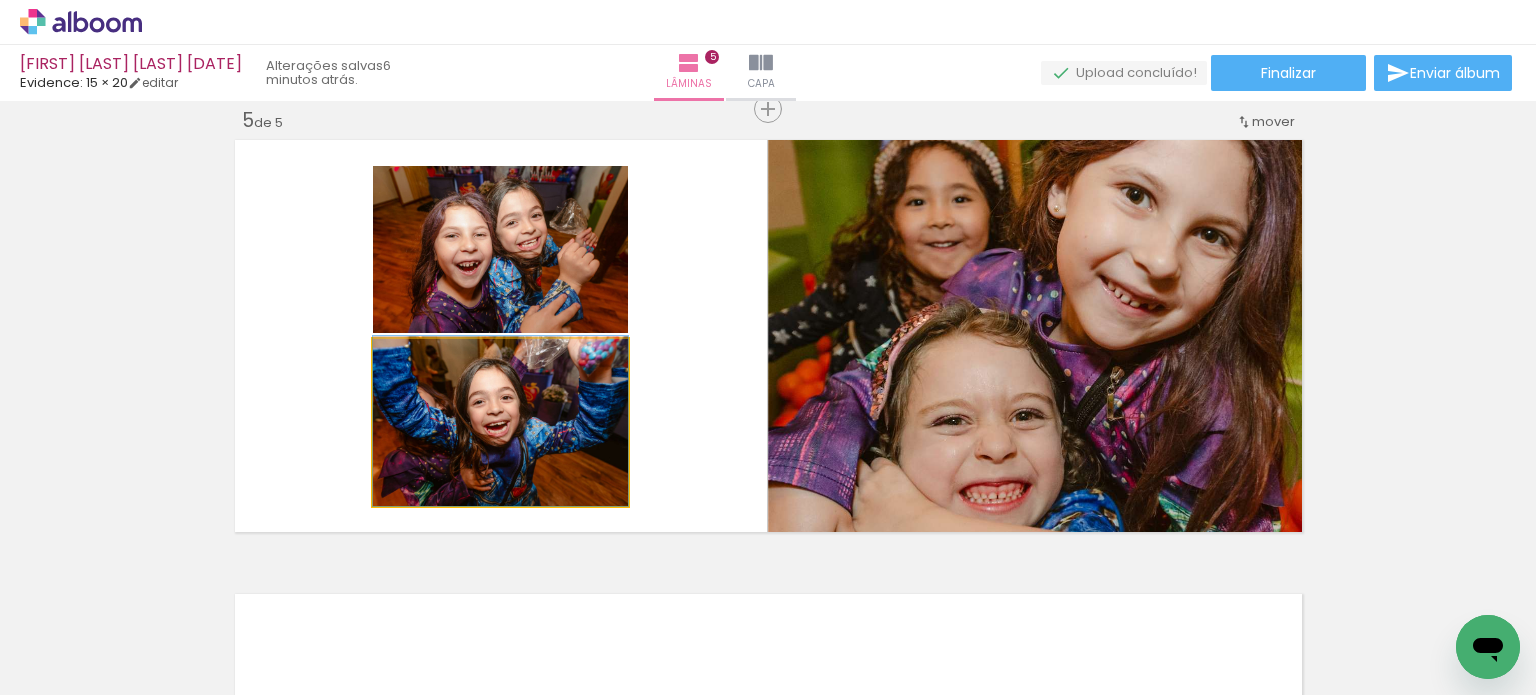 drag, startPoint x: 496, startPoint y: 419, endPoint x: 979, endPoint y: 393, distance: 483.69928 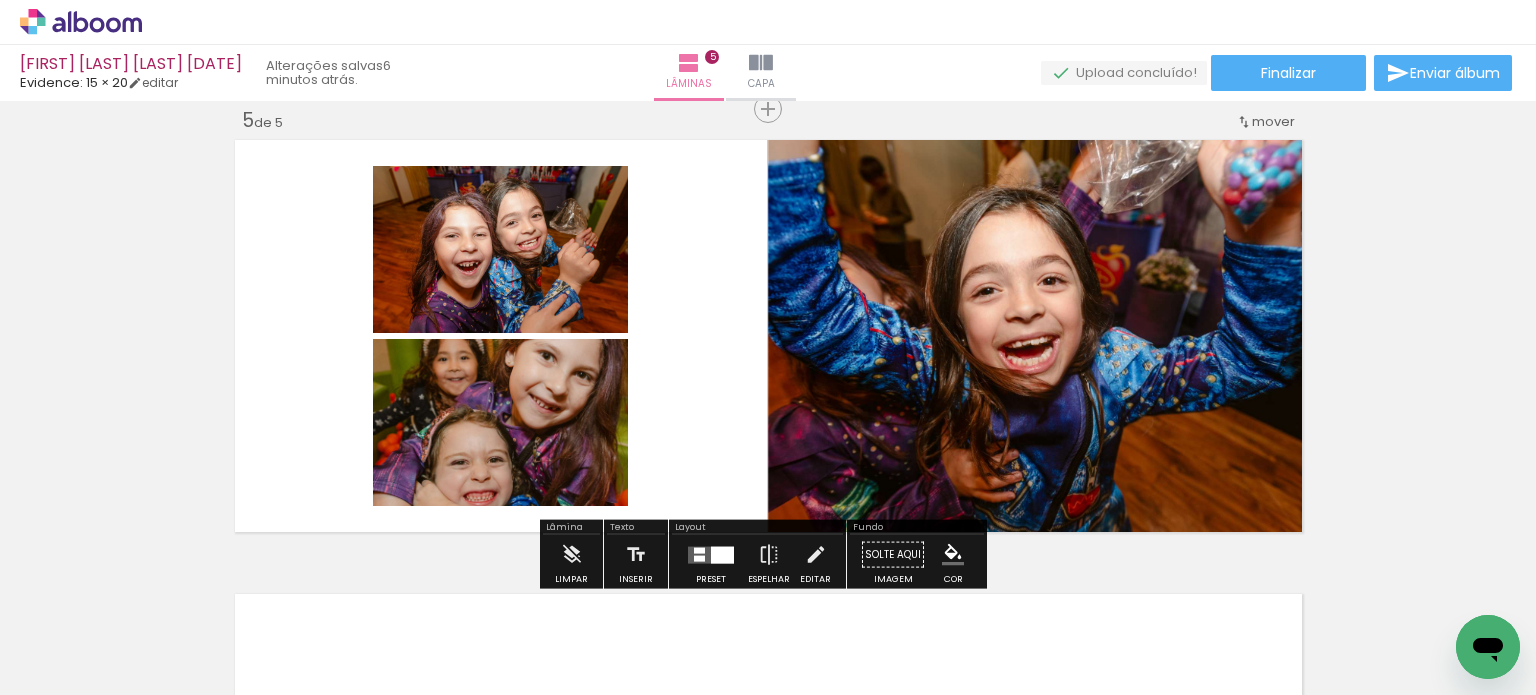 click at bounding box center [722, 554] 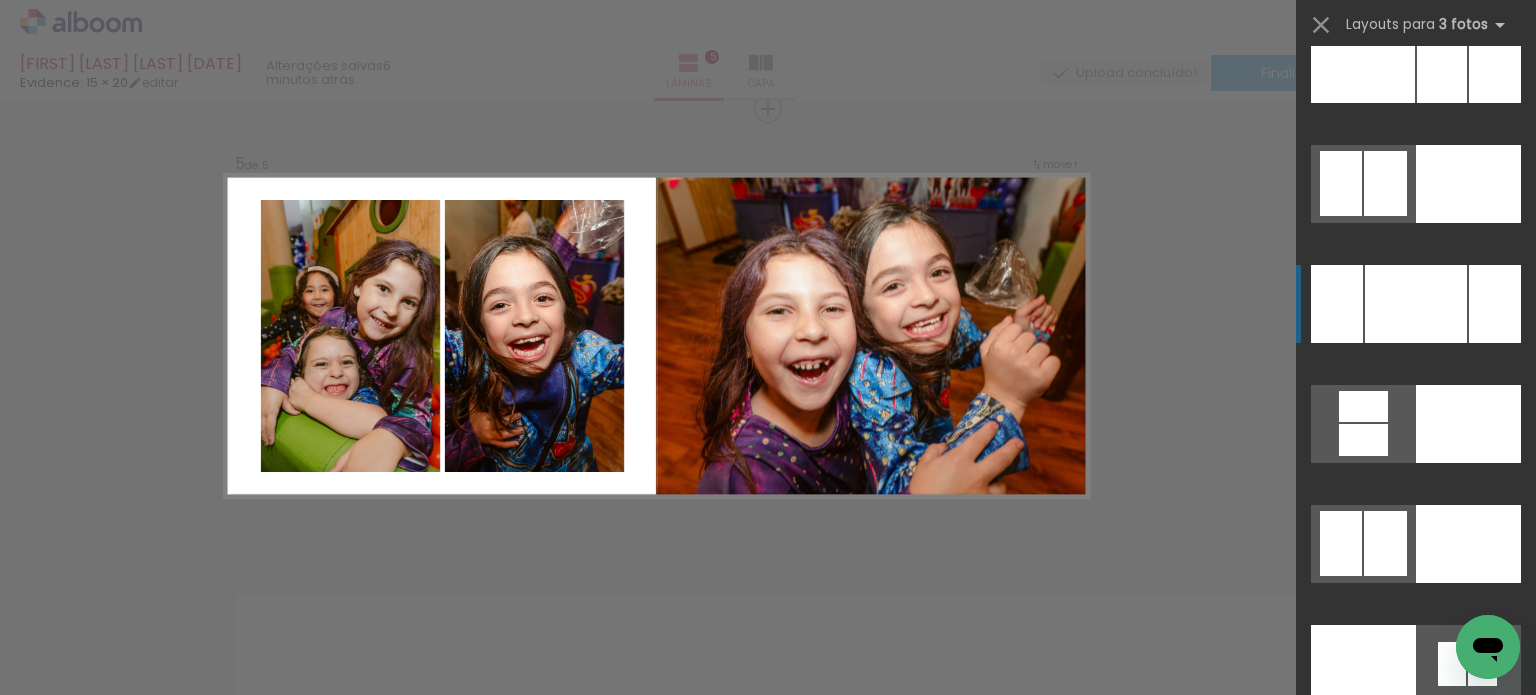 scroll, scrollTop: 20500, scrollLeft: 0, axis: vertical 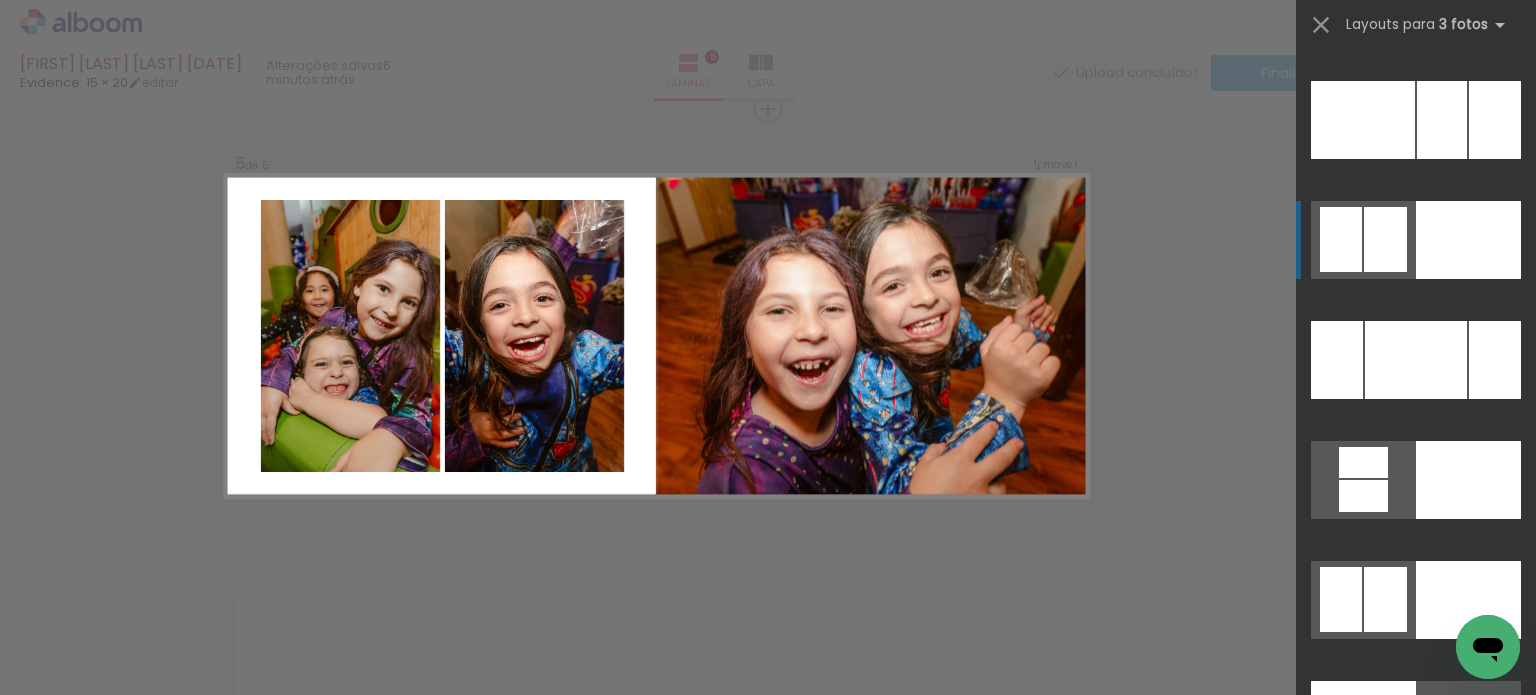 click at bounding box center [1468, 0] 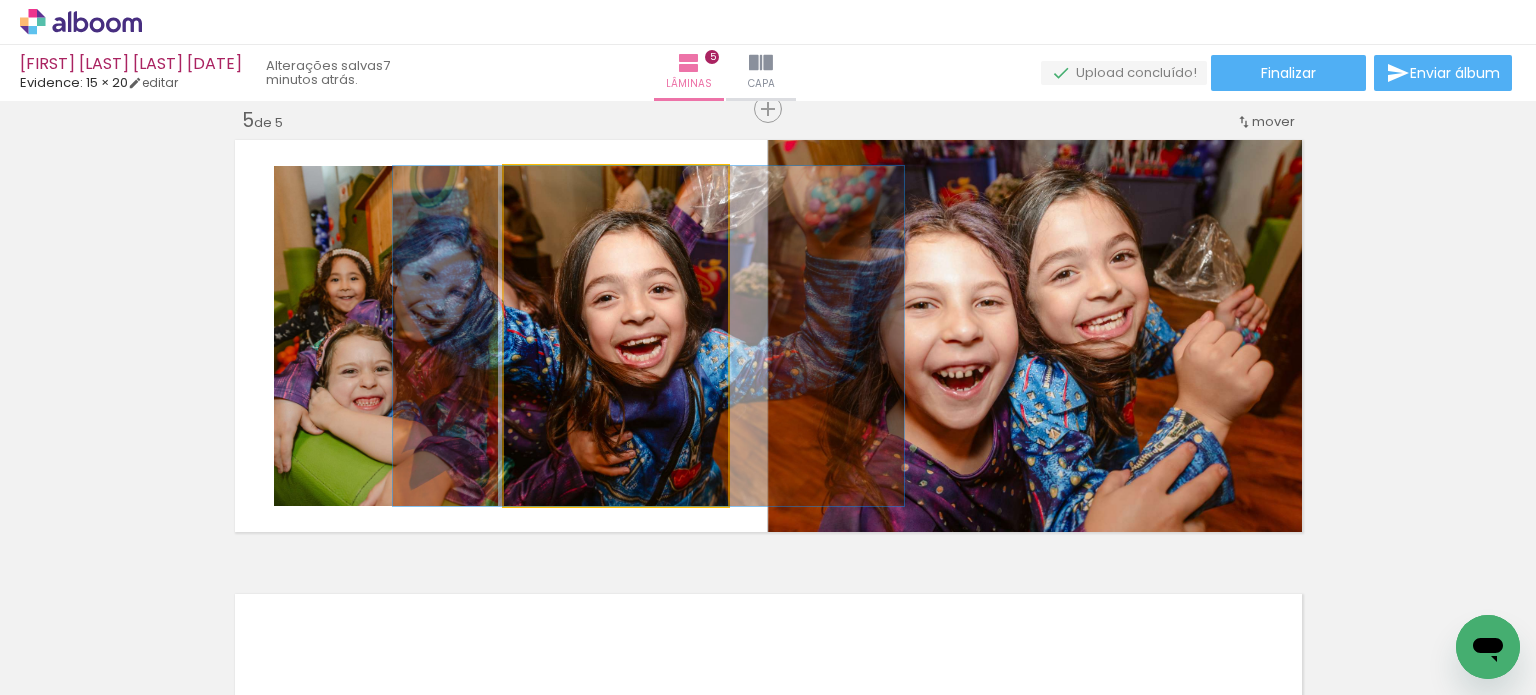 drag, startPoint x: 625, startPoint y: 403, endPoint x: 663, endPoint y: 428, distance: 45.486263 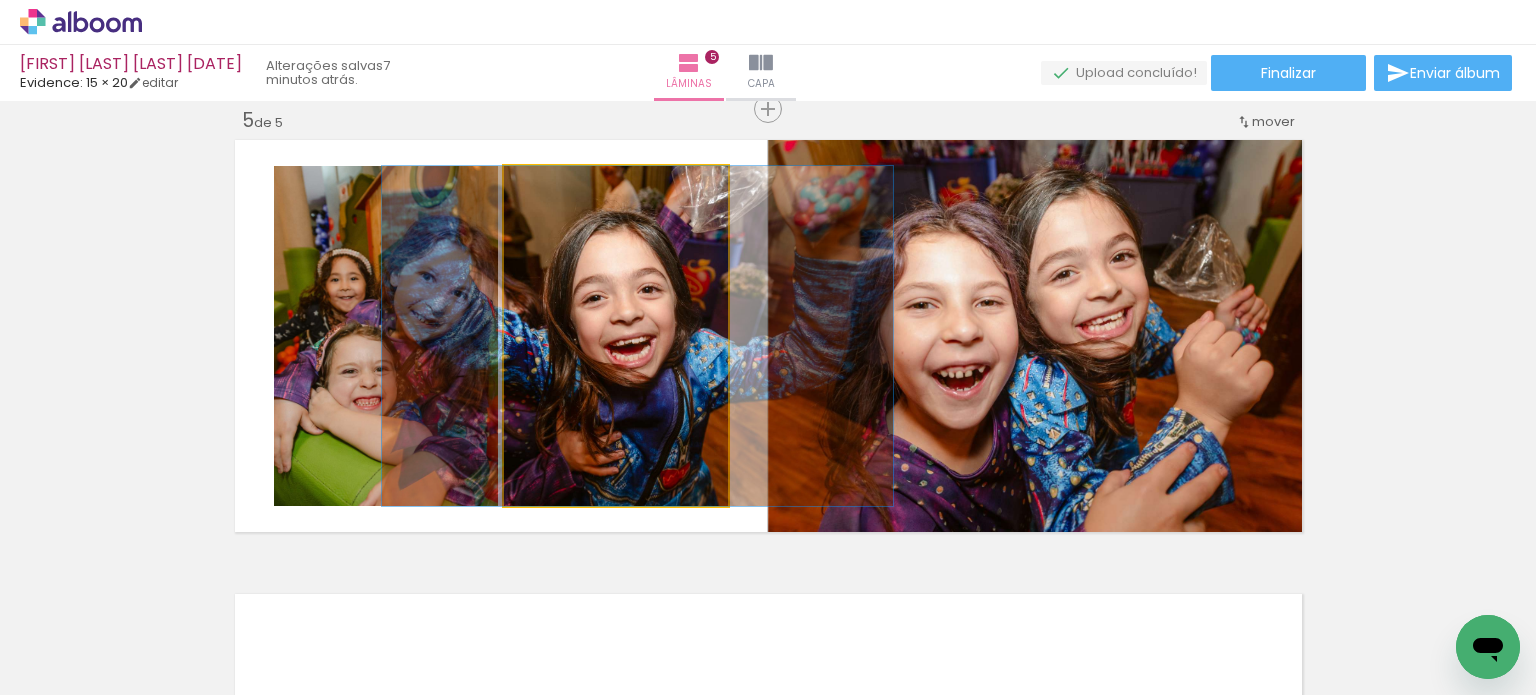 drag, startPoint x: 652, startPoint y: 442, endPoint x: 641, endPoint y: 446, distance: 11.7046995 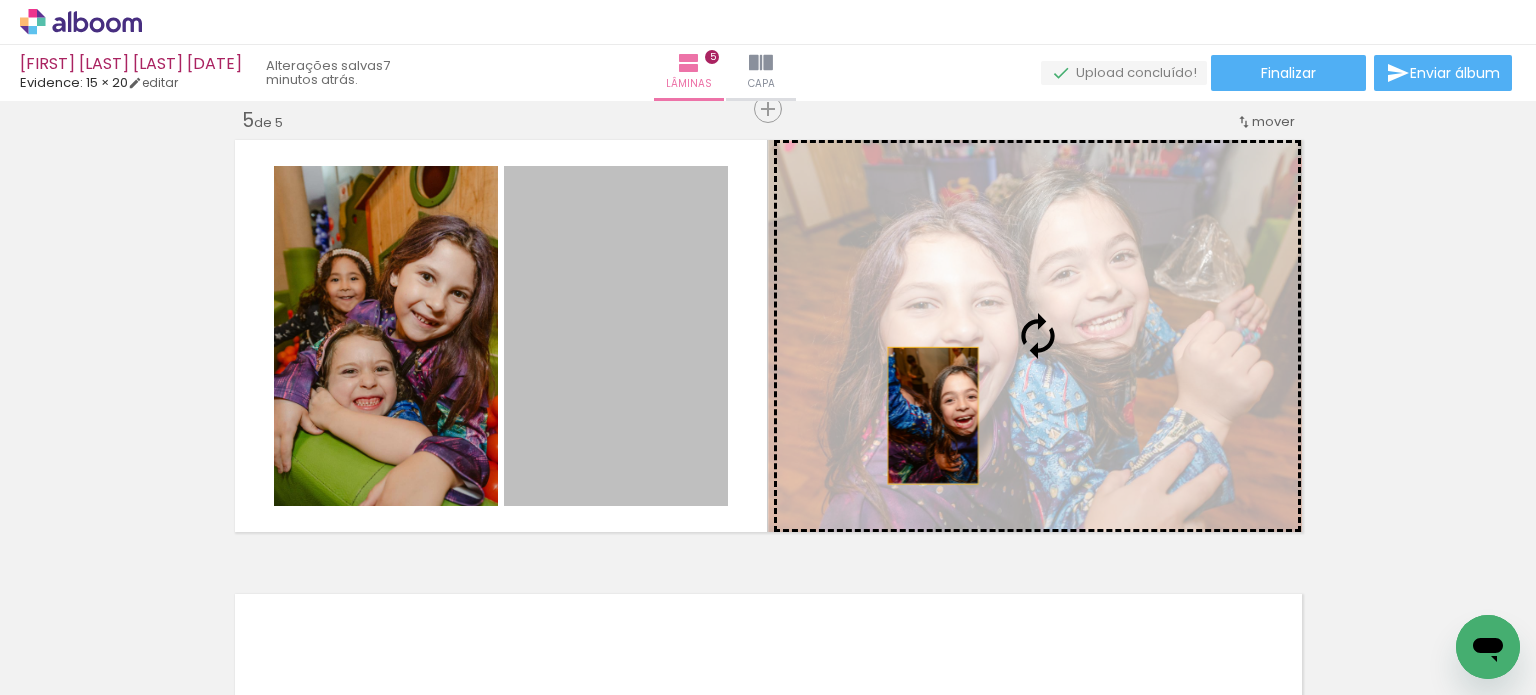 drag, startPoint x: 650, startPoint y: 419, endPoint x: 940, endPoint y: 411, distance: 290.11032 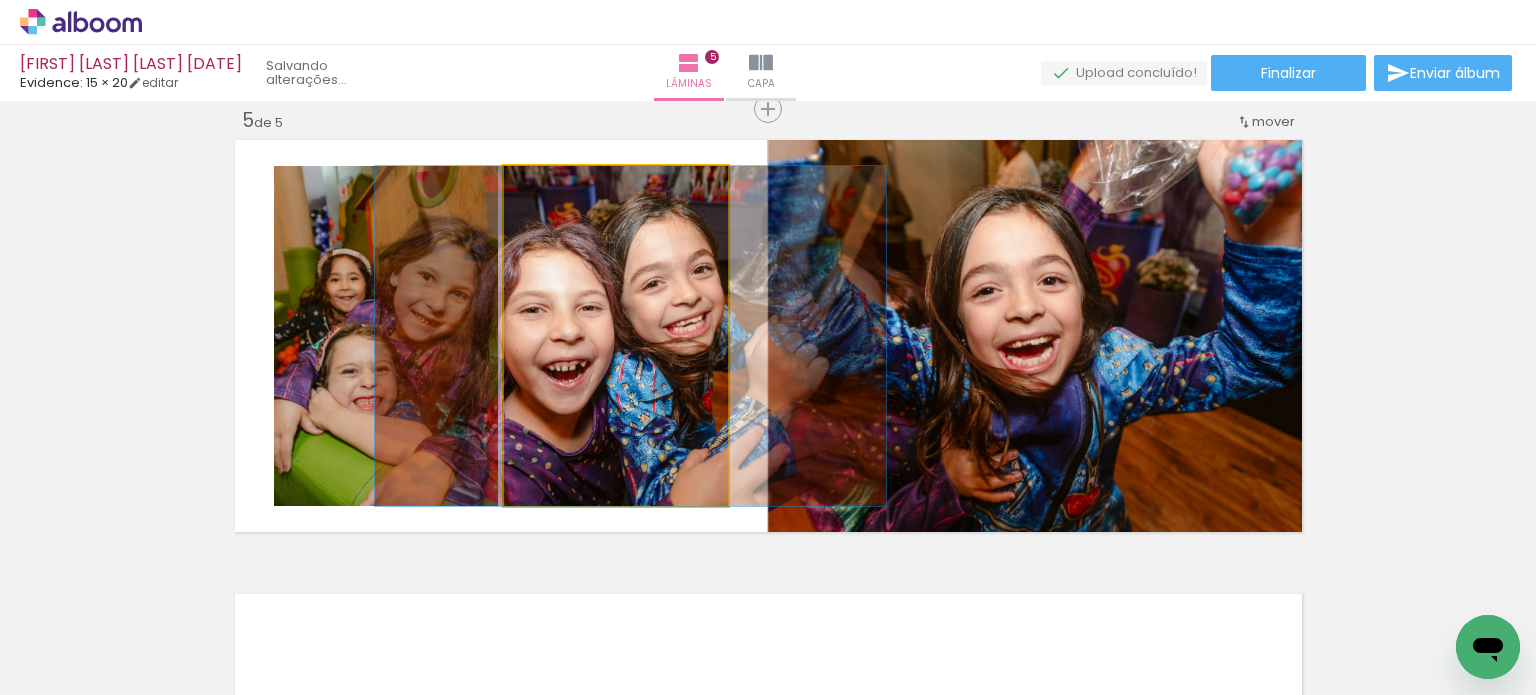 drag, startPoint x: 647, startPoint y: 411, endPoint x: 662, endPoint y: 413, distance: 15.132746 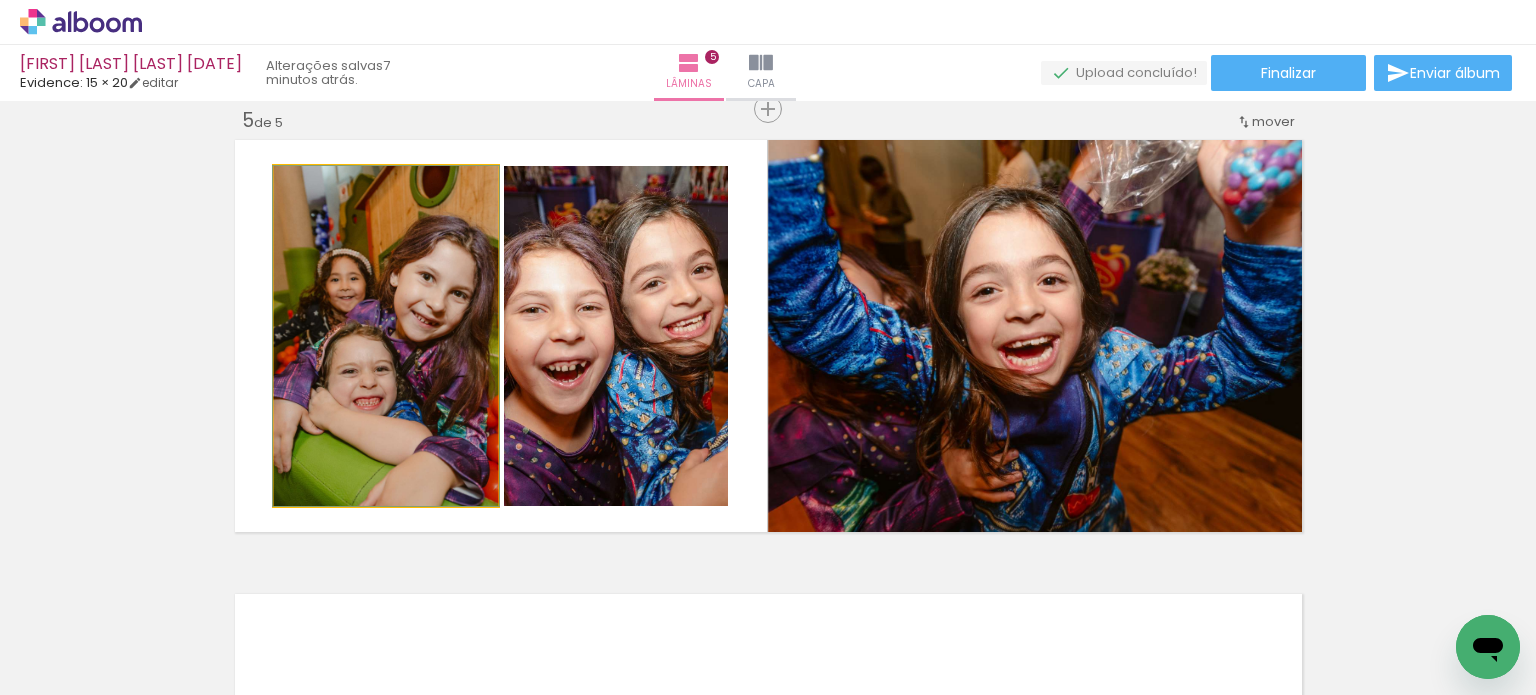 click 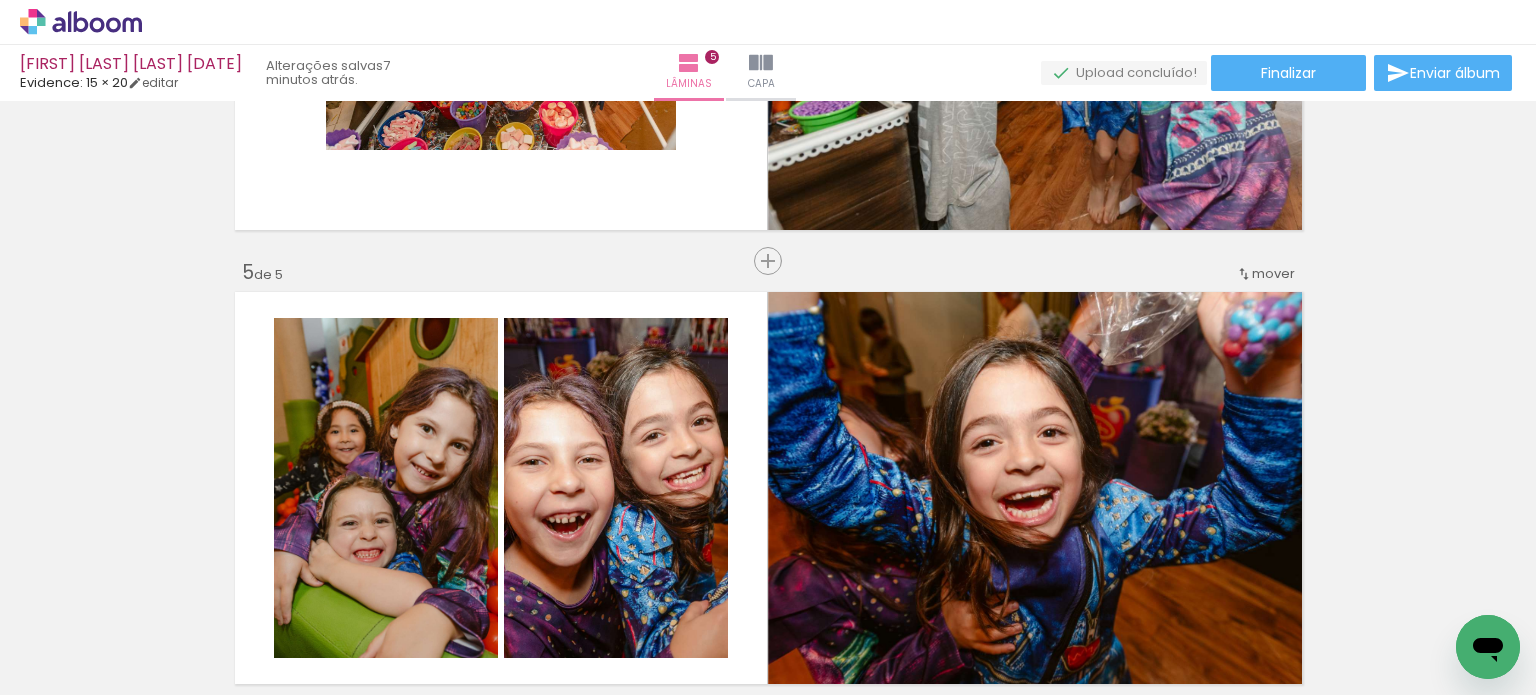 scroll, scrollTop: 1941, scrollLeft: 0, axis: vertical 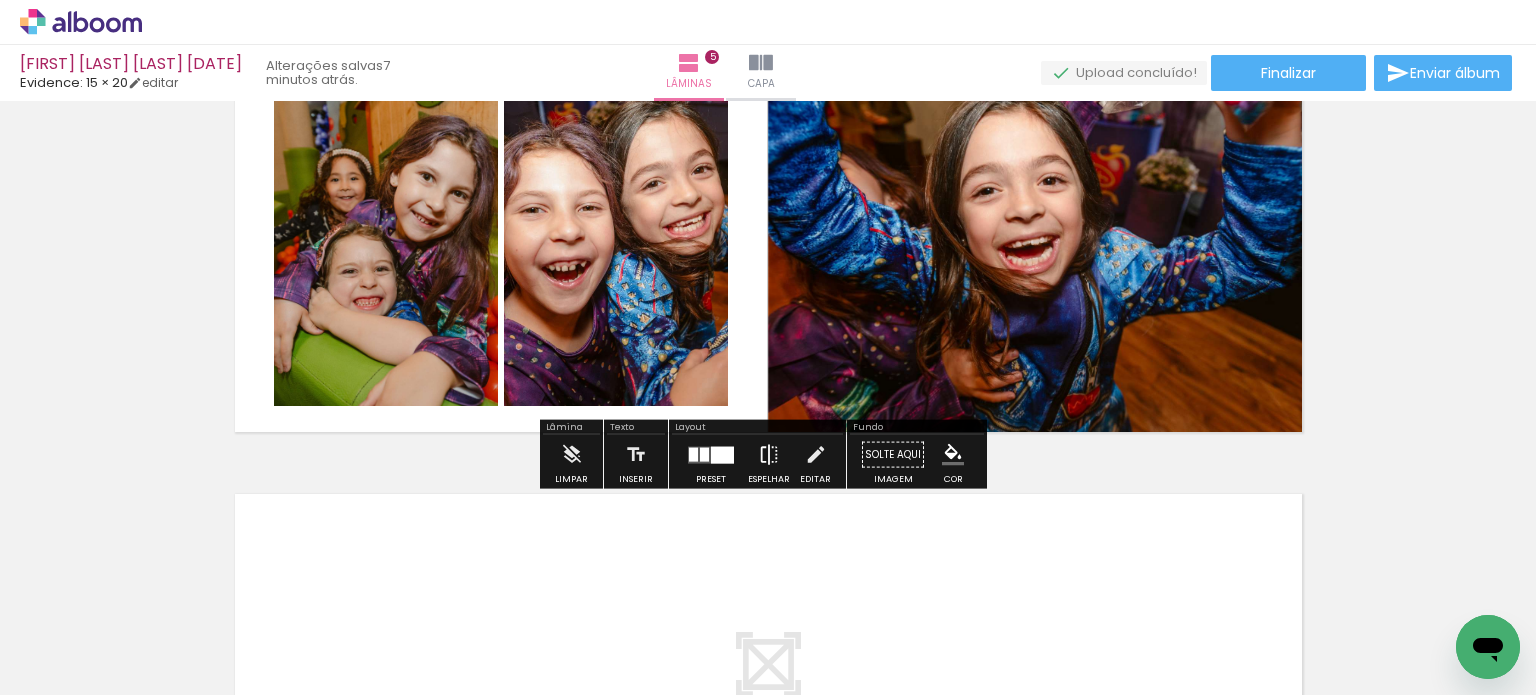 click on "Espelhar" at bounding box center [769, 460] 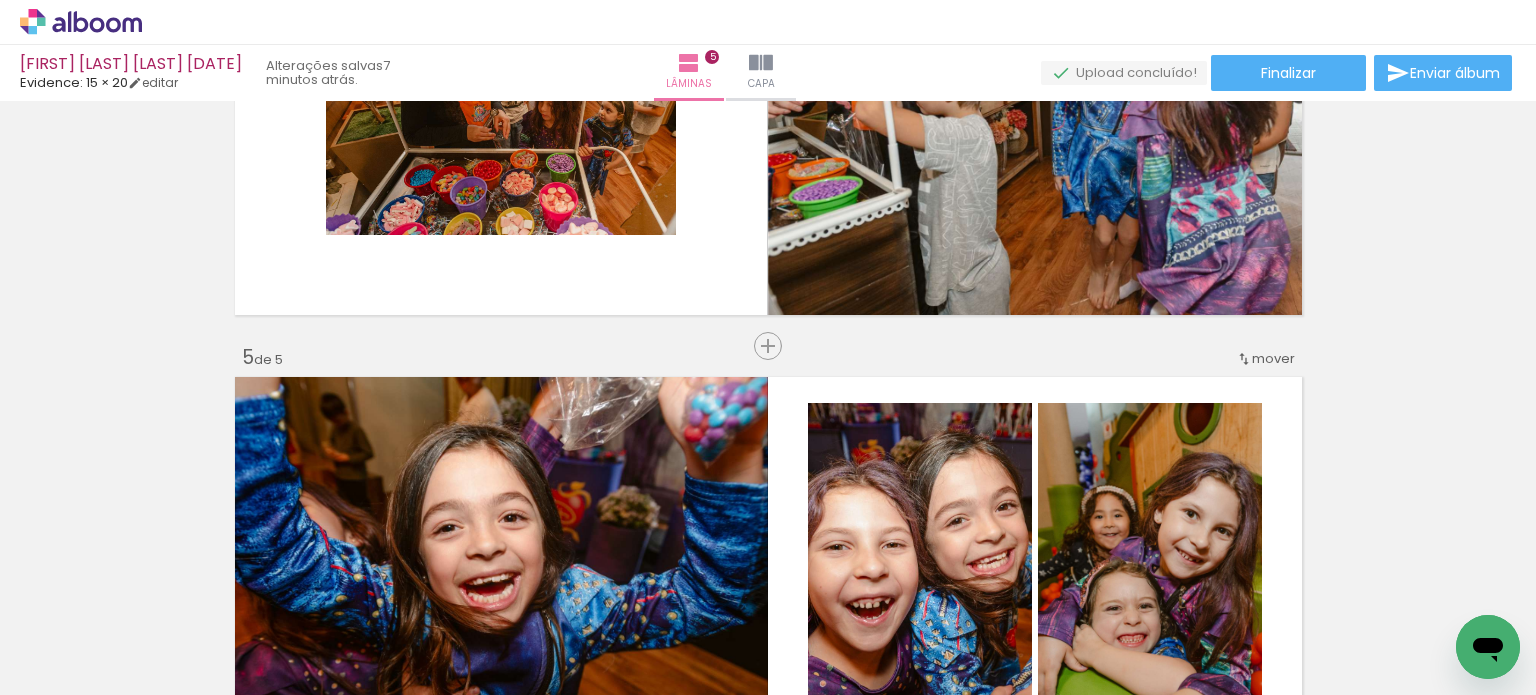 scroll, scrollTop: 1741, scrollLeft: 0, axis: vertical 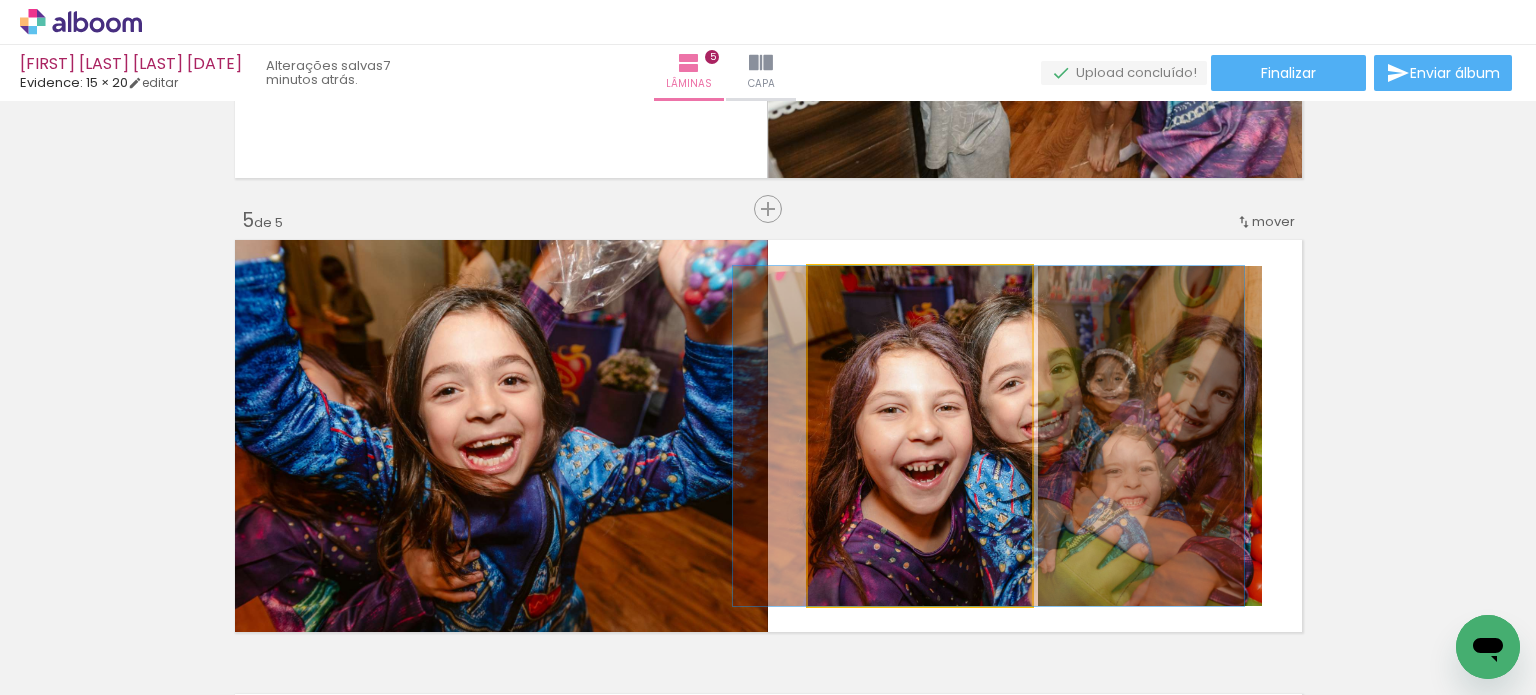 drag, startPoint x: 936, startPoint y: 397, endPoint x: 1169, endPoint y: 402, distance: 233.05363 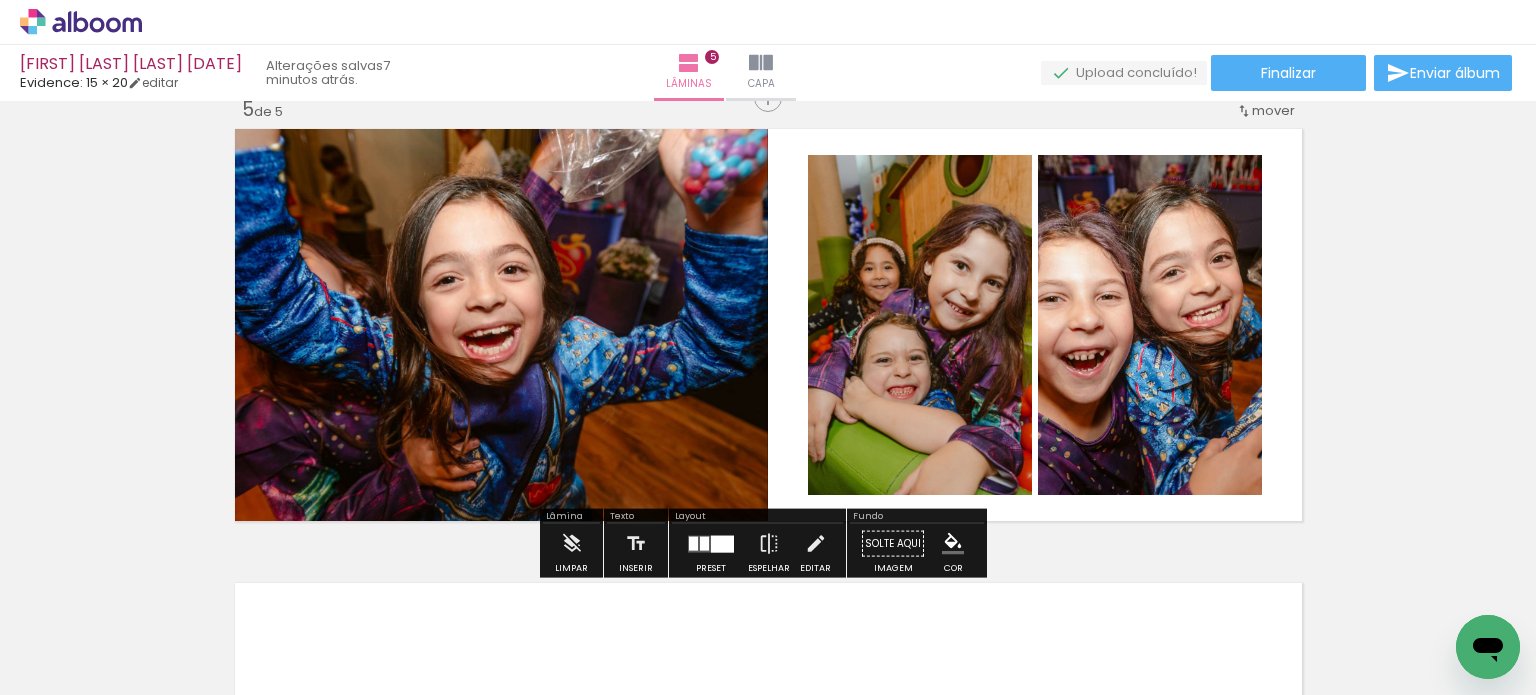 scroll, scrollTop: 1841, scrollLeft: 0, axis: vertical 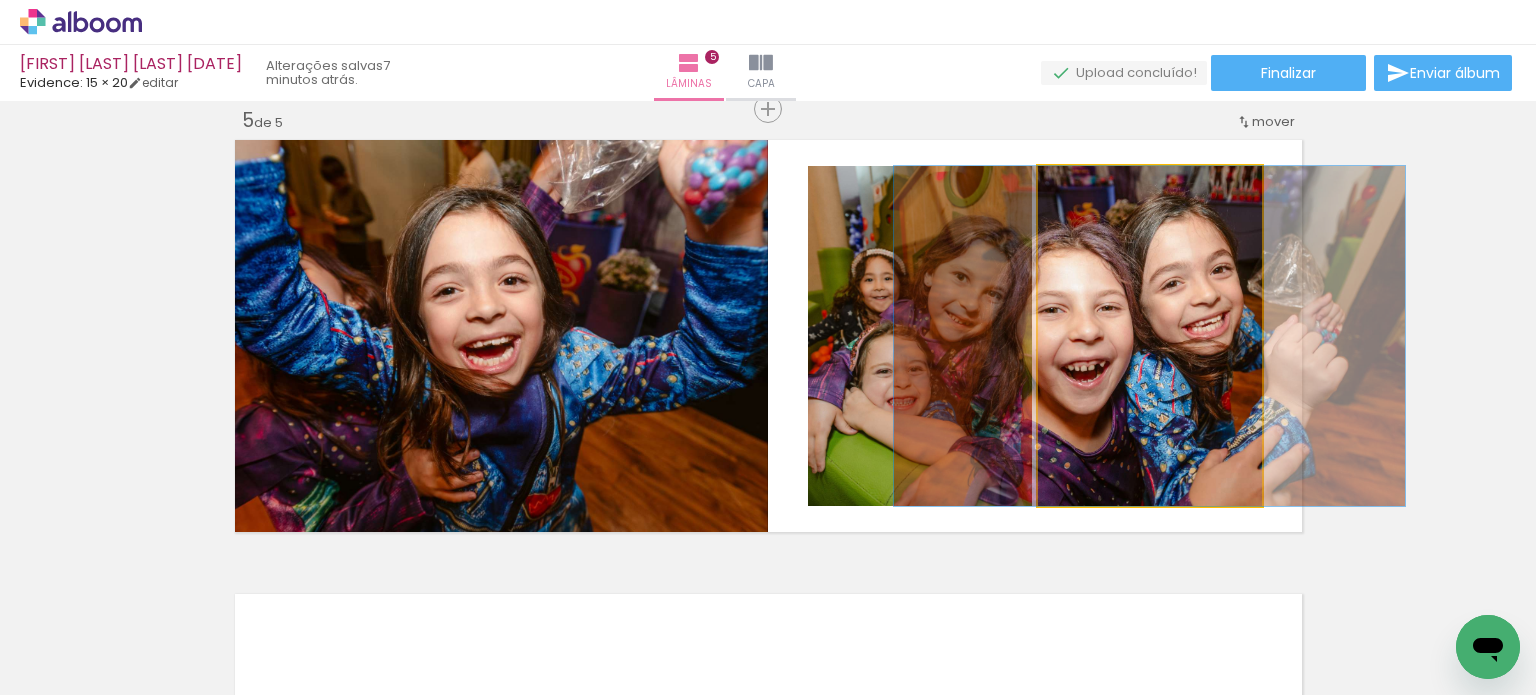 click 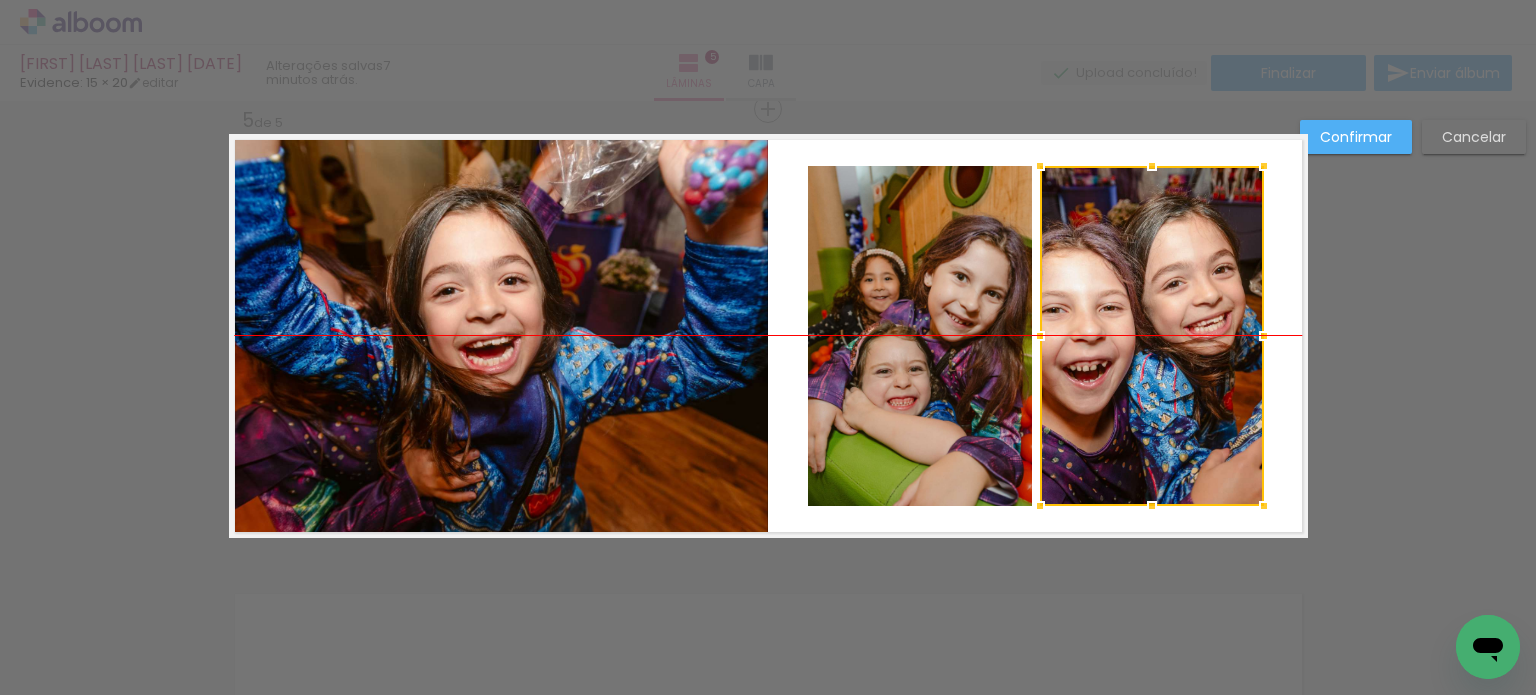 click at bounding box center (1152, 336) 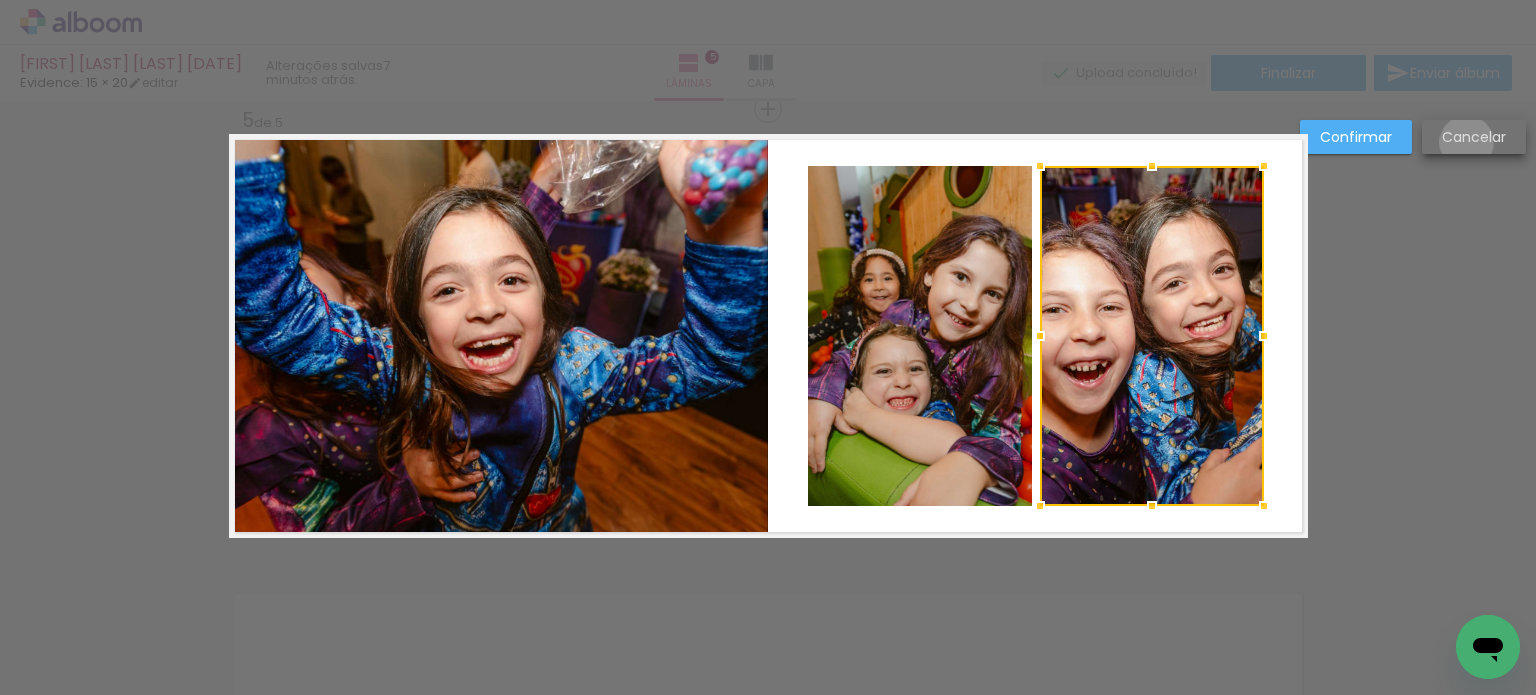 click on "Cancelar" at bounding box center (0, 0) 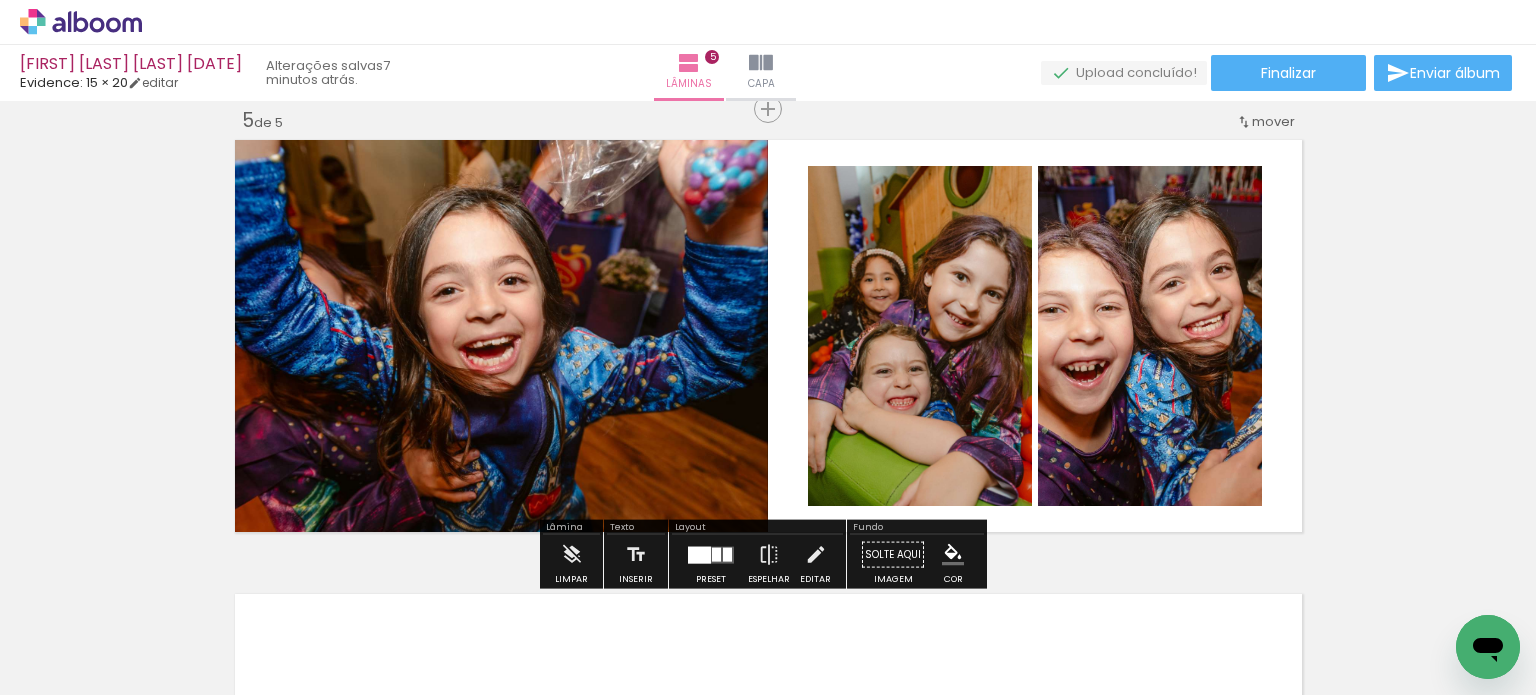 click 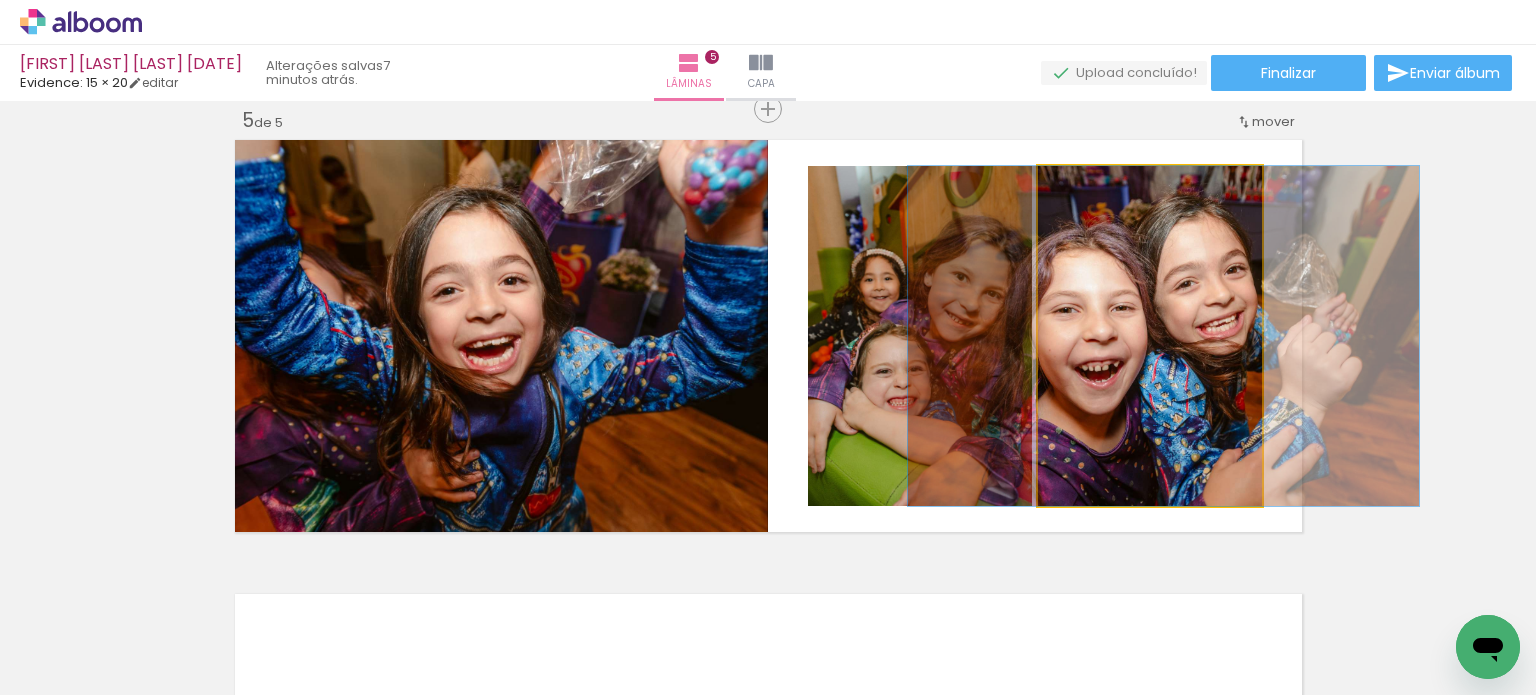 drag, startPoint x: 1186, startPoint y: 330, endPoint x: 1200, endPoint y: 330, distance: 14 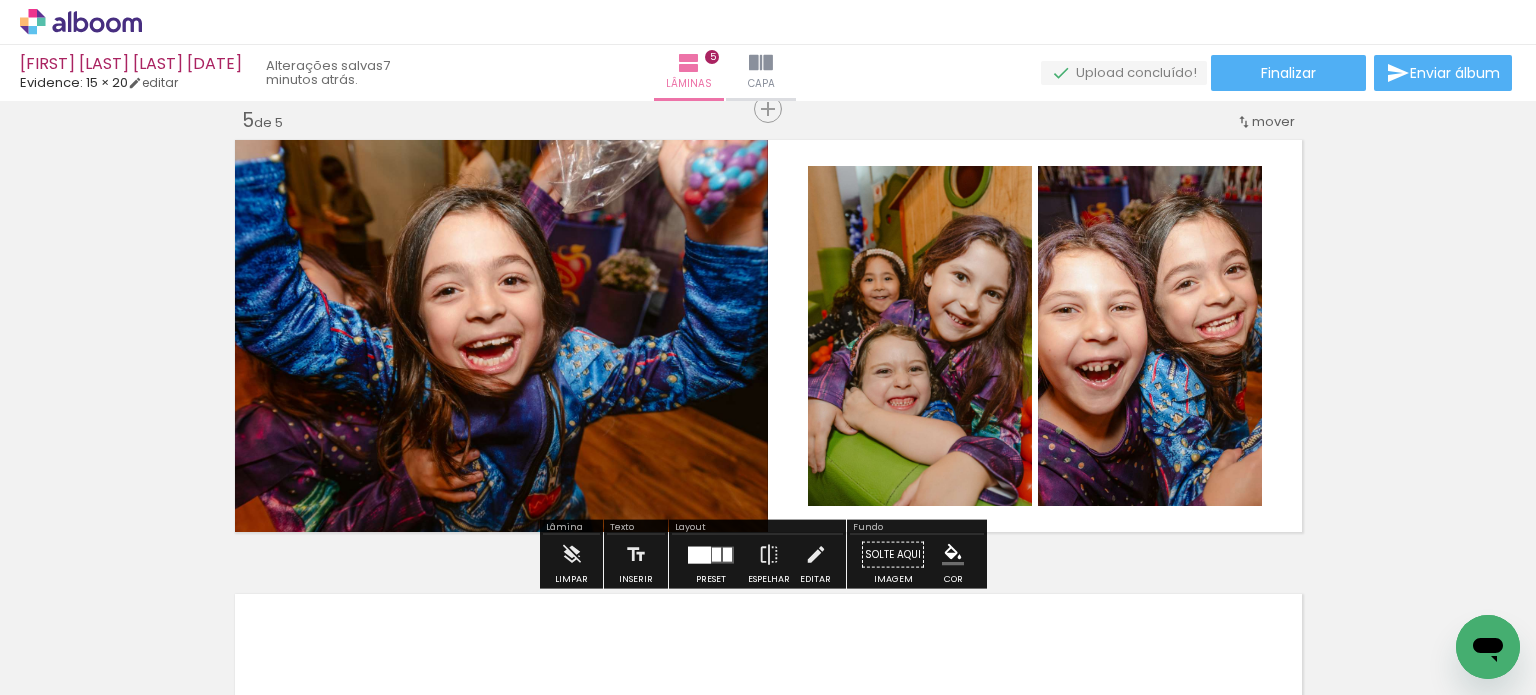 click on "Inserir lâmina 1  de 5  Inserir lâmina 2  de 5  Inserir lâmina 3  de 5  Inserir lâmina 4  de 5  Inserir lâmina 5  de 5" at bounding box center [768, -371] 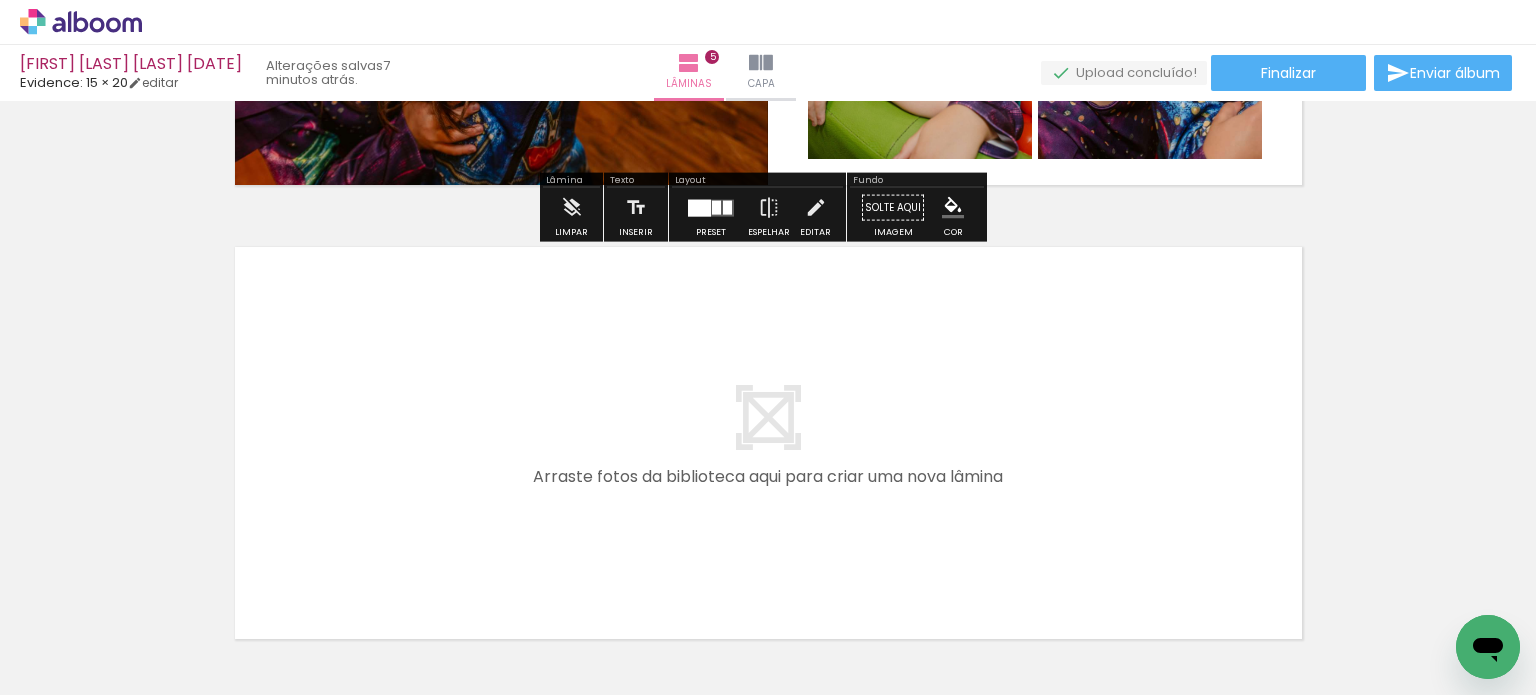scroll, scrollTop: 2241, scrollLeft: 0, axis: vertical 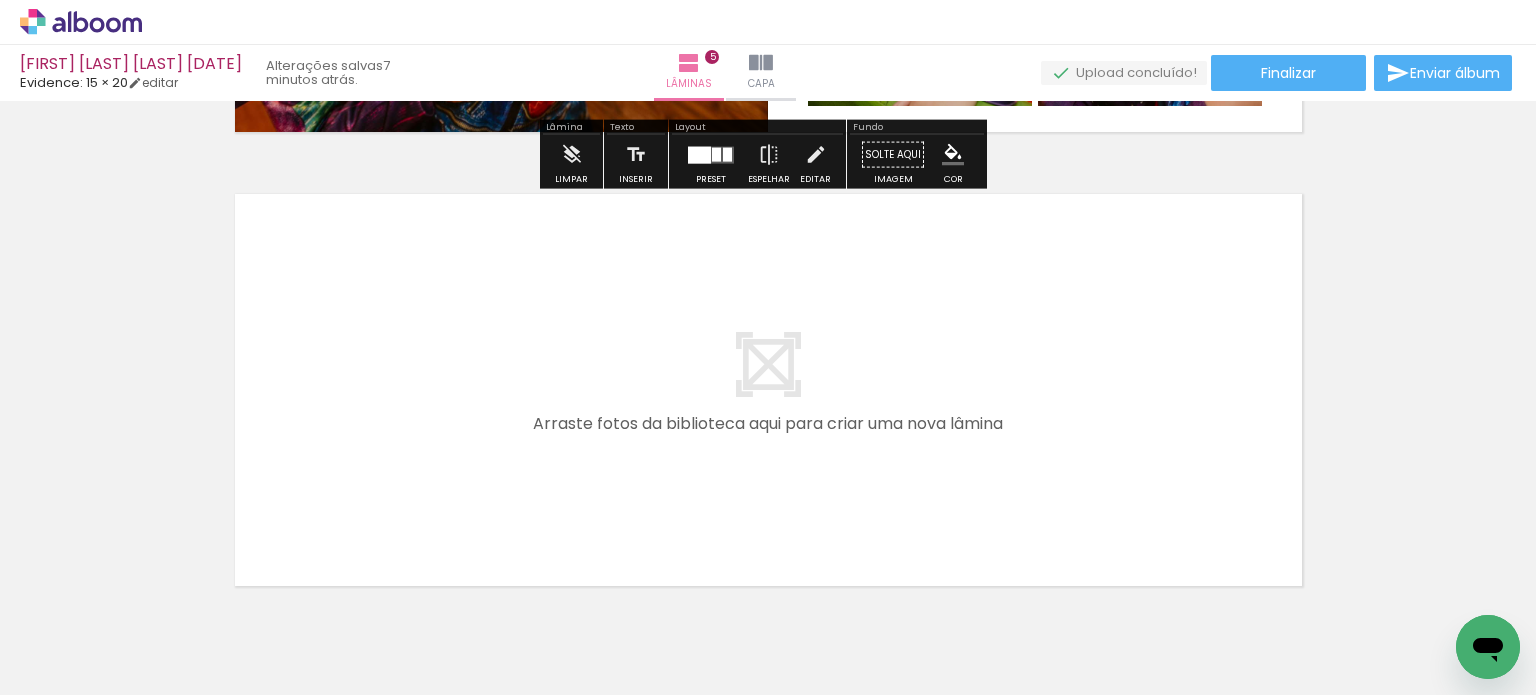 drag, startPoint x: 641, startPoint y: 653, endPoint x: 599, endPoint y: 467, distance: 190.68298 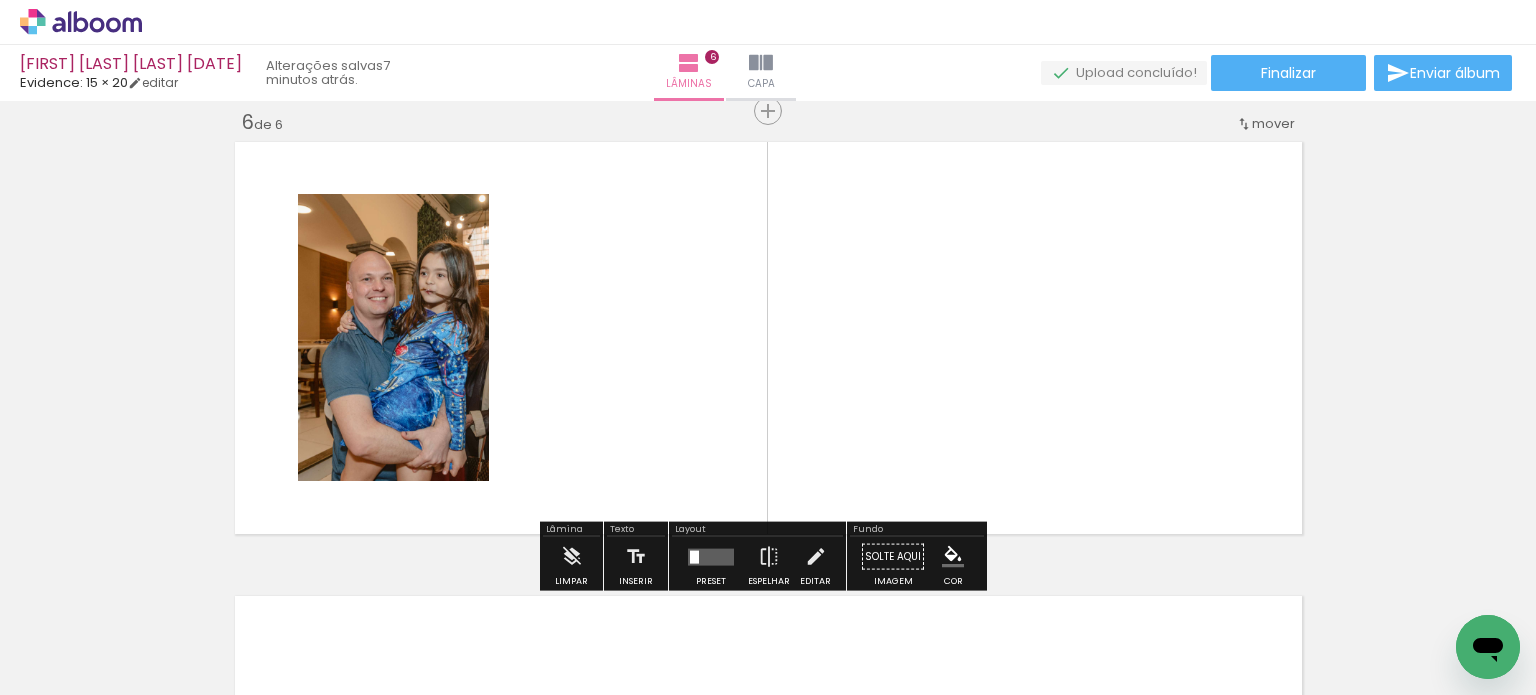 scroll, scrollTop: 2295, scrollLeft: 0, axis: vertical 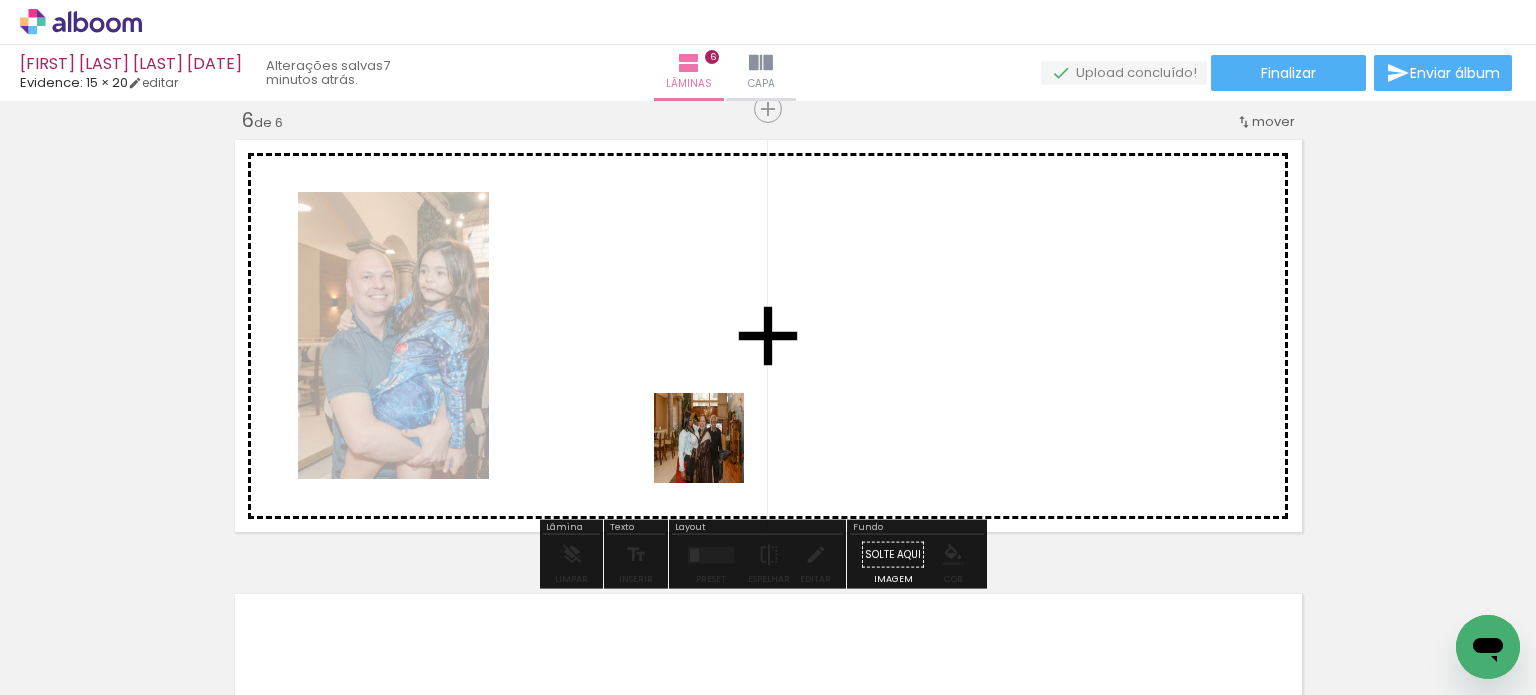 drag, startPoint x: 742, startPoint y: 631, endPoint x: 701, endPoint y: 420, distance: 214.9465 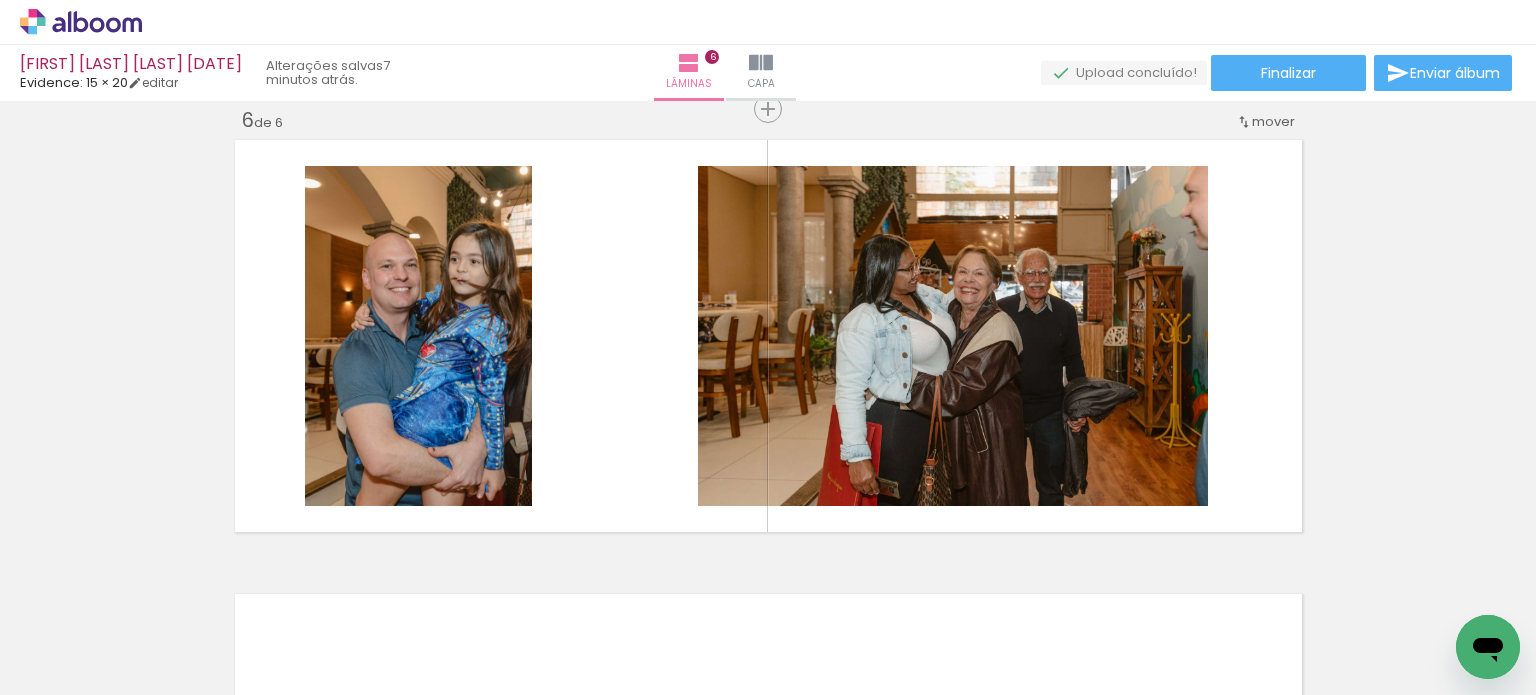scroll, scrollTop: 0, scrollLeft: 2446, axis: horizontal 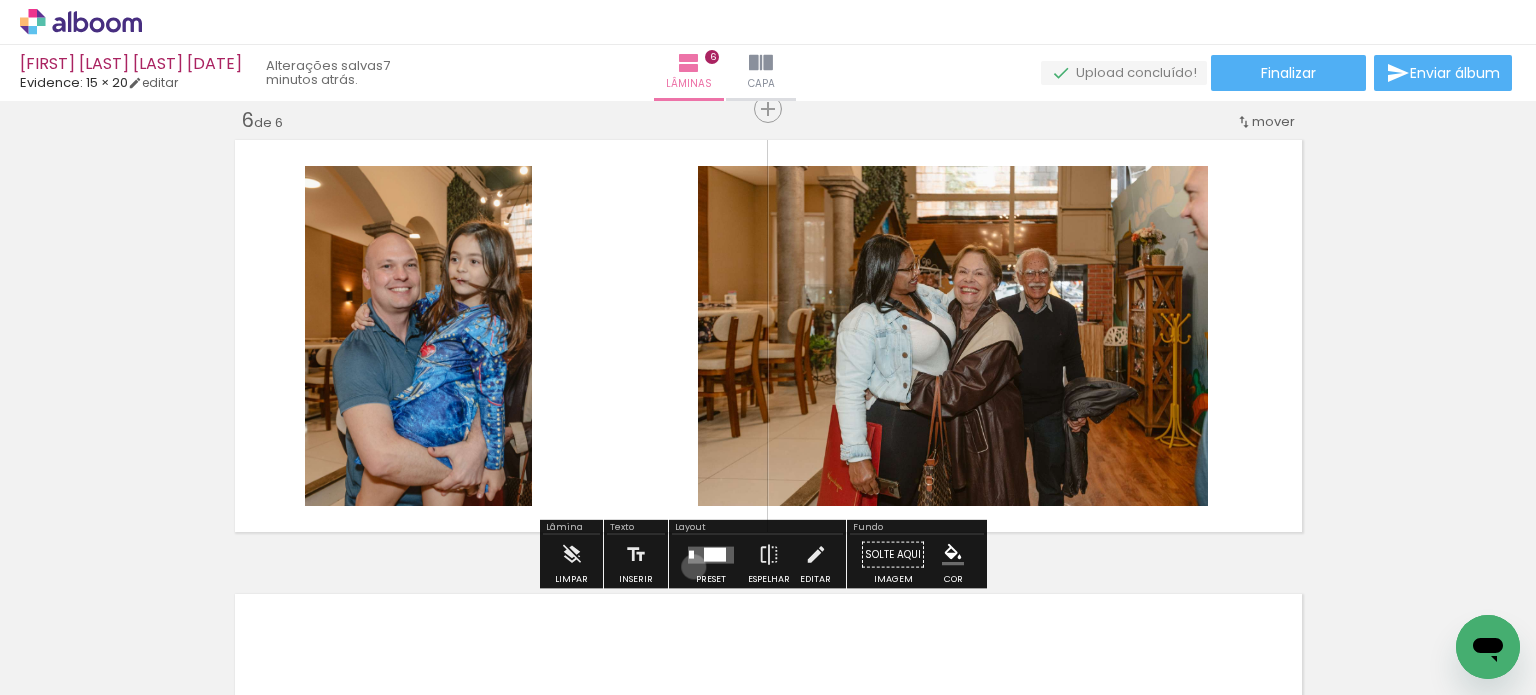 click at bounding box center (711, 555) 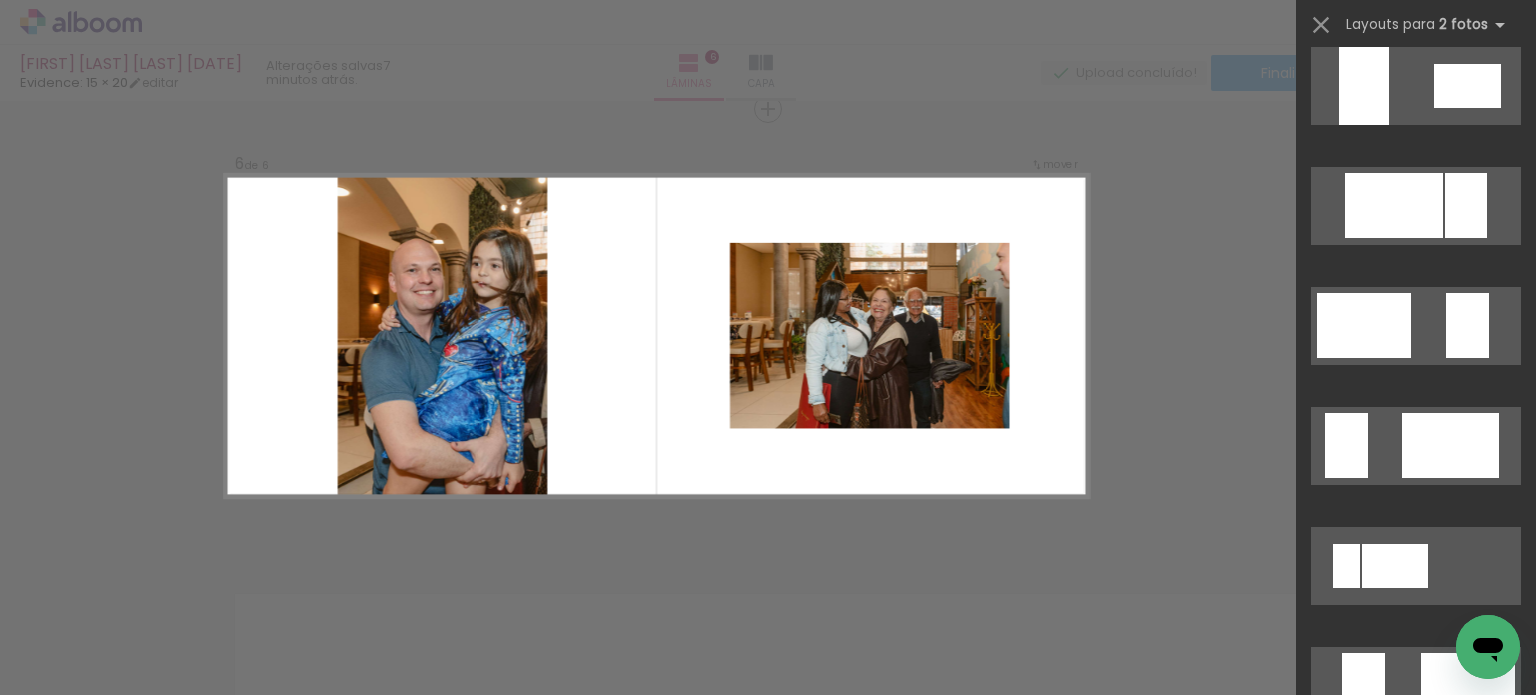 scroll, scrollTop: 1000, scrollLeft: 0, axis: vertical 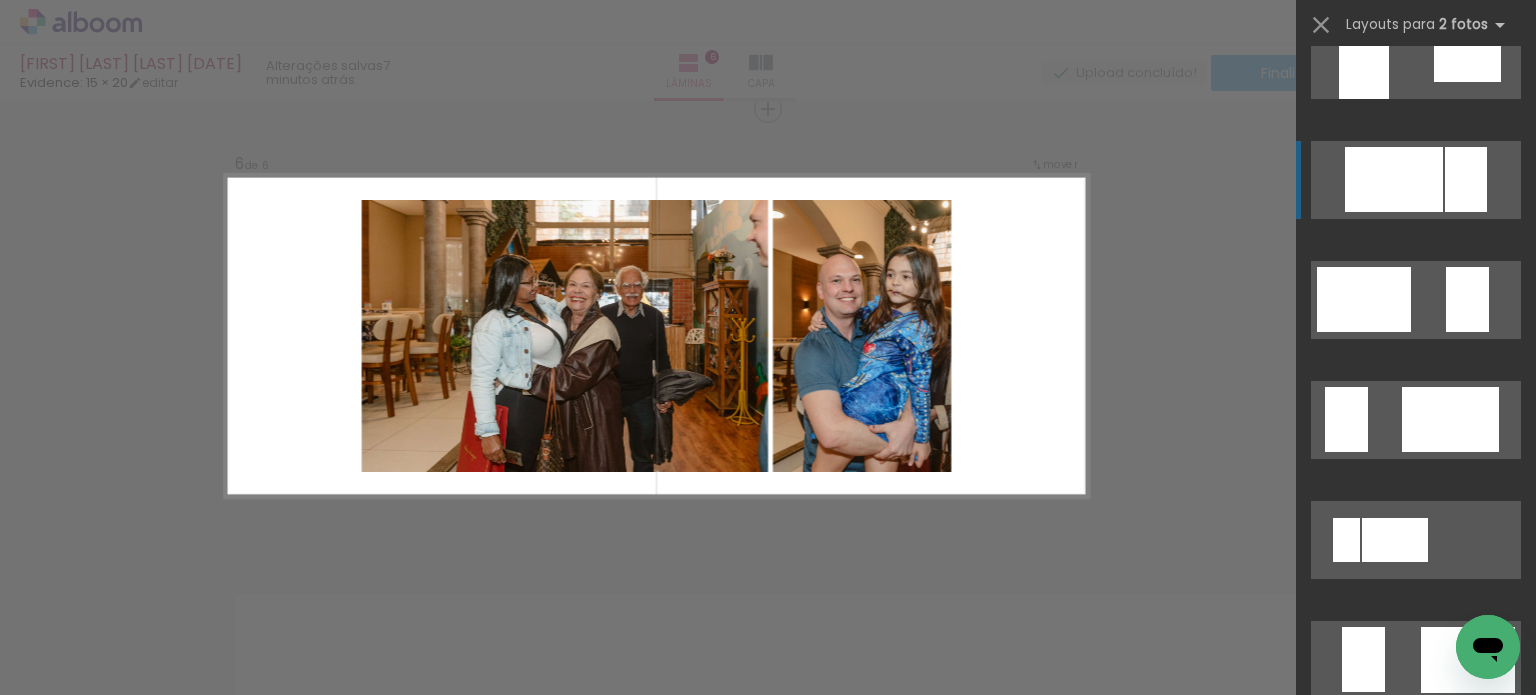 click at bounding box center (1363, 659) 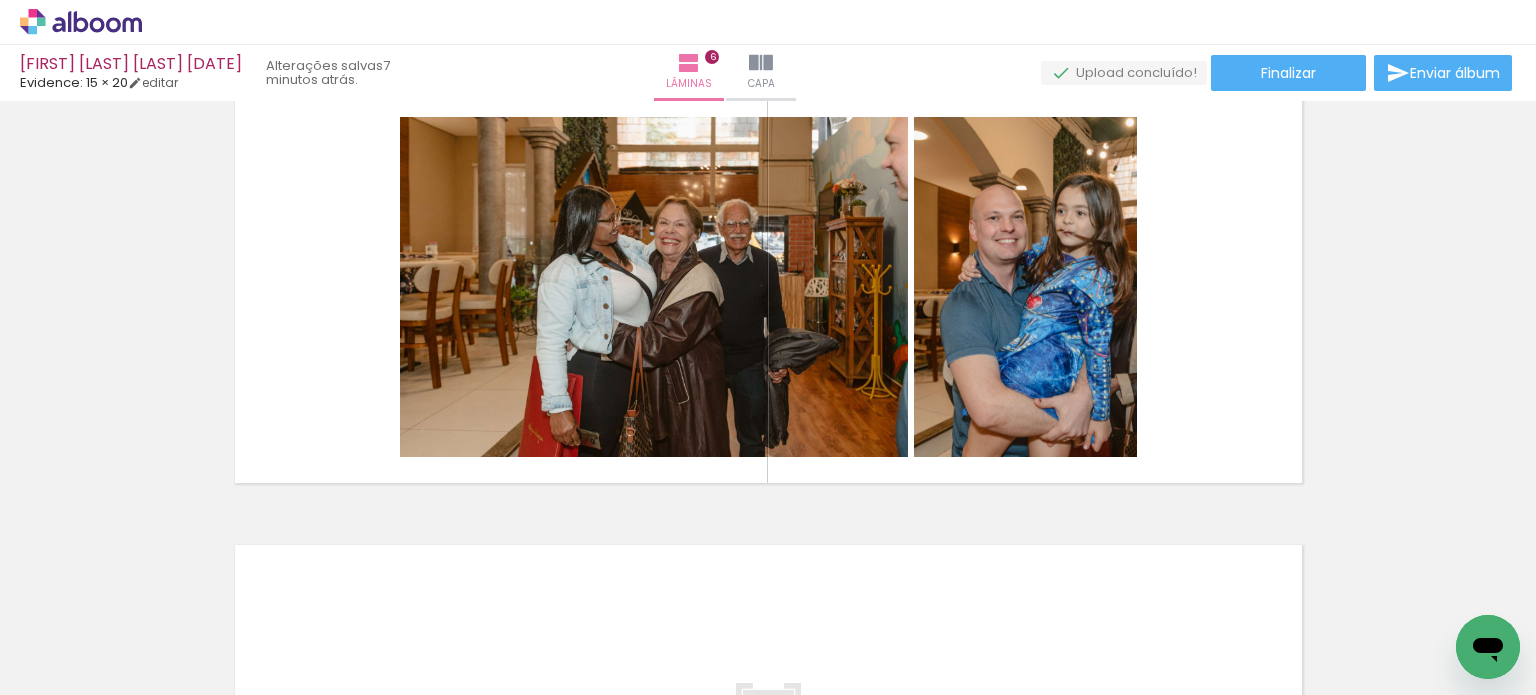 scroll, scrollTop: 2695, scrollLeft: 0, axis: vertical 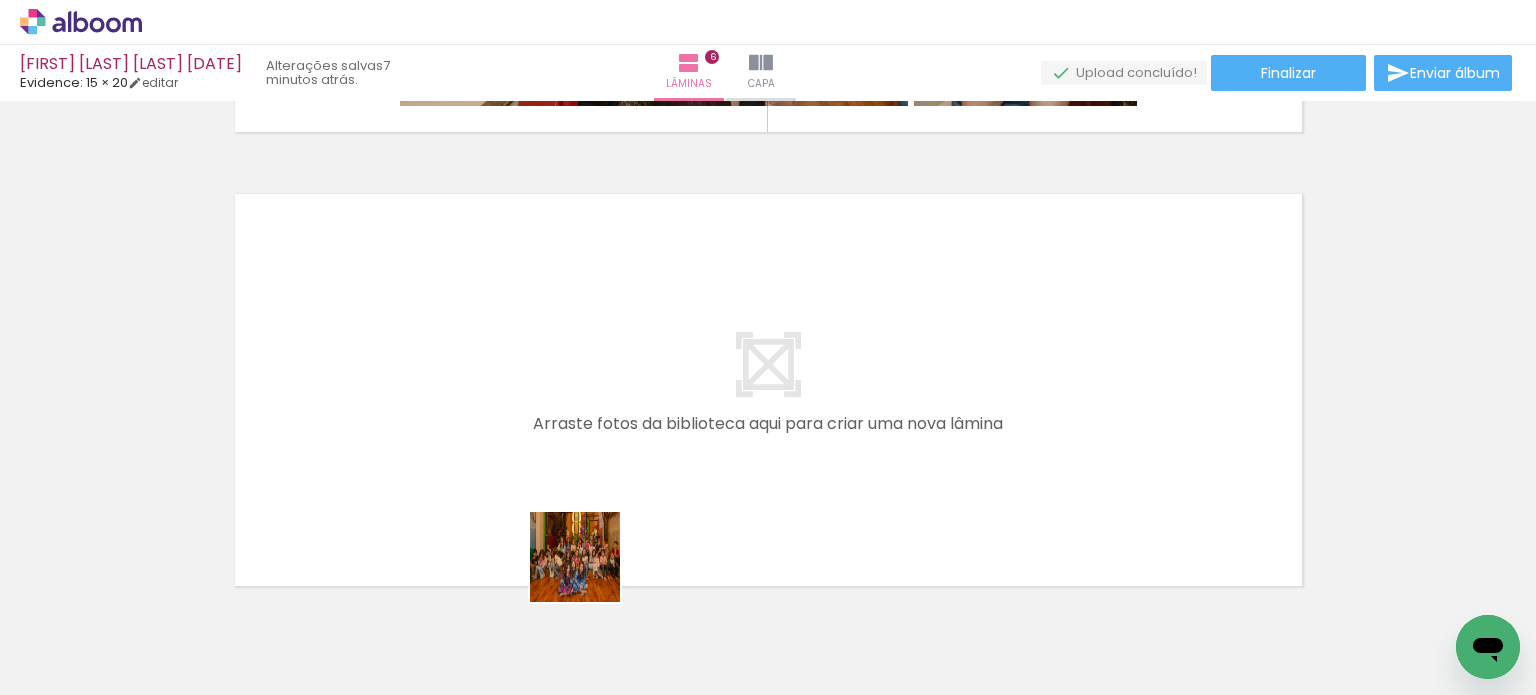 drag, startPoint x: 590, startPoint y: 572, endPoint x: 622, endPoint y: 425, distance: 150.44267 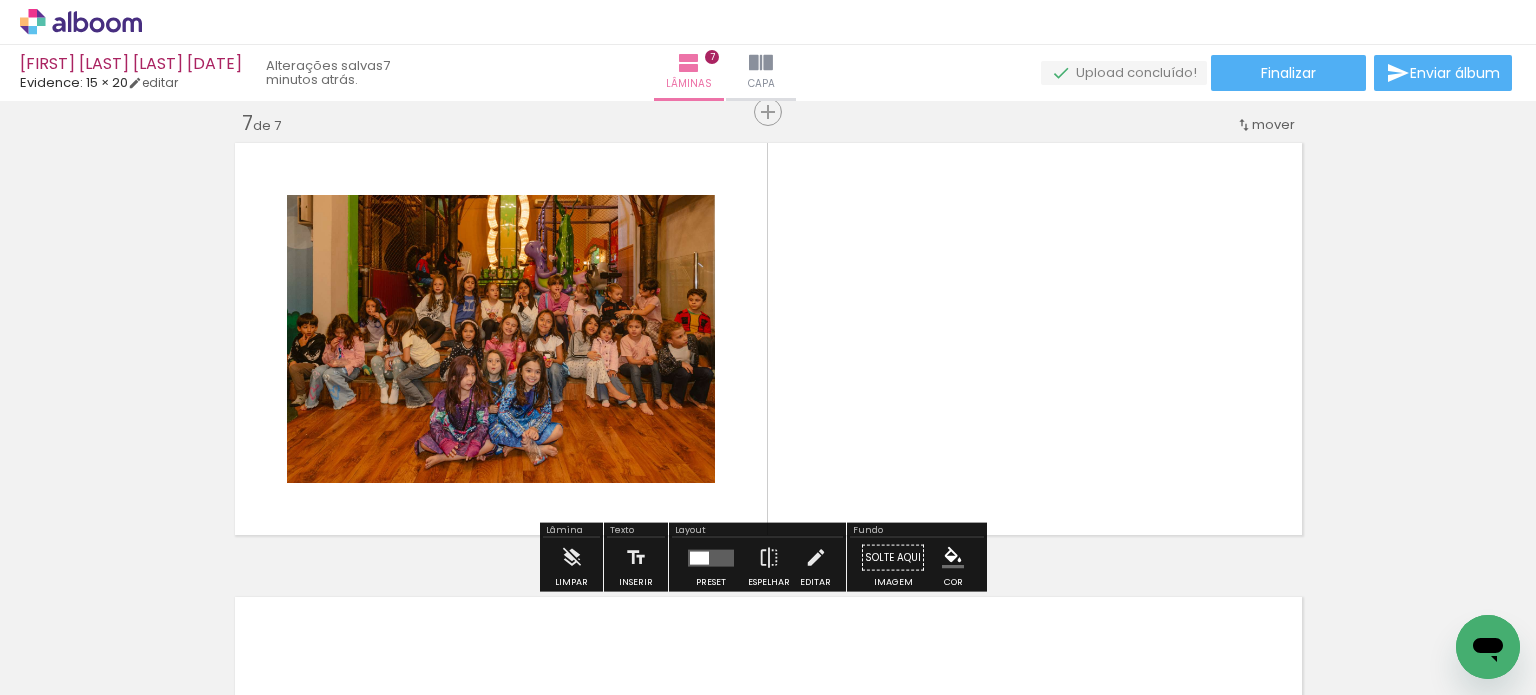 scroll, scrollTop: 2749, scrollLeft: 0, axis: vertical 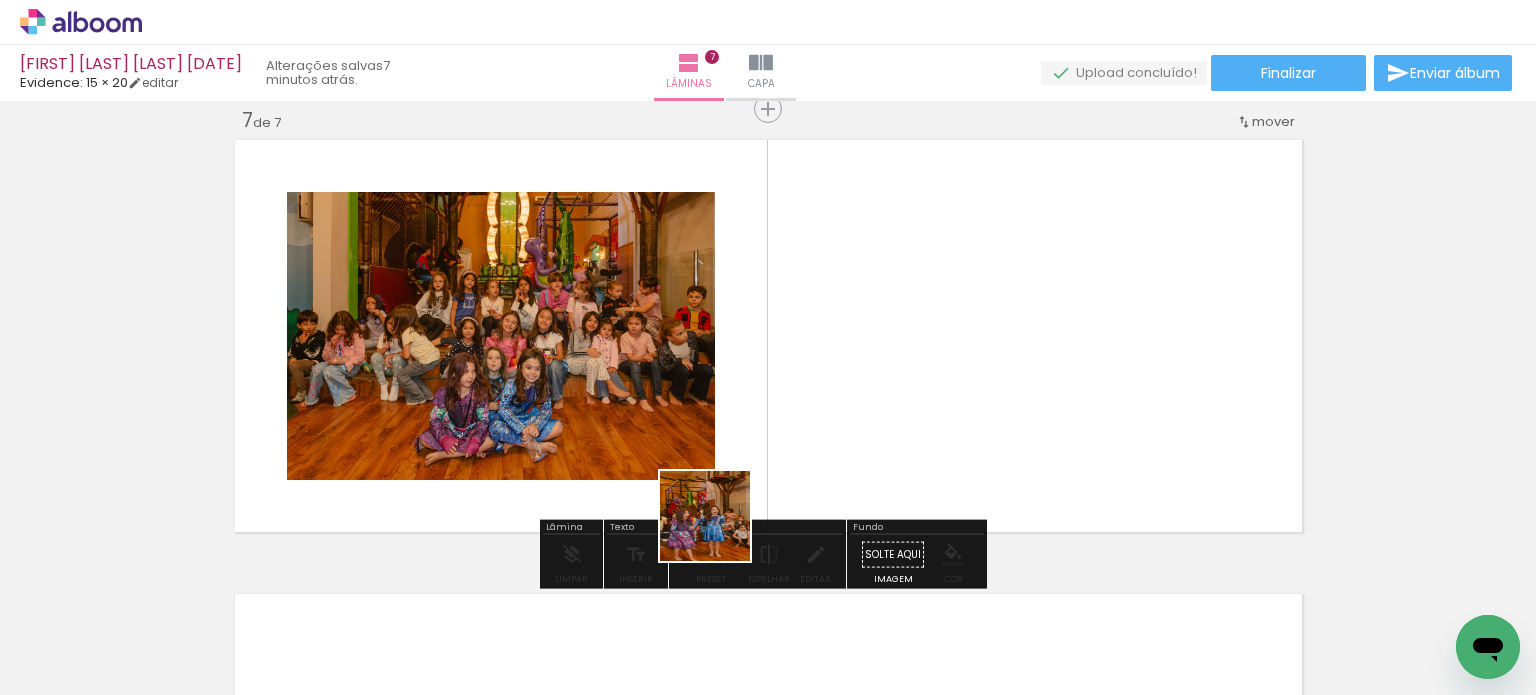drag, startPoint x: 720, startPoint y: 531, endPoint x: 820, endPoint y: 383, distance: 178.61691 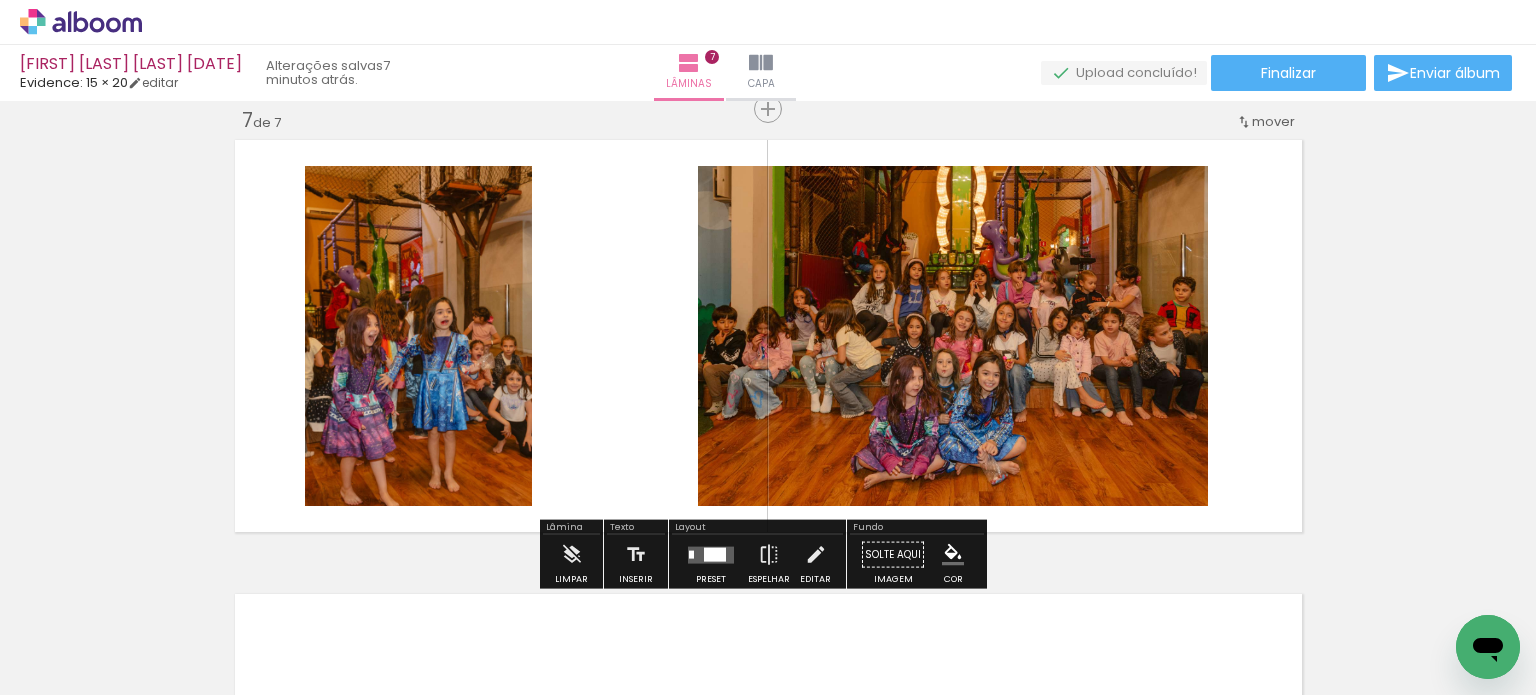 drag, startPoint x: 747, startPoint y: 638, endPoint x: 818, endPoint y: 469, distance: 183.30849 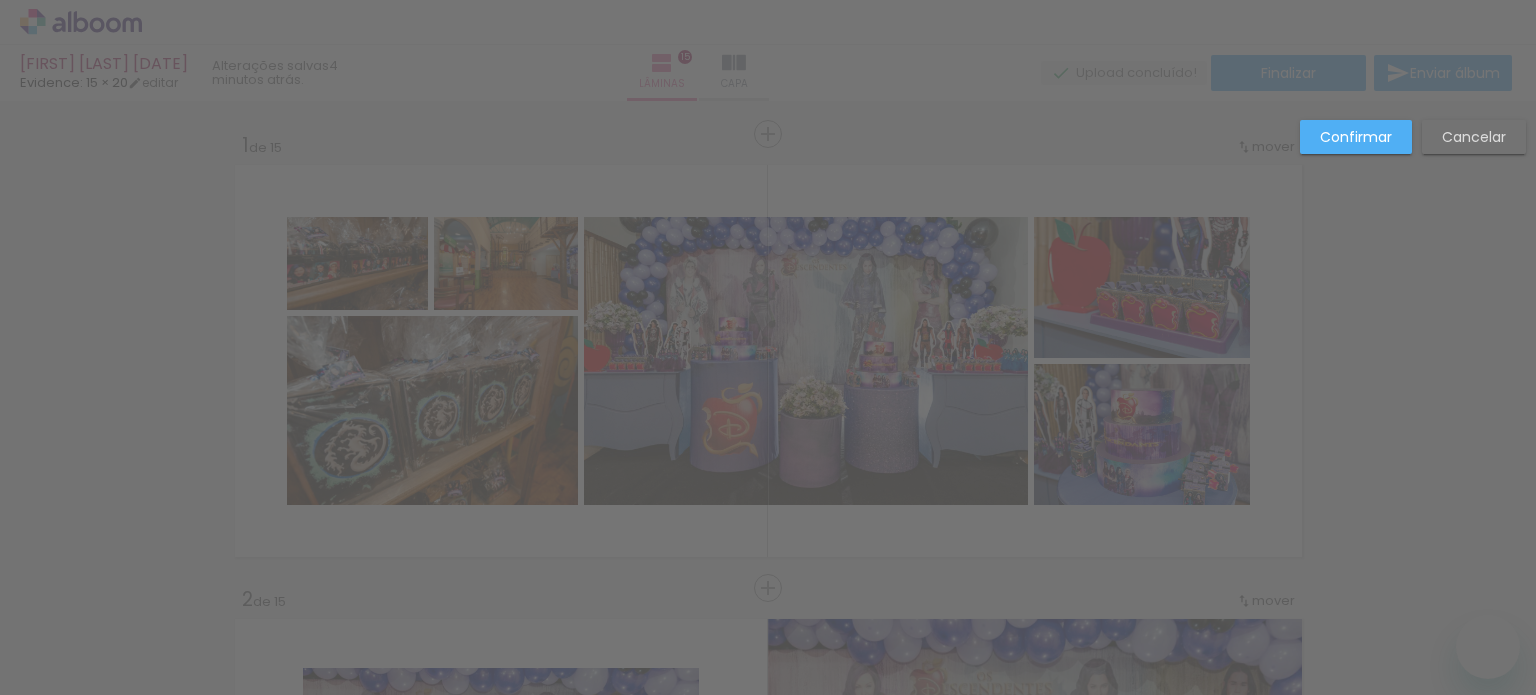 scroll, scrollTop: 0, scrollLeft: 0, axis: both 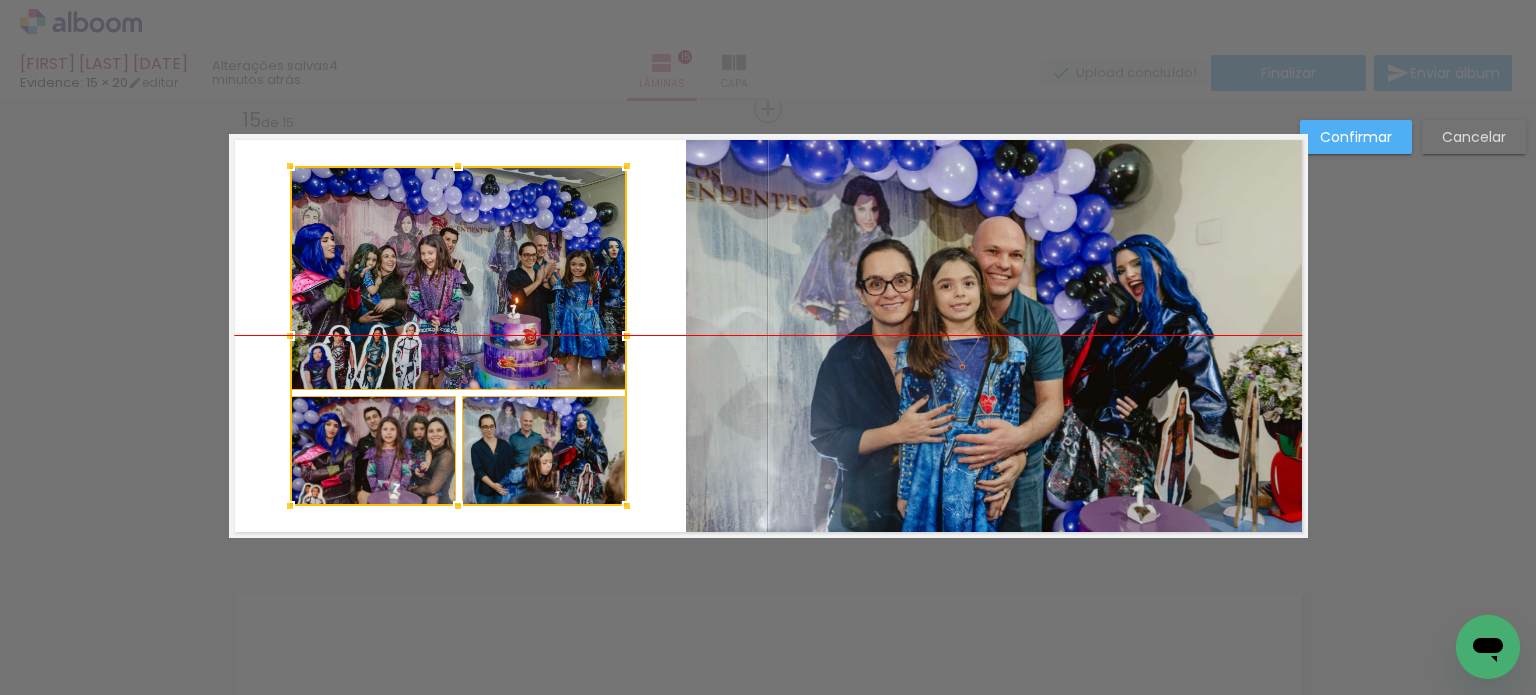 click at bounding box center [458, 336] 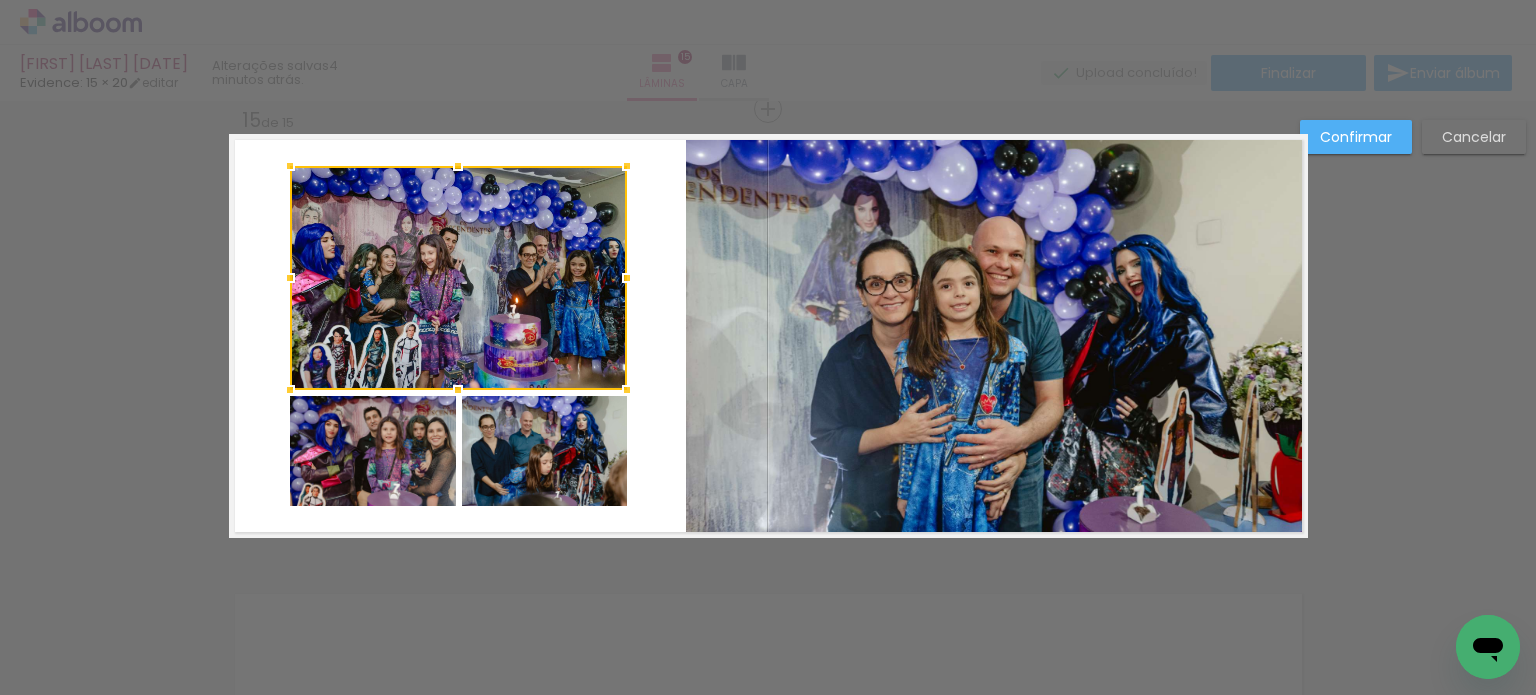 click on "Confirmar" at bounding box center (0, 0) 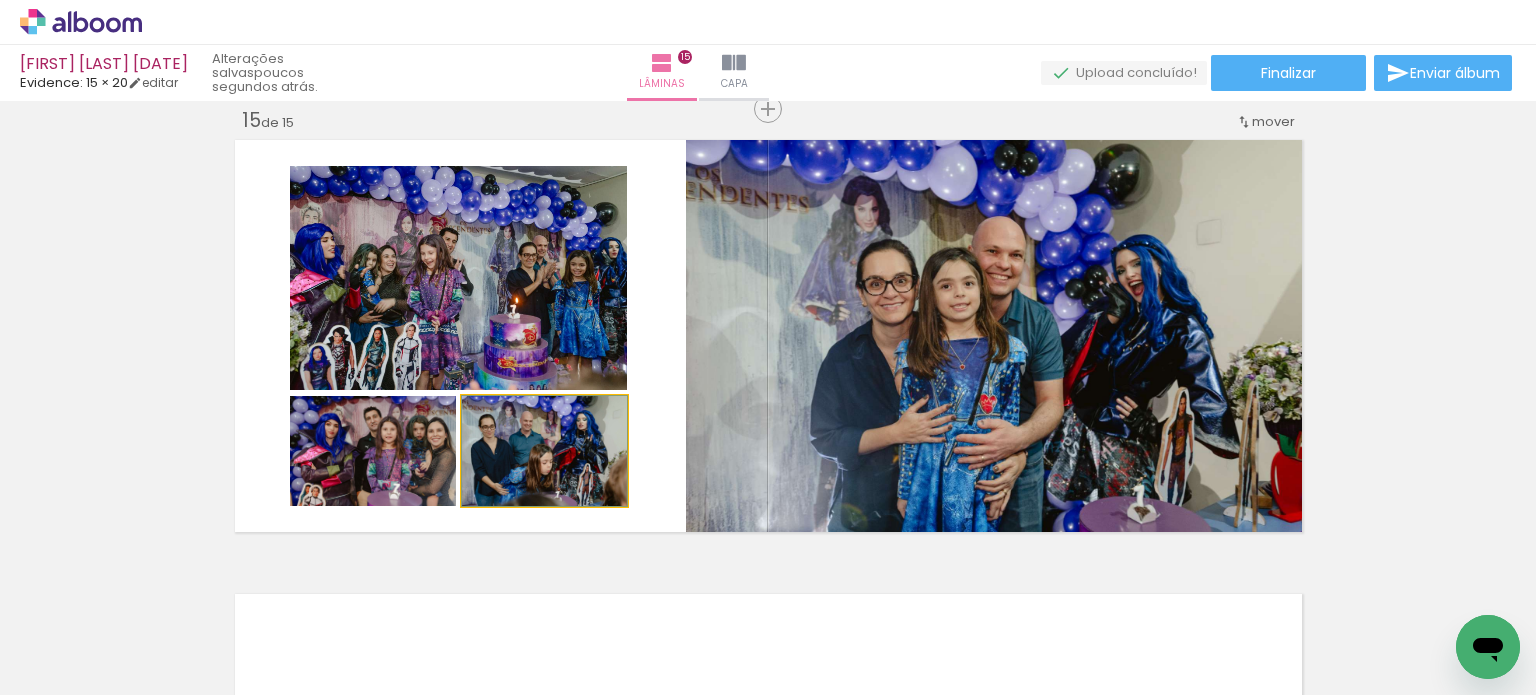drag, startPoint x: 564, startPoint y: 463, endPoint x: 512, endPoint y: 334, distance: 139.0863 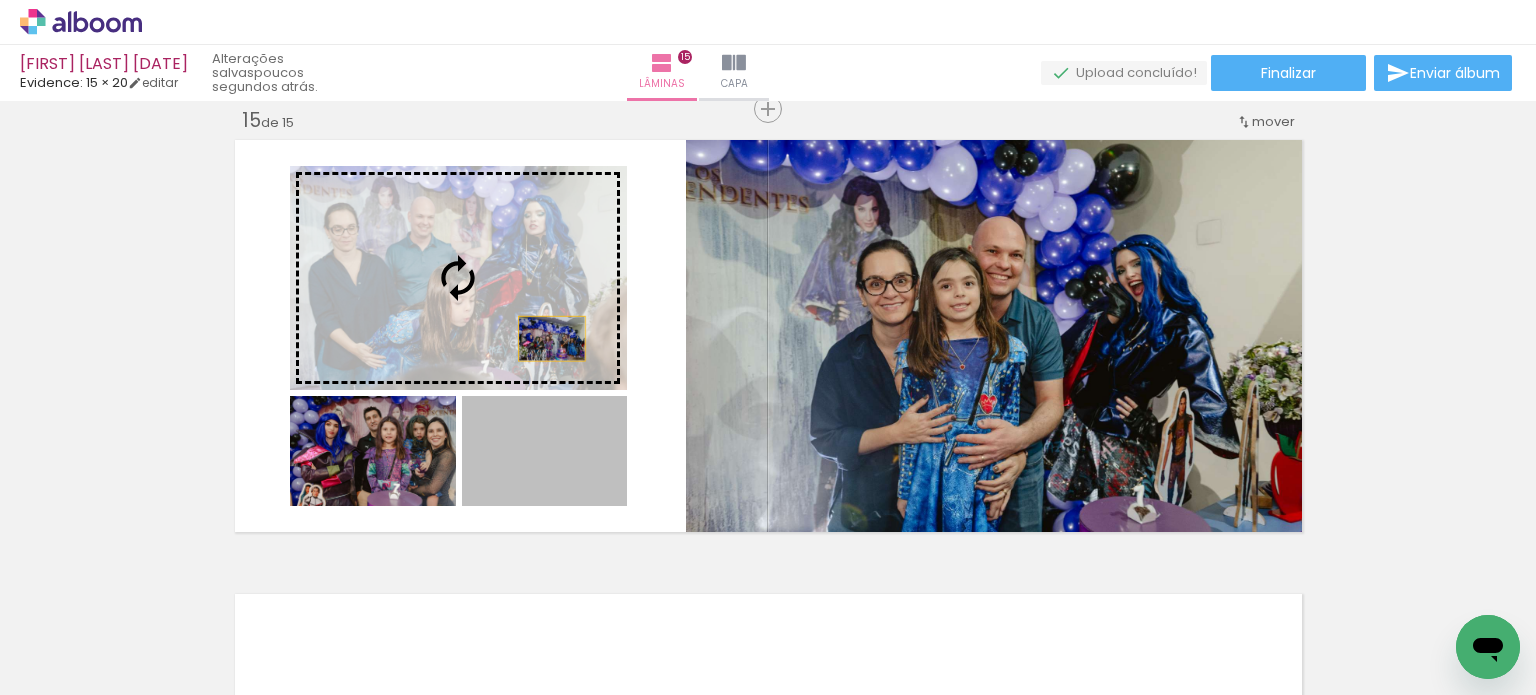 drag, startPoint x: 568, startPoint y: 467, endPoint x: 543, endPoint y: 335, distance: 134.34657 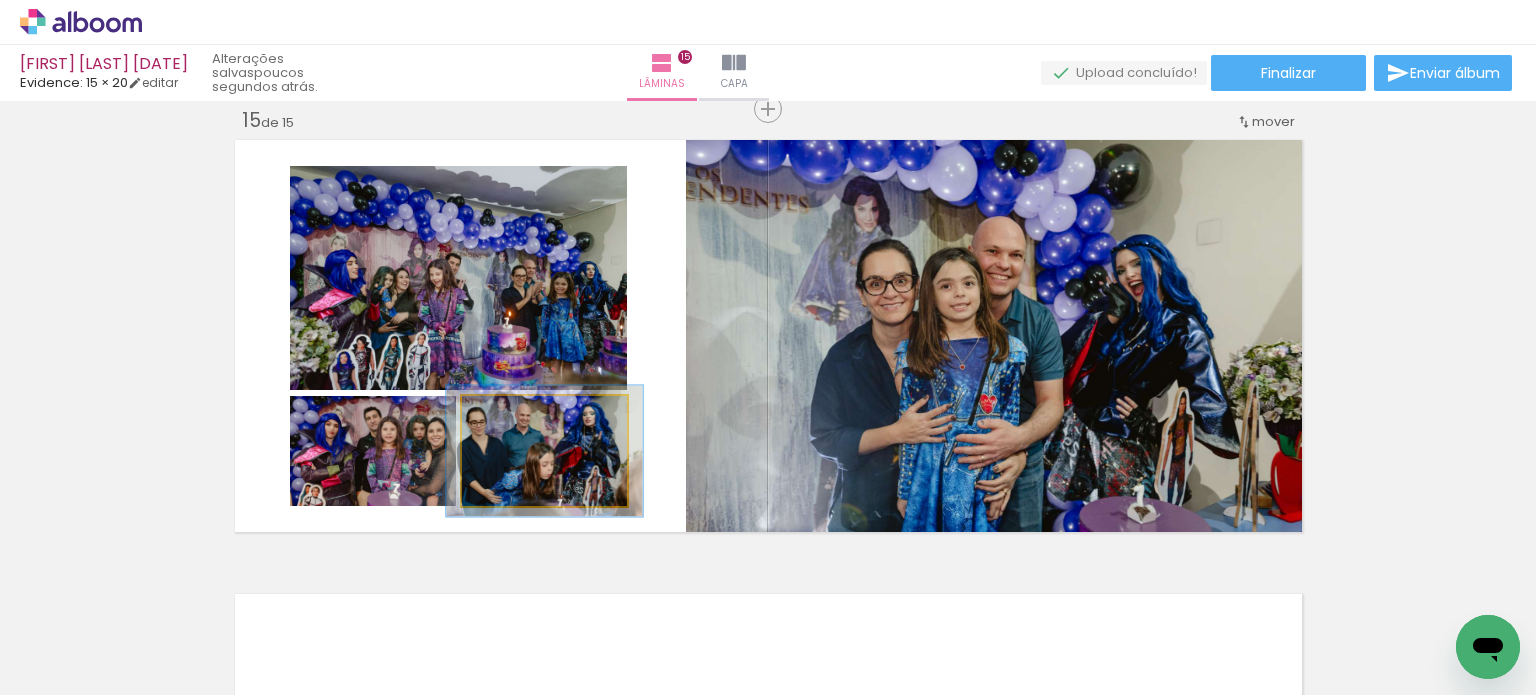 drag, startPoint x: 500, startPoint y: 415, endPoint x: 518, endPoint y: 410, distance: 18.681541 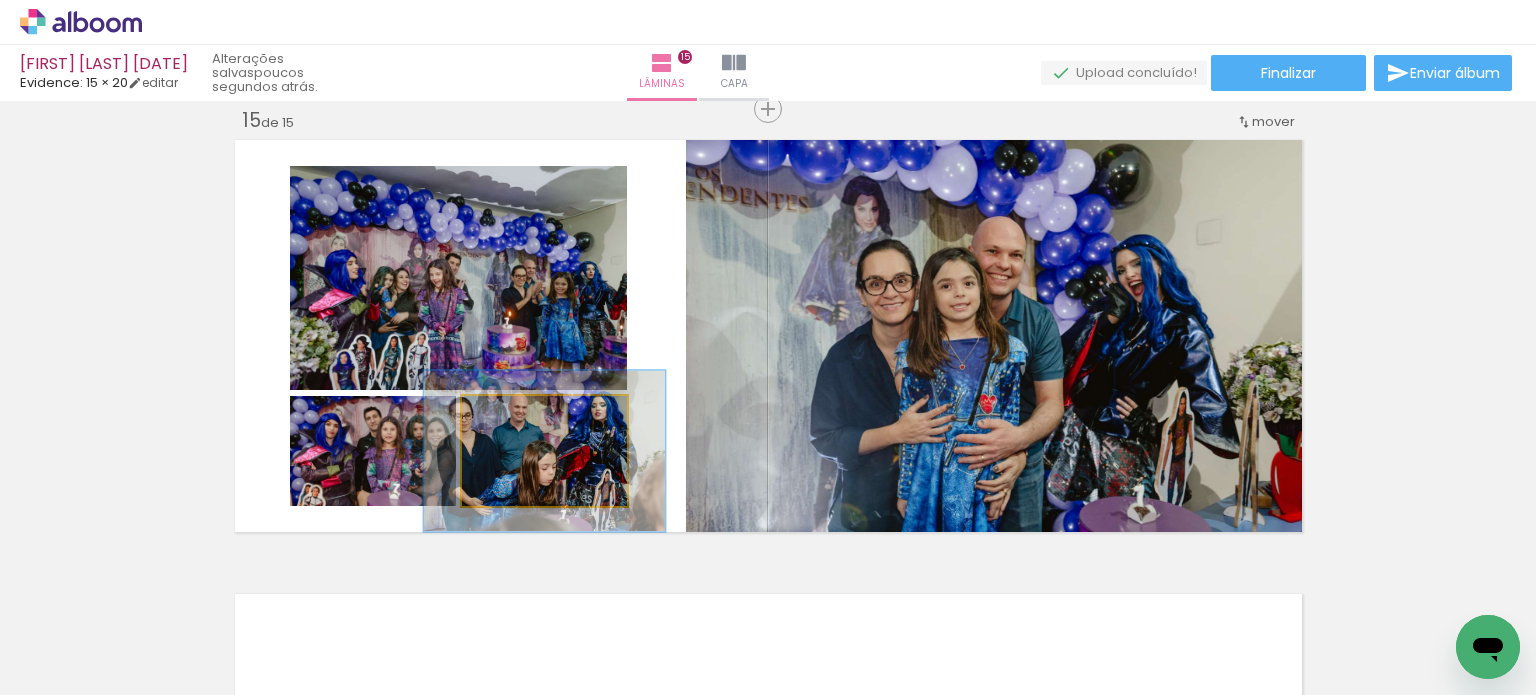 click 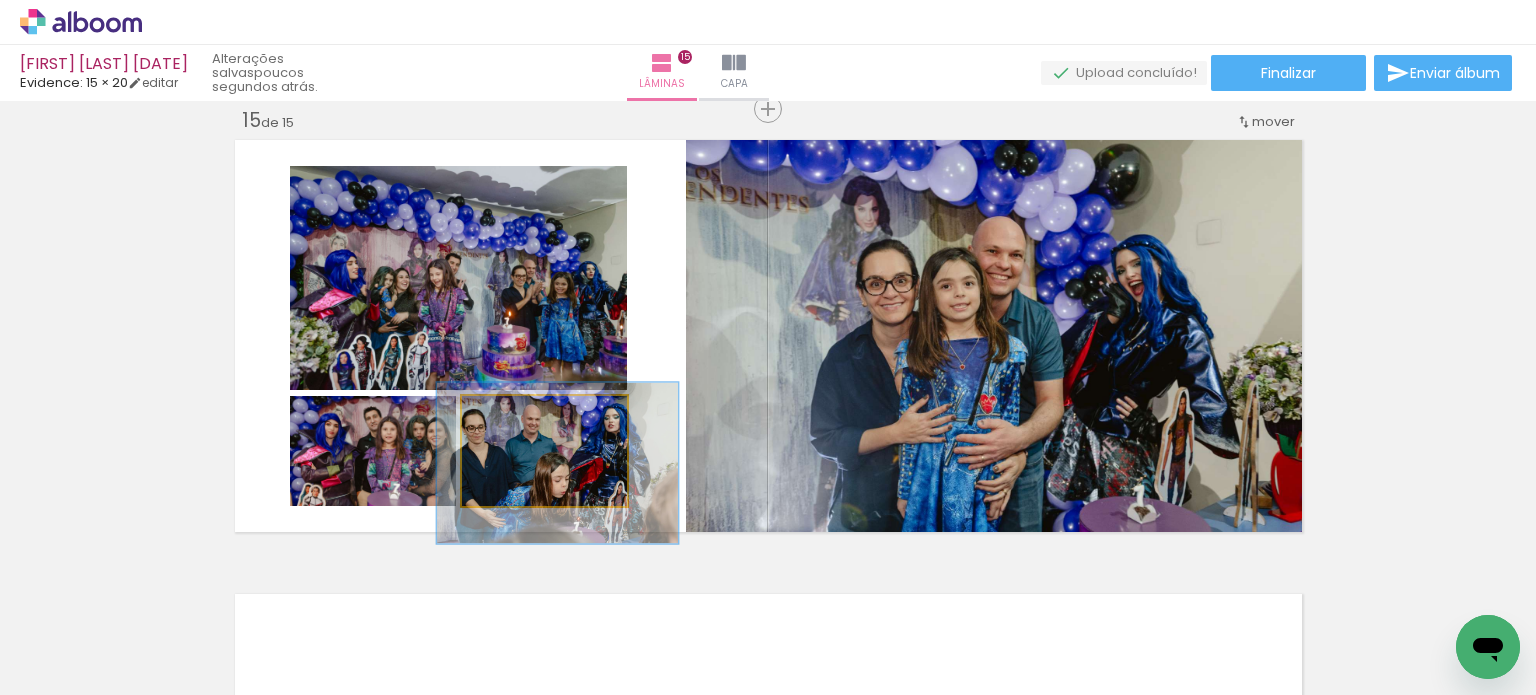 drag, startPoint x: 561, startPoint y: 458, endPoint x: 575, endPoint y: 469, distance: 17.804493 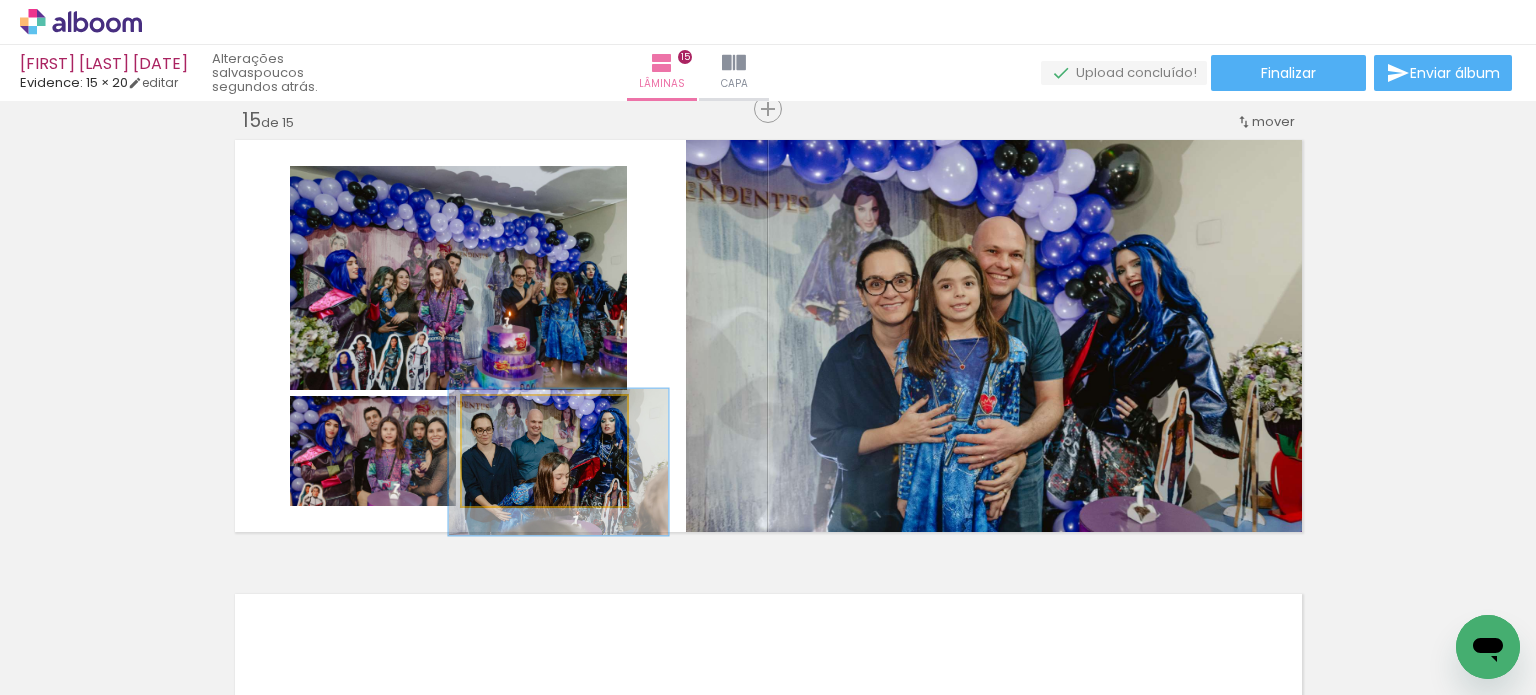 drag, startPoint x: 536, startPoint y: 417, endPoint x: 526, endPoint y: 415, distance: 10.198039 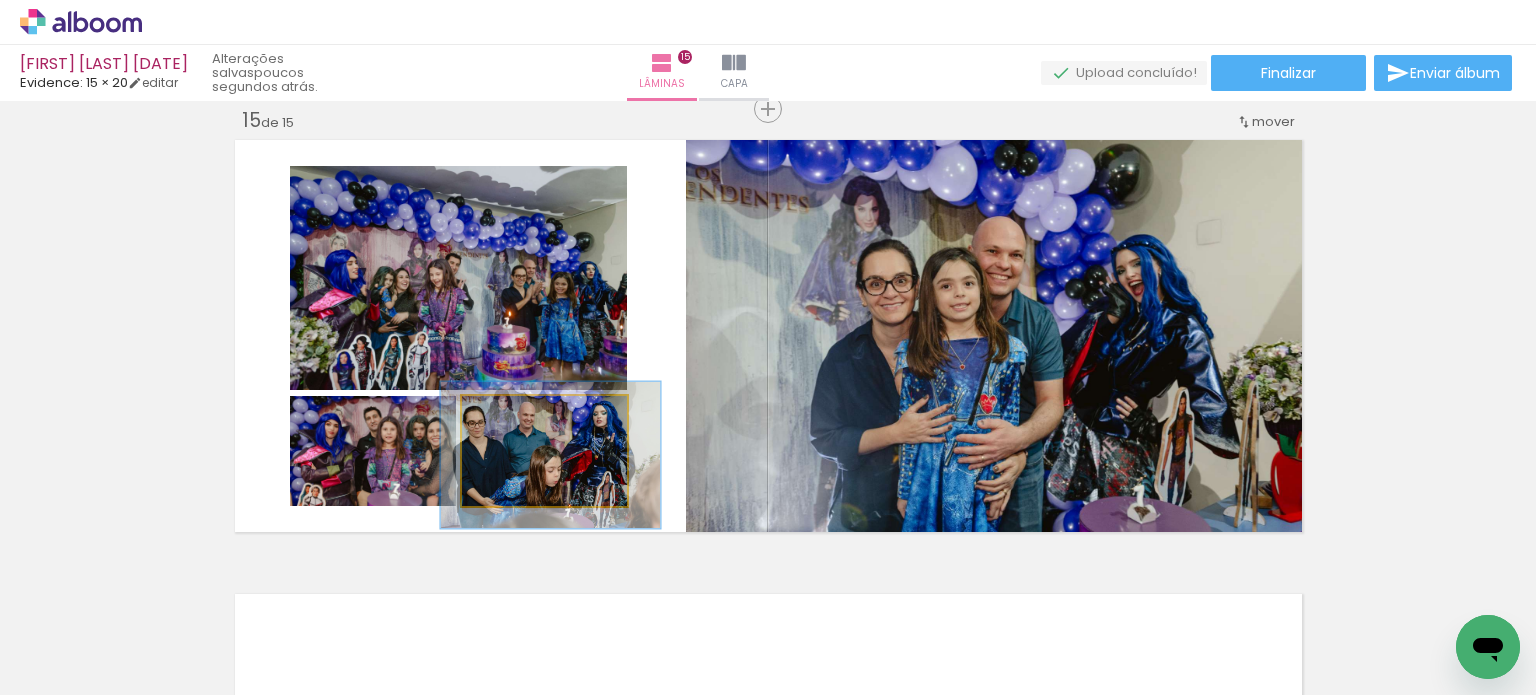 drag, startPoint x: 581, startPoint y: 471, endPoint x: 573, endPoint y: 464, distance: 10.630146 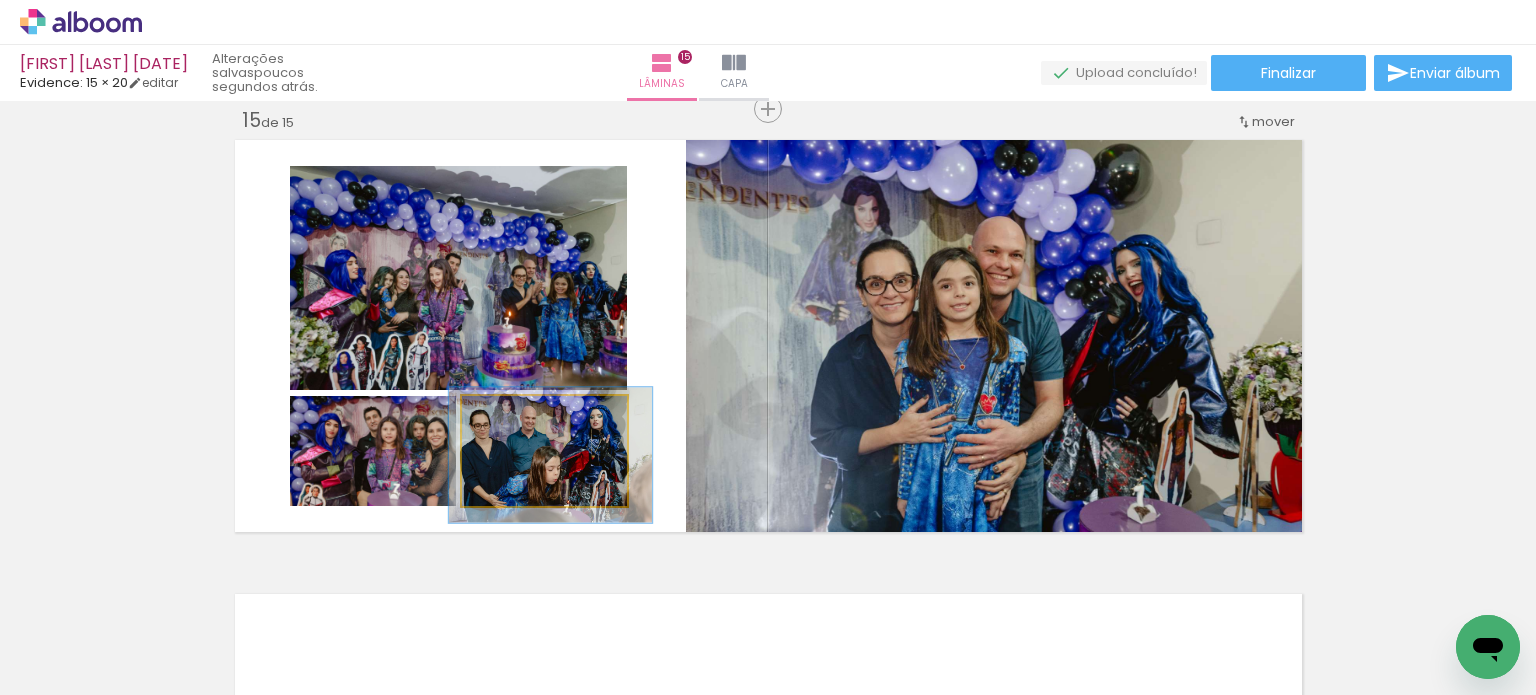 type on "123" 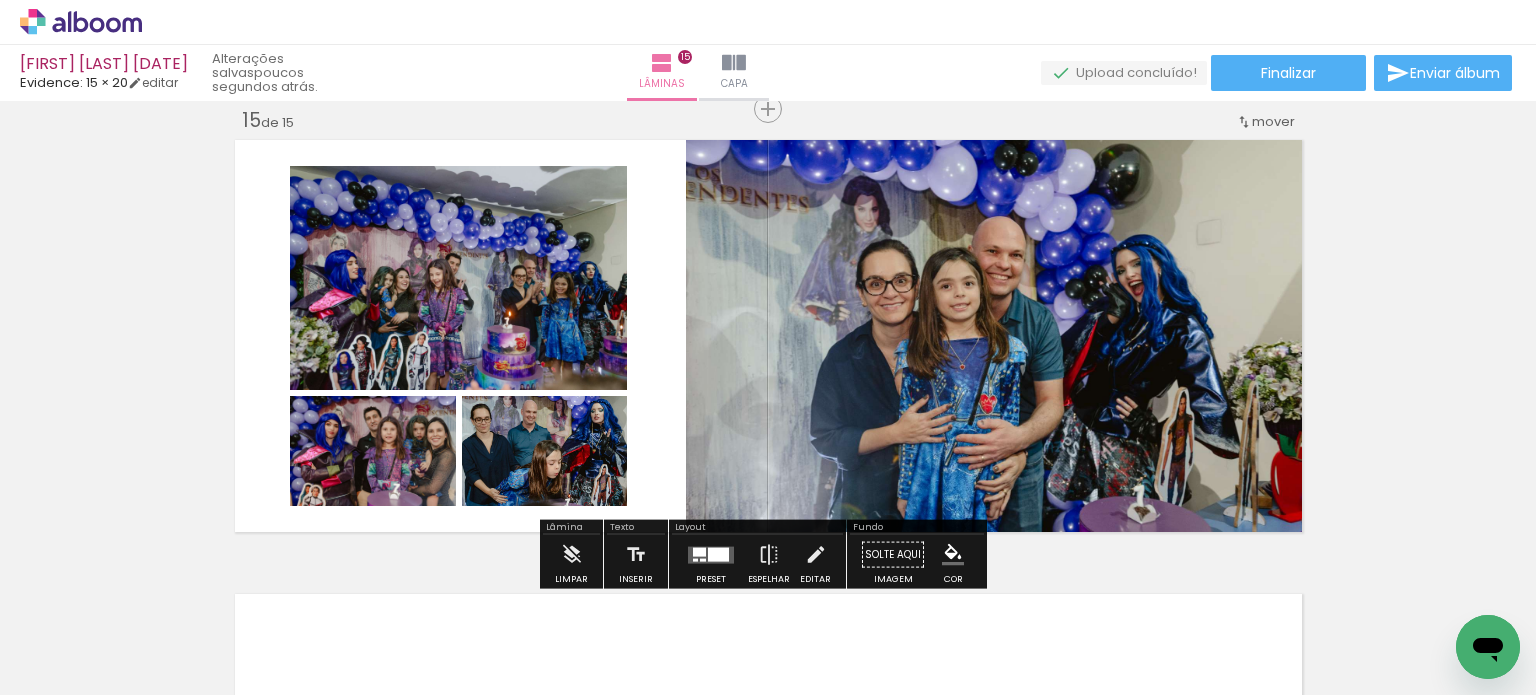 click on "Inserir lâmina 1  de 15  Inserir lâmina 2  de 15  Inserir lâmina 3  de 15  Inserir lâmina 4  de 15  Inserir lâmina 5  de 15  Inserir lâmina 6  de 15  Inserir lâmina 7  de 15  Inserir lâmina 8  de 15  Inserir lâmina 9  de 15  Inserir lâmina 10  de 15  Inserir lâmina 11  de 15  Inserir lâmina 12  de 15  Inserir lâmina 13  de 15  Inserir lâmina 14  de 15  Inserir lâmina 15  de 15" at bounding box center [768, -2641] 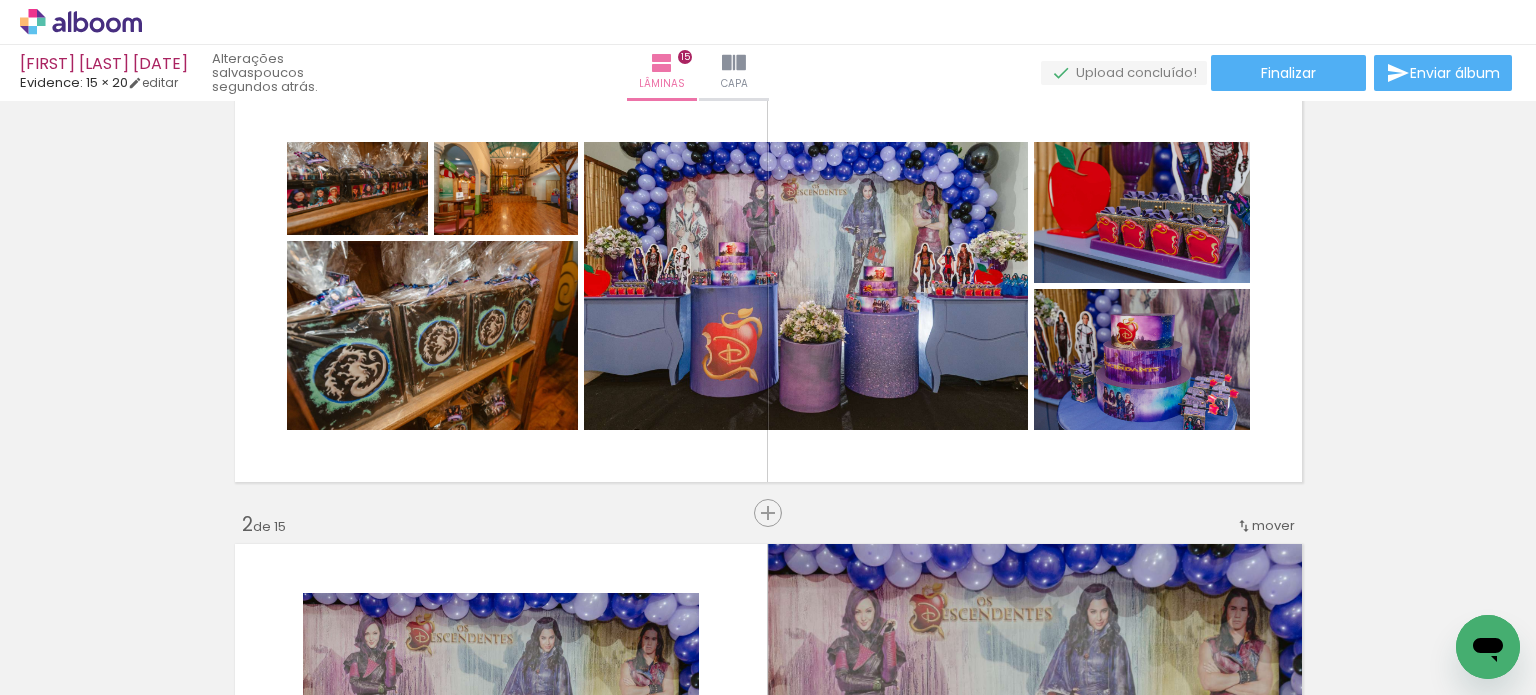 scroll, scrollTop: 0, scrollLeft: 0, axis: both 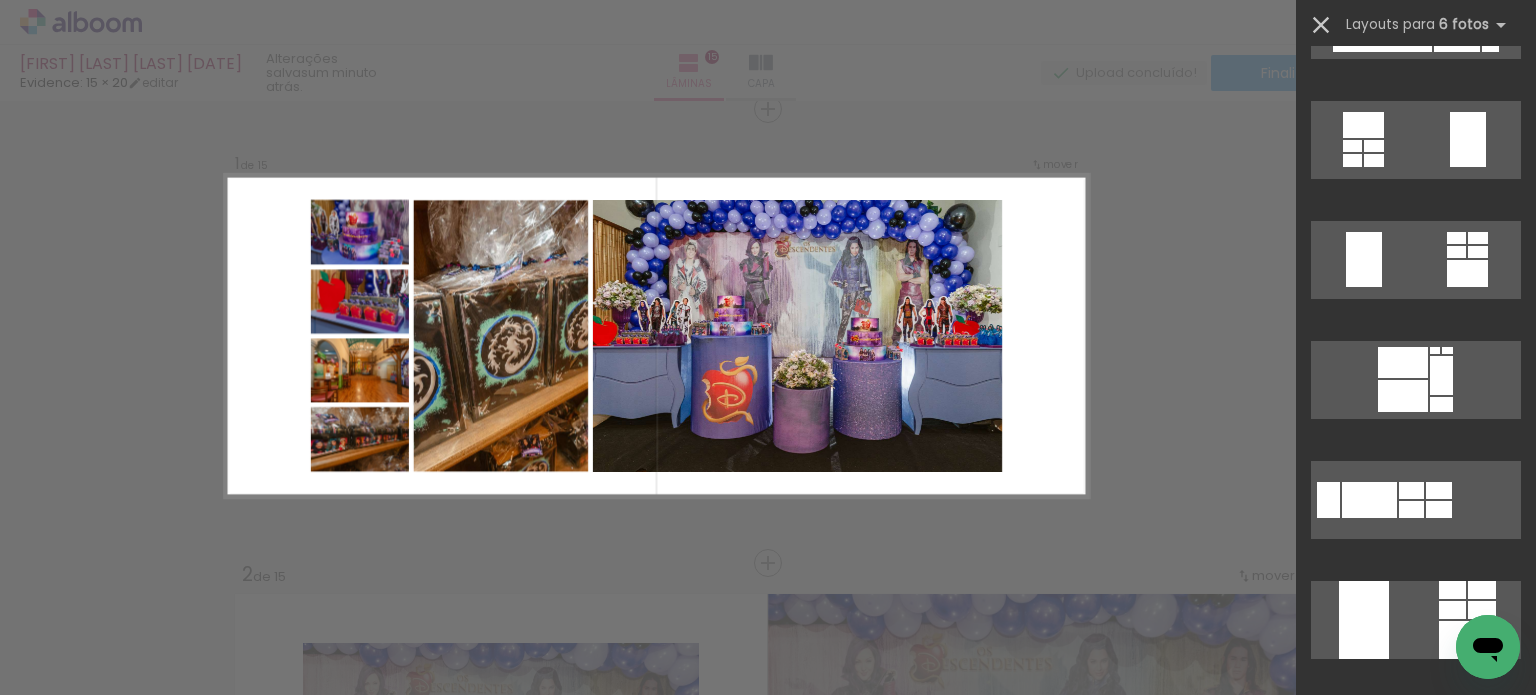 click at bounding box center (1321, 25) 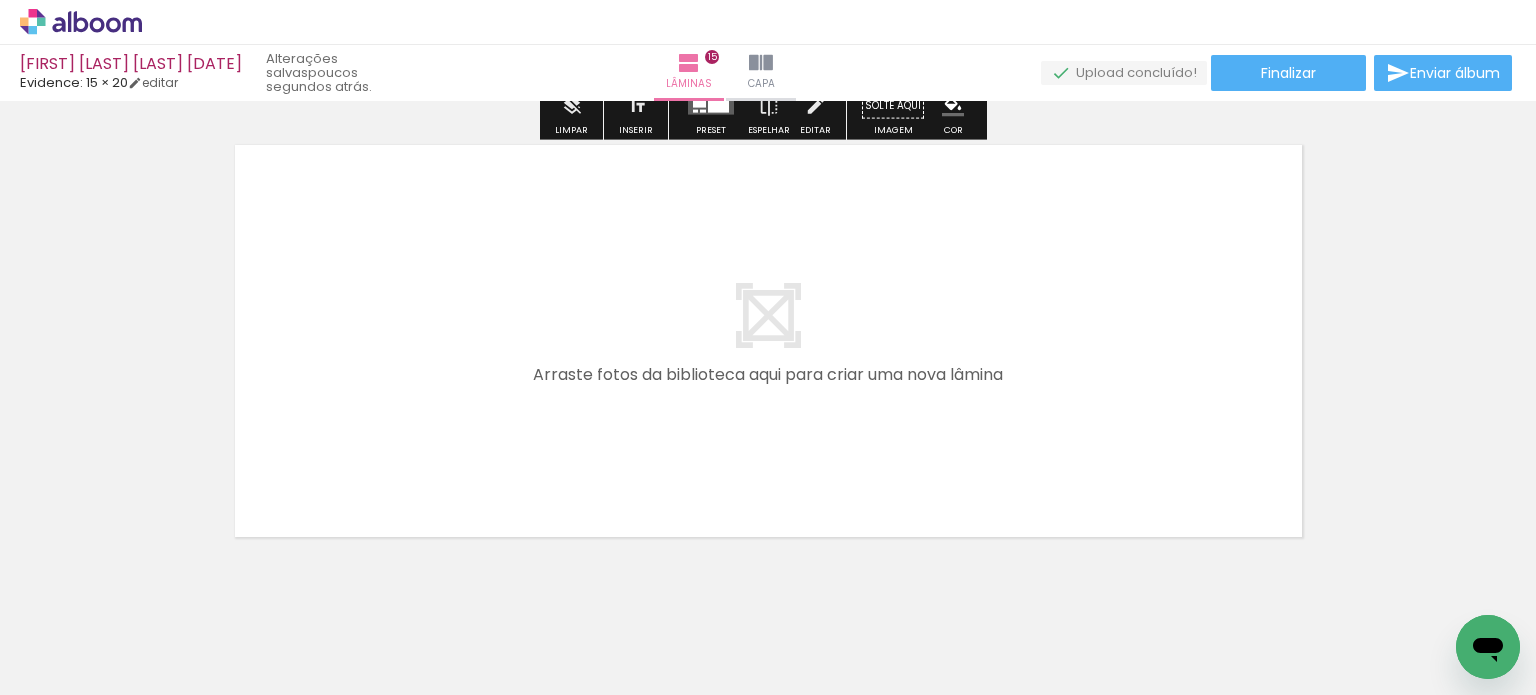 scroll, scrollTop: 6888, scrollLeft: 0, axis: vertical 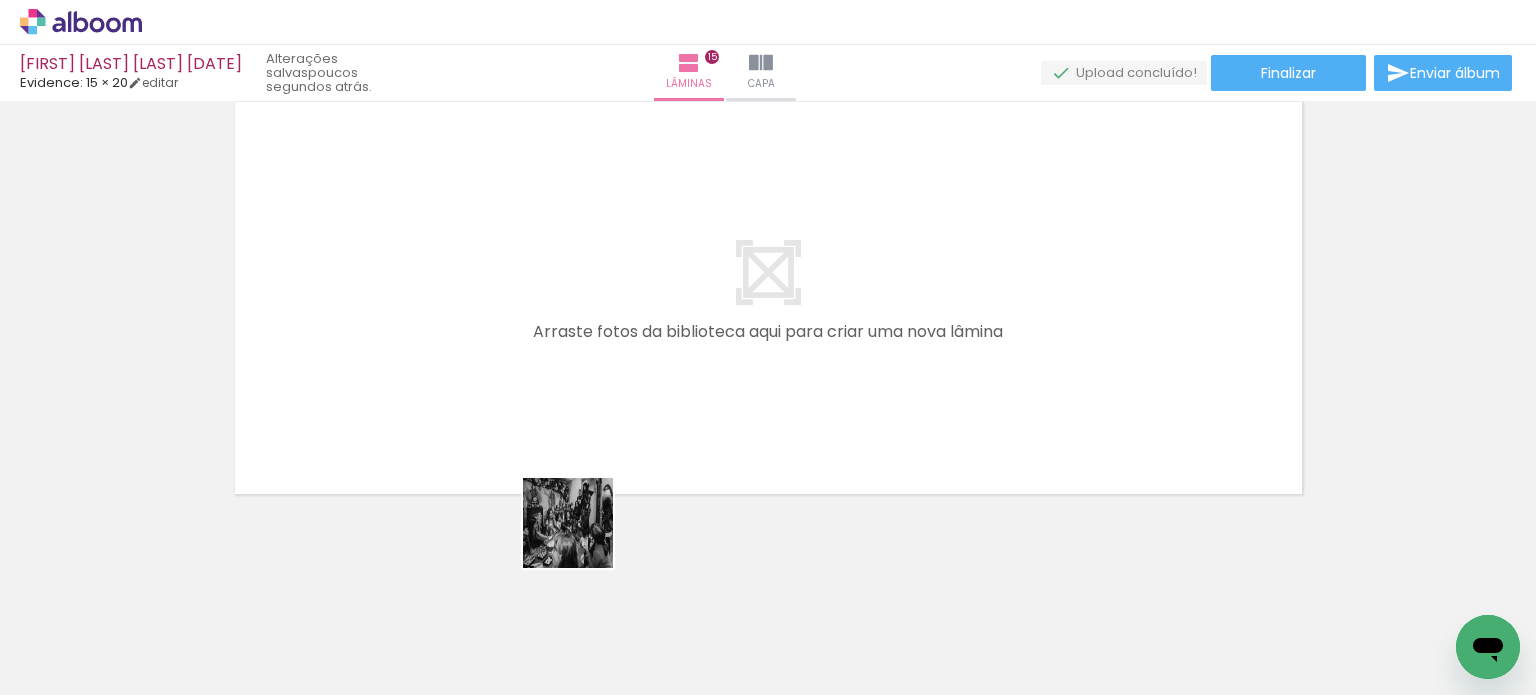 drag, startPoint x: 583, startPoint y: 538, endPoint x: 724, endPoint y: 347, distance: 237.40683 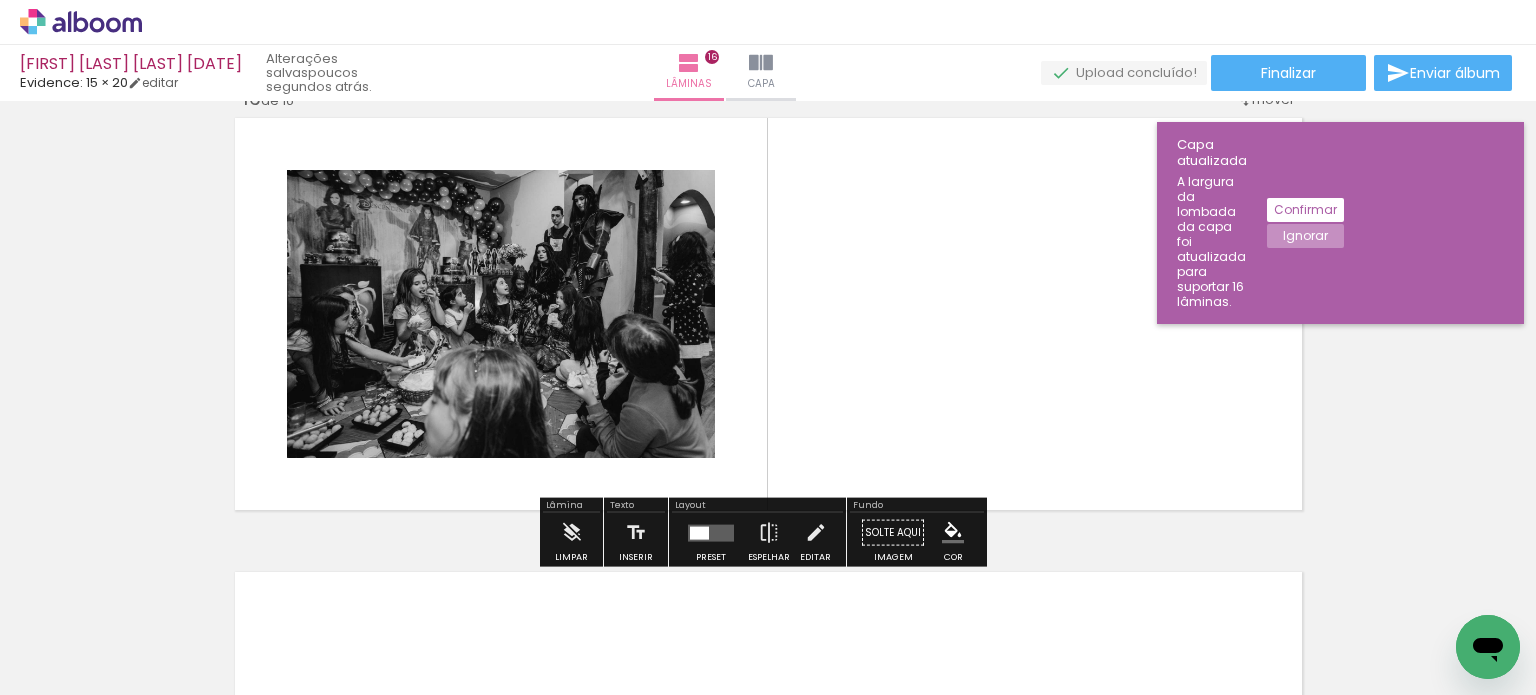 scroll, scrollTop: 6835, scrollLeft: 0, axis: vertical 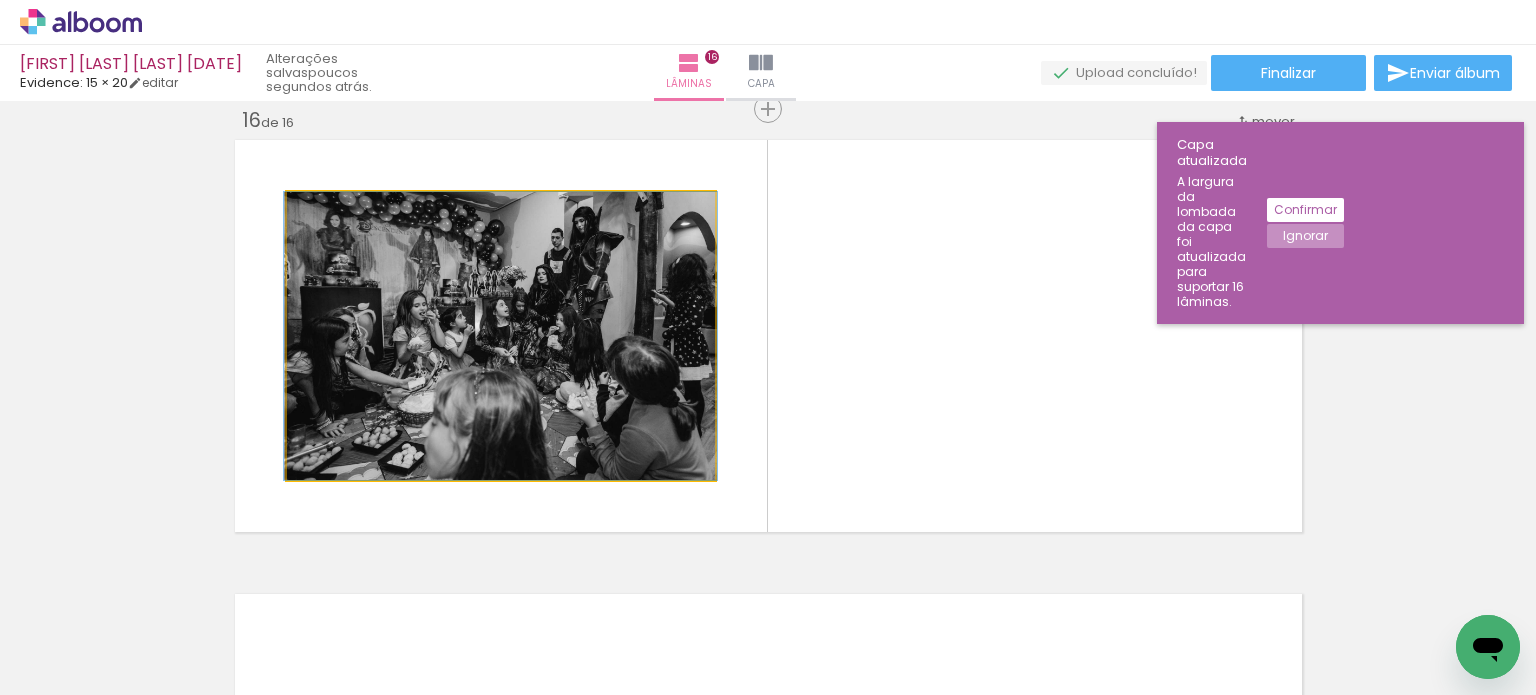 click 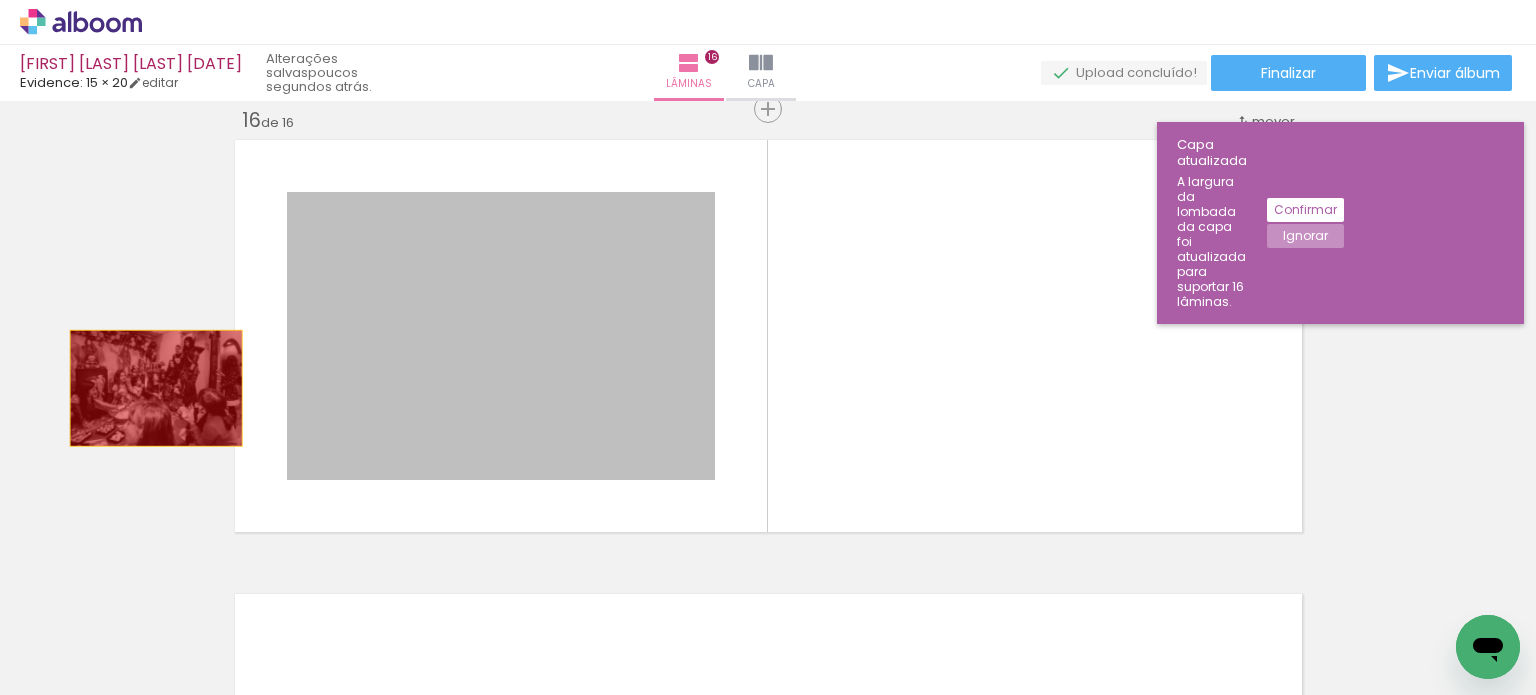 drag, startPoint x: 600, startPoint y: 387, endPoint x: 148, endPoint y: 388, distance: 452.0011 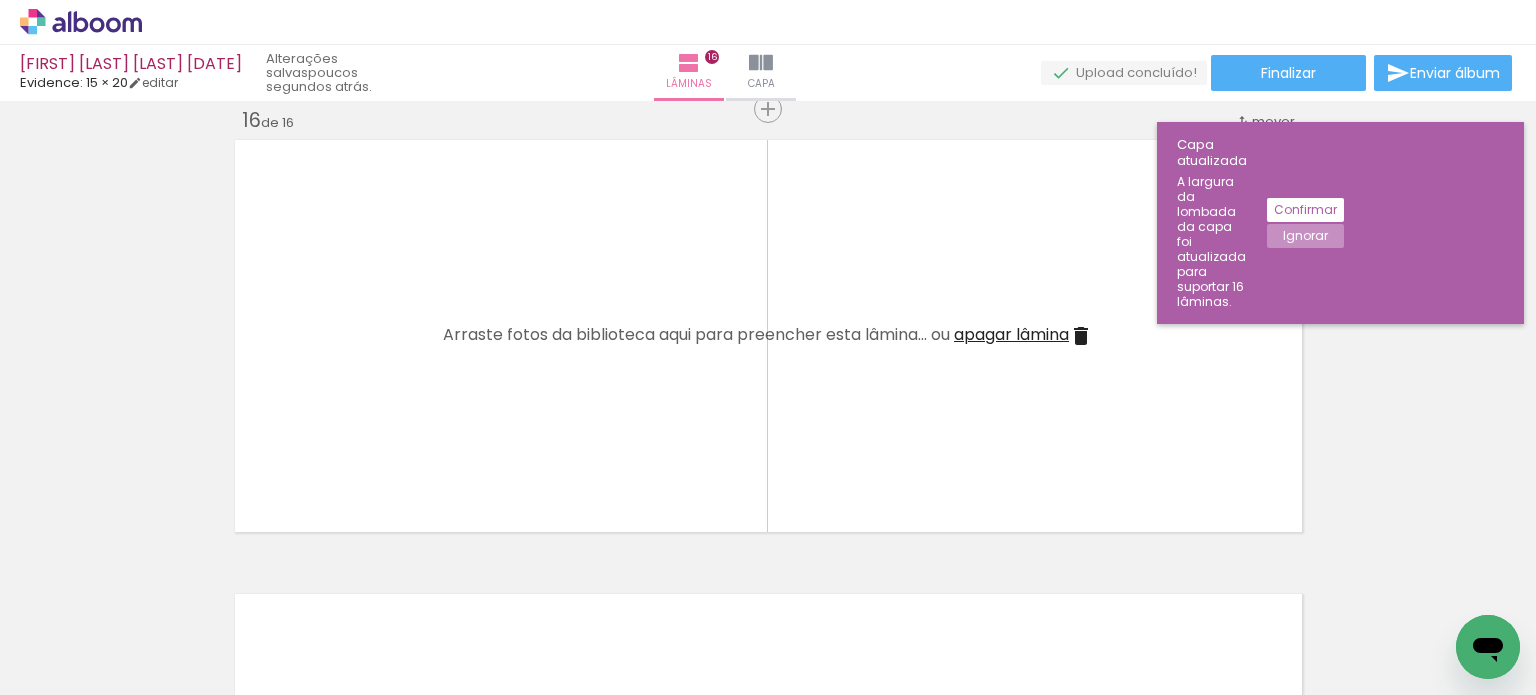 click on "apagar lâmina" at bounding box center [1011, 334] 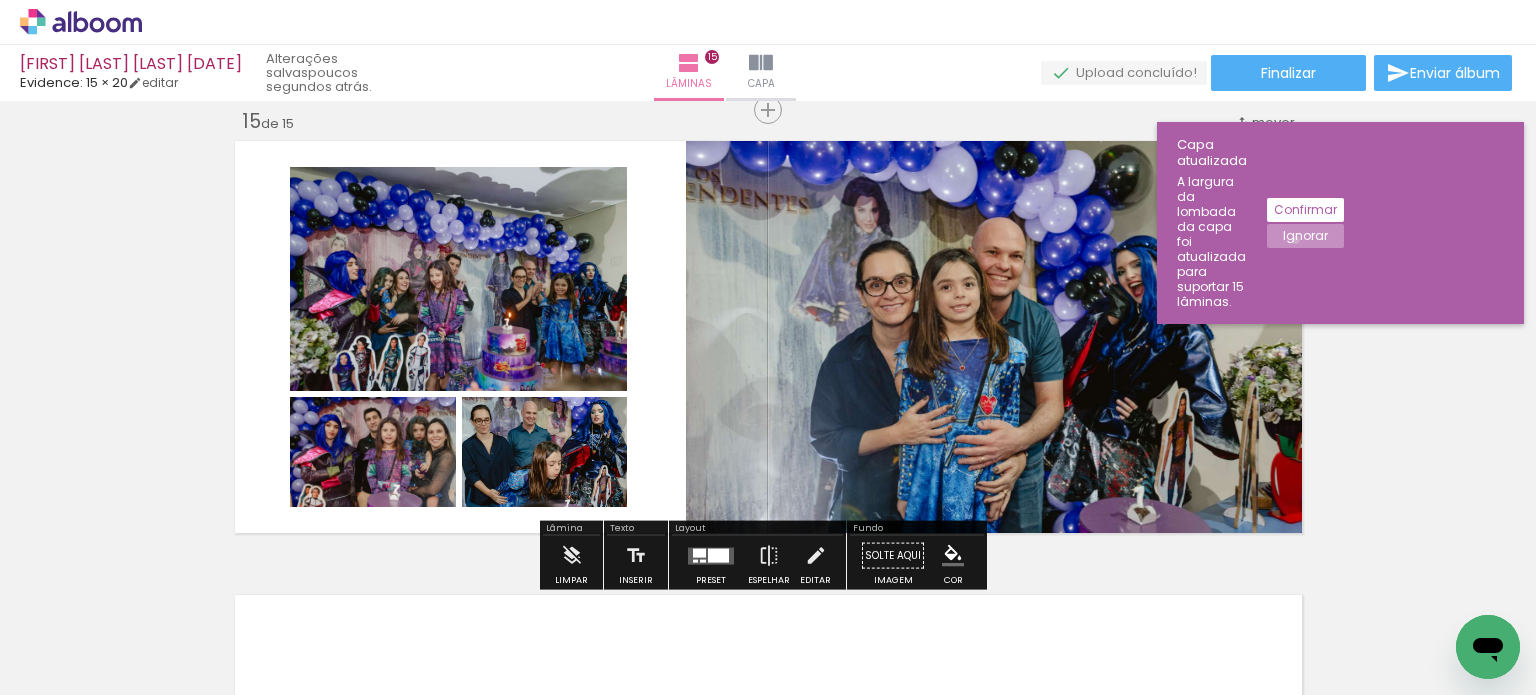 click on "Ignorar" 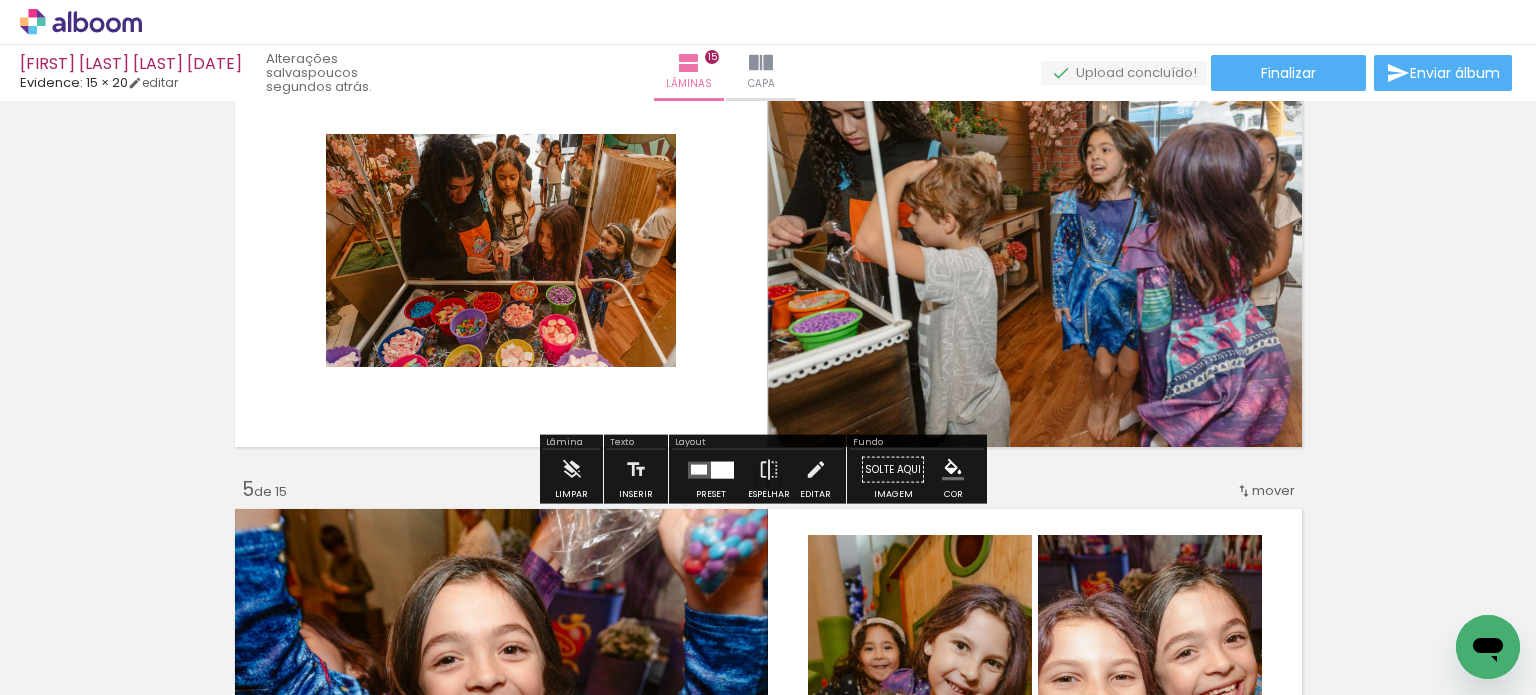 scroll, scrollTop: 1480, scrollLeft: 0, axis: vertical 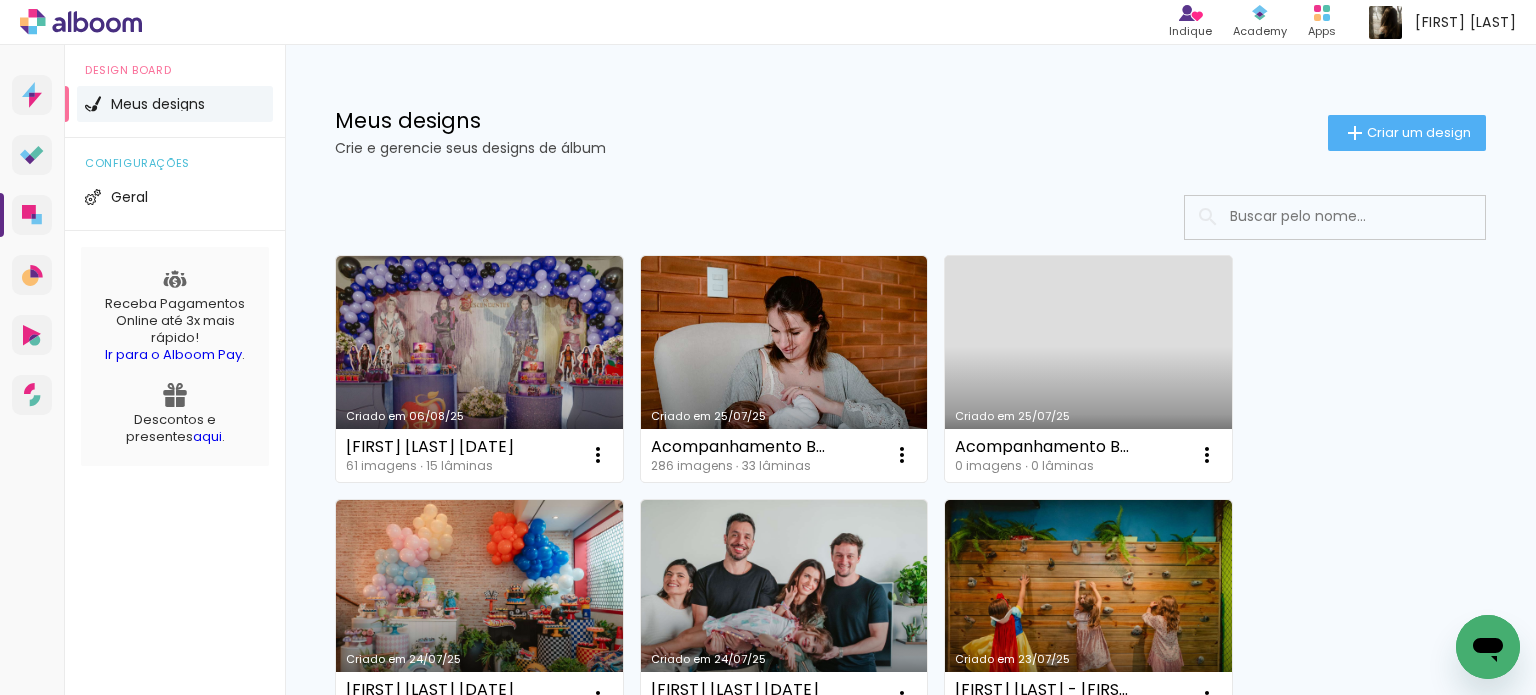 click on "Criar um design" 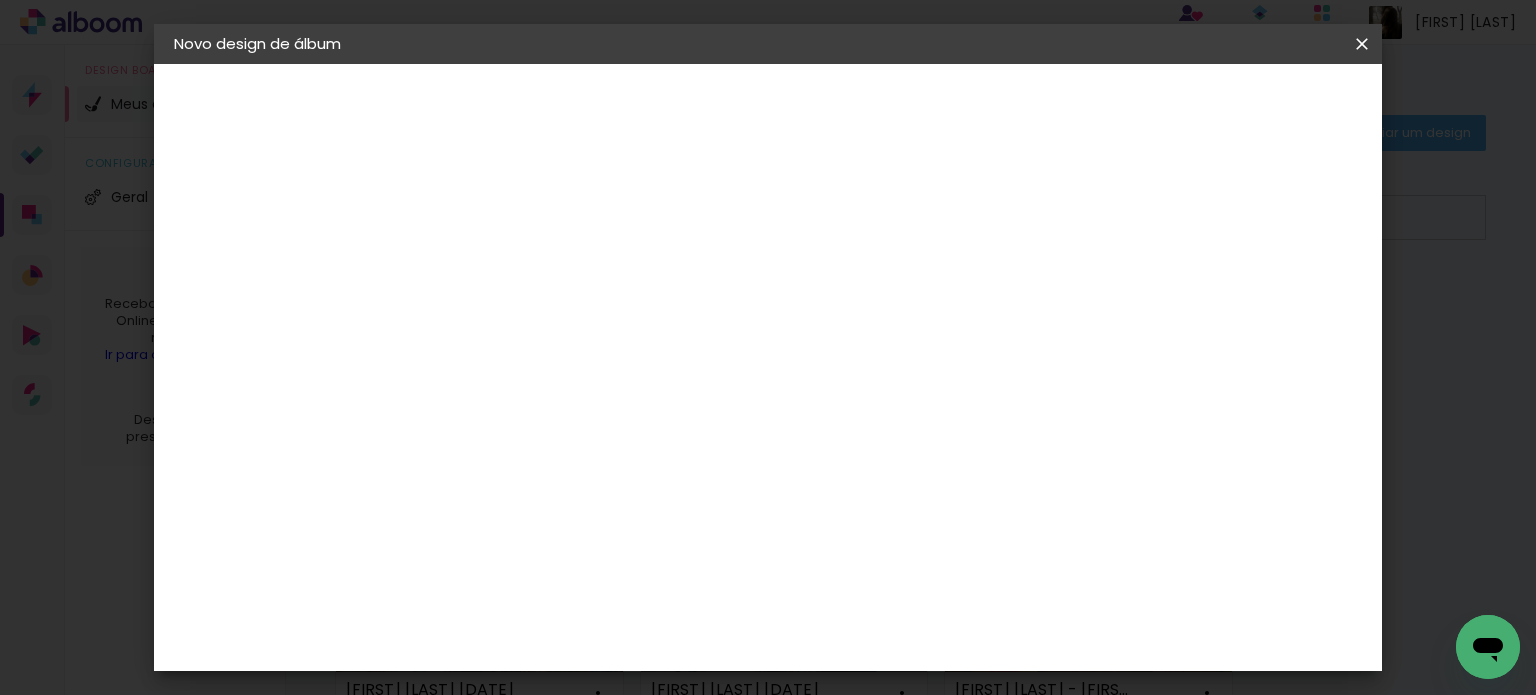 click at bounding box center (501, 268) 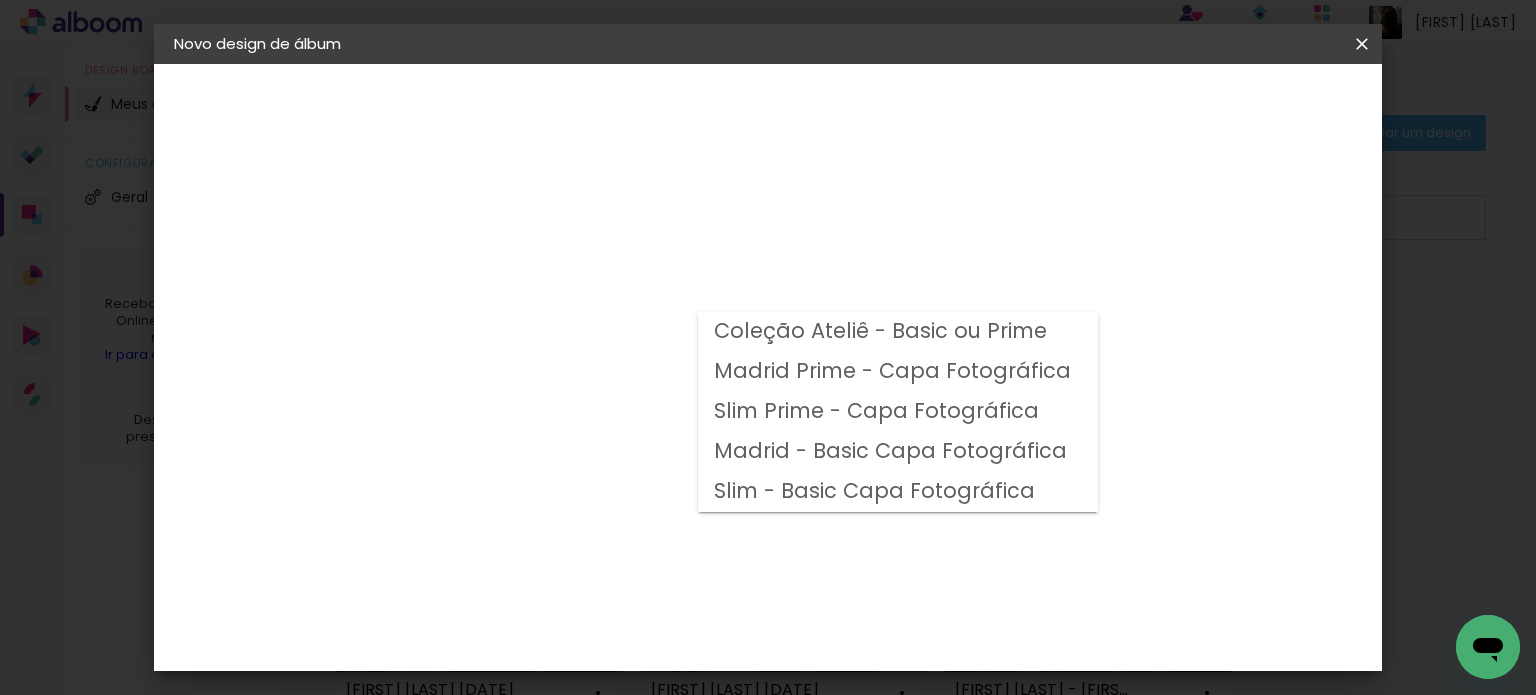 click on "Madrid Prime - Capa Fotográfica" at bounding box center (0, 0) 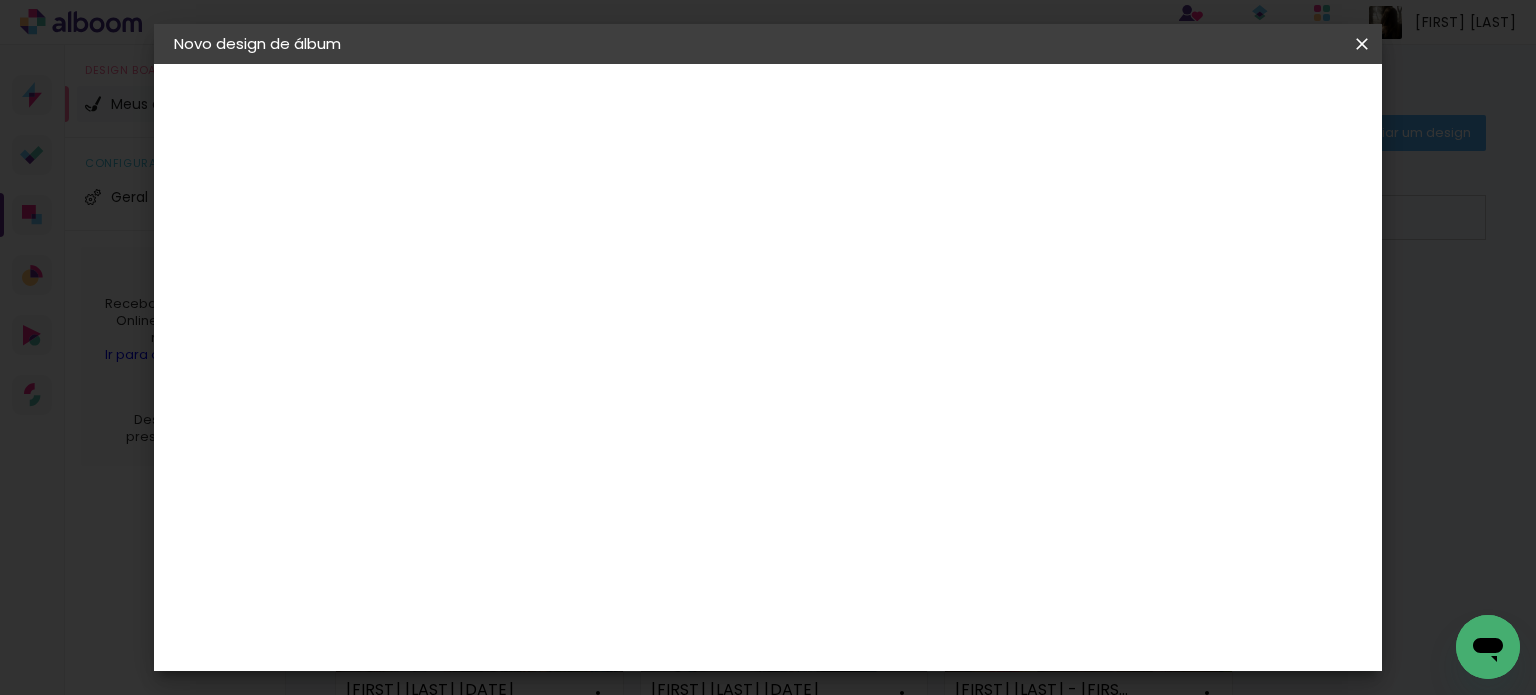 click on "15 × 20" 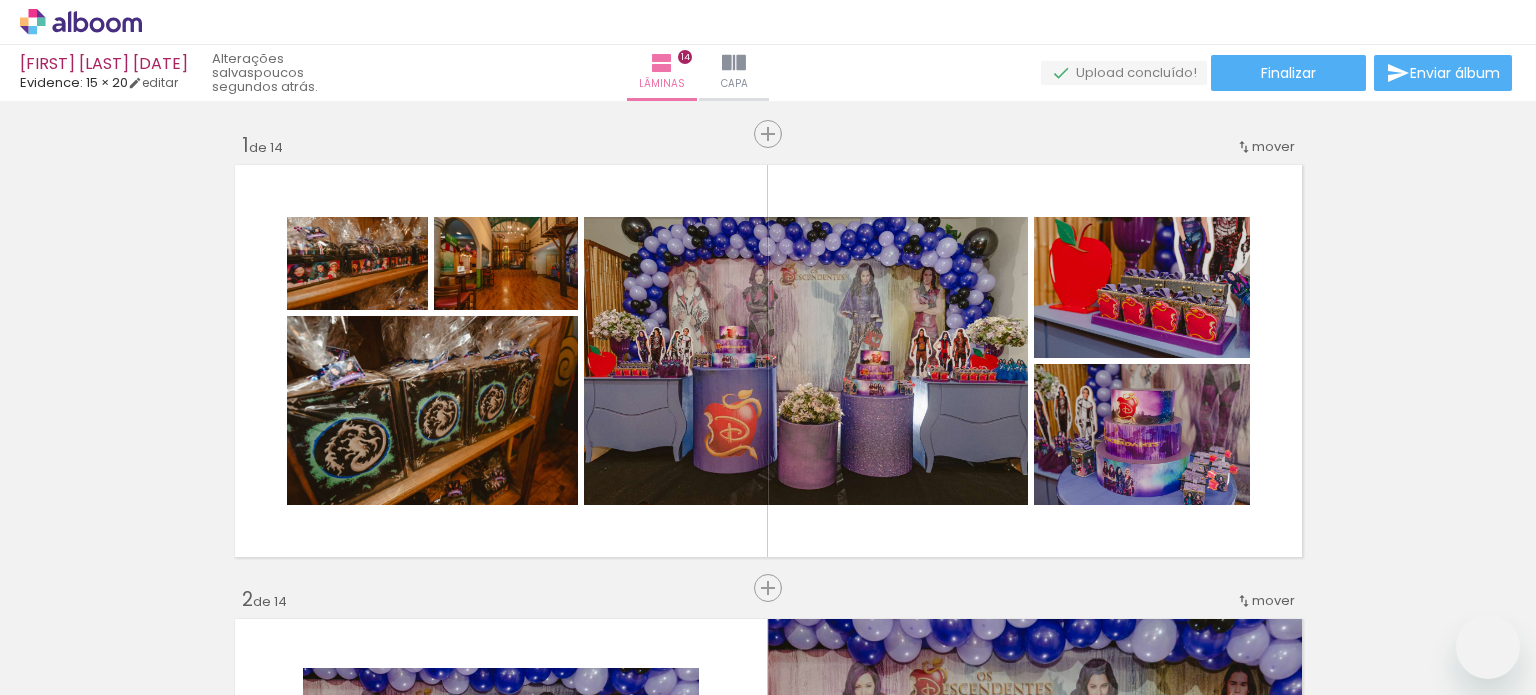 scroll, scrollTop: 0, scrollLeft: 0, axis: both 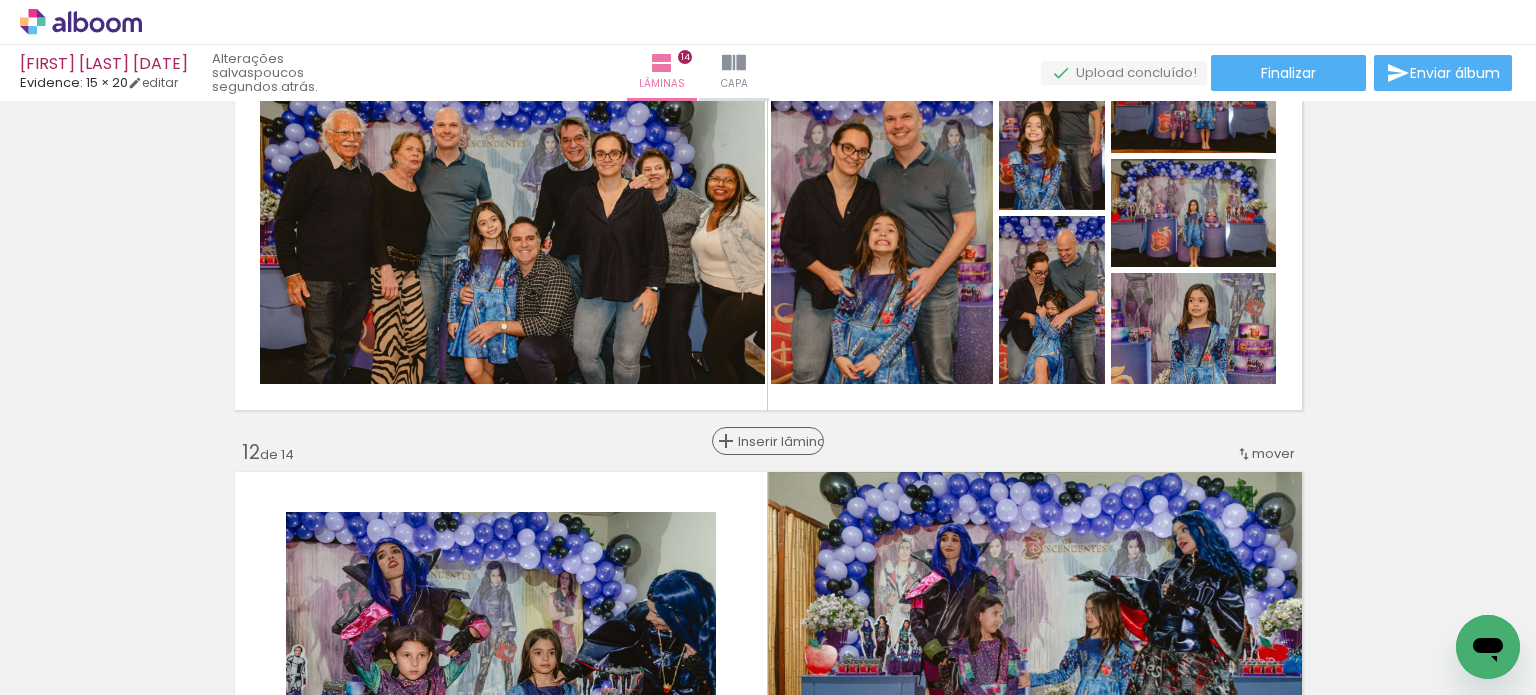 click on "Inserir lâmina" at bounding box center [777, 441] 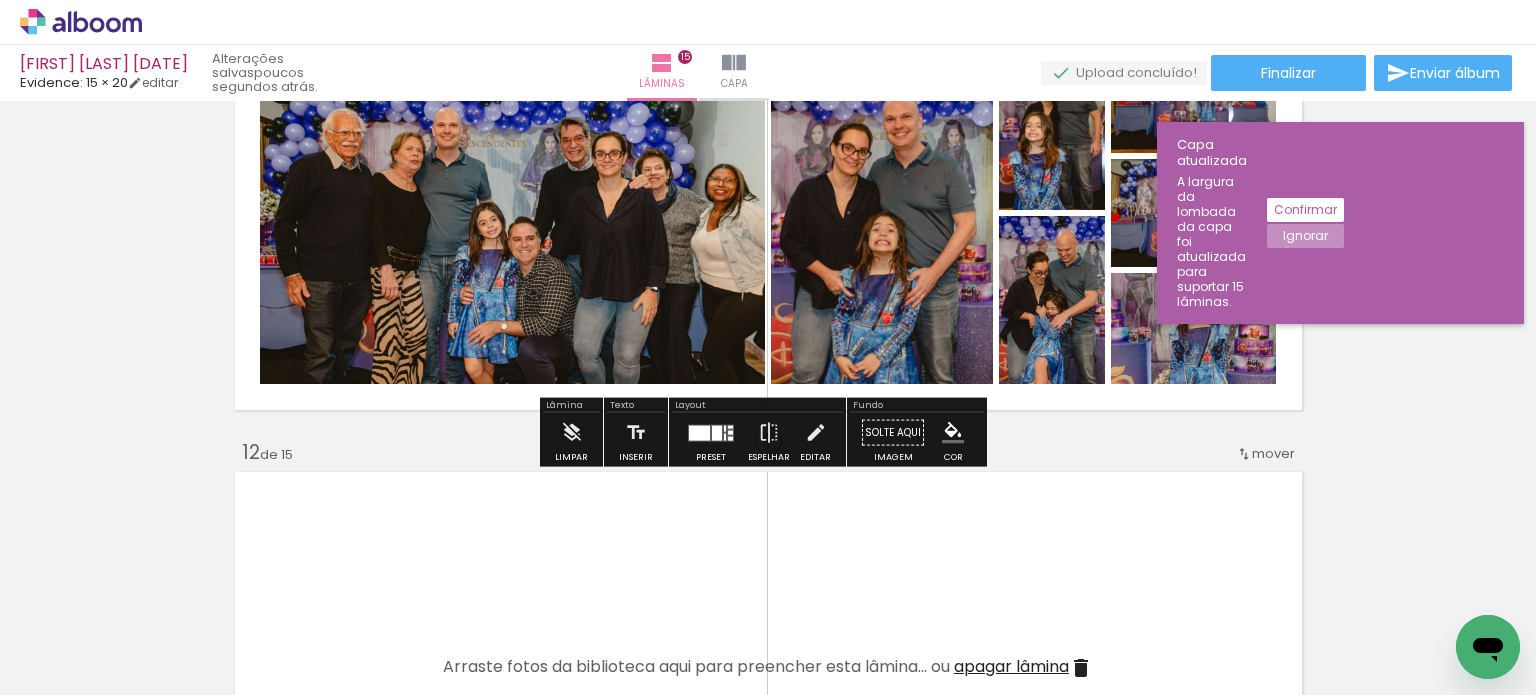 click on "Ignorar" 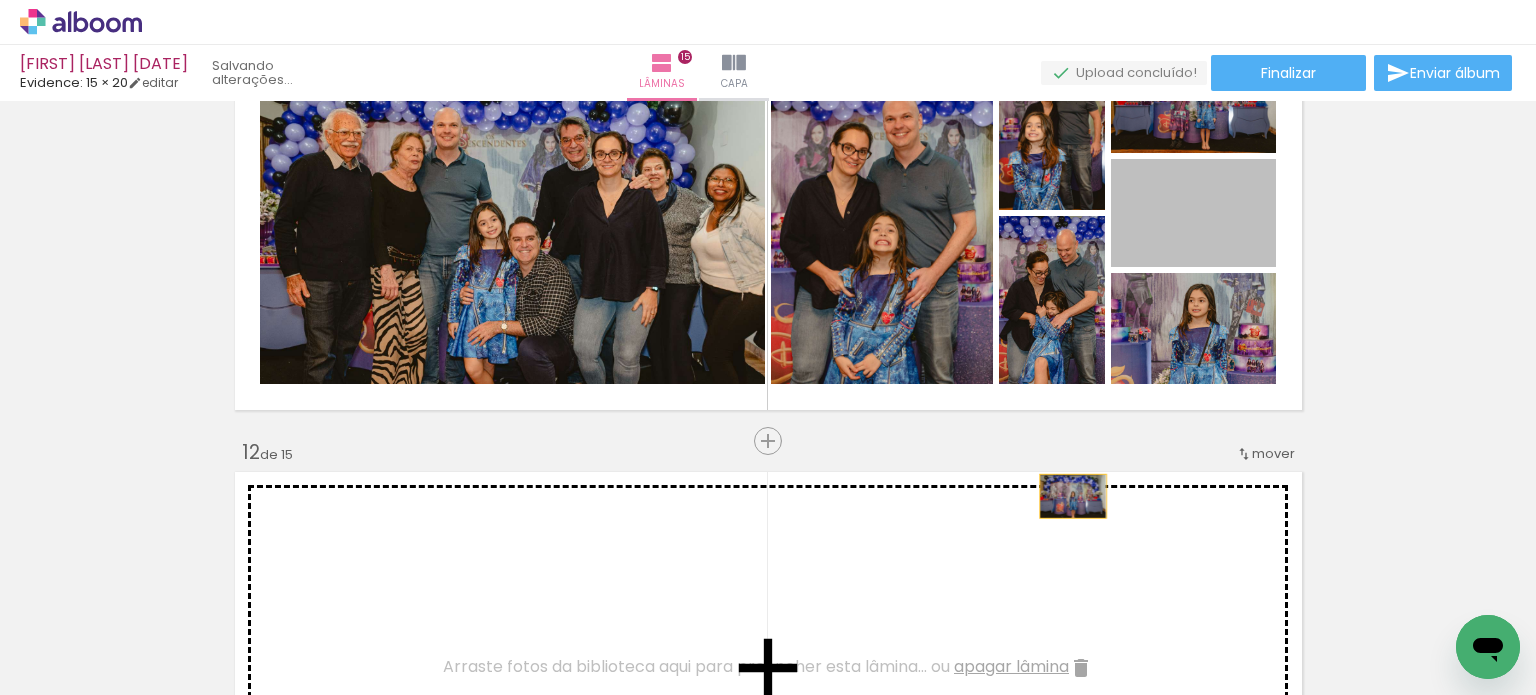drag, startPoint x: 1207, startPoint y: 211, endPoint x: 1065, endPoint y: 496, distance: 318.41638 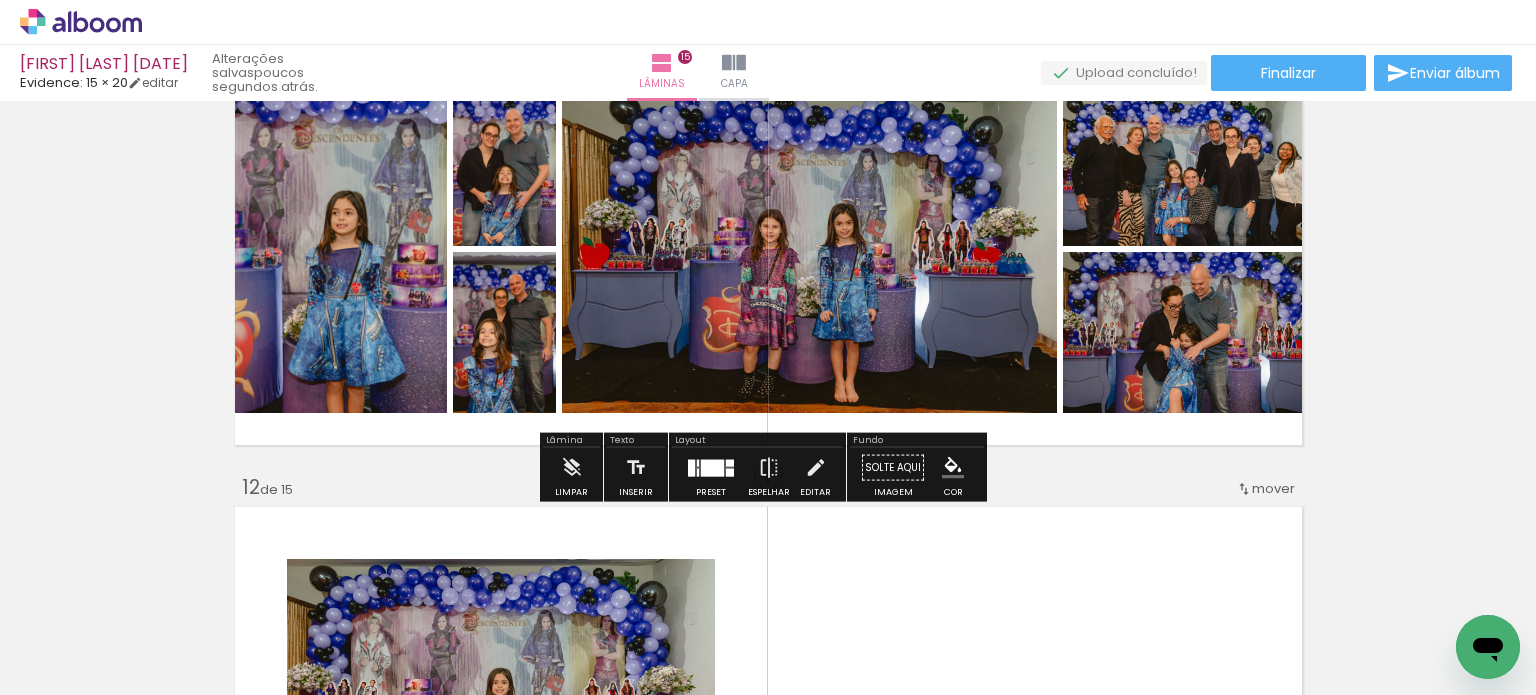 scroll, scrollTop: 4587, scrollLeft: 0, axis: vertical 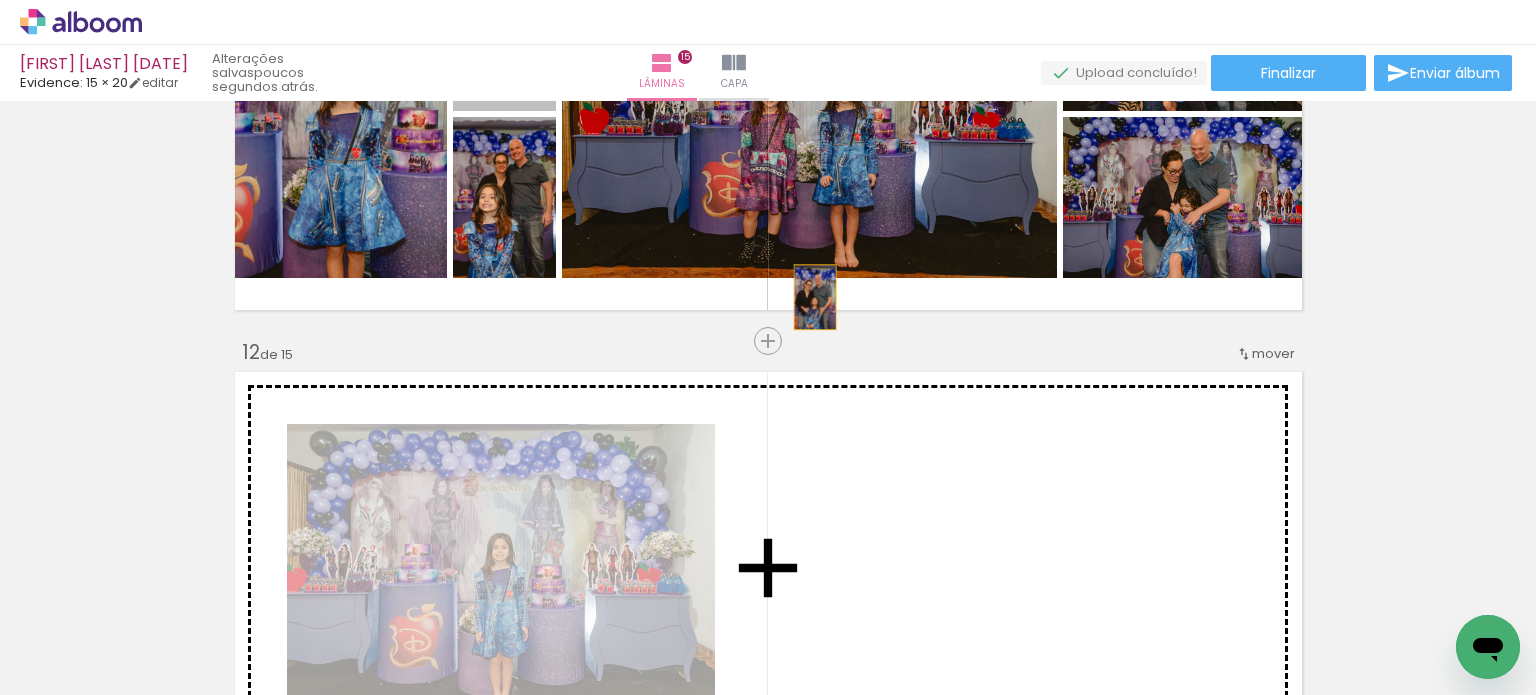 drag, startPoint x: 505, startPoint y: 277, endPoint x: 807, endPoint y: 497, distance: 373.6362 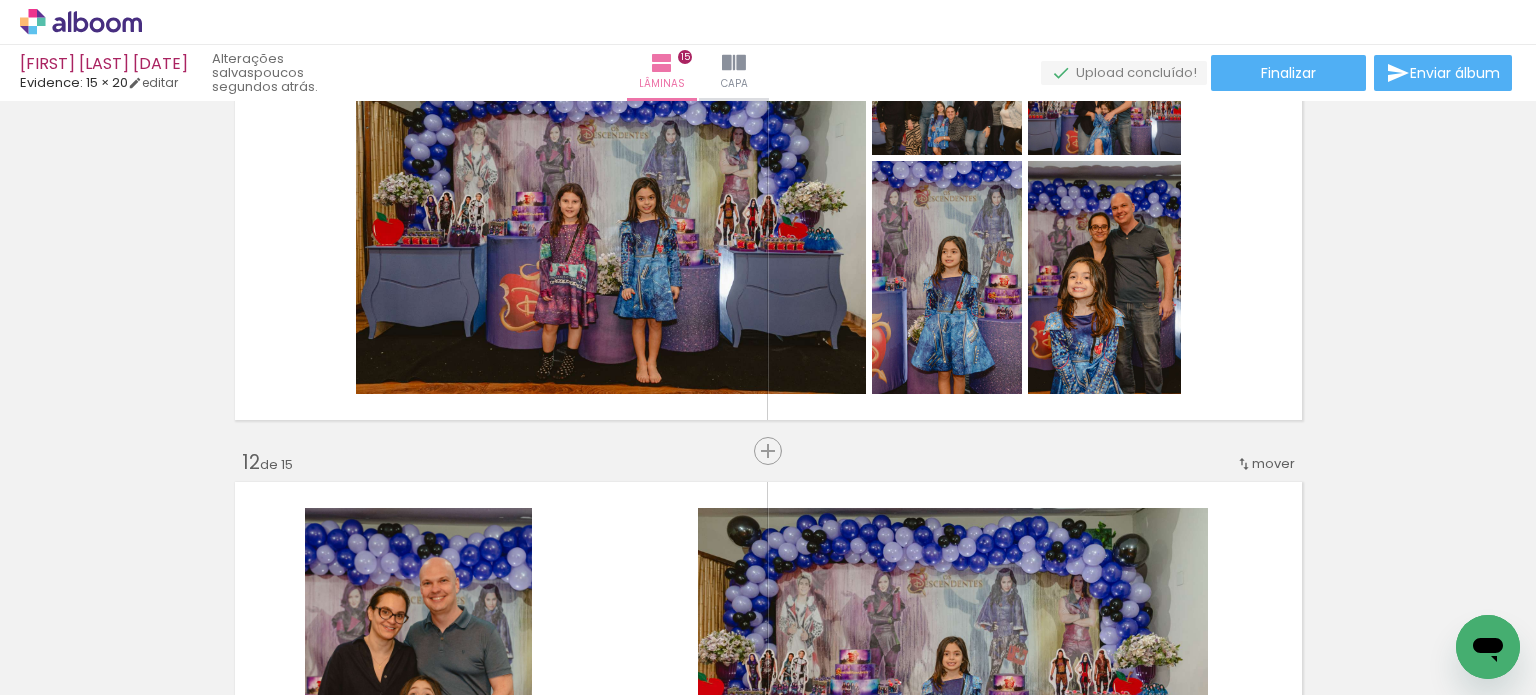 scroll, scrollTop: 4587, scrollLeft: 0, axis: vertical 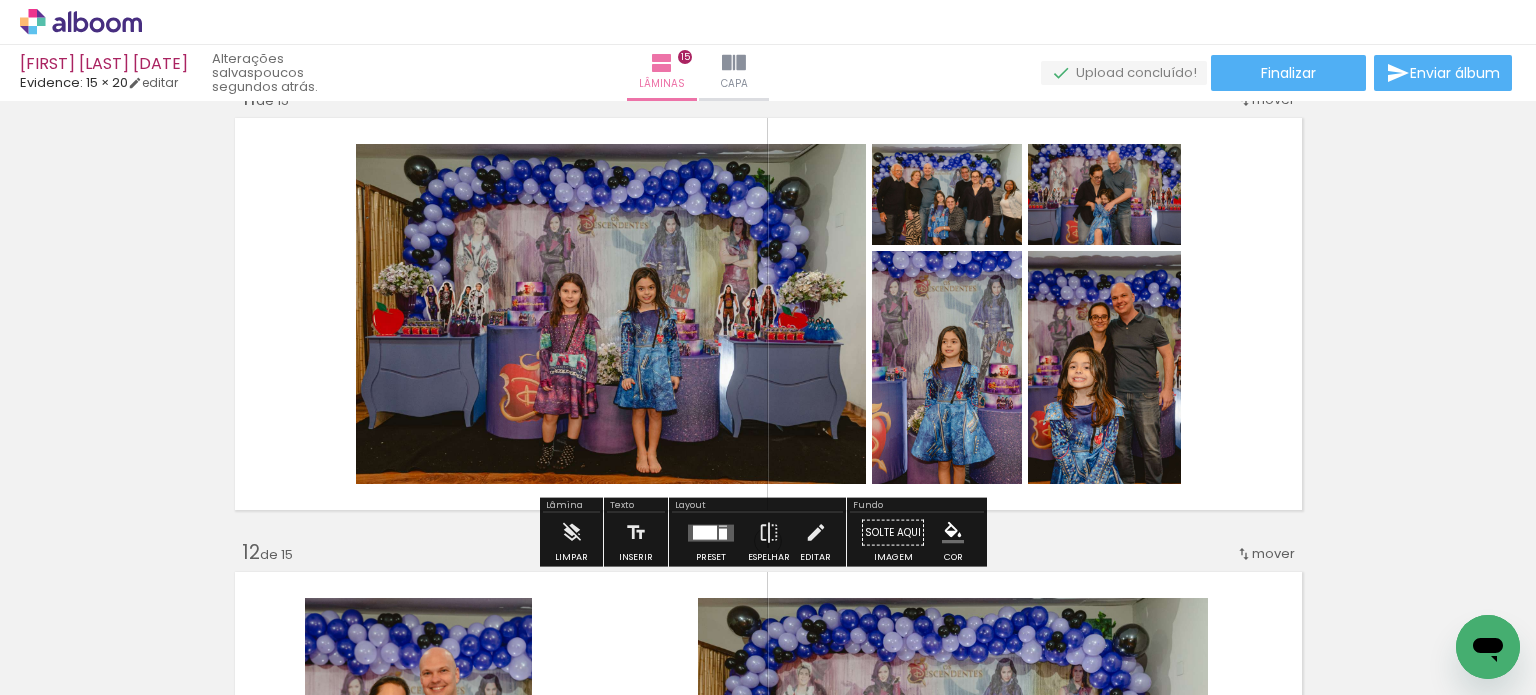 click at bounding box center [705, 532] 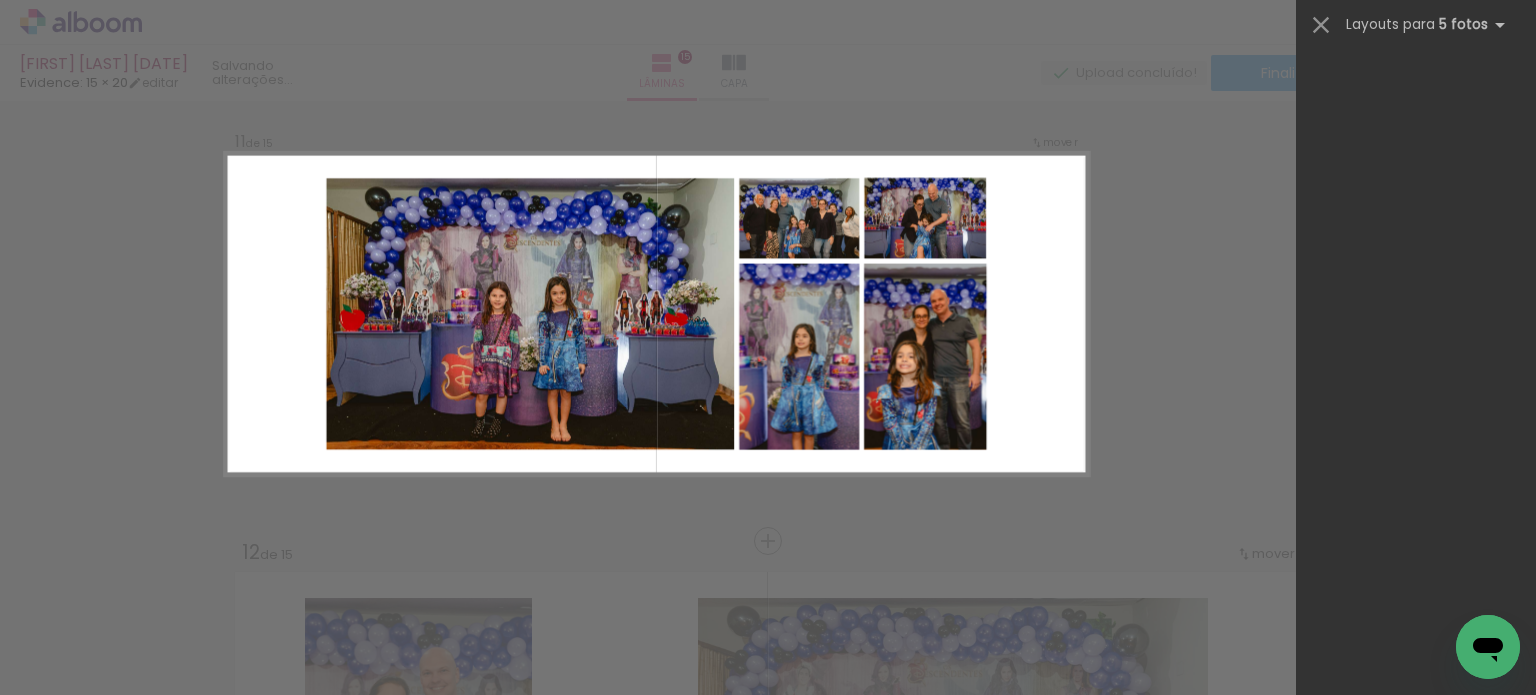 scroll, scrollTop: 0, scrollLeft: 0, axis: both 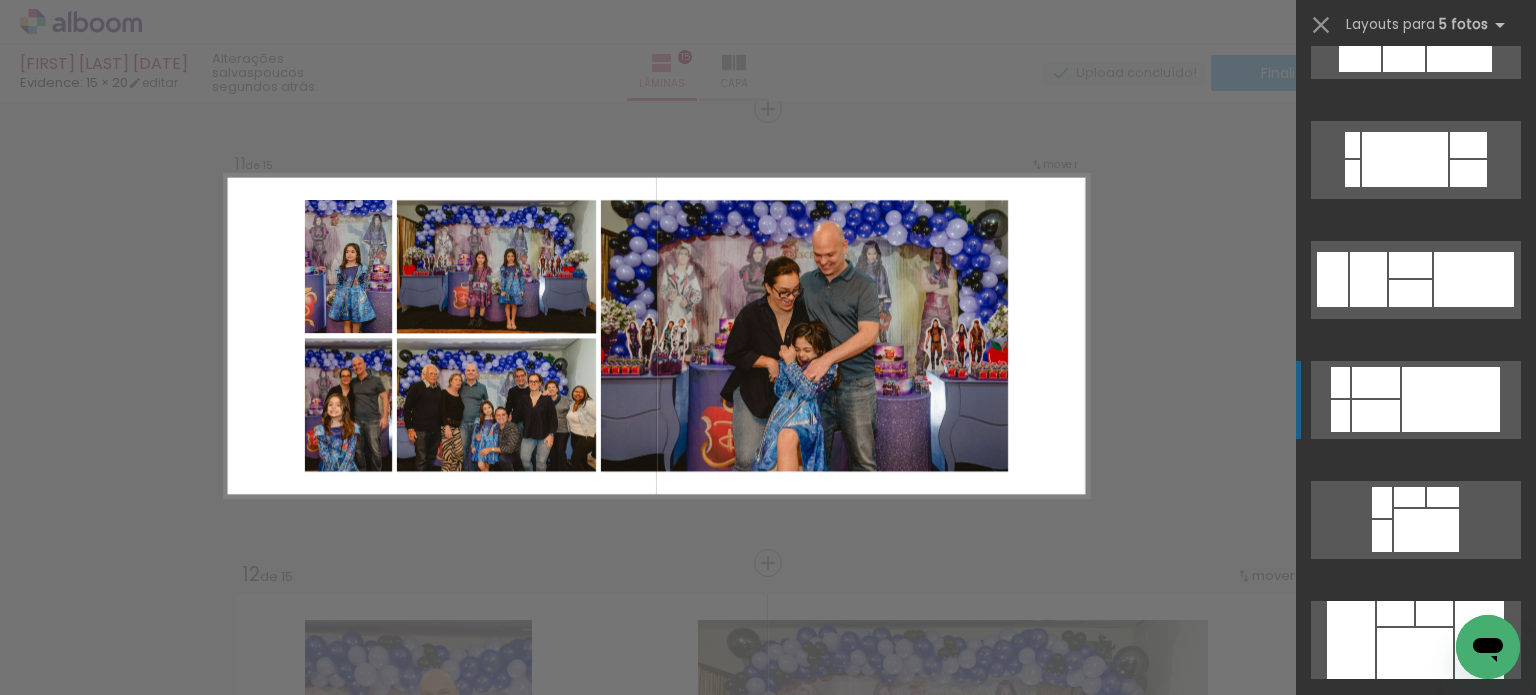 click at bounding box center [1451, 399] 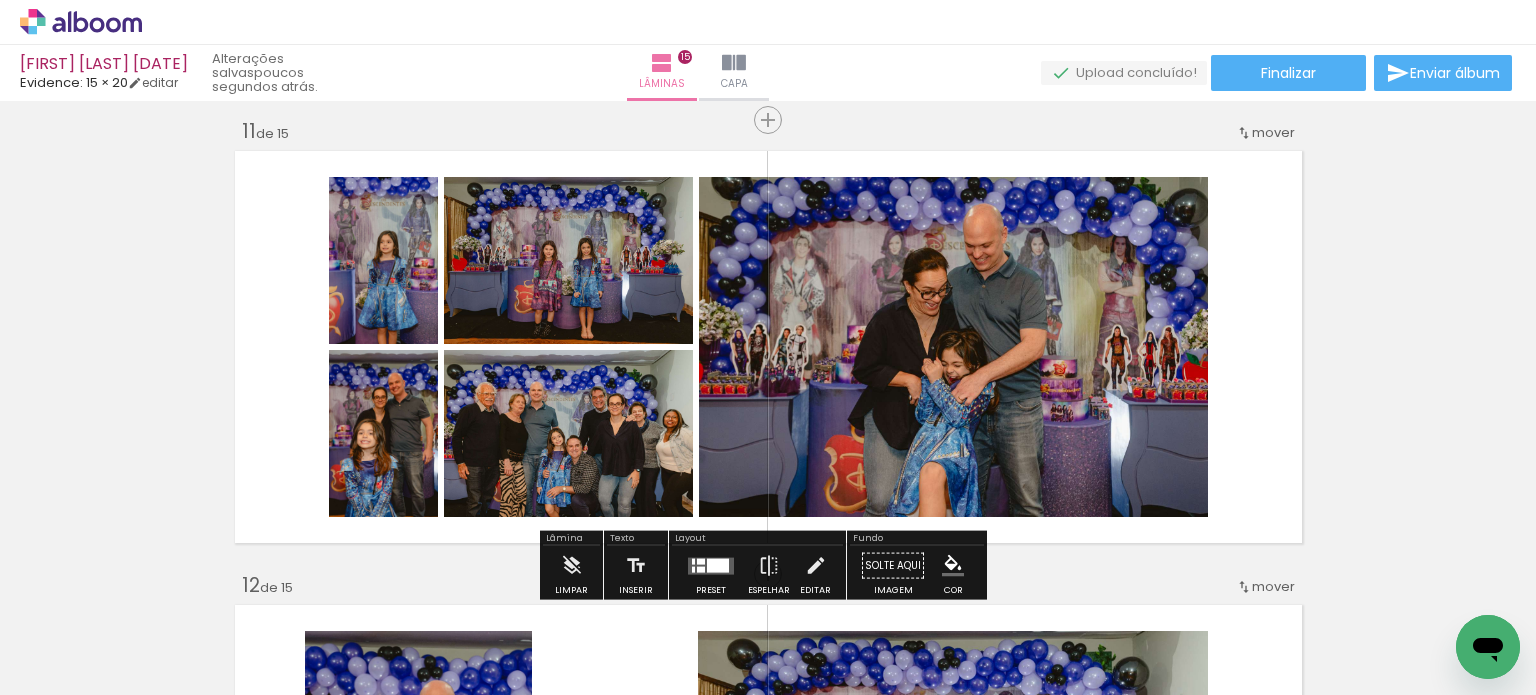 scroll, scrollTop: 4565, scrollLeft: 0, axis: vertical 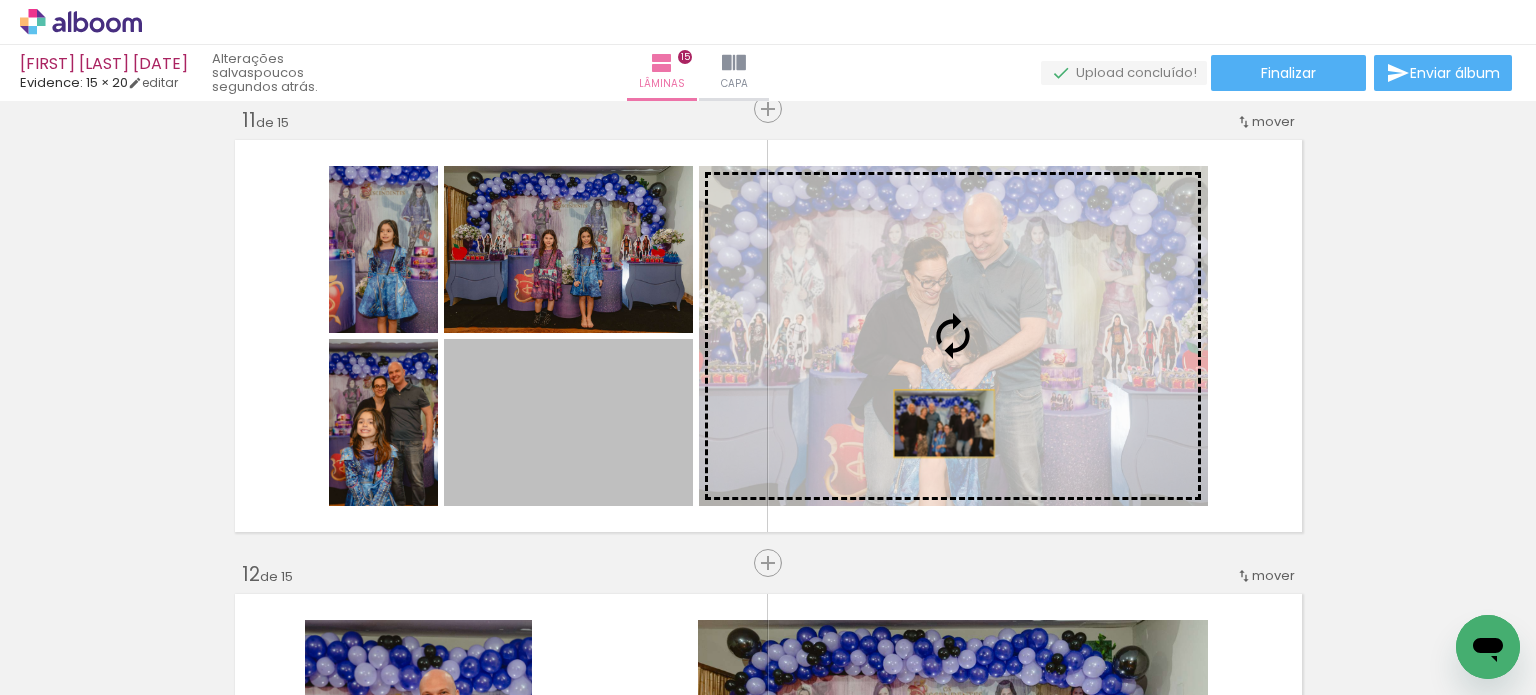 drag, startPoint x: 634, startPoint y: 460, endPoint x: 936, endPoint y: 423, distance: 304.25812 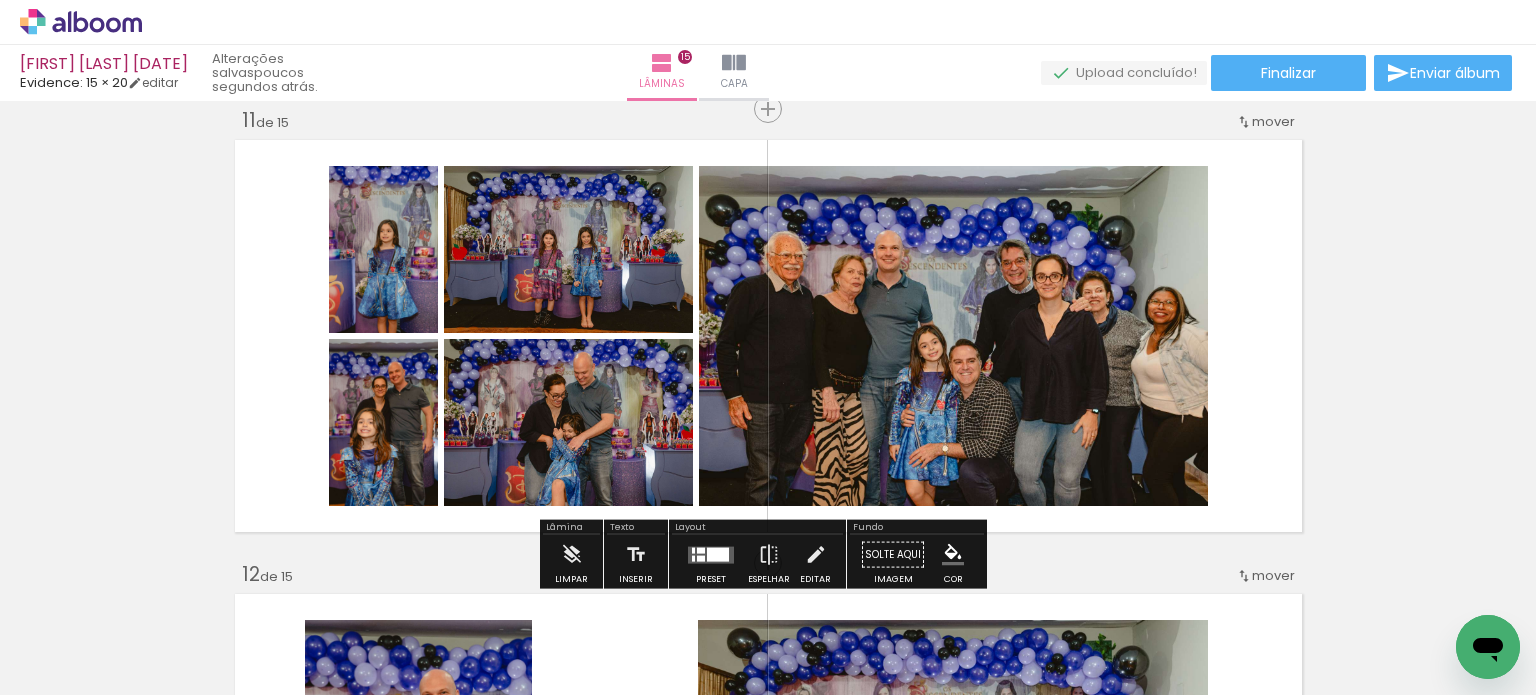 click 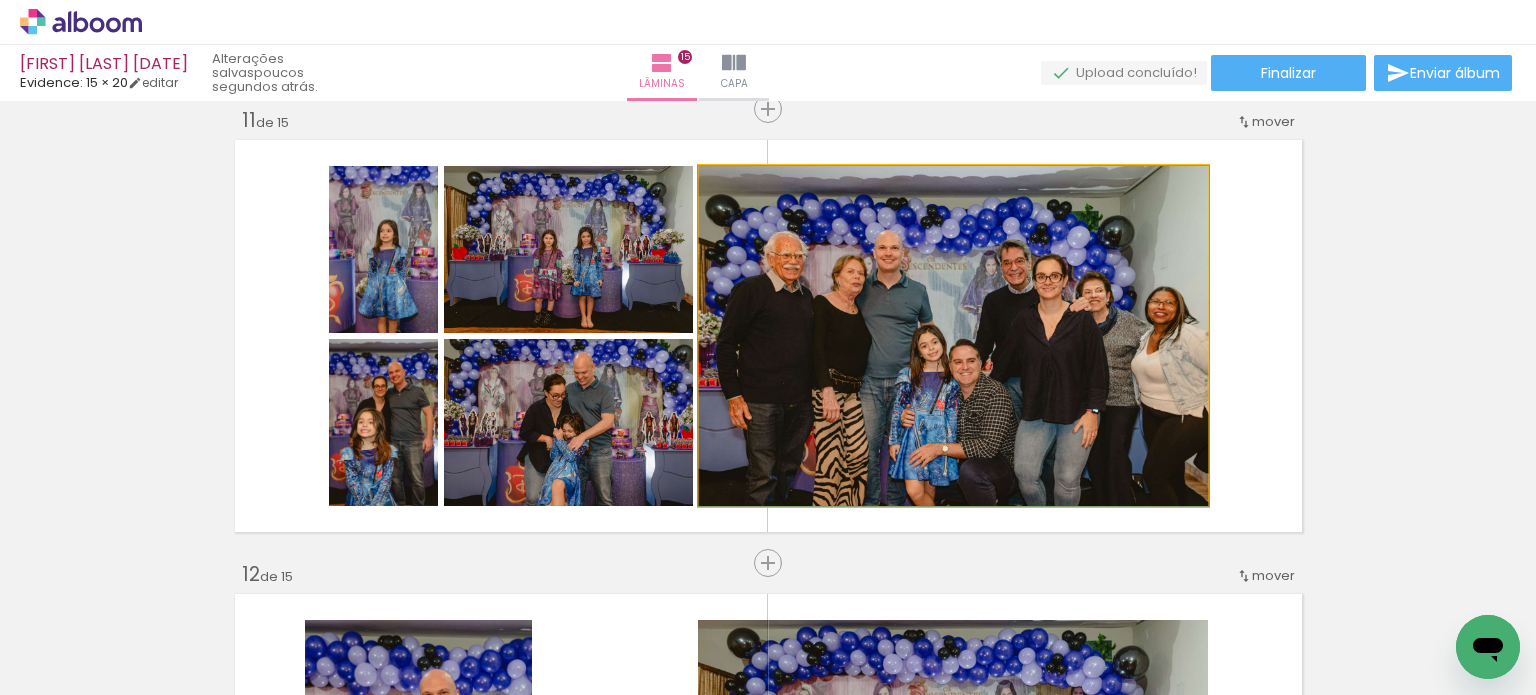 click 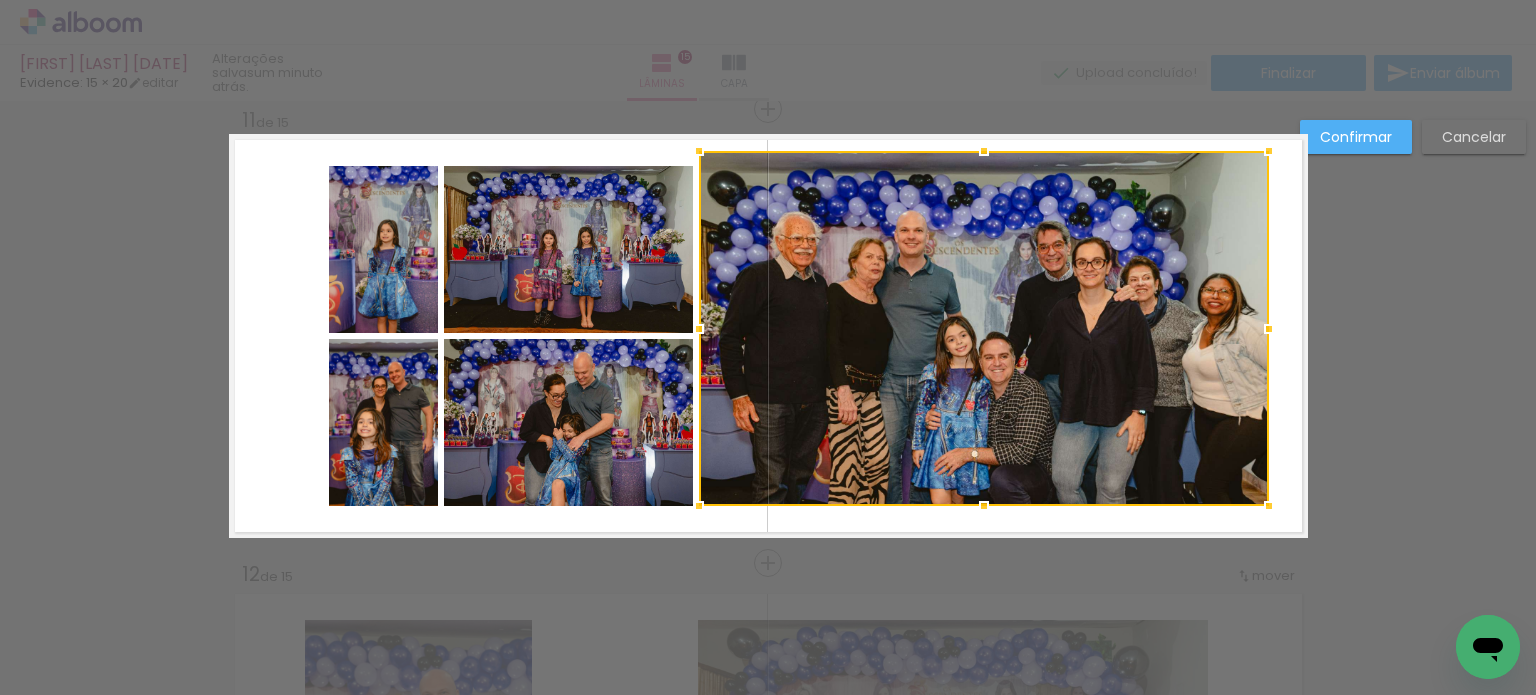 drag, startPoint x: 1199, startPoint y: 167, endPoint x: 1237, endPoint y: 123, distance: 58.137768 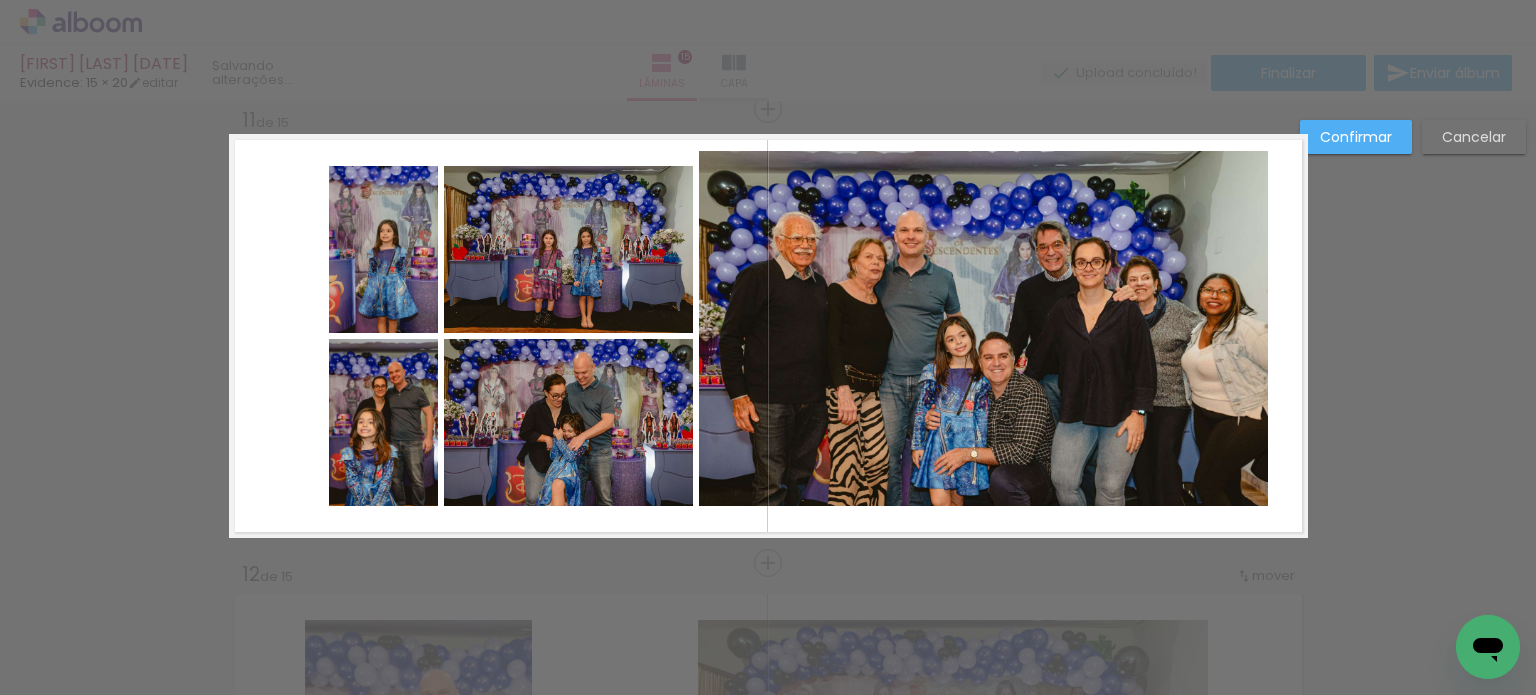 click 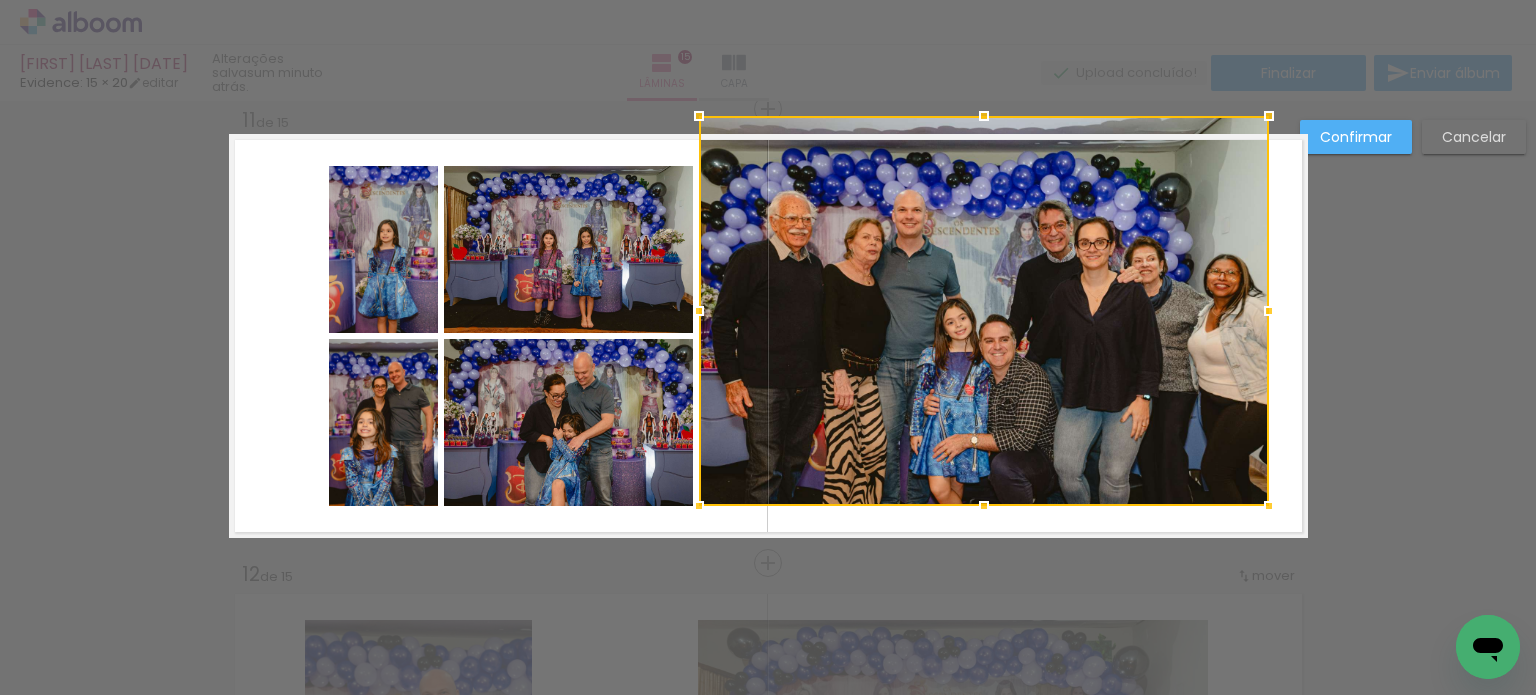drag, startPoint x: 1257, startPoint y: 149, endPoint x: 1258, endPoint y: 135, distance: 14.035668 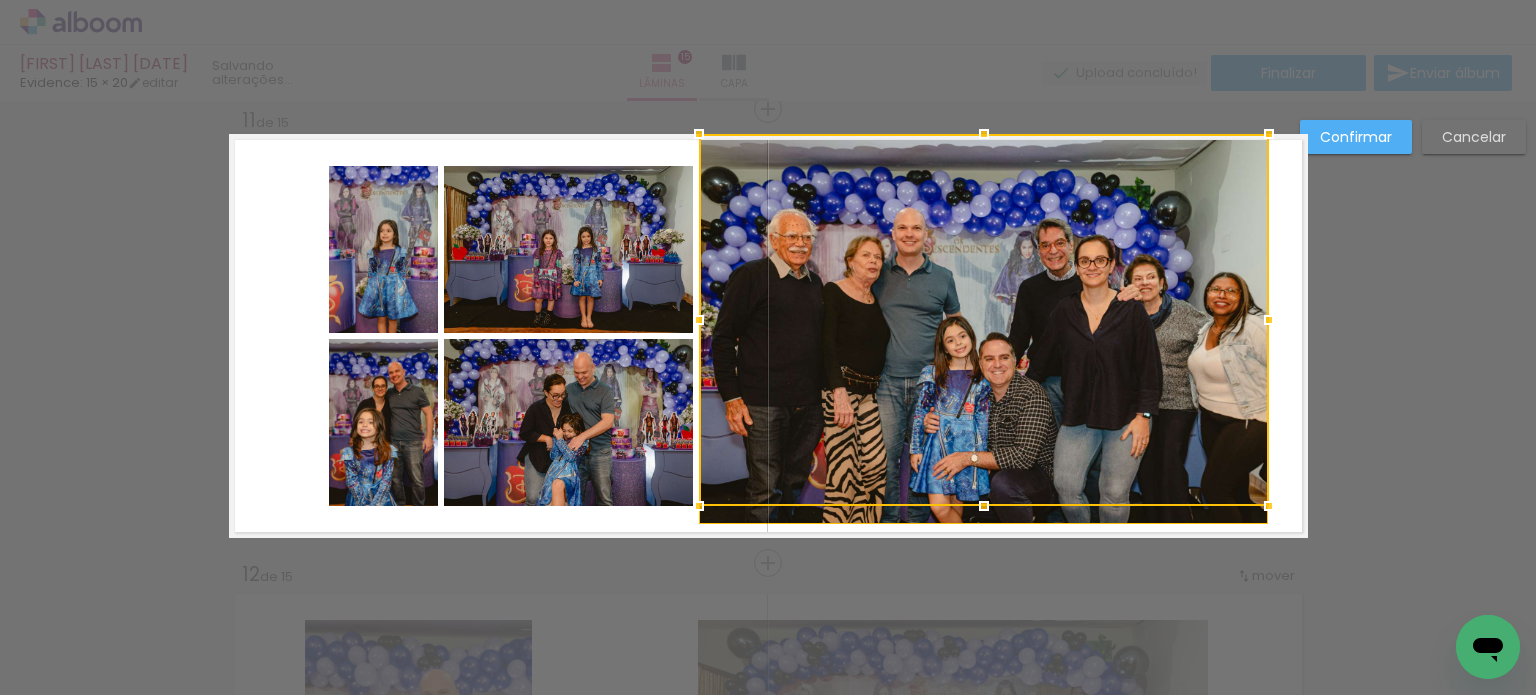click at bounding box center (984, 320) 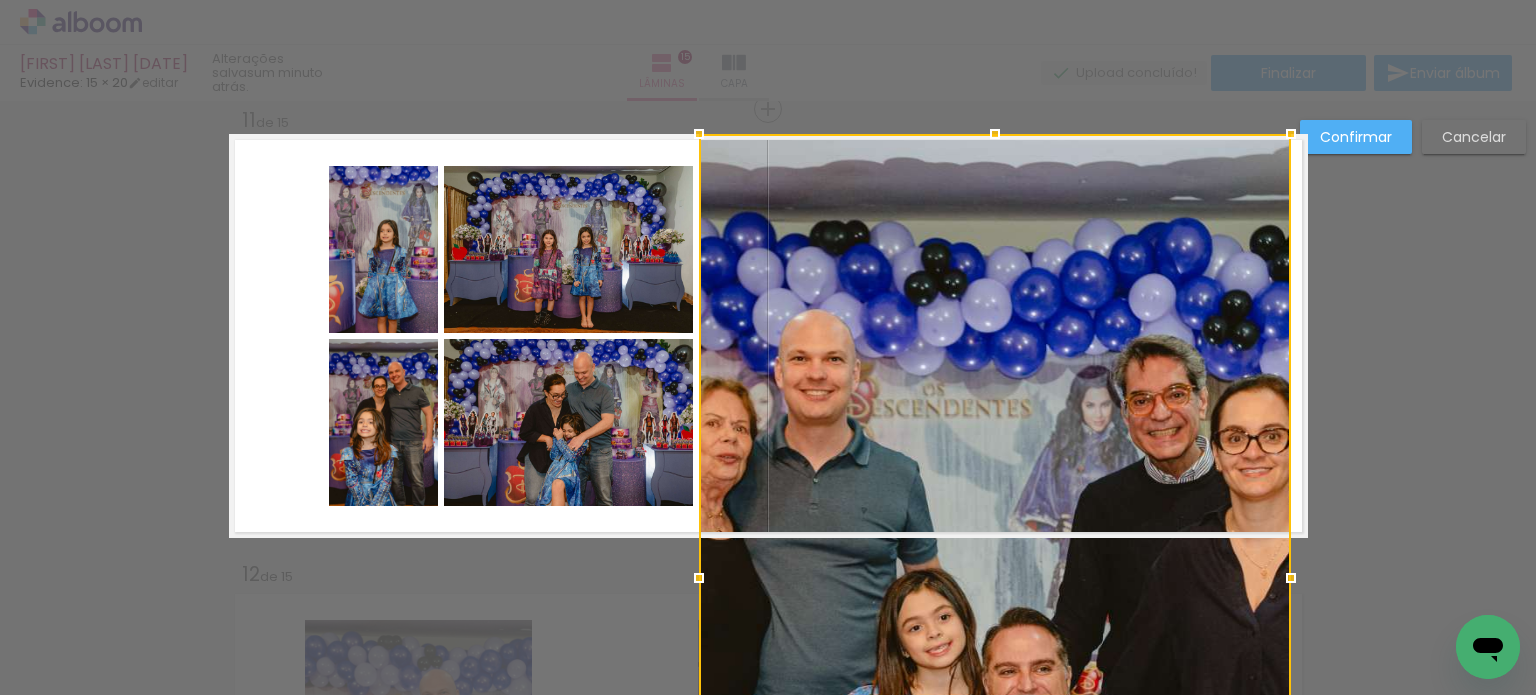 drag, startPoint x: 1264, startPoint y: 320, endPoint x: 1287, endPoint y: 320, distance: 23 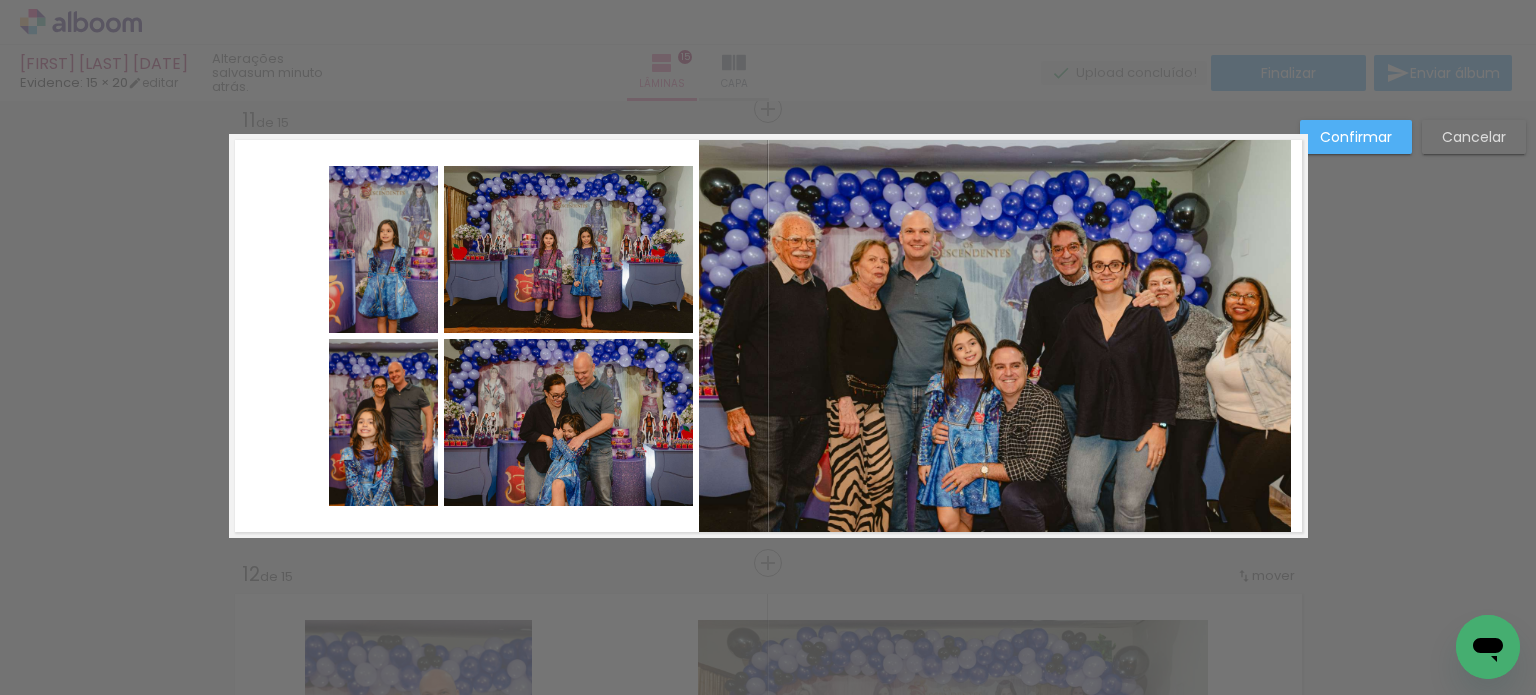 click 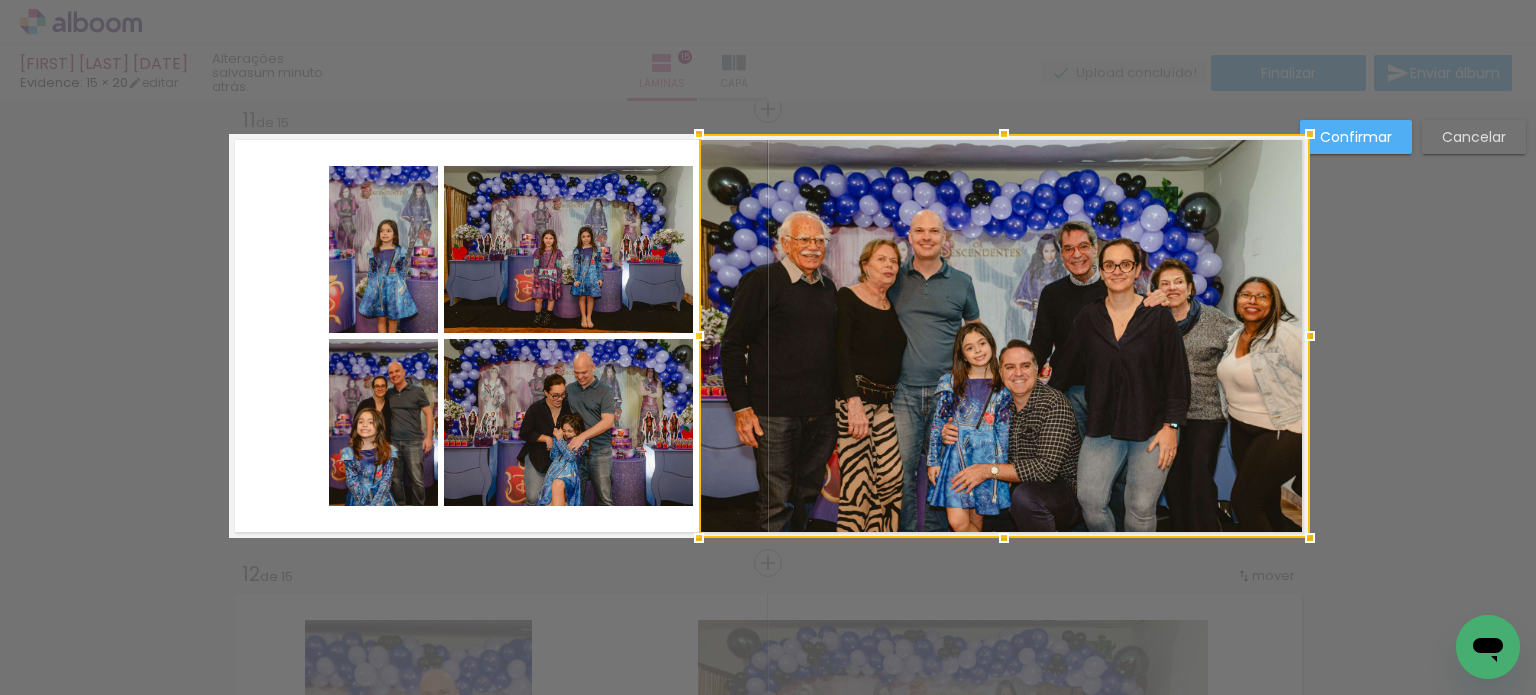 drag, startPoint x: 1283, startPoint y: 339, endPoint x: 1300, endPoint y: 339, distance: 17 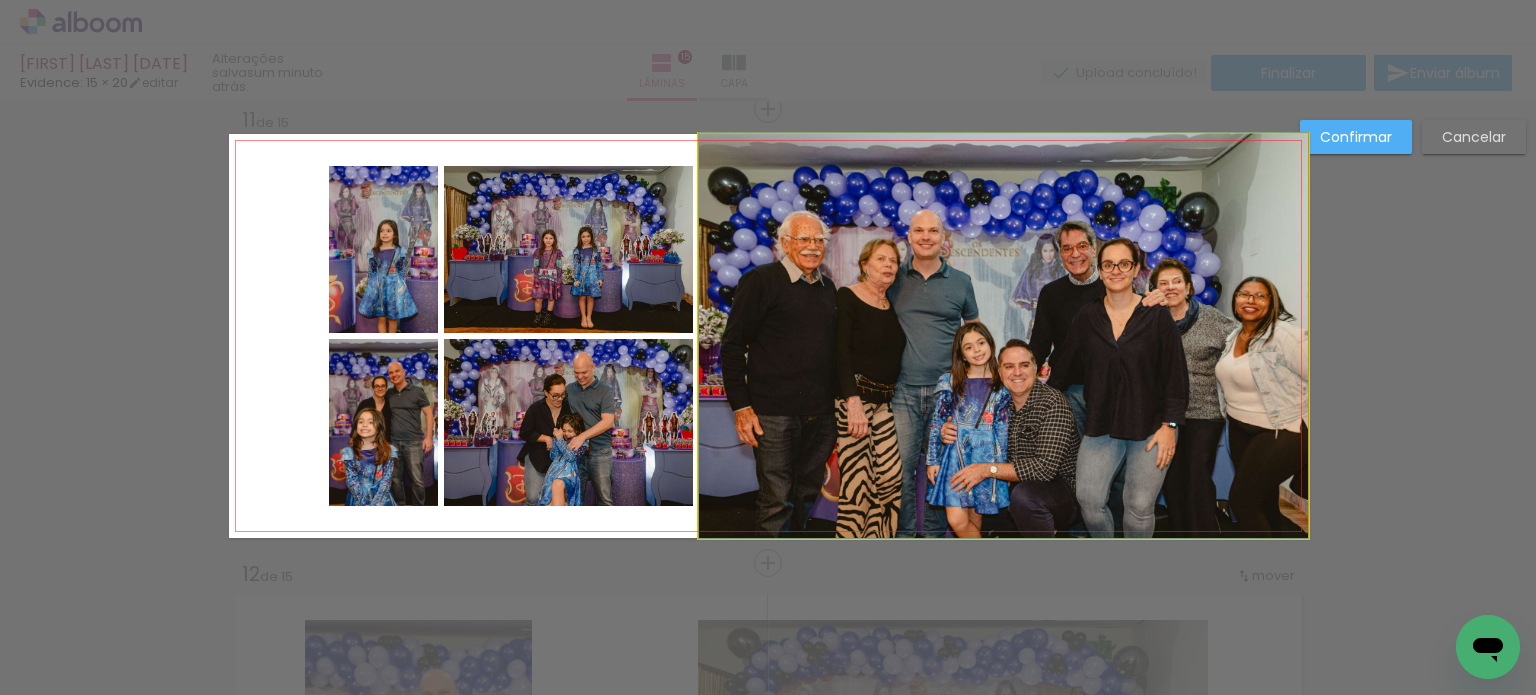 click 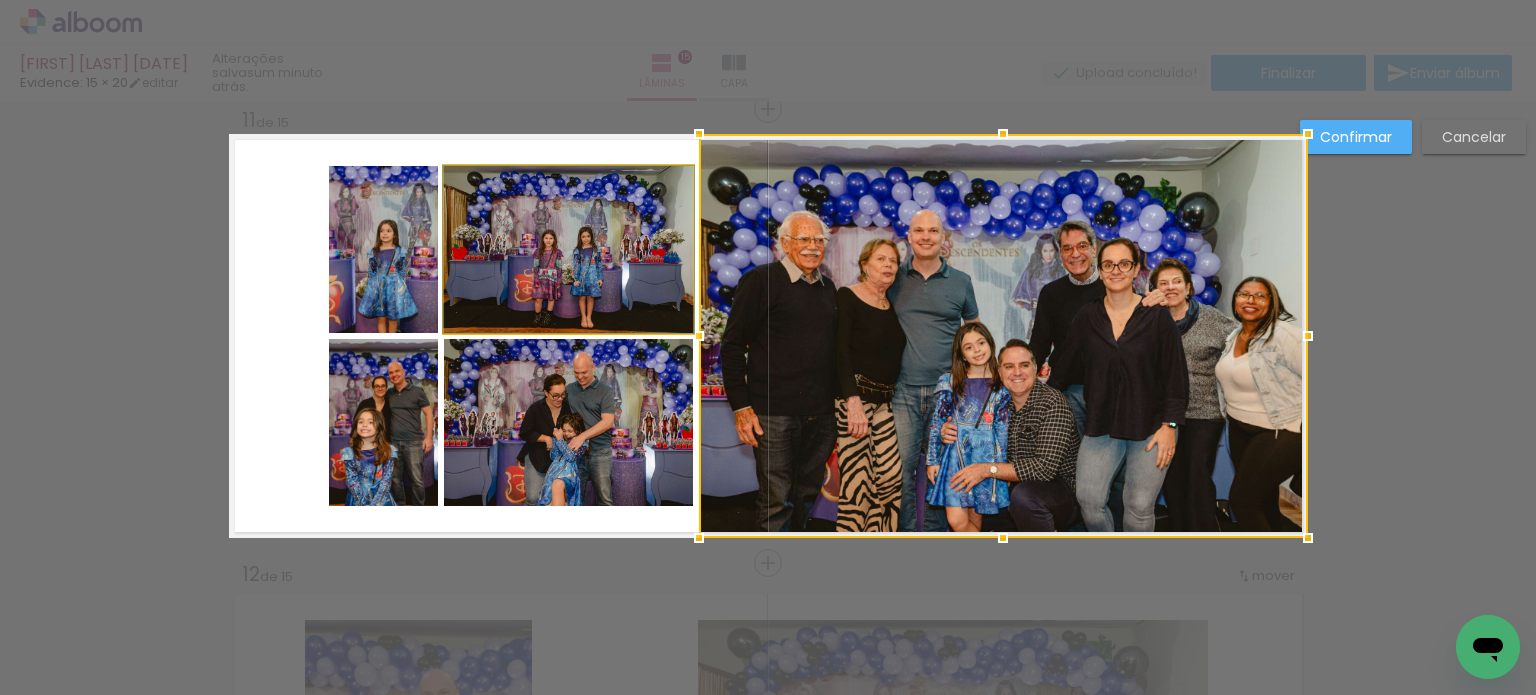 click 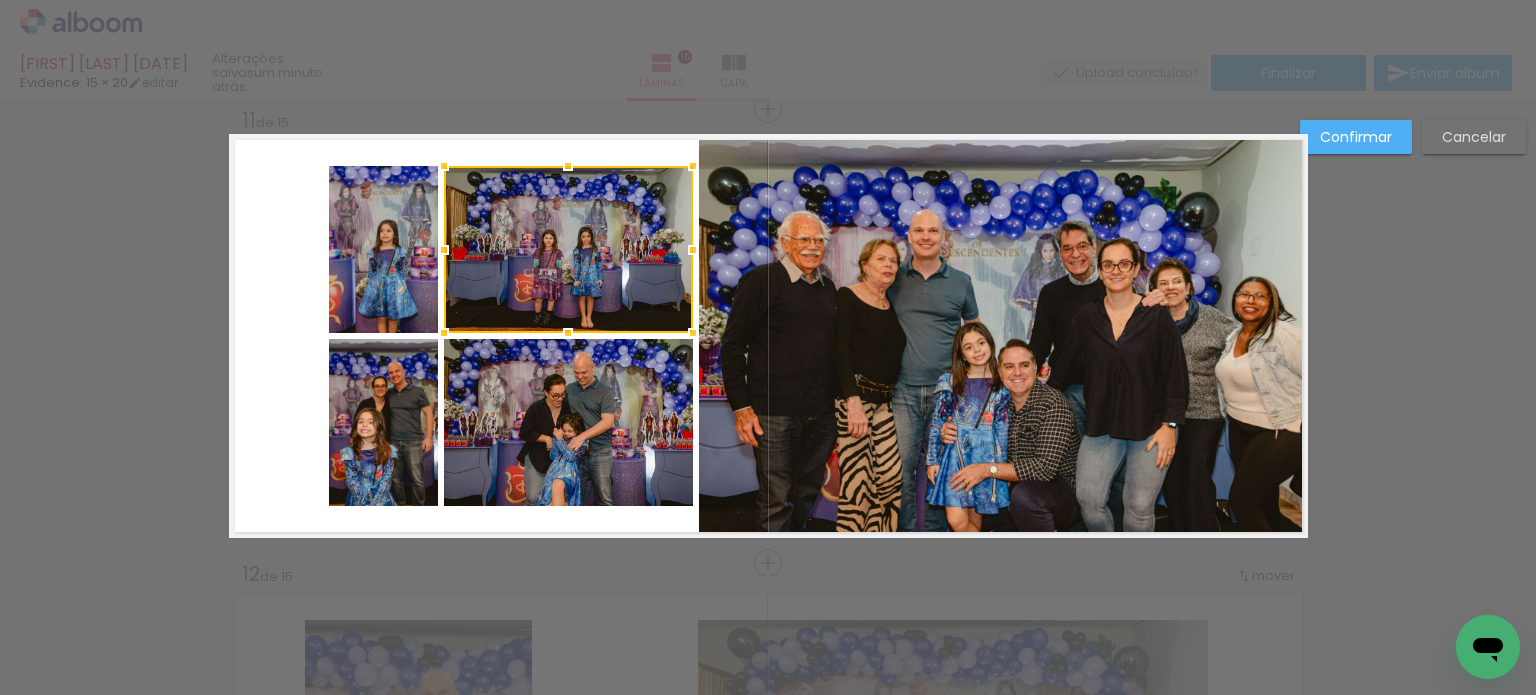 click 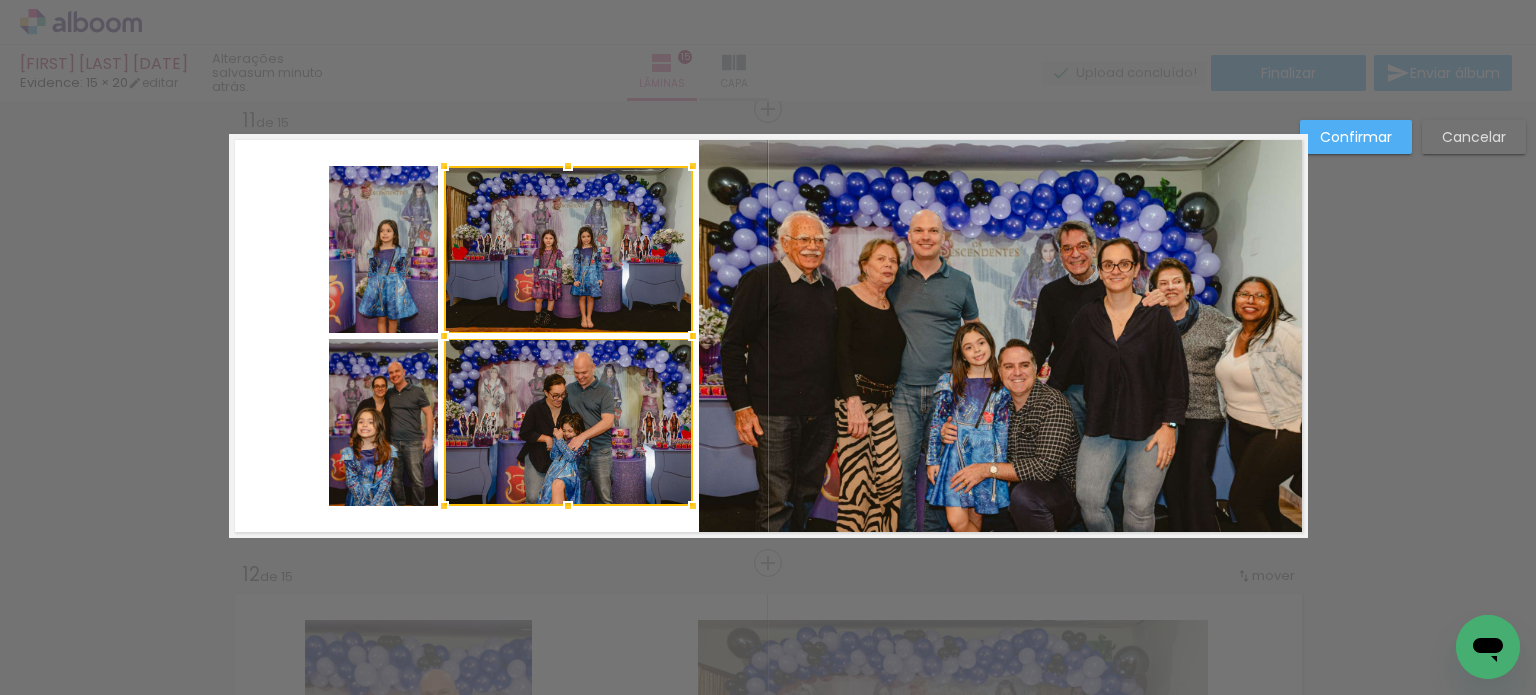 click 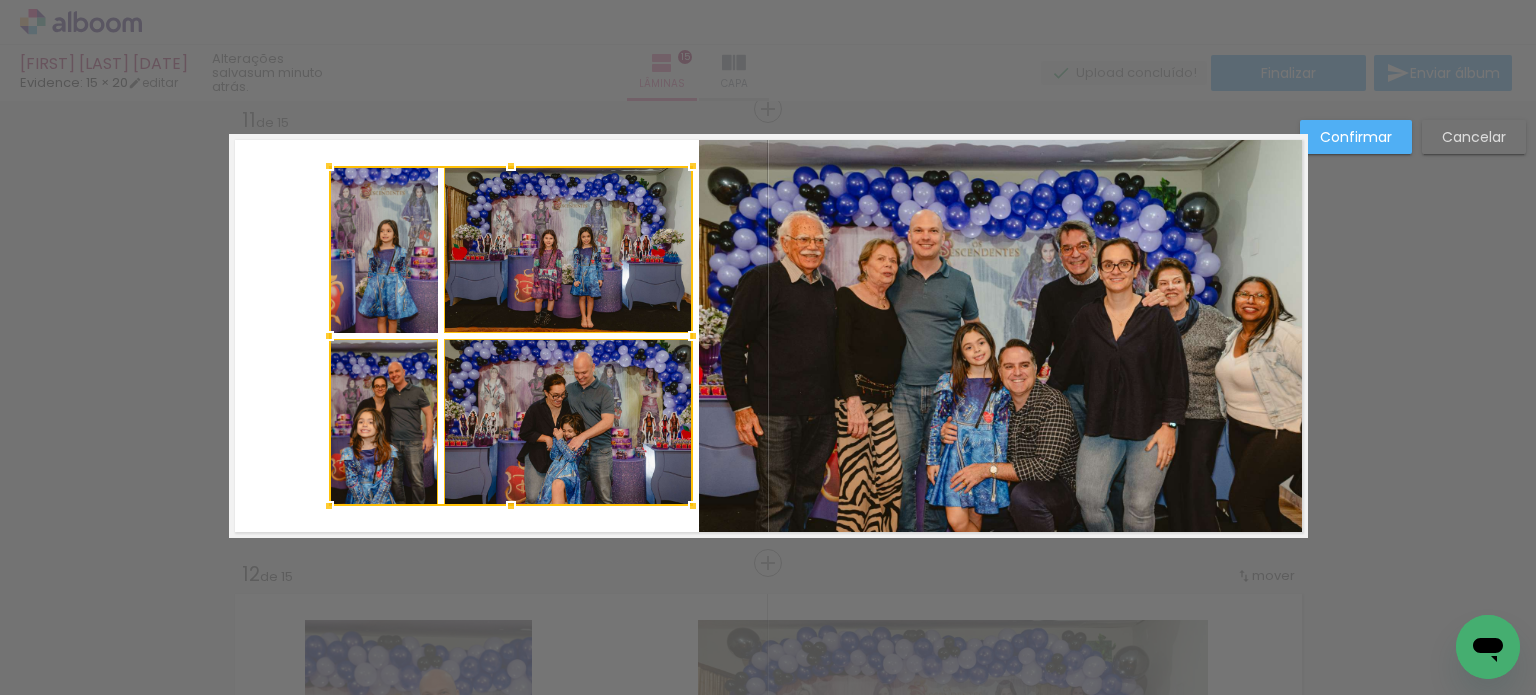 click at bounding box center (511, 336) 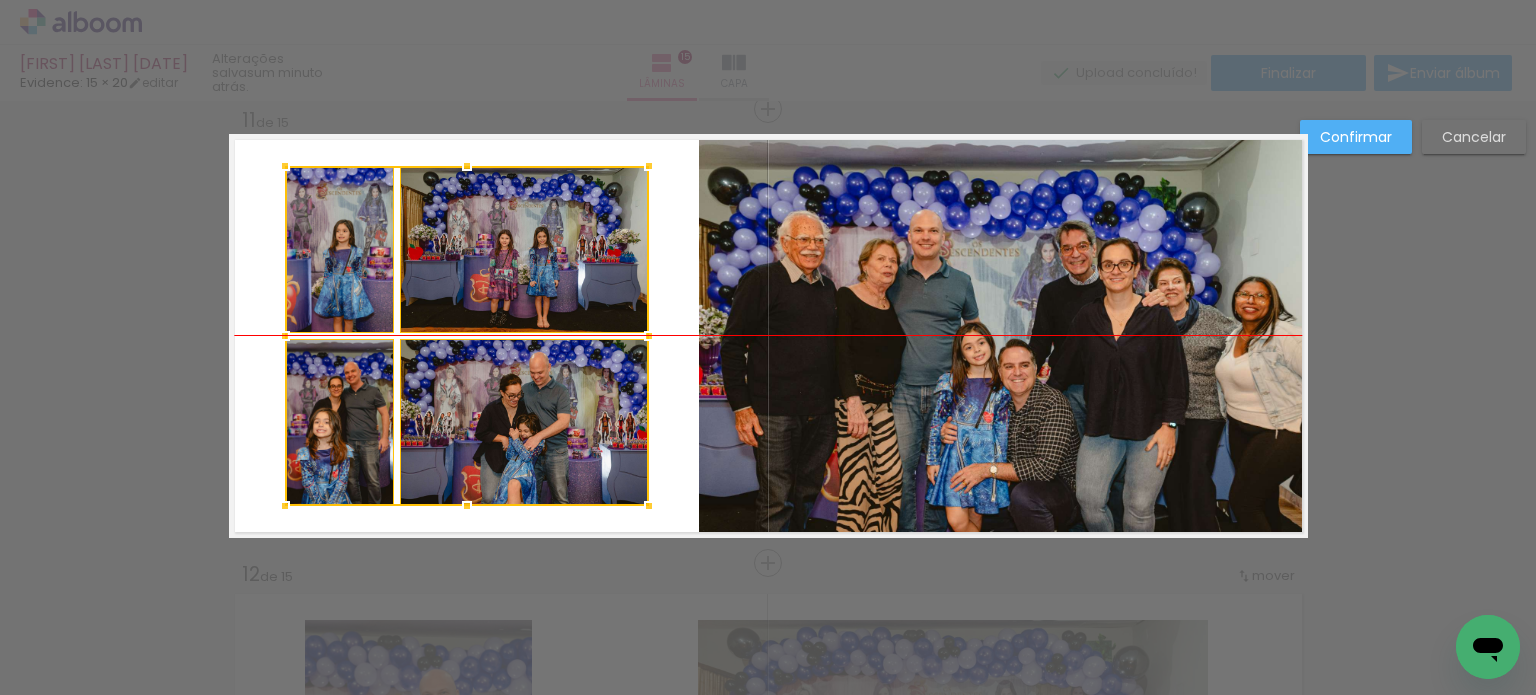 drag, startPoint x: 452, startPoint y: 334, endPoint x: 408, endPoint y: 336, distance: 44.04543 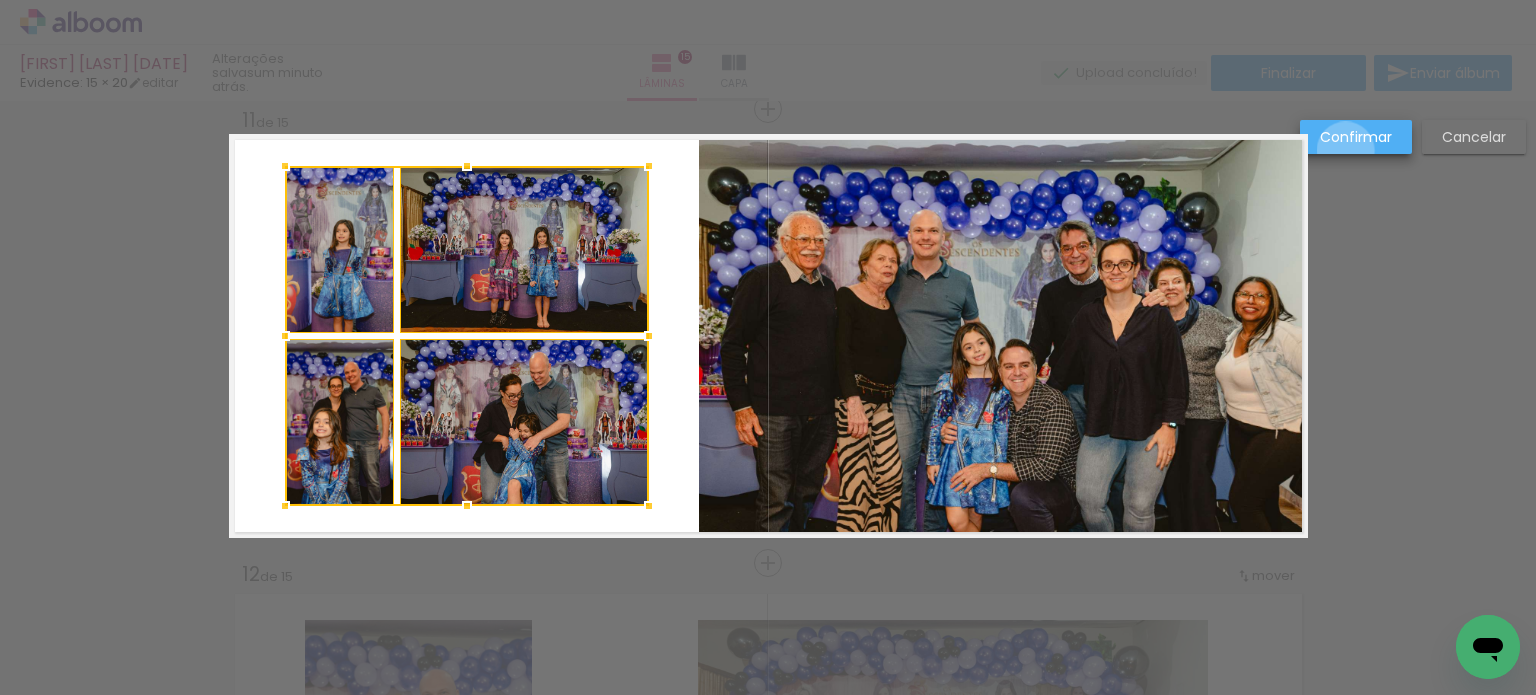click on "Confirmar" at bounding box center [1356, 137] 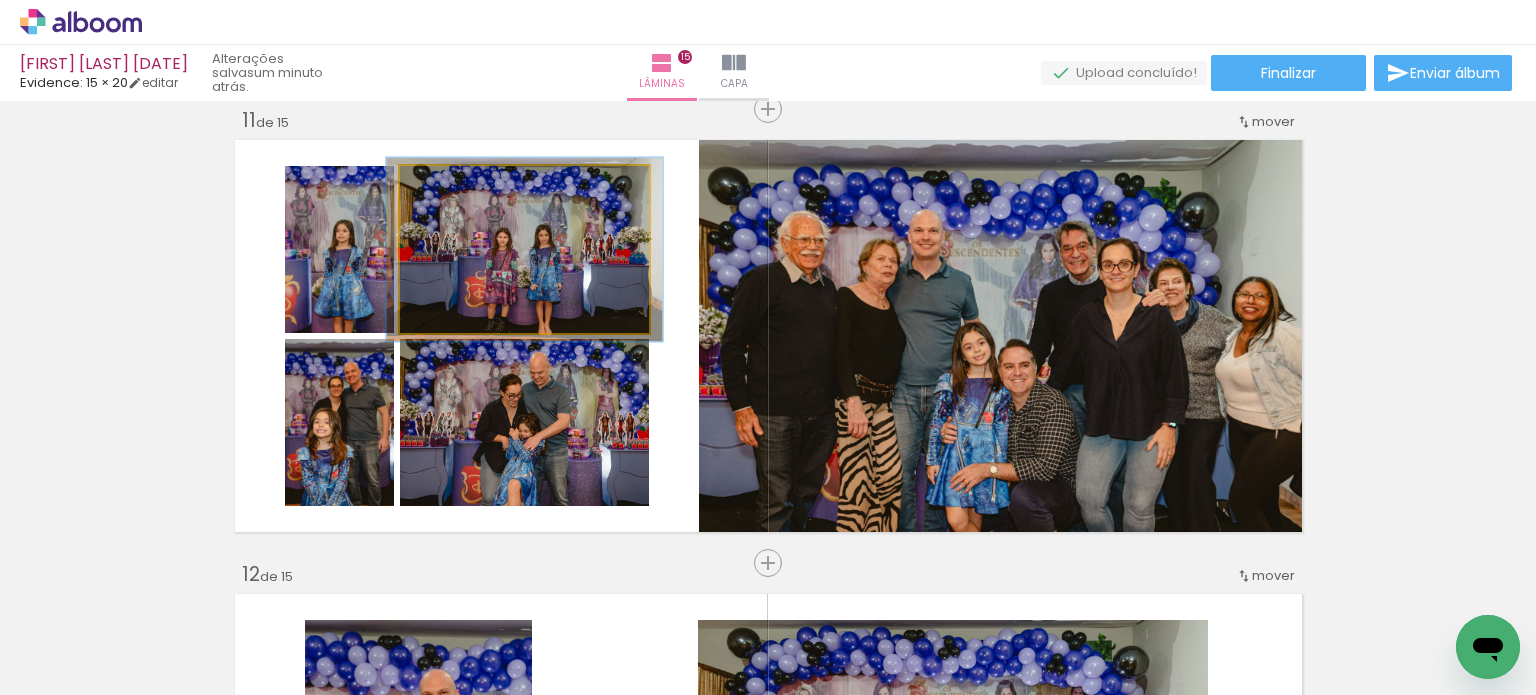 type on "110" 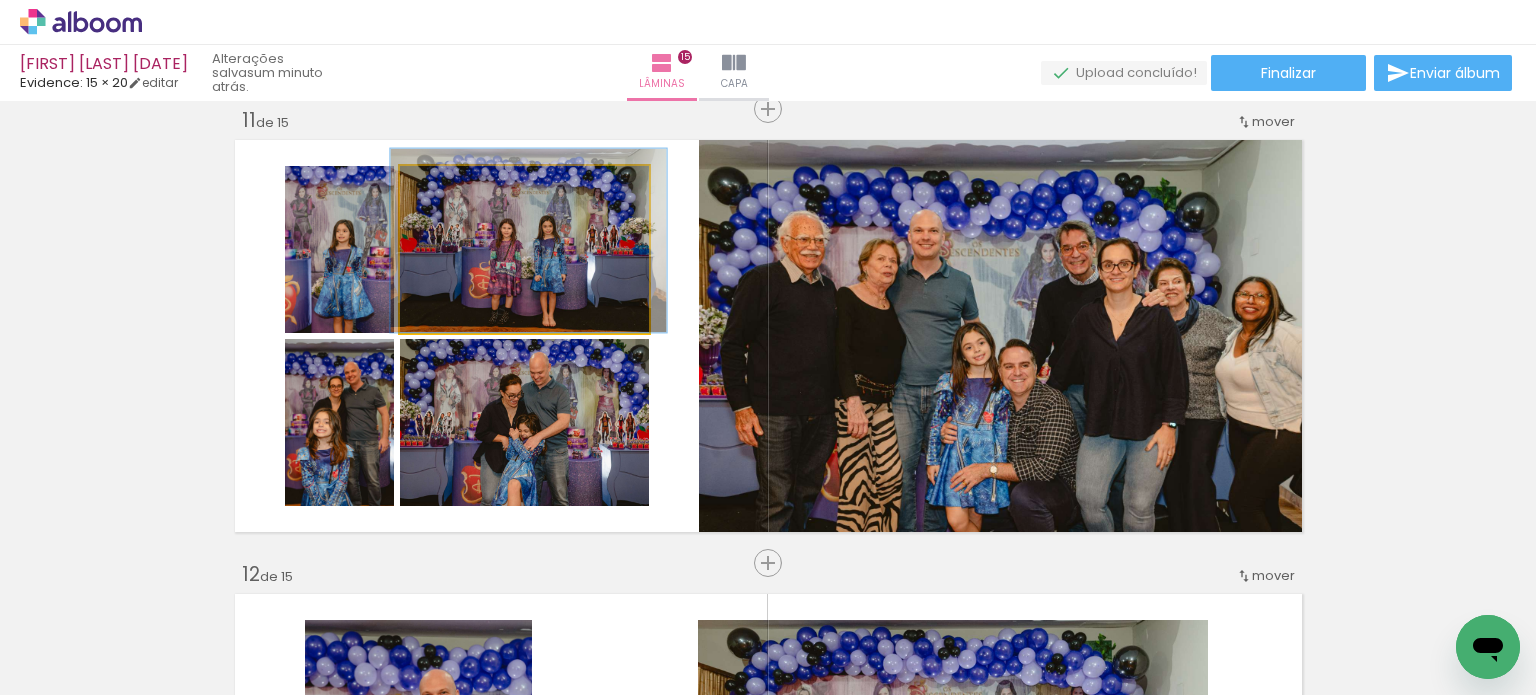drag, startPoint x: 473, startPoint y: 265, endPoint x: 477, endPoint y: 243, distance: 22.36068 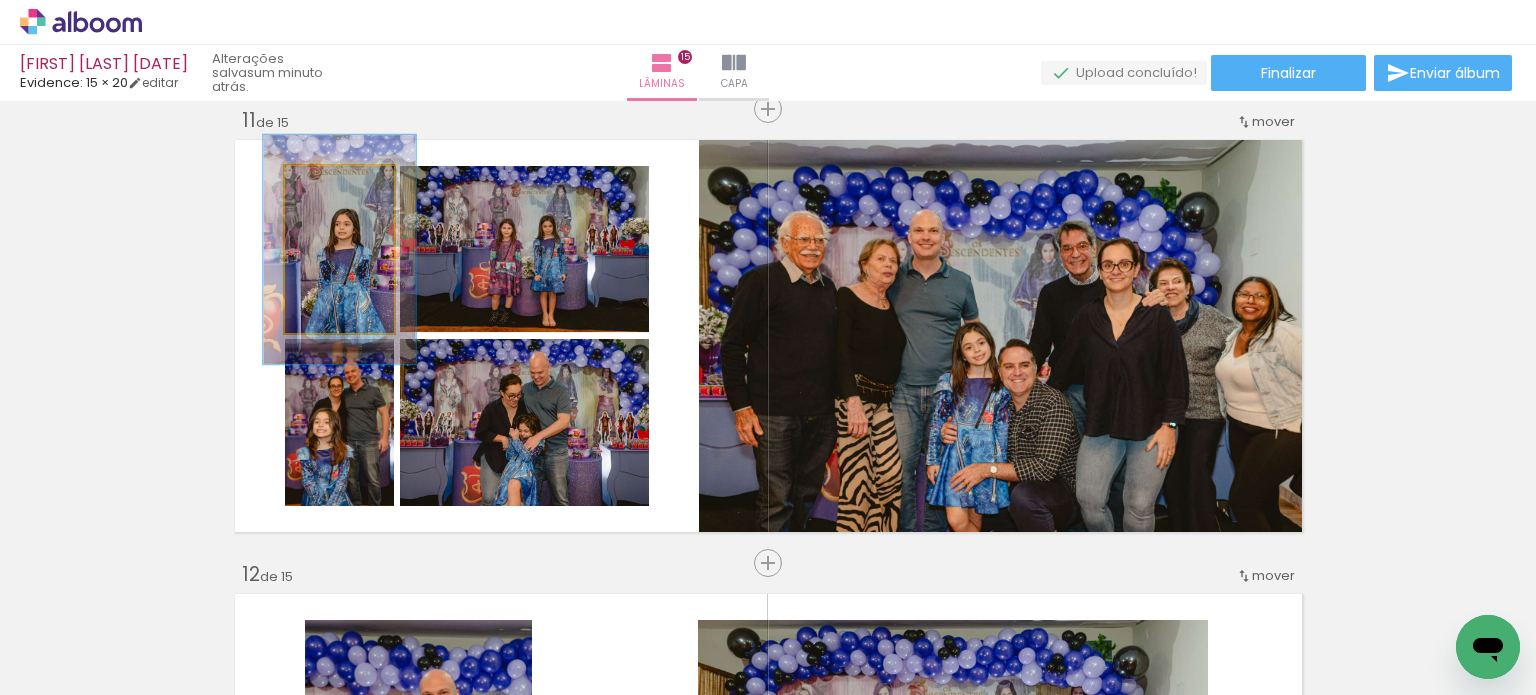 drag, startPoint x: 320, startPoint y: 186, endPoint x: 340, endPoint y: 195, distance: 21.931713 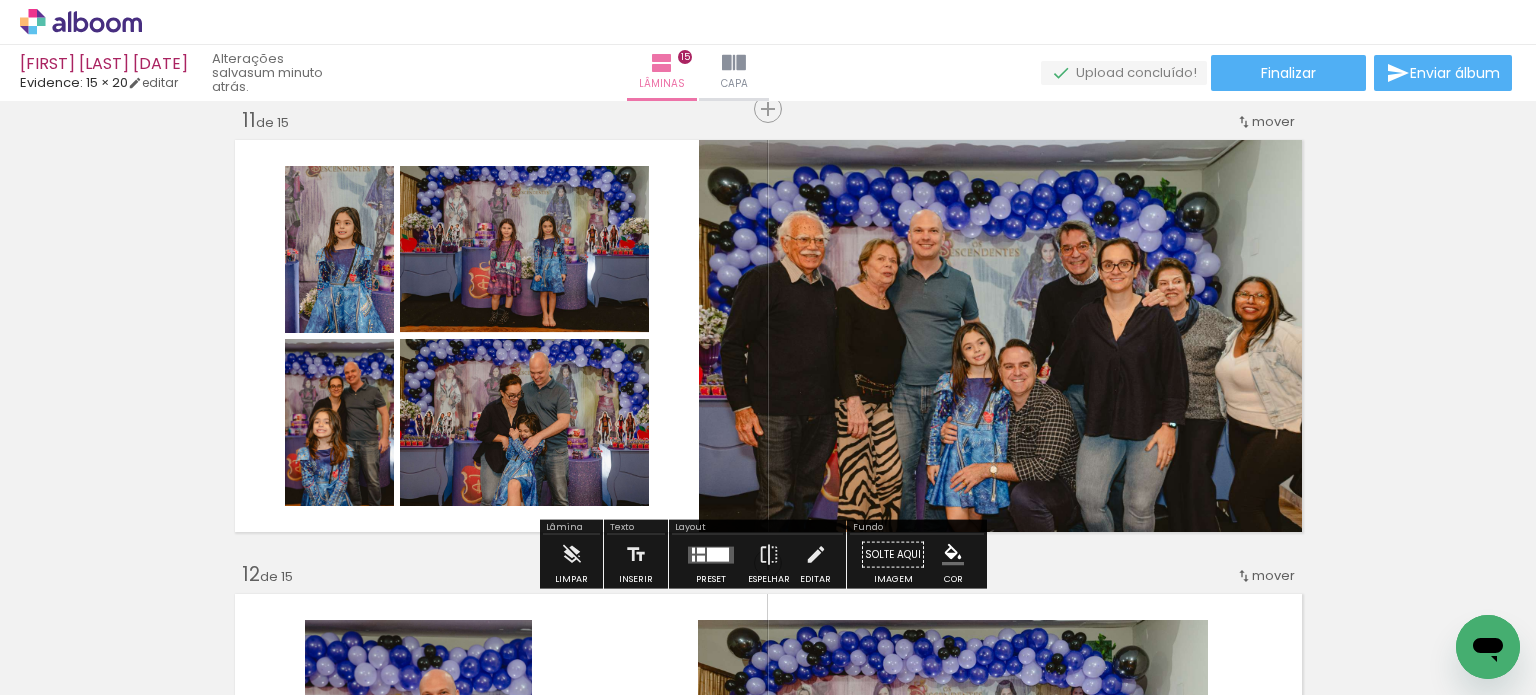 click at bounding box center (768, 336) 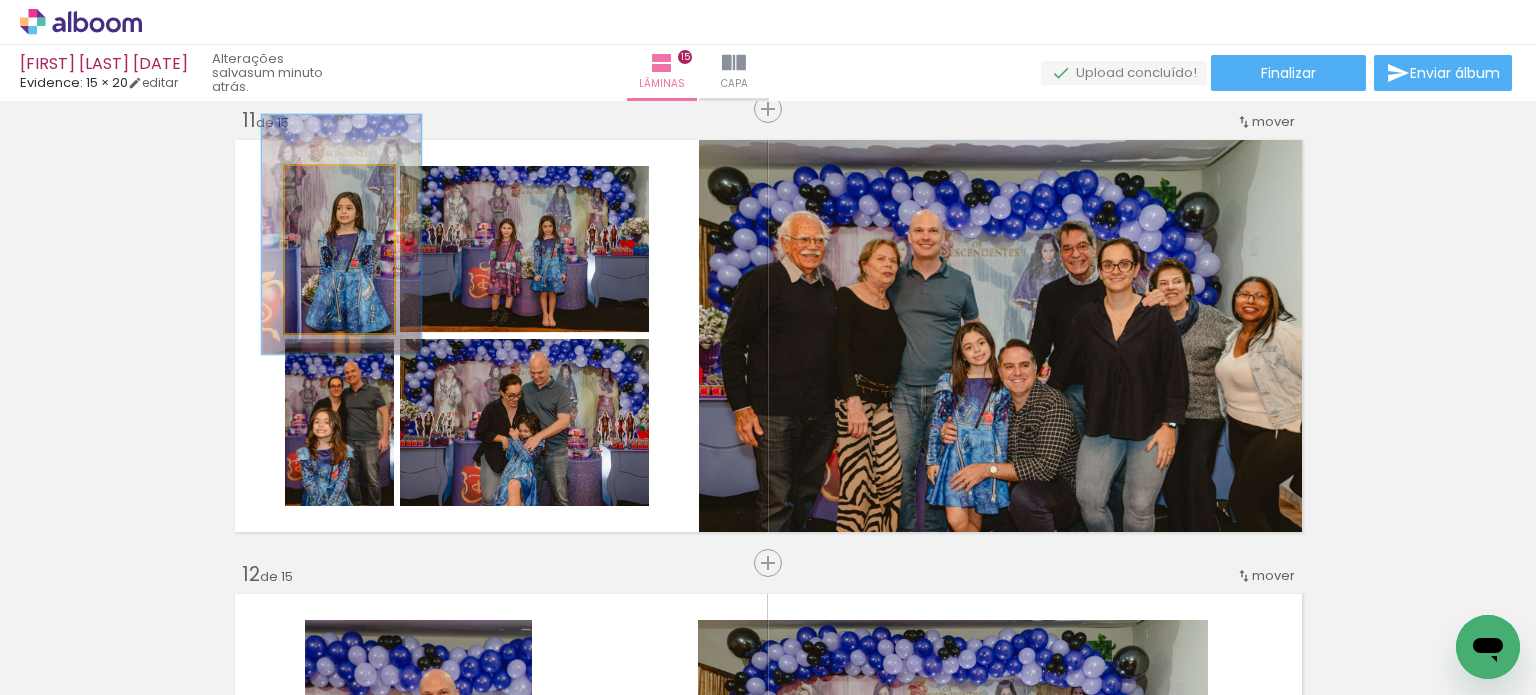 drag, startPoint x: 364, startPoint y: 263, endPoint x: 366, endPoint y: 248, distance: 15.132746 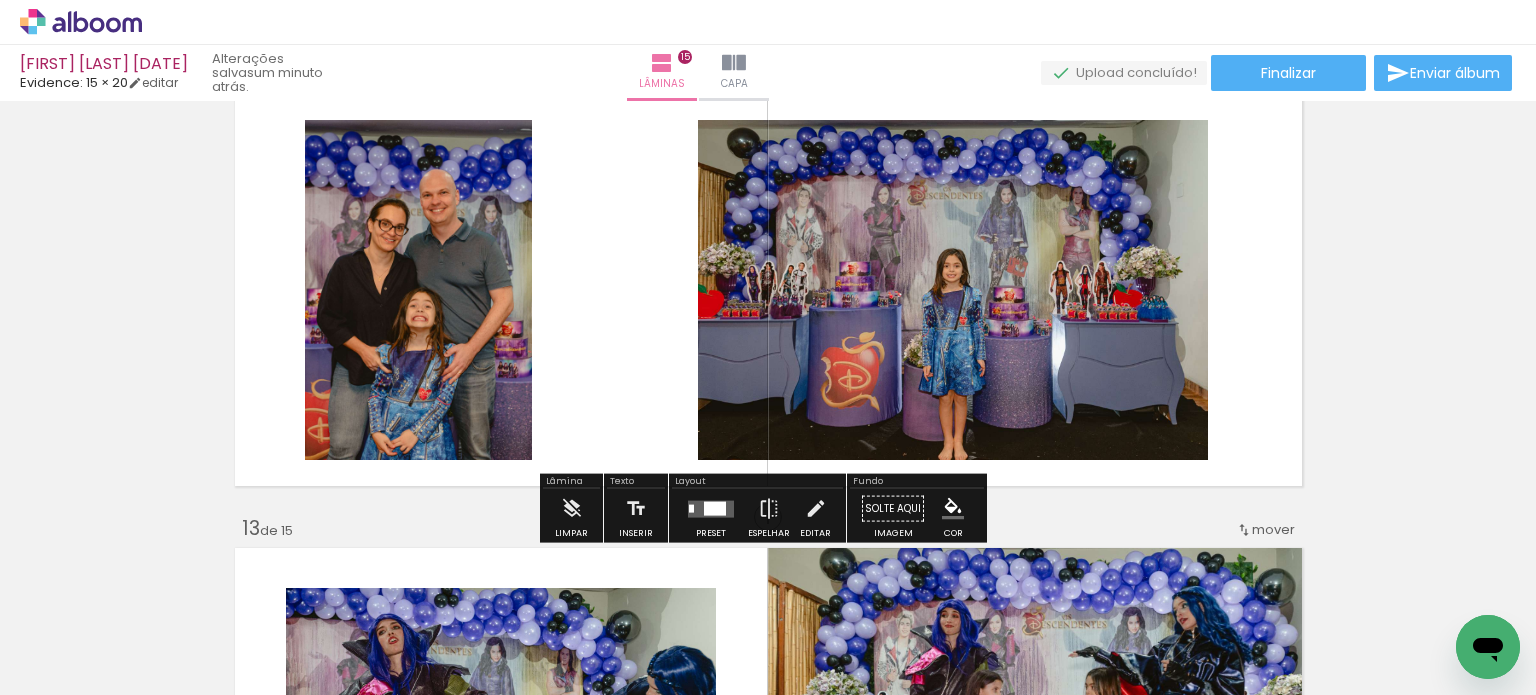click 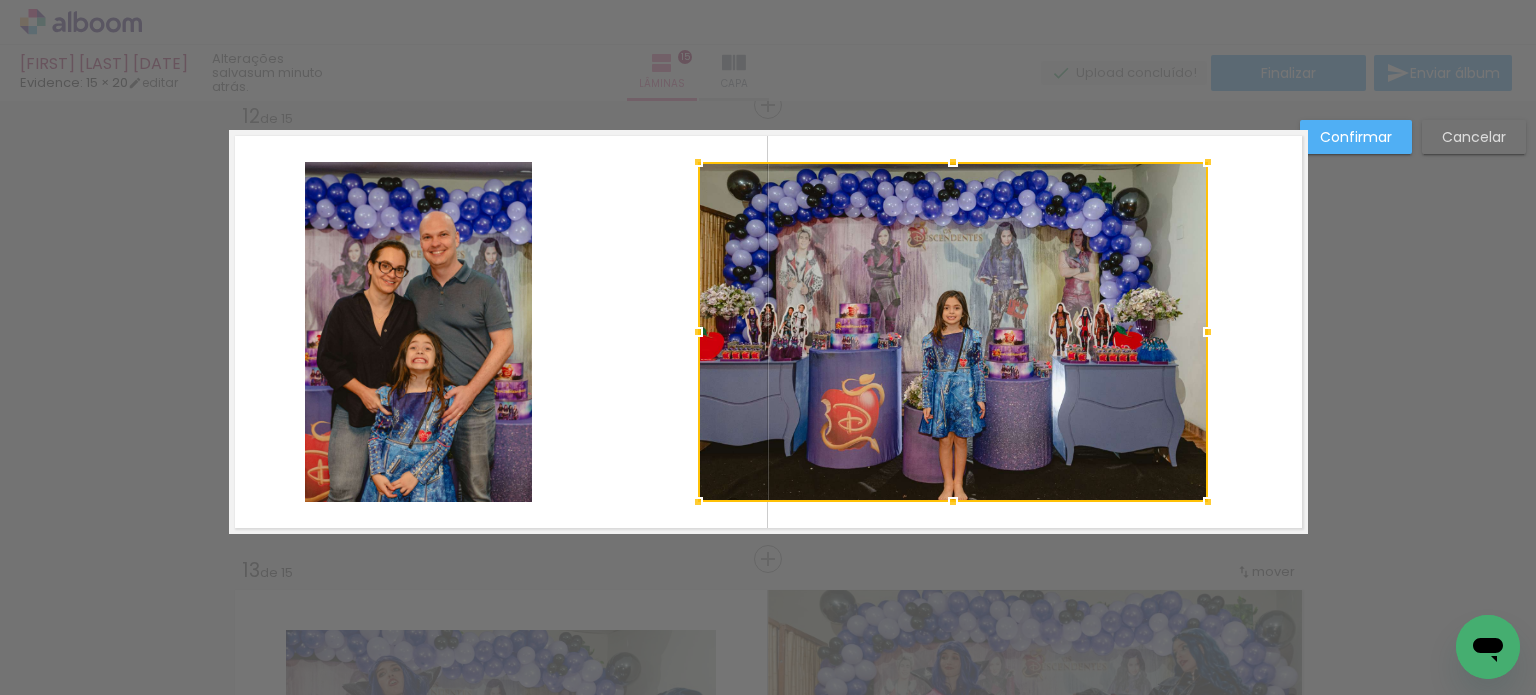 scroll, scrollTop: 5019, scrollLeft: 0, axis: vertical 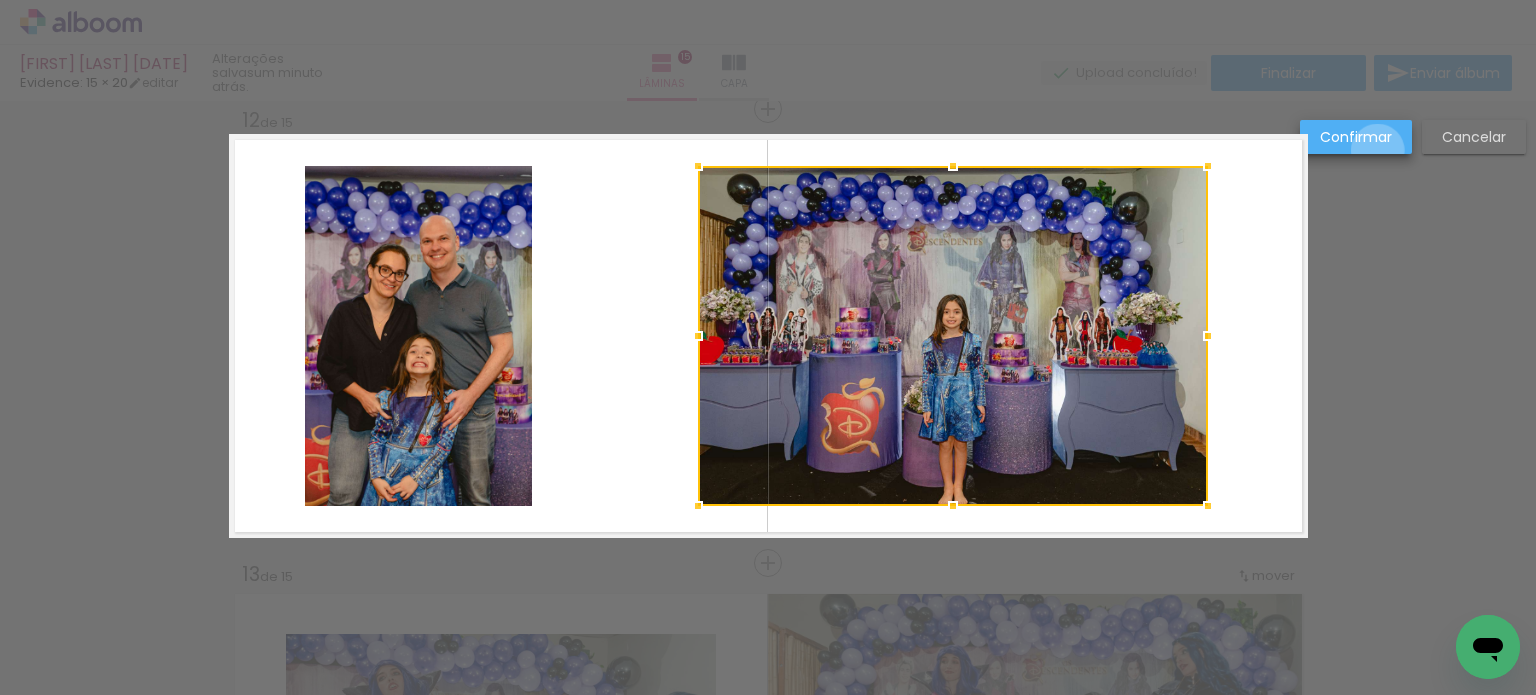 click on "Confirmar" at bounding box center (1356, 137) 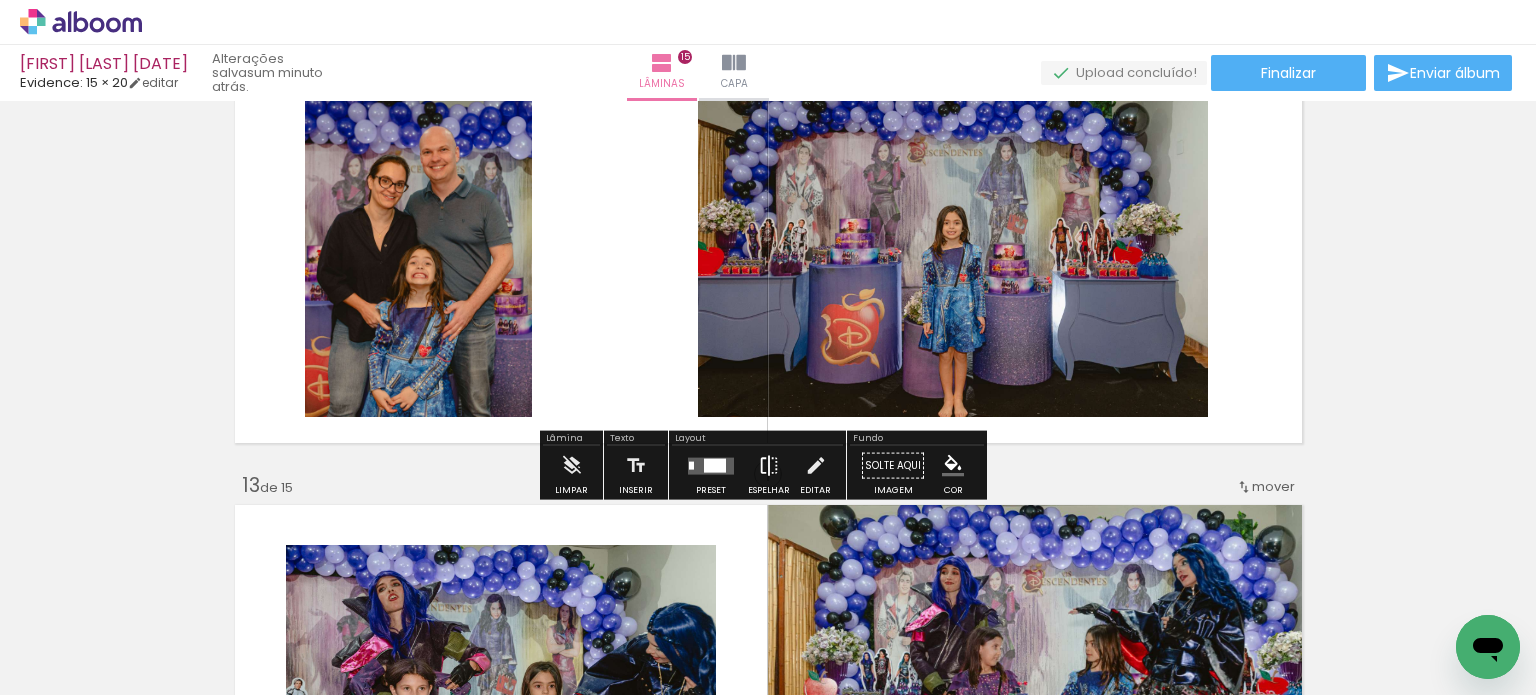 scroll, scrollTop: 5119, scrollLeft: 0, axis: vertical 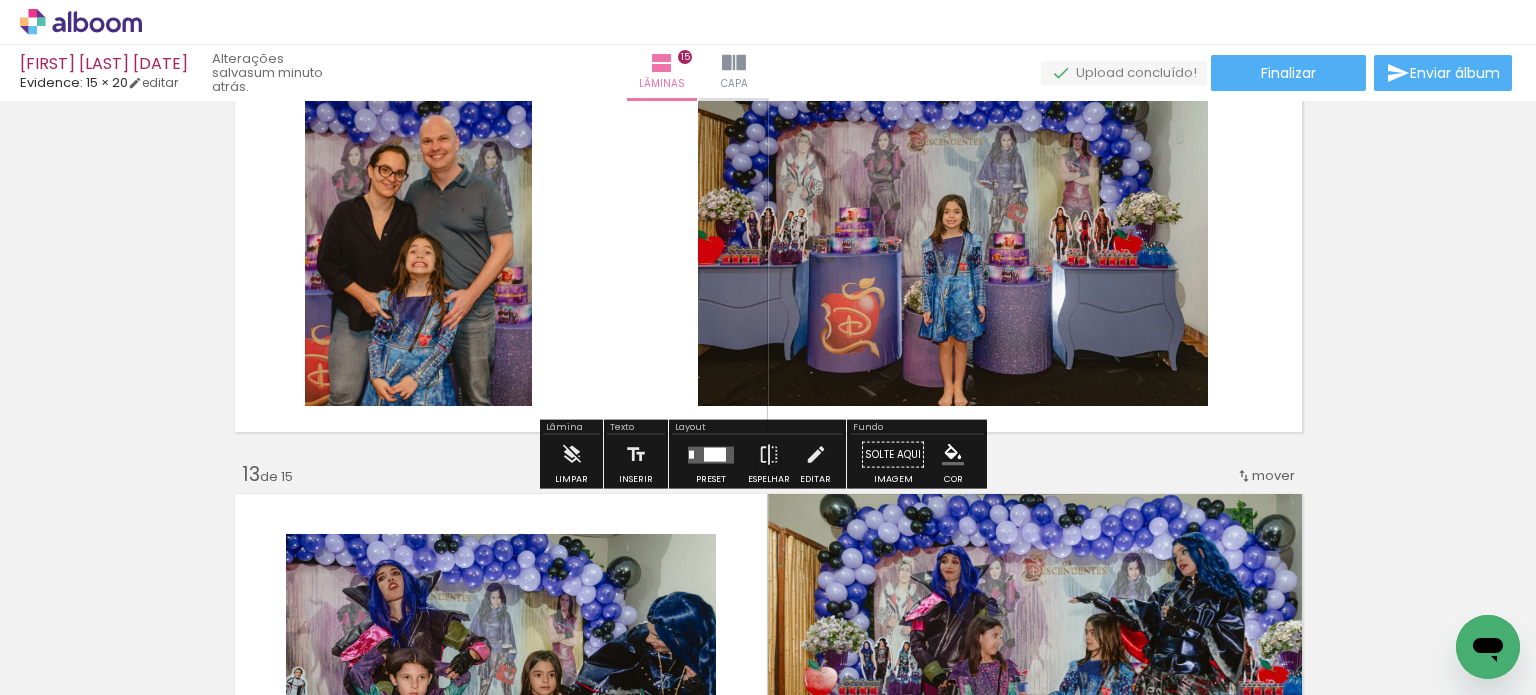 click at bounding box center [715, 454] 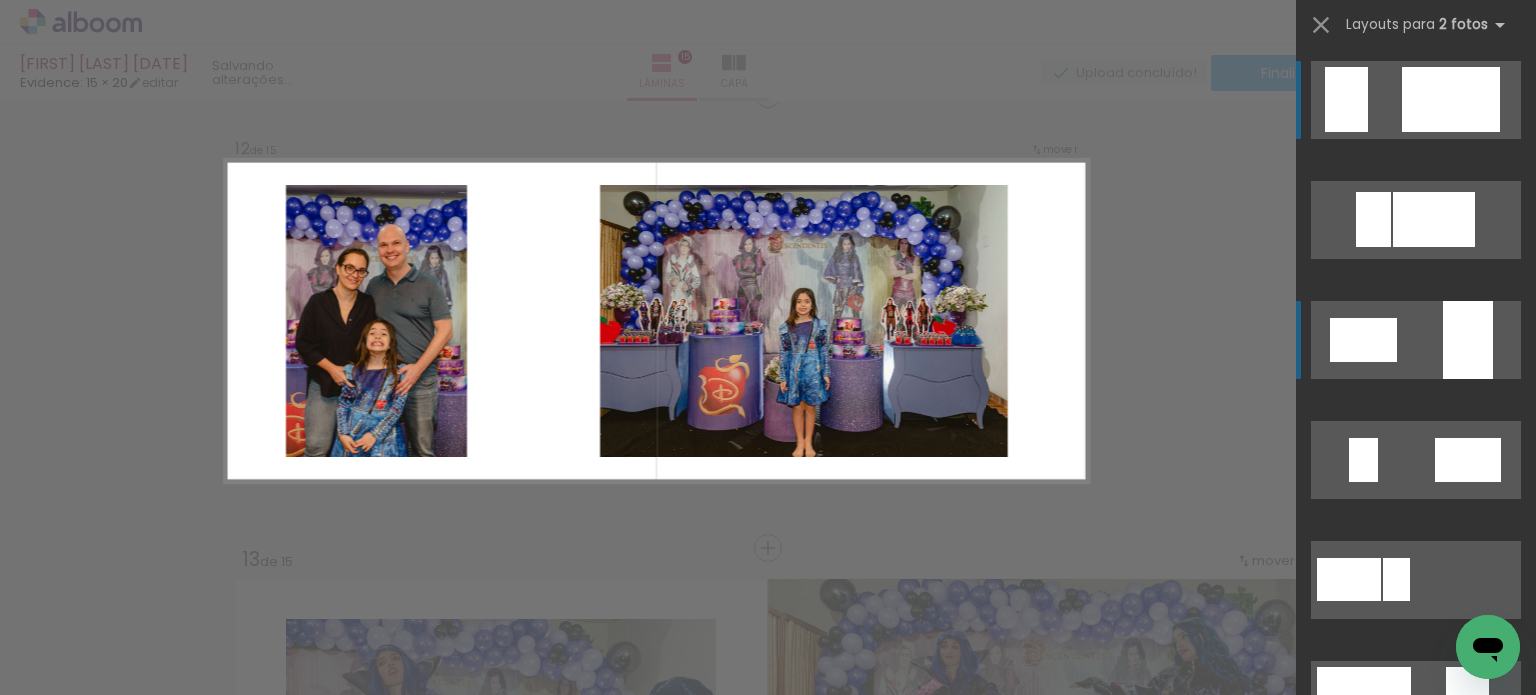 scroll, scrollTop: 5019, scrollLeft: 0, axis: vertical 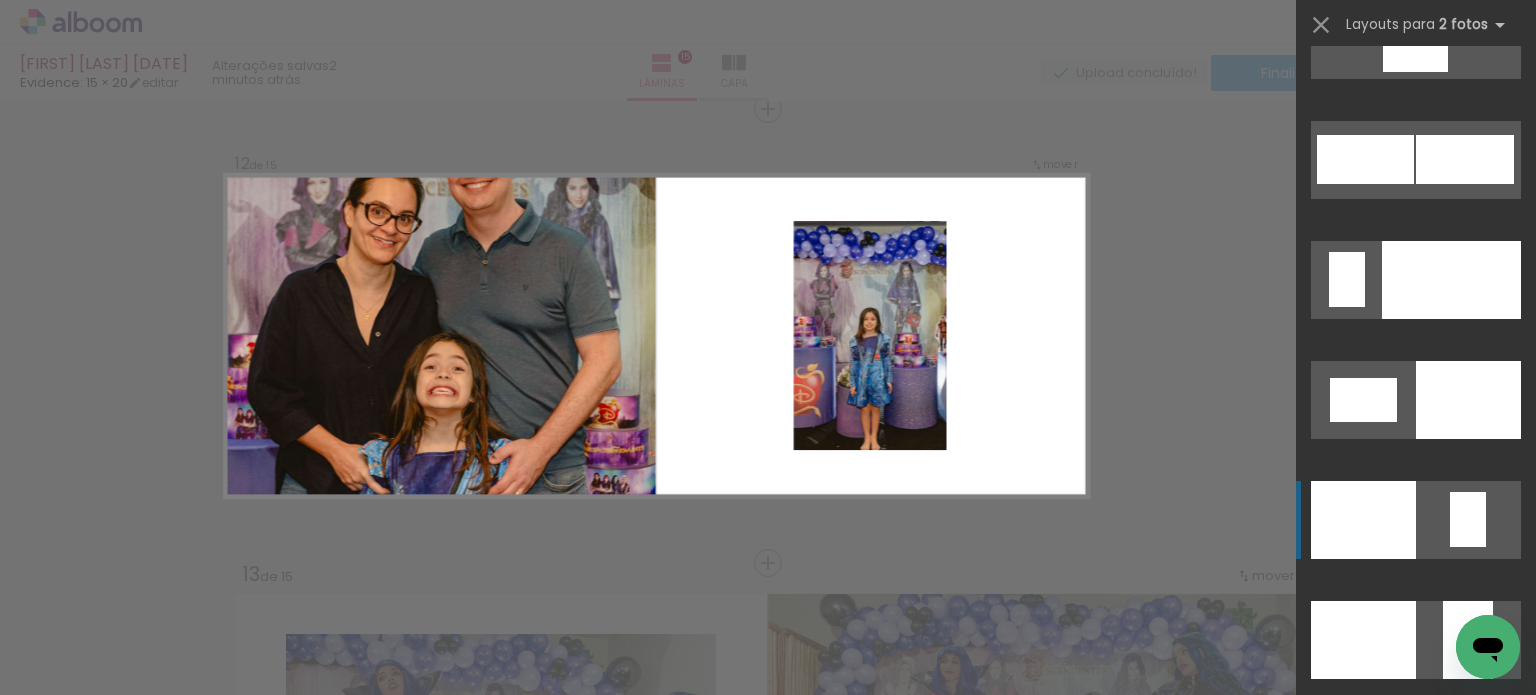 click at bounding box center [1451, 880] 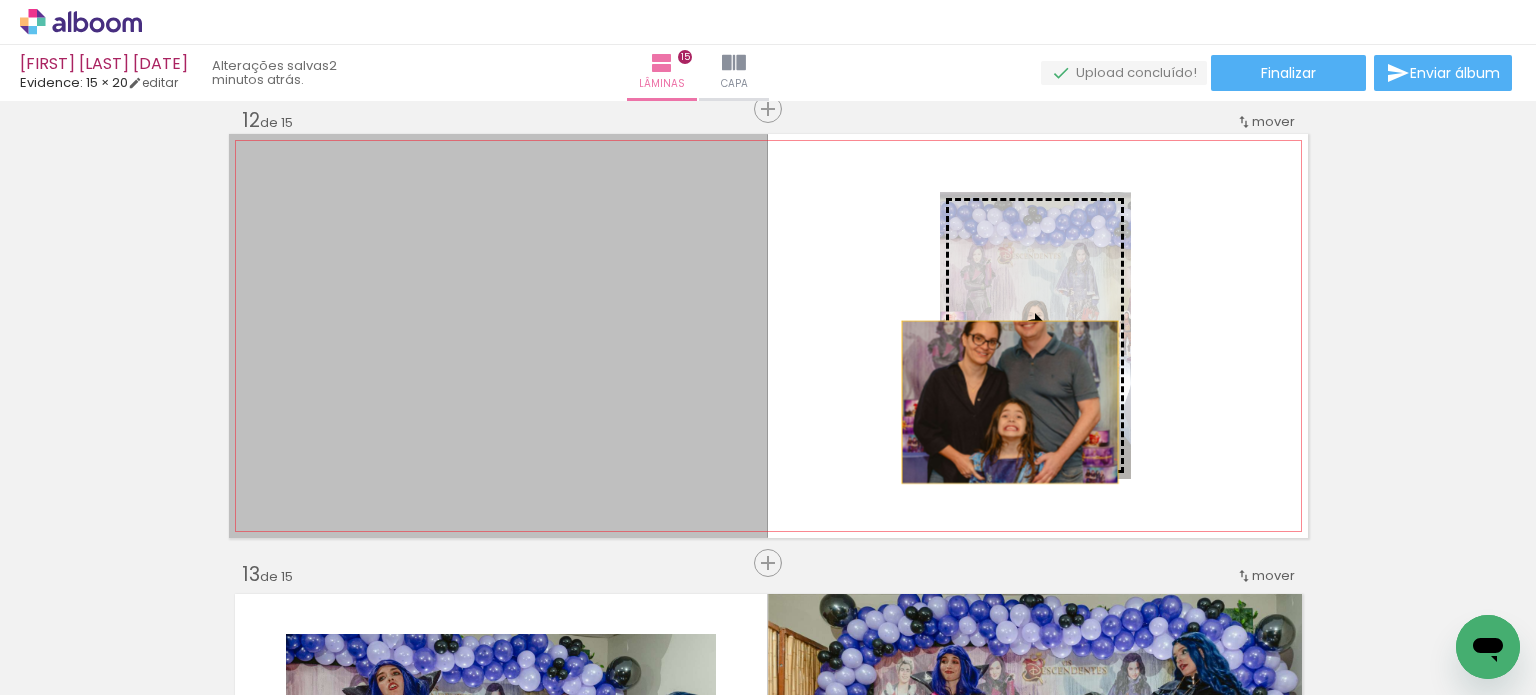drag, startPoint x: 602, startPoint y: 408, endPoint x: 1002, endPoint y: 402, distance: 400.04498 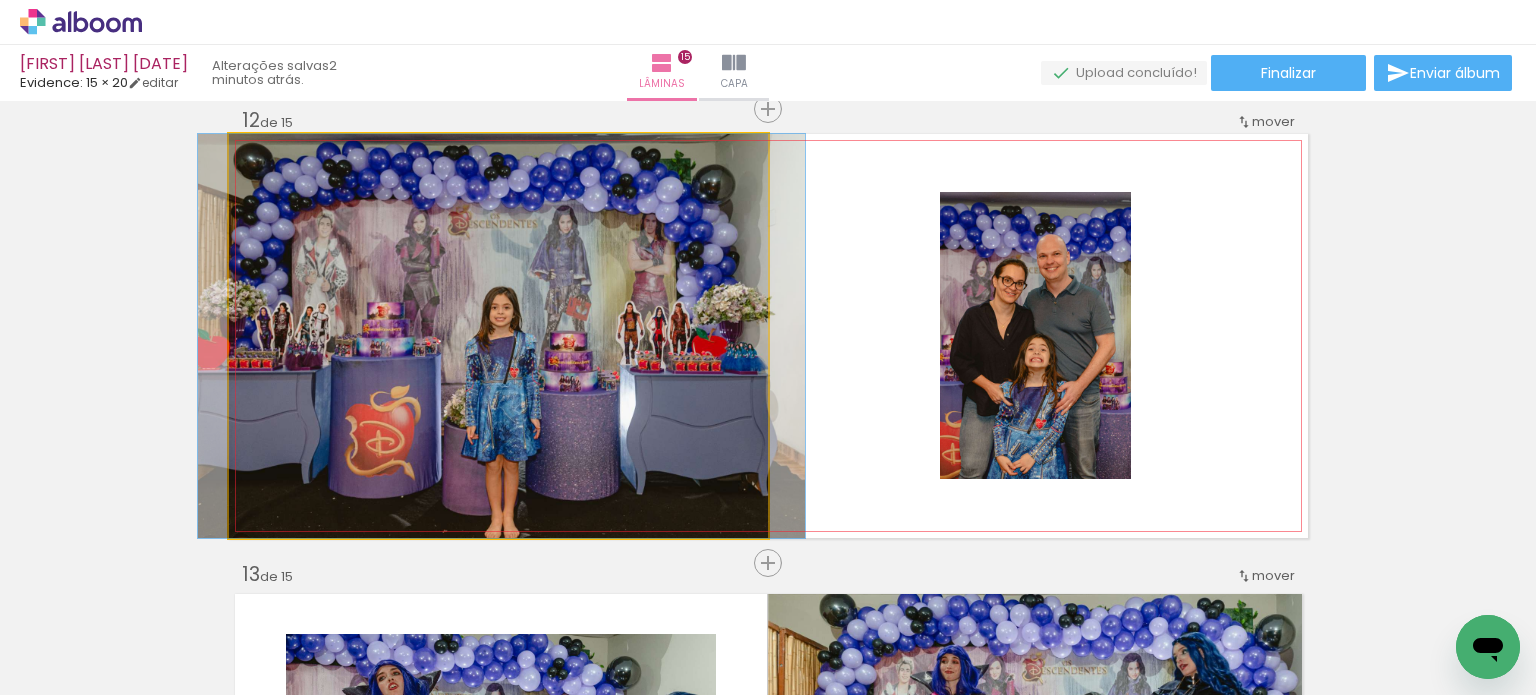 drag, startPoint x: 592, startPoint y: 337, endPoint x: 595, endPoint y: 319, distance: 18.248287 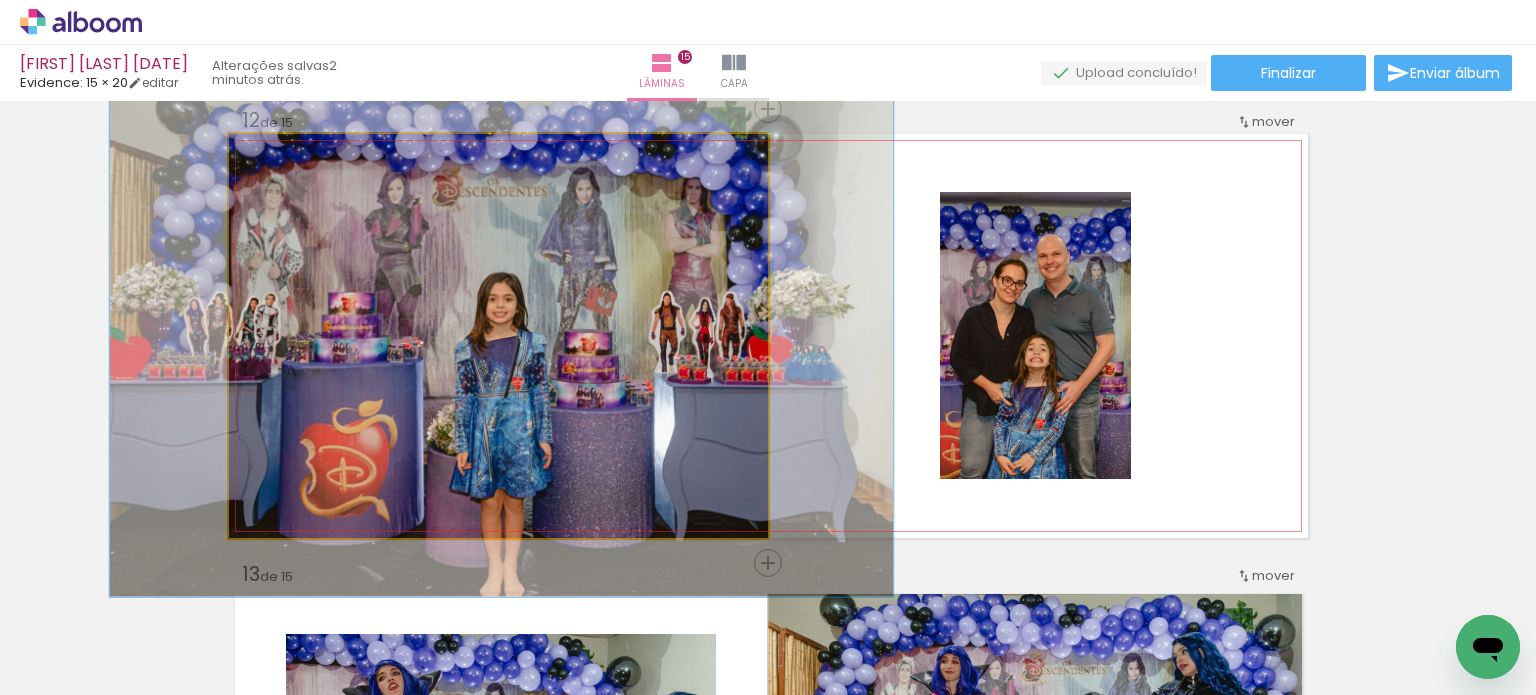 drag, startPoint x: 276, startPoint y: 158, endPoint x: 296, endPoint y: 158, distance: 20 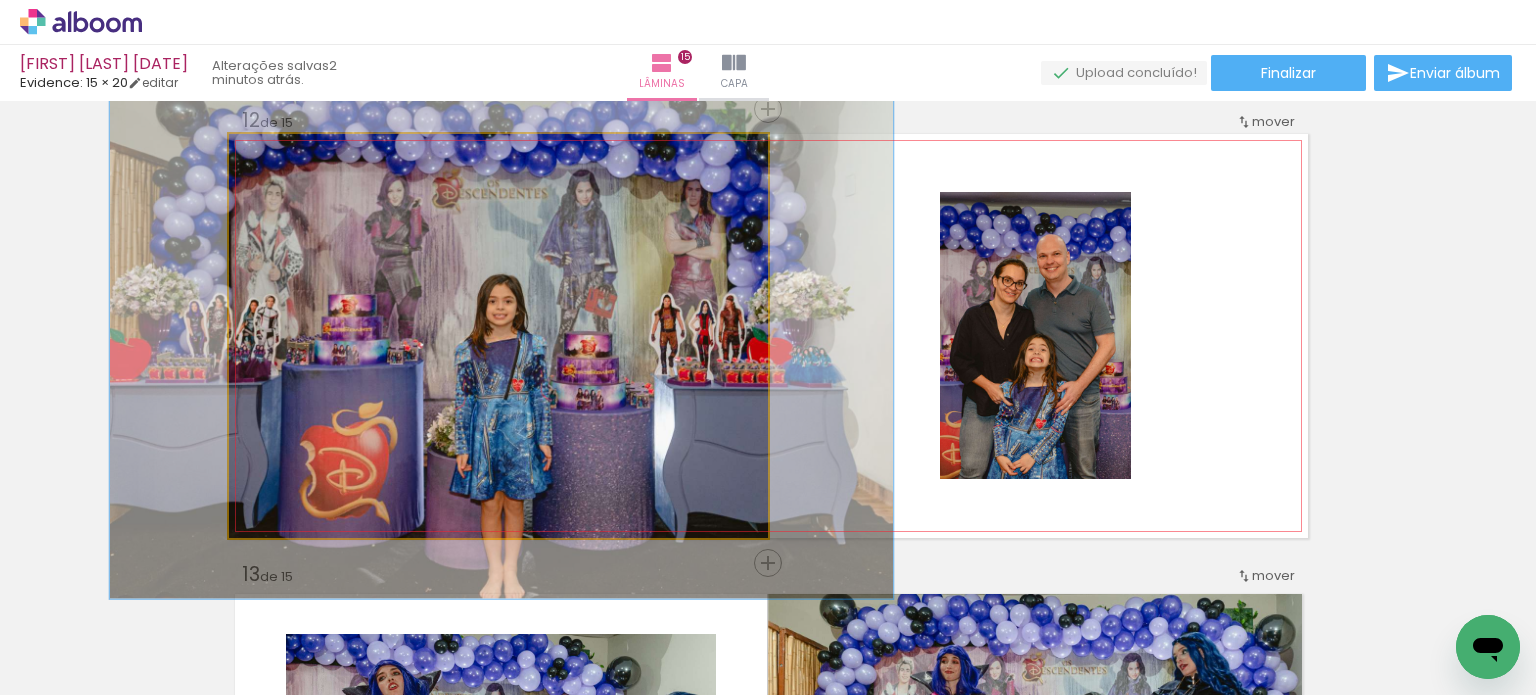 drag, startPoint x: 534, startPoint y: 352, endPoint x: 524, endPoint y: 354, distance: 10.198039 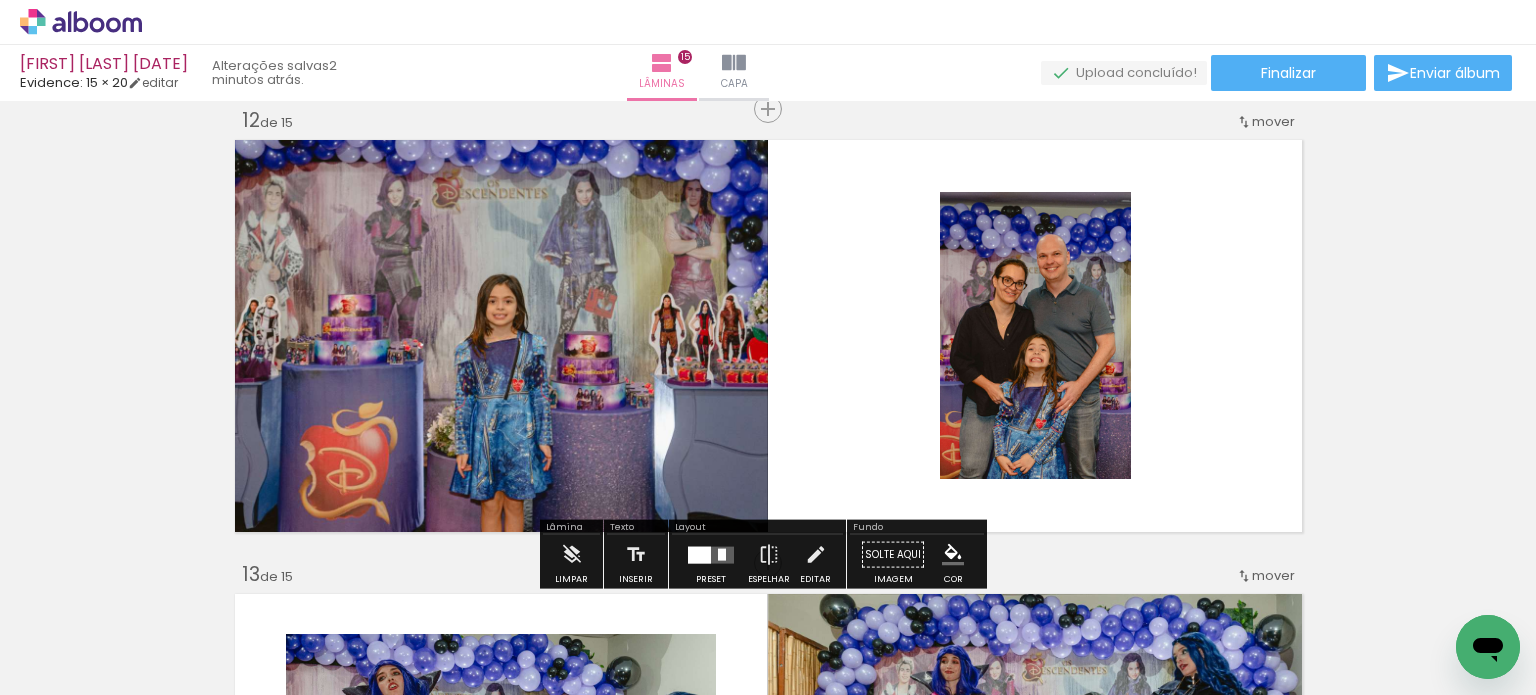 click 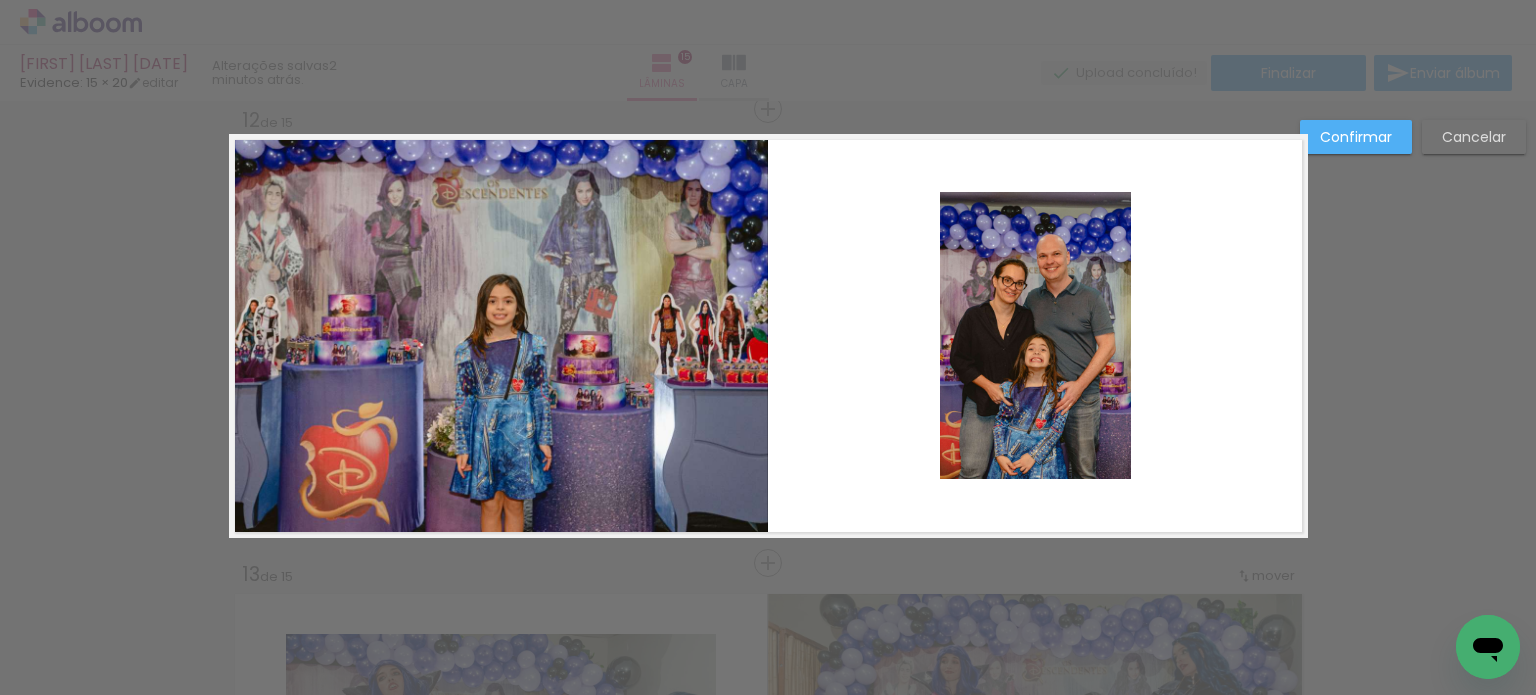 click 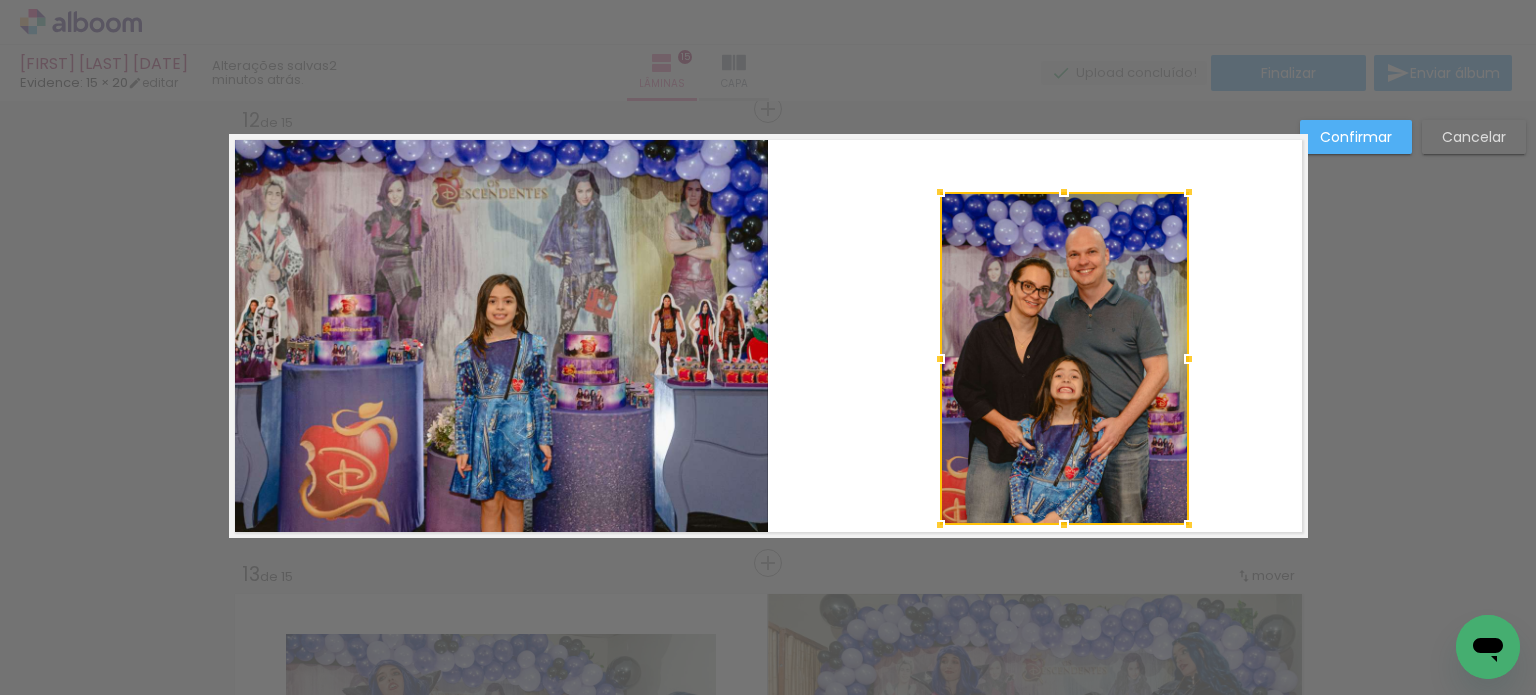 drag, startPoint x: 1128, startPoint y: 487, endPoint x: 1184, endPoint y: 528, distance: 69.40461 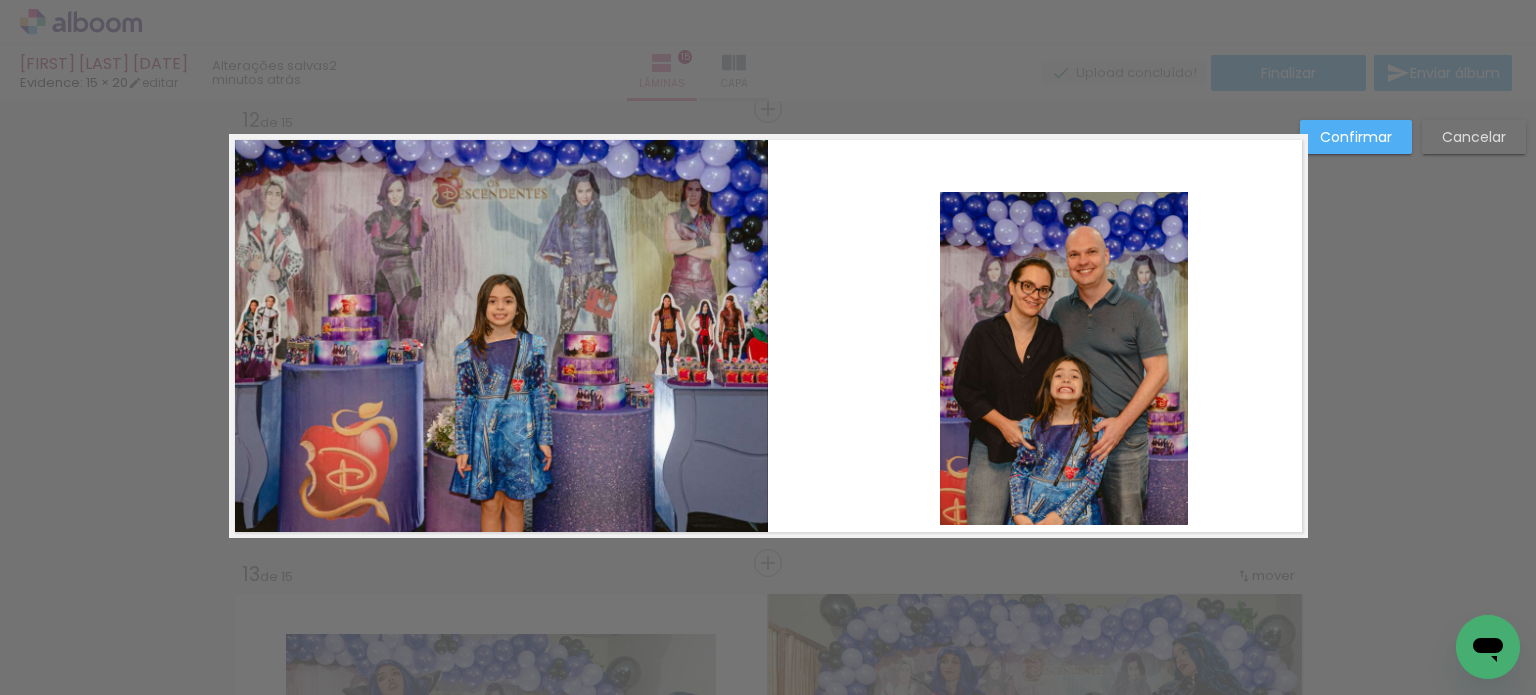 click 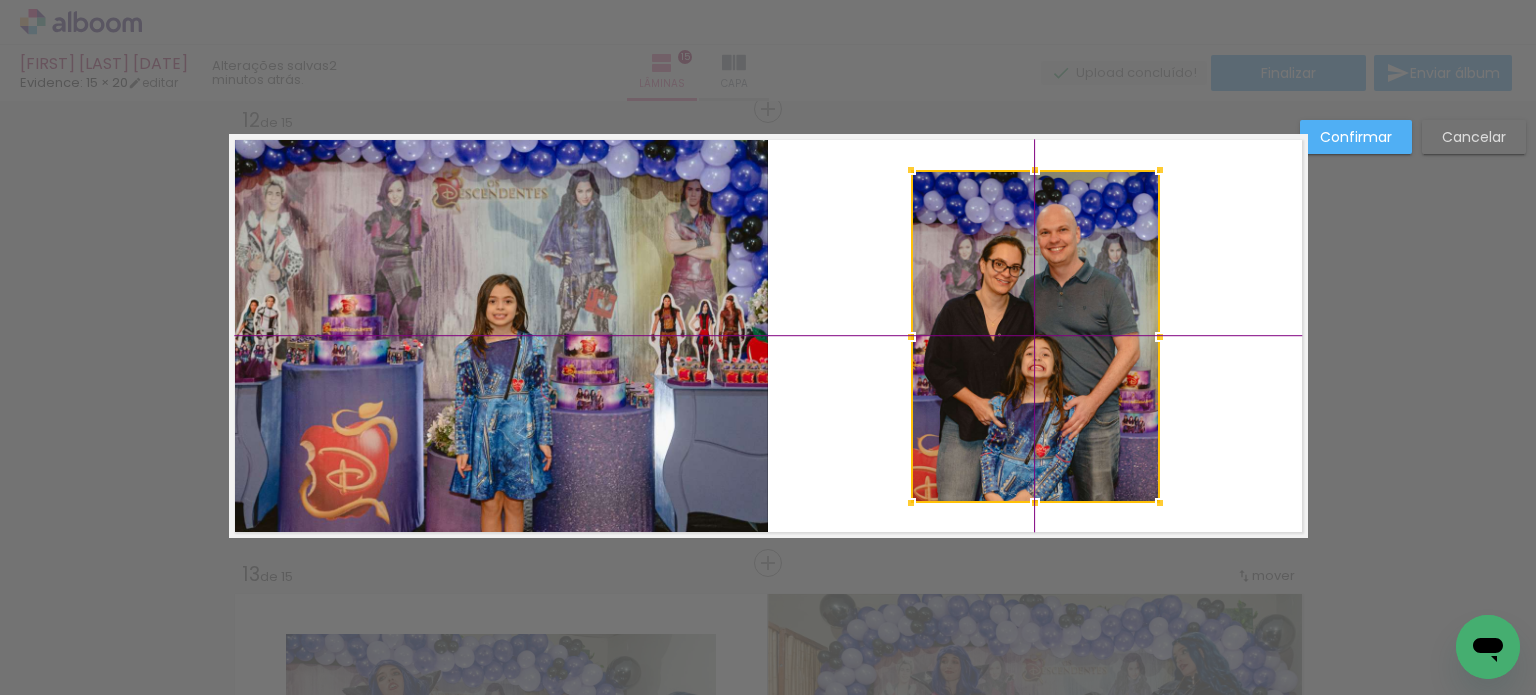 drag, startPoint x: 1082, startPoint y: 360, endPoint x: 1074, endPoint y: 347, distance: 15.264338 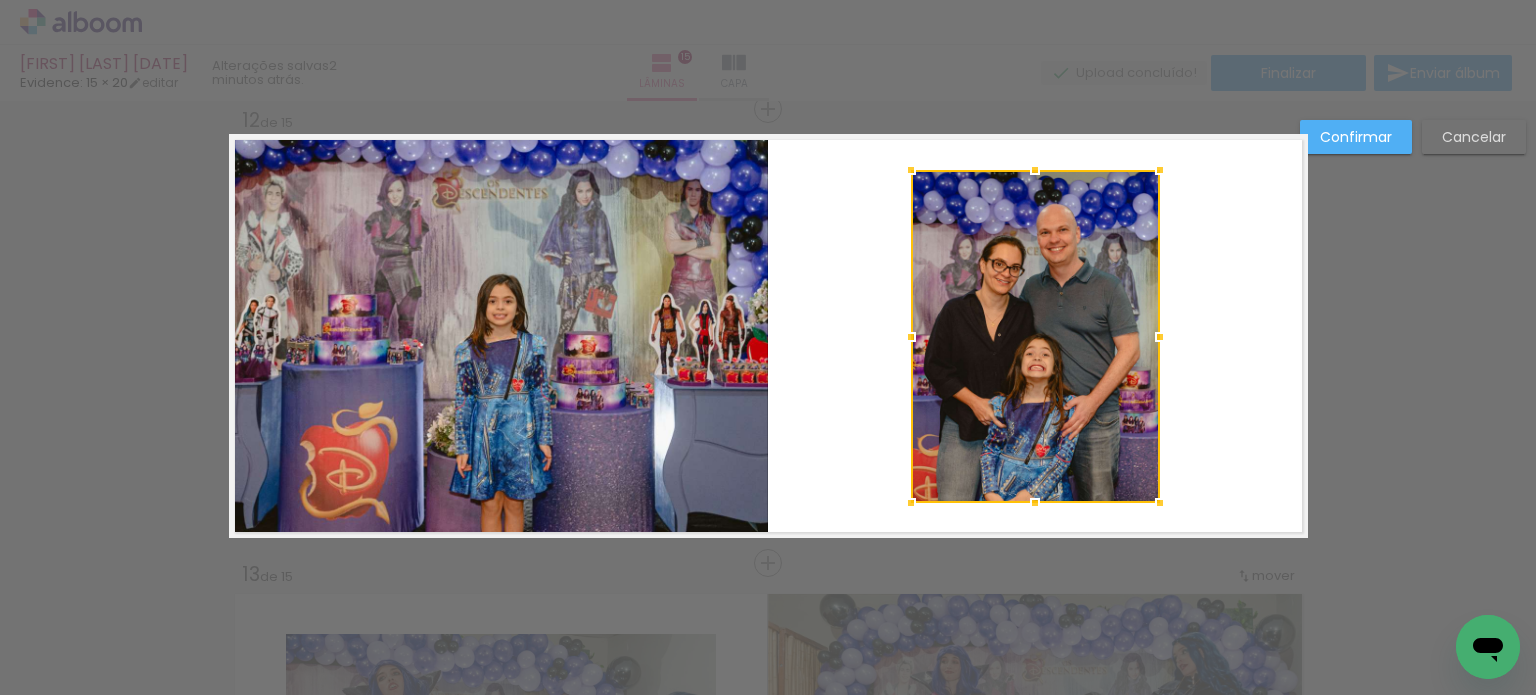 click on "Confirmar" at bounding box center [0, 0] 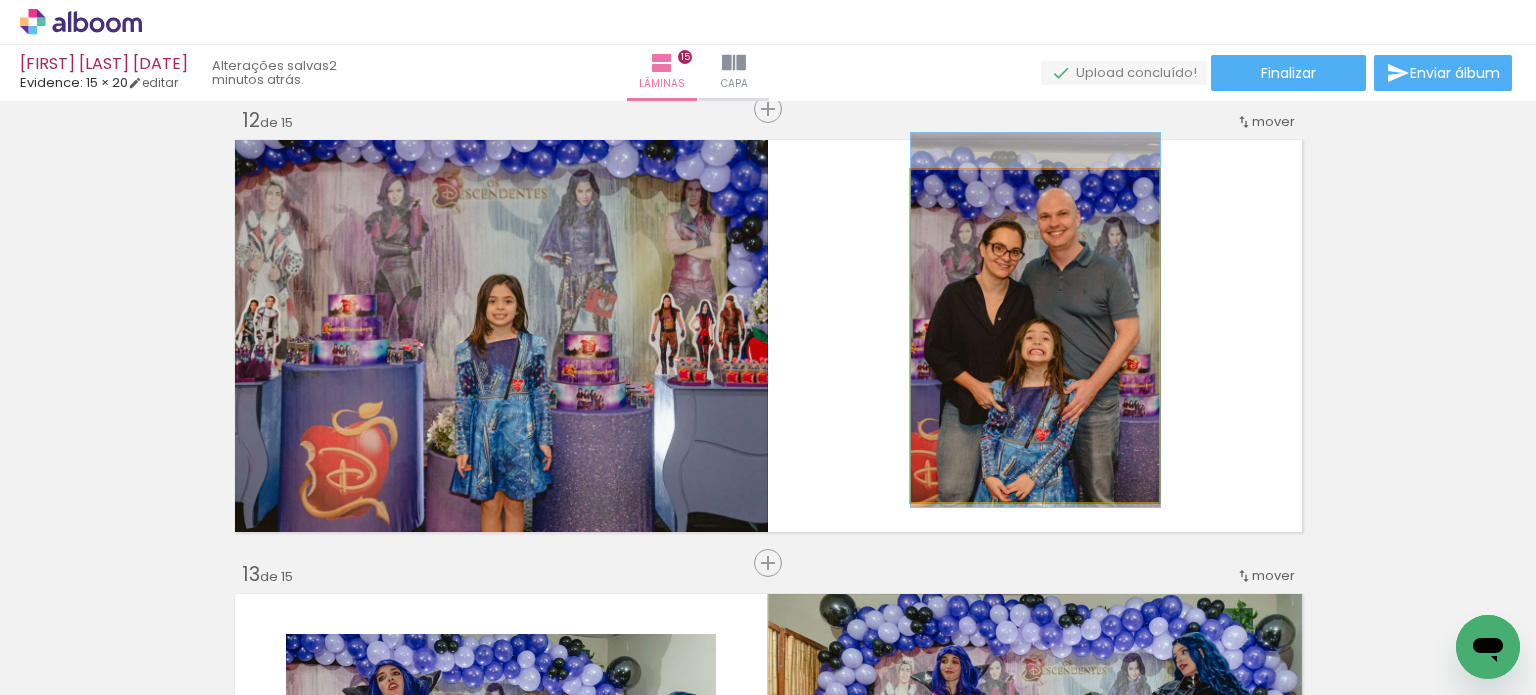 drag, startPoint x: 1021, startPoint y: 343, endPoint x: 1022, endPoint y: 327, distance: 16.03122 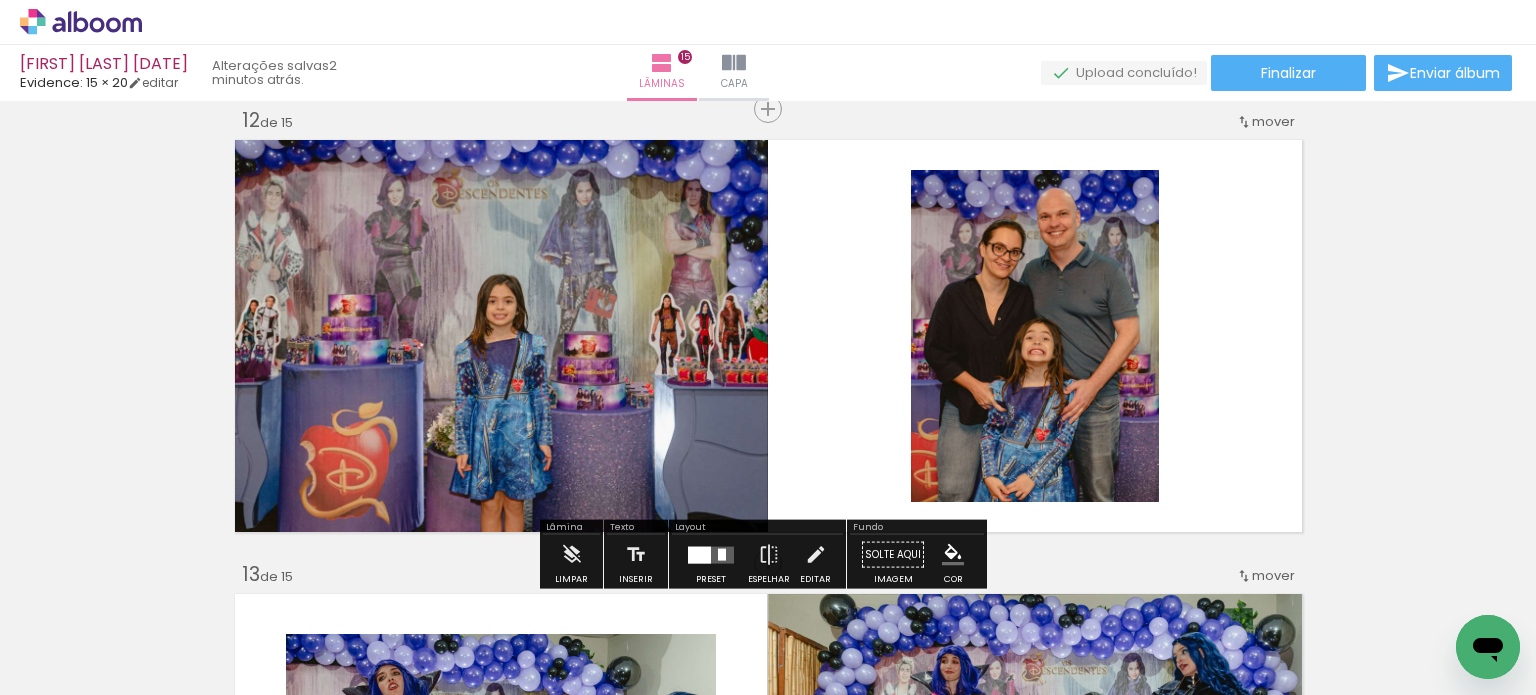 click at bounding box center (768, 336) 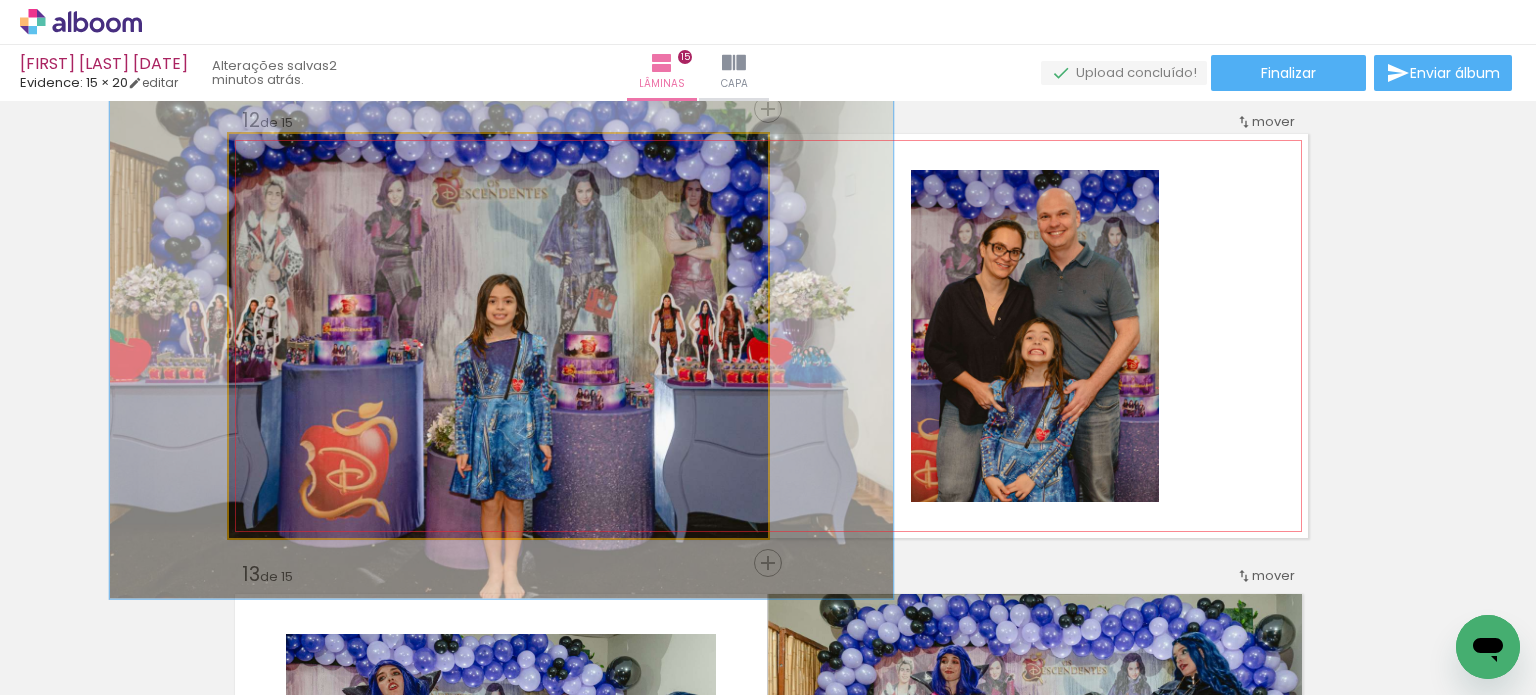click 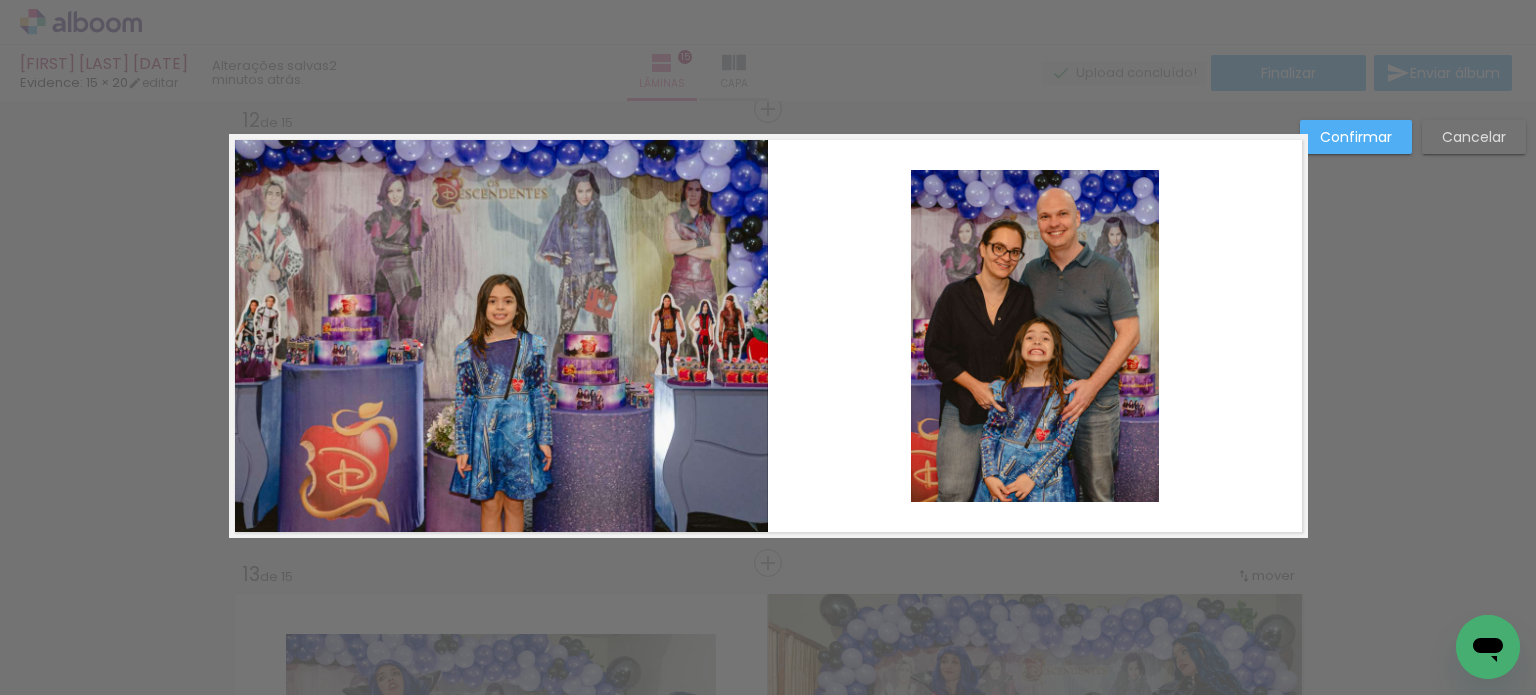 click 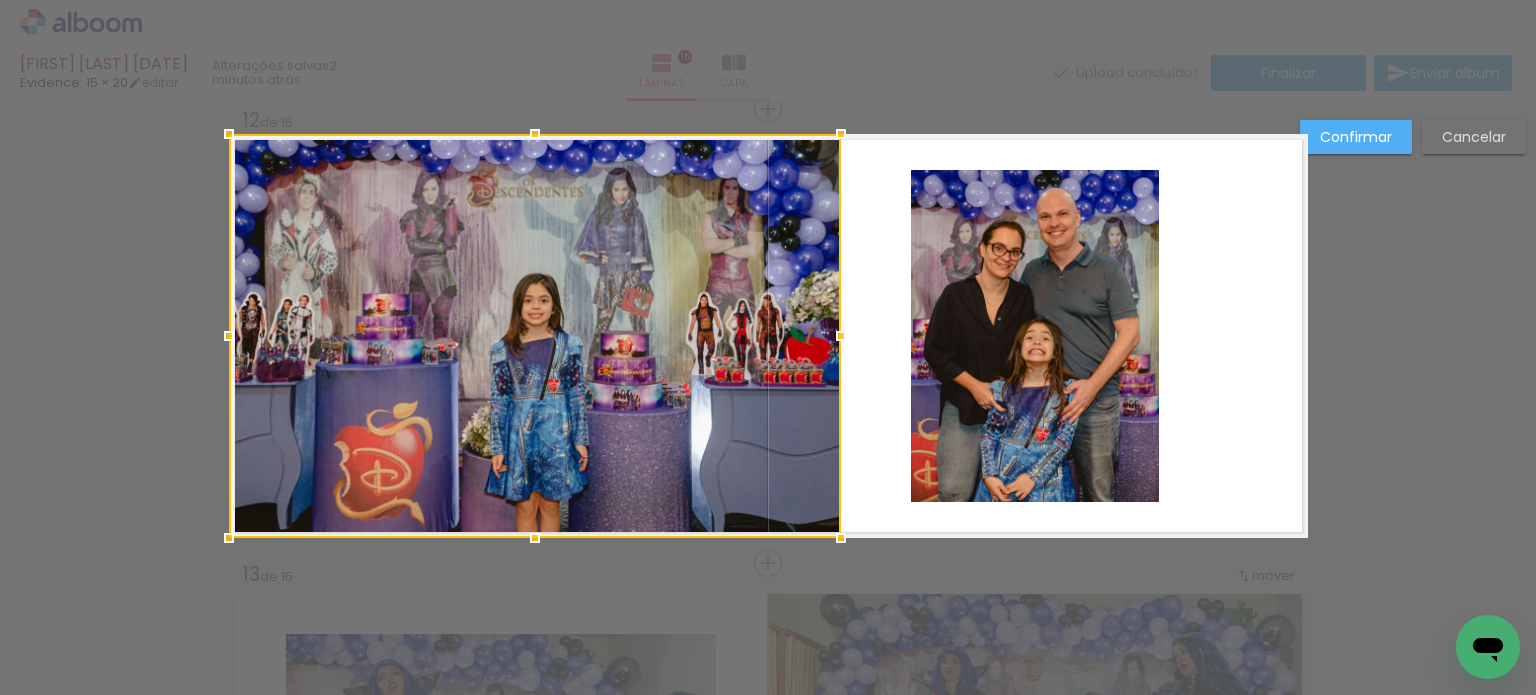 drag, startPoint x: 763, startPoint y: 336, endPoint x: 815, endPoint y: 348, distance: 53.366657 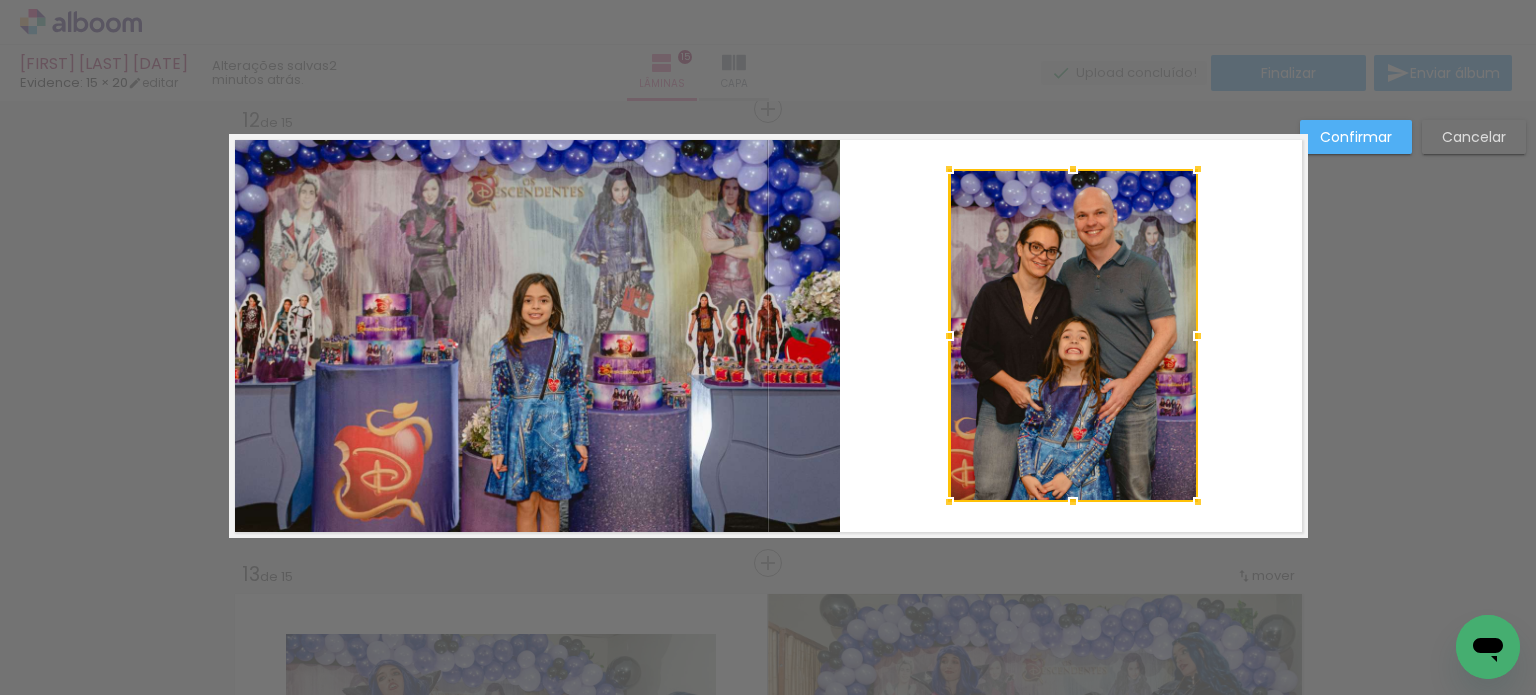 drag, startPoint x: 1068, startPoint y: 324, endPoint x: 1106, endPoint y: 326, distance: 38.052597 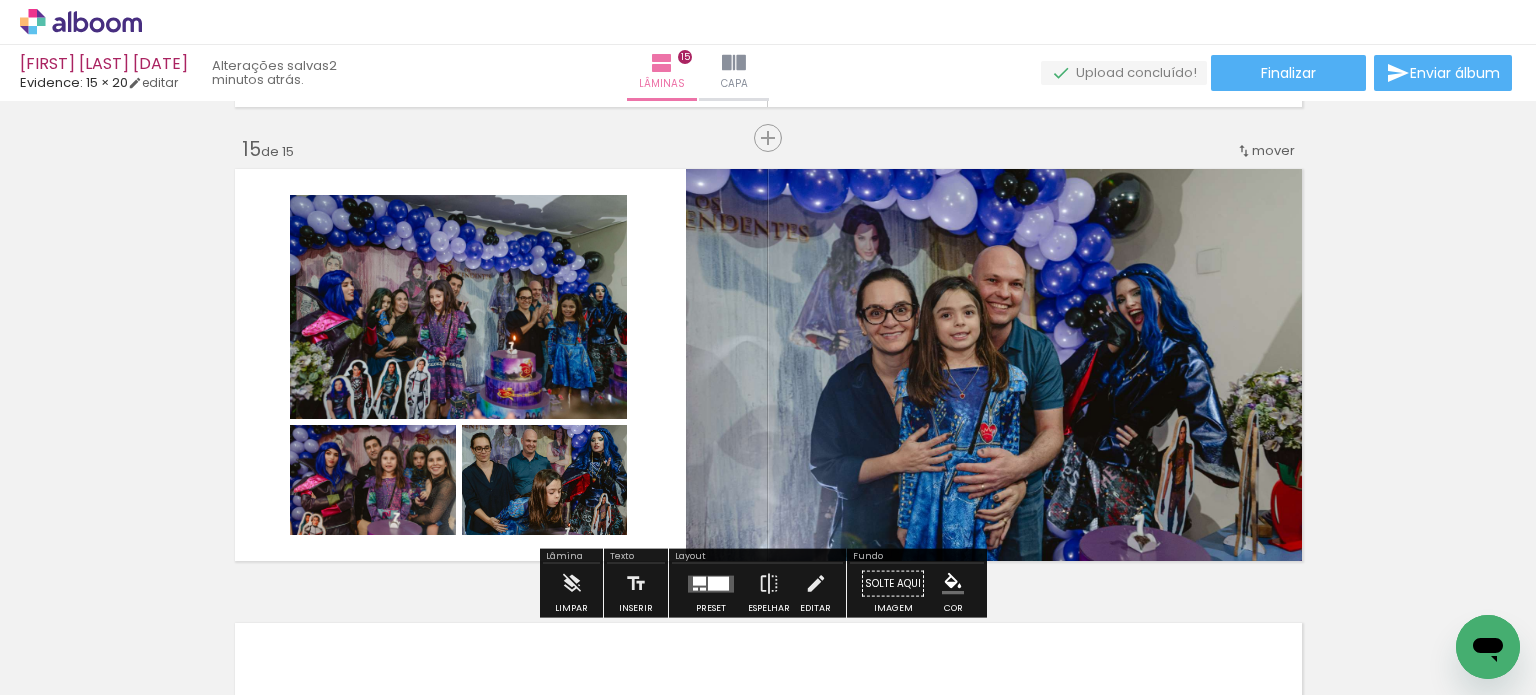 scroll, scrollTop: 6419, scrollLeft: 0, axis: vertical 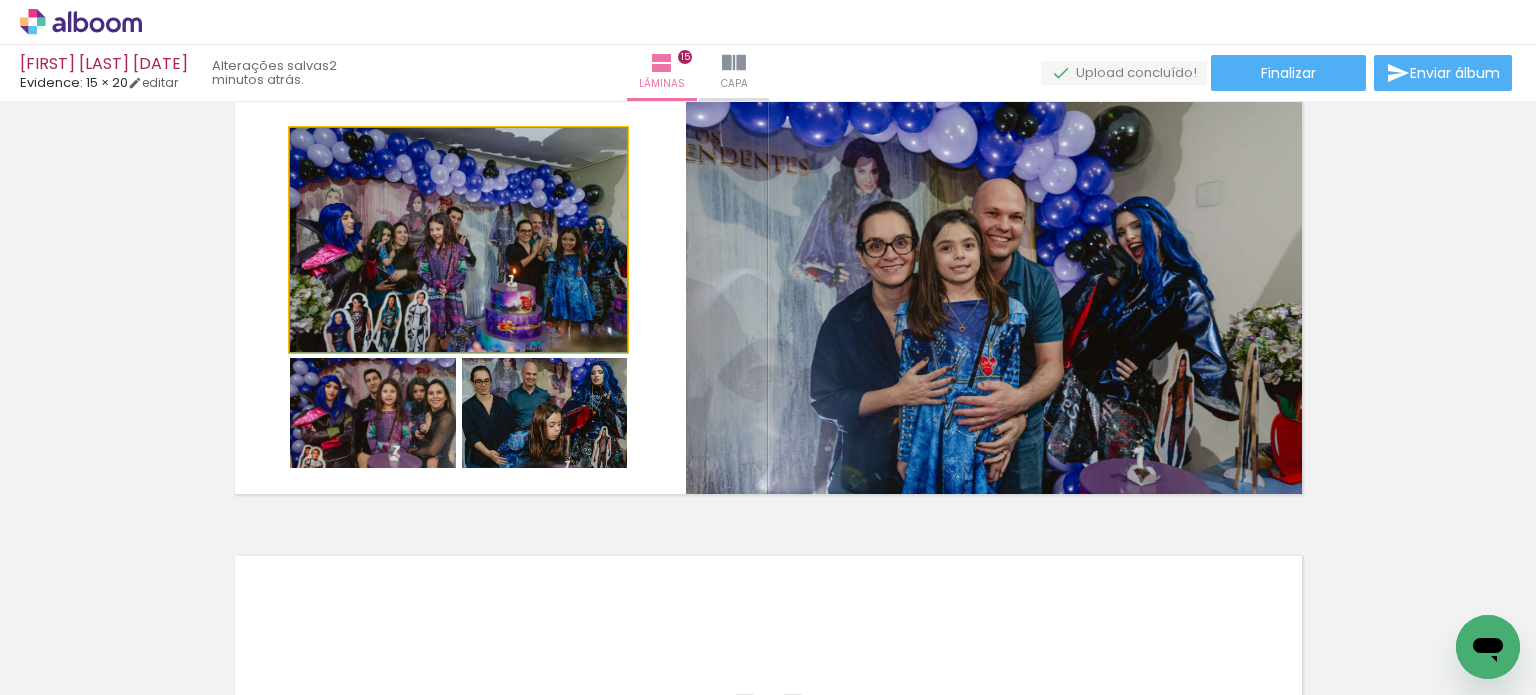 drag, startPoint x: 536, startPoint y: 280, endPoint x: 904, endPoint y: 291, distance: 368.16437 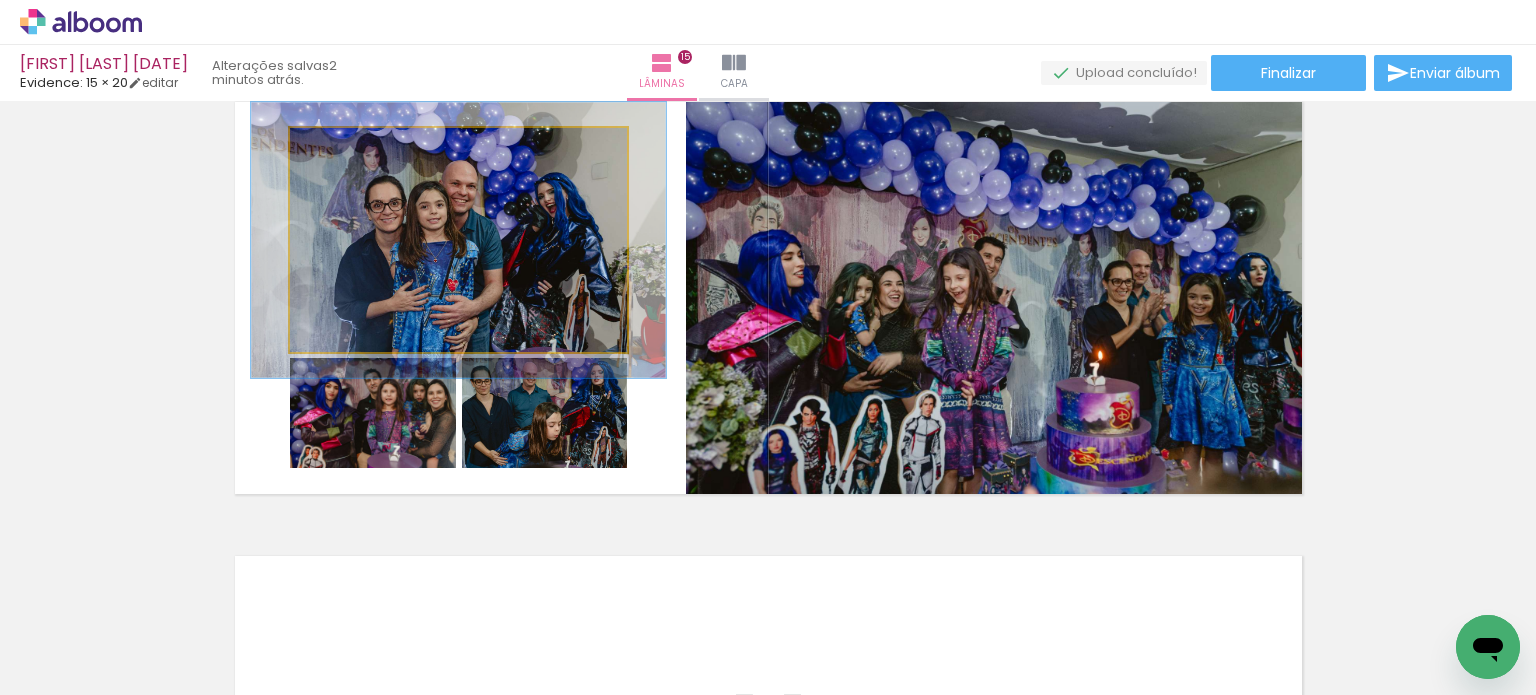 type on "123" 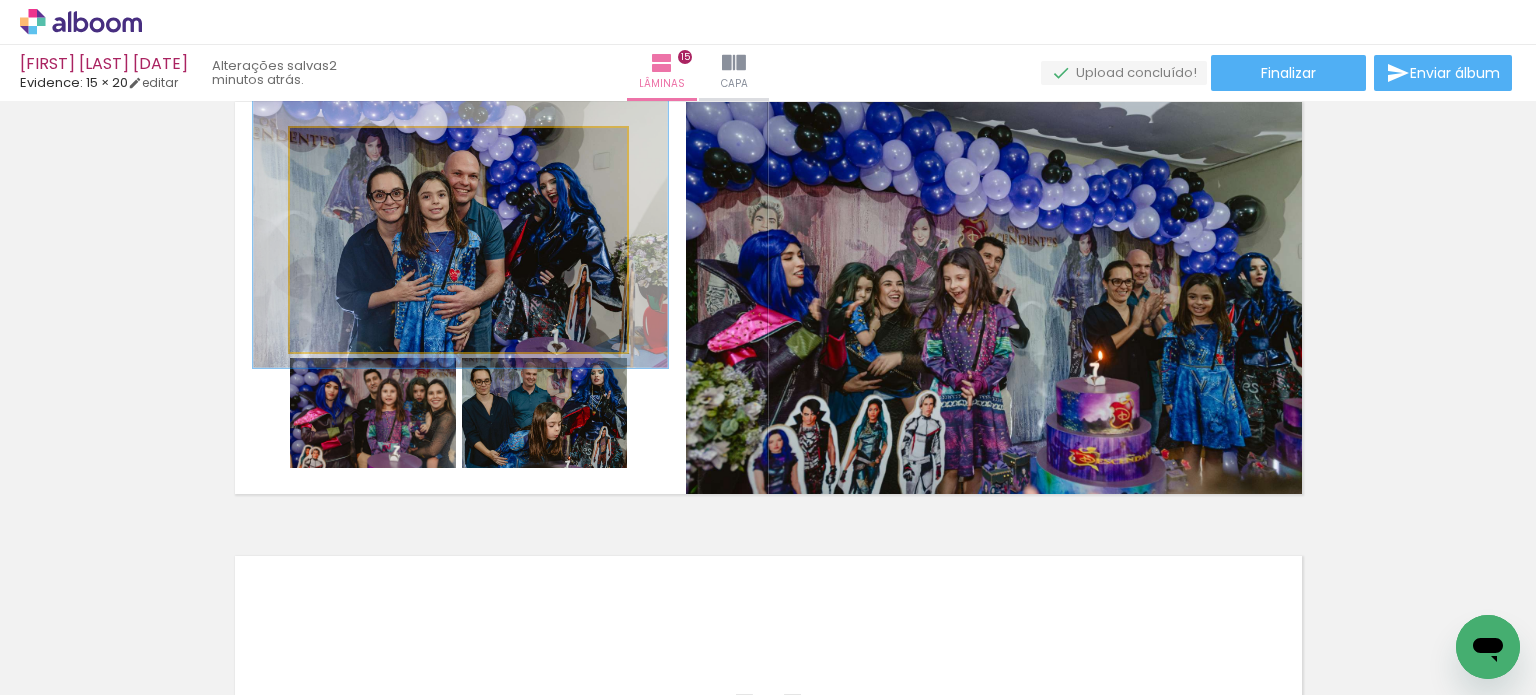 drag, startPoint x: 456, startPoint y: 257, endPoint x: 458, endPoint y: 247, distance: 10.198039 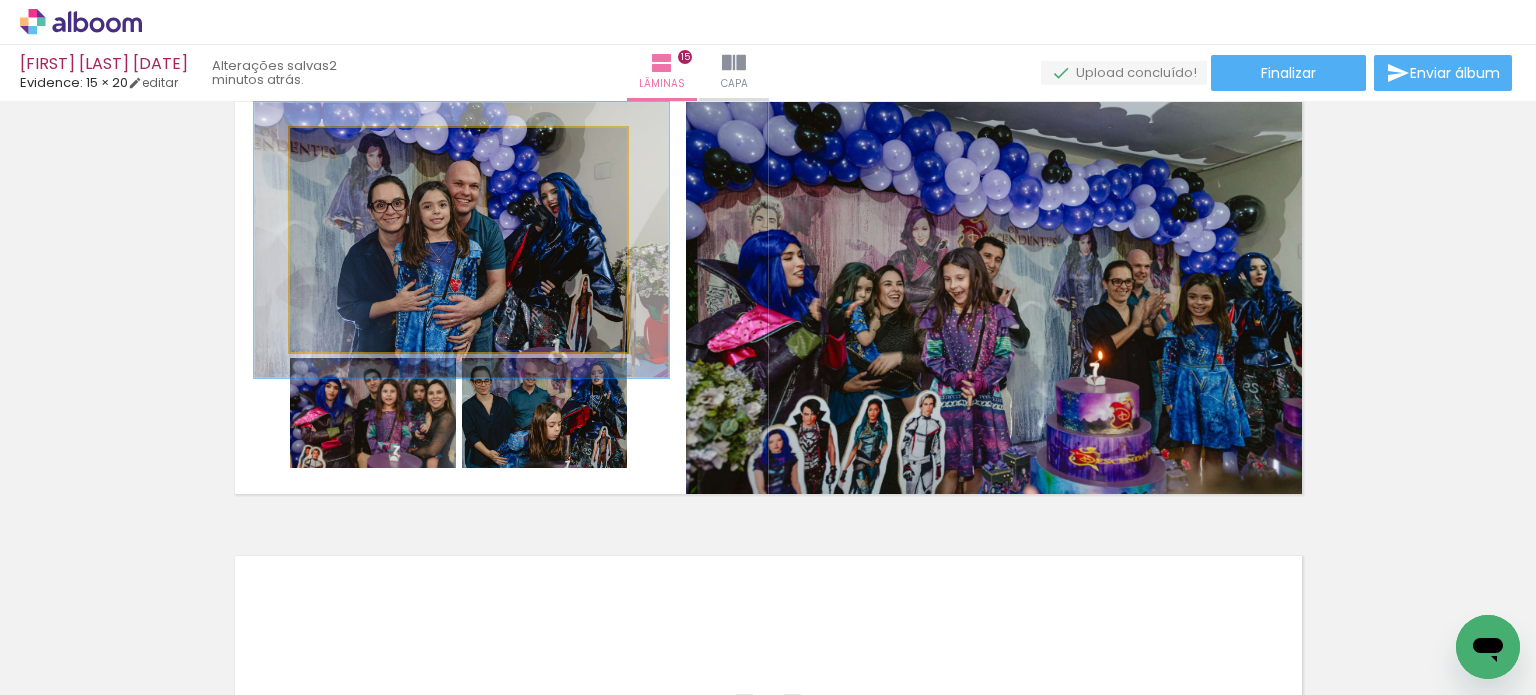drag, startPoint x: 484, startPoint y: 277, endPoint x: 485, endPoint y: 290, distance: 13.038404 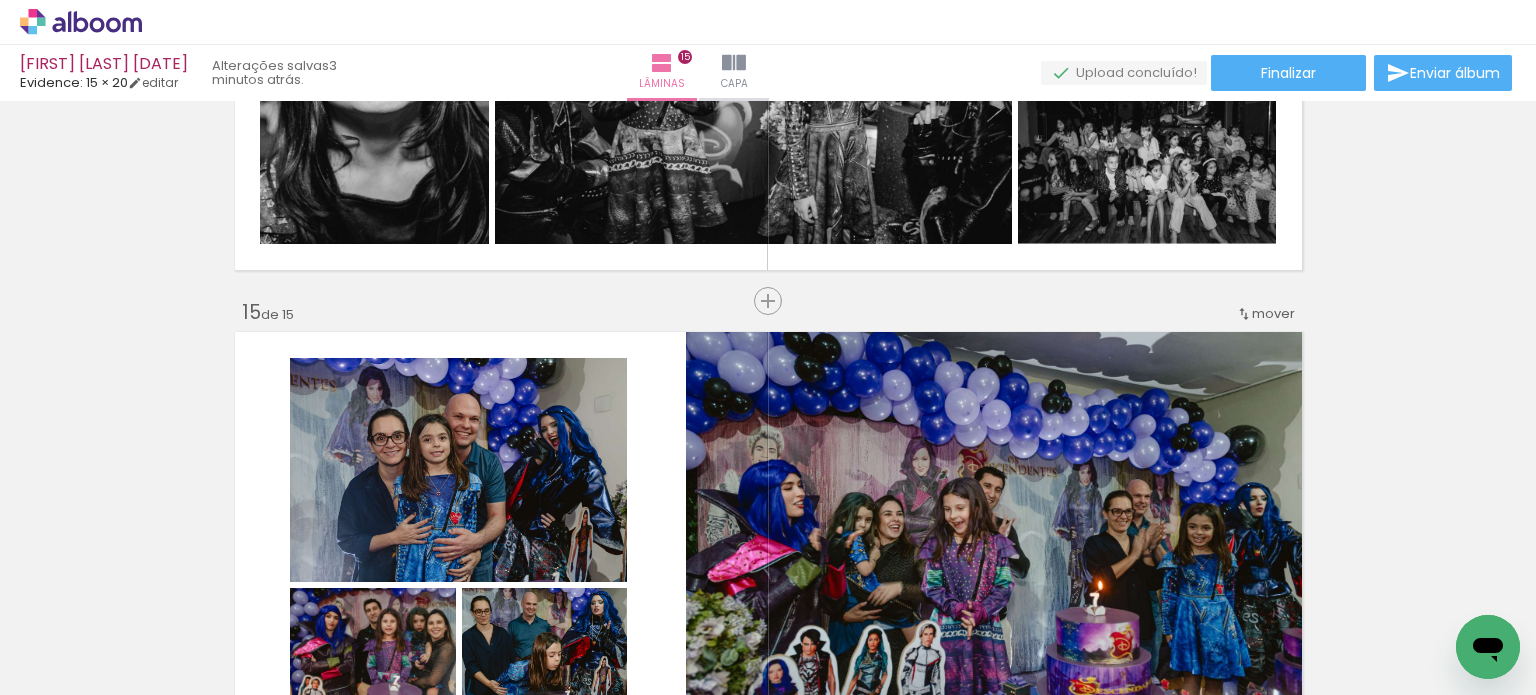 scroll, scrollTop: 6188, scrollLeft: 0, axis: vertical 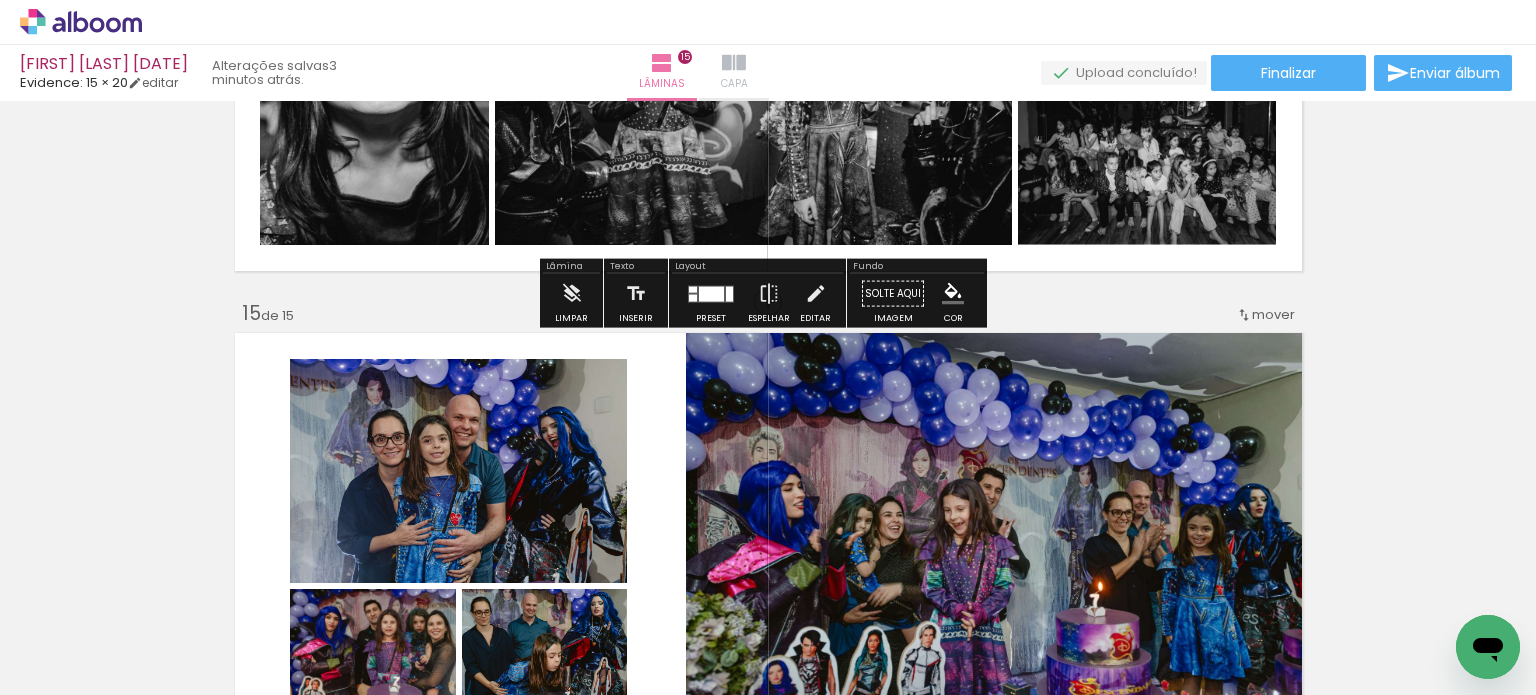 click at bounding box center [734, 63] 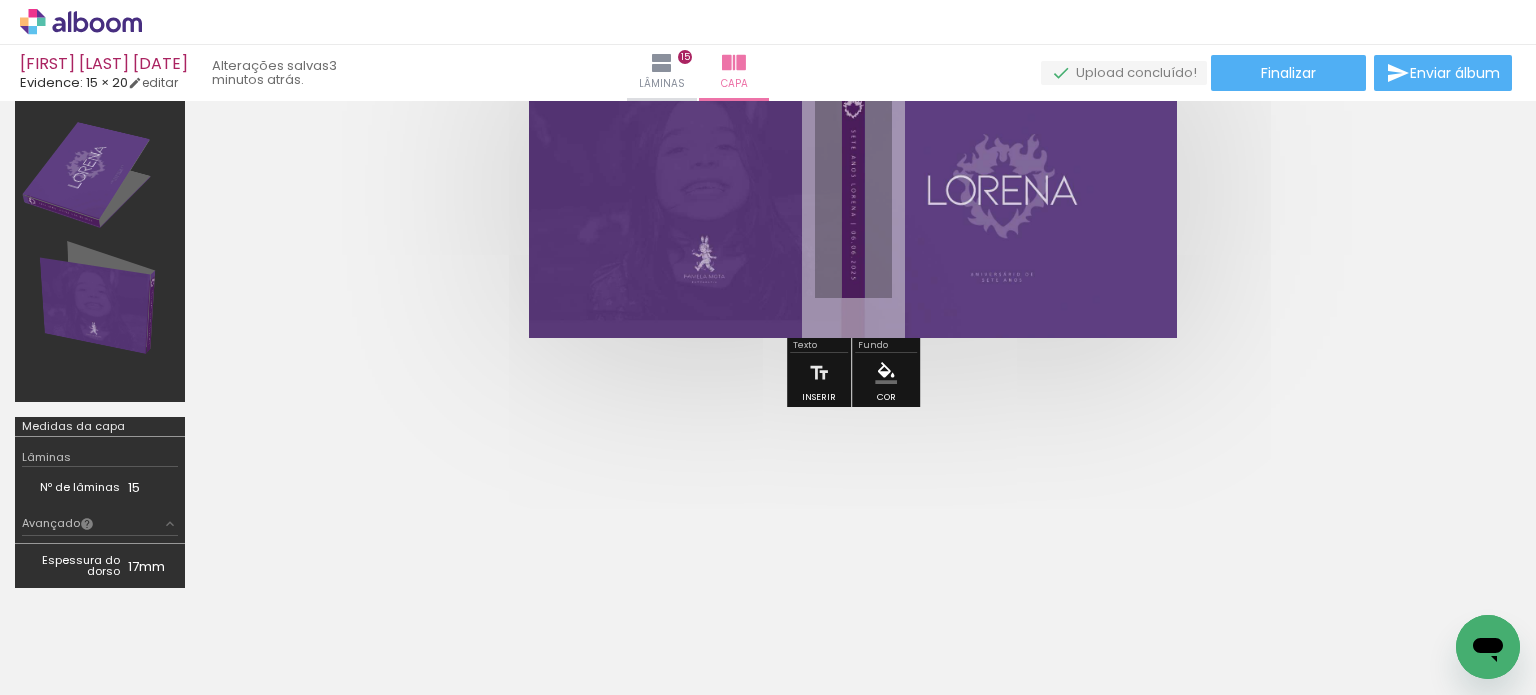 scroll, scrollTop: 60, scrollLeft: 0, axis: vertical 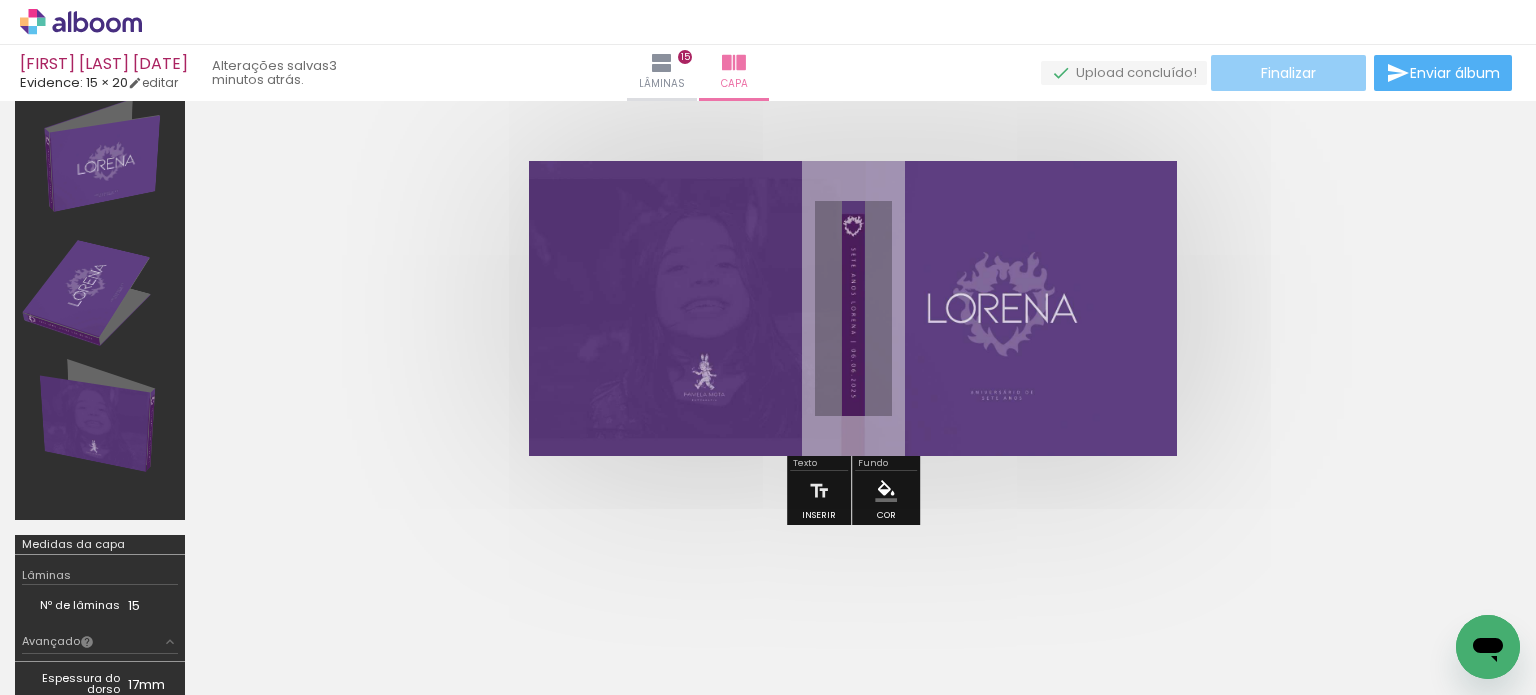click on "Finalizar" 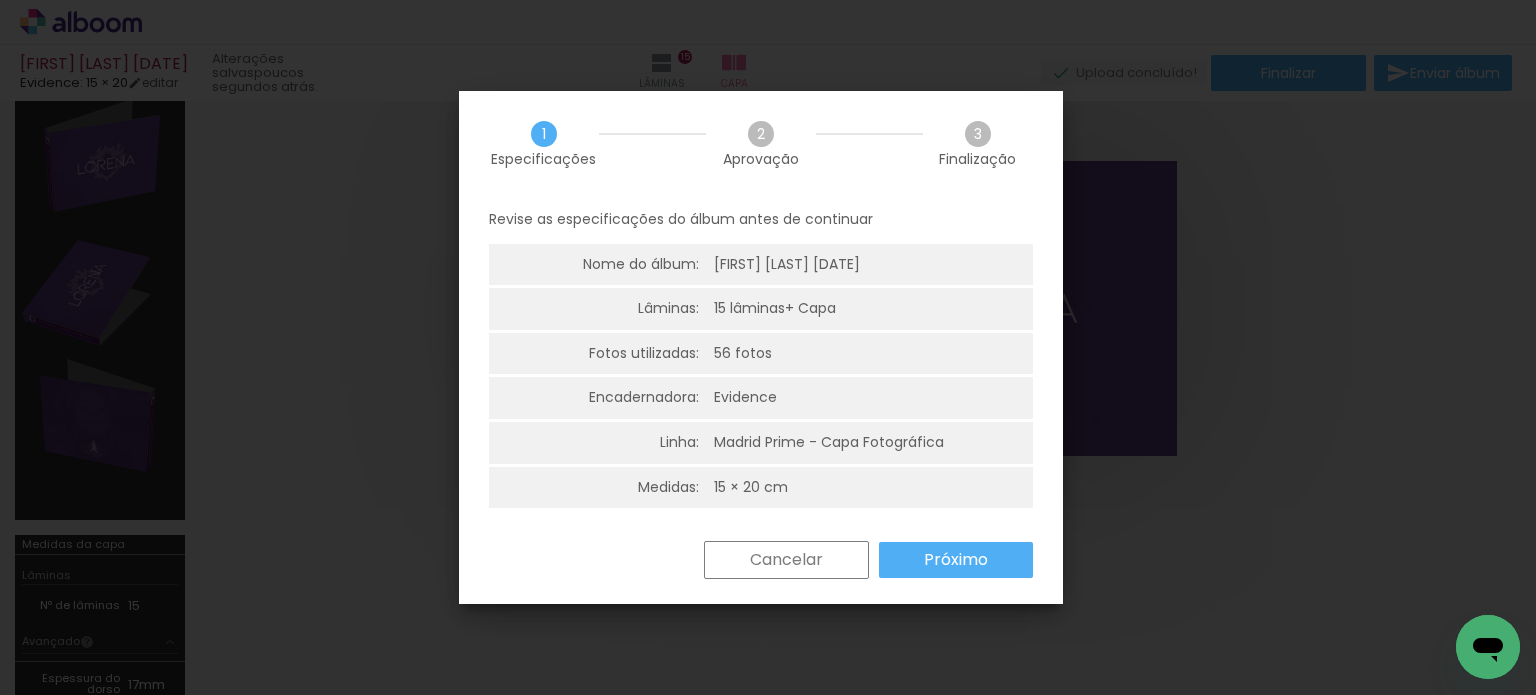 click on "Próximo" at bounding box center [0, 0] 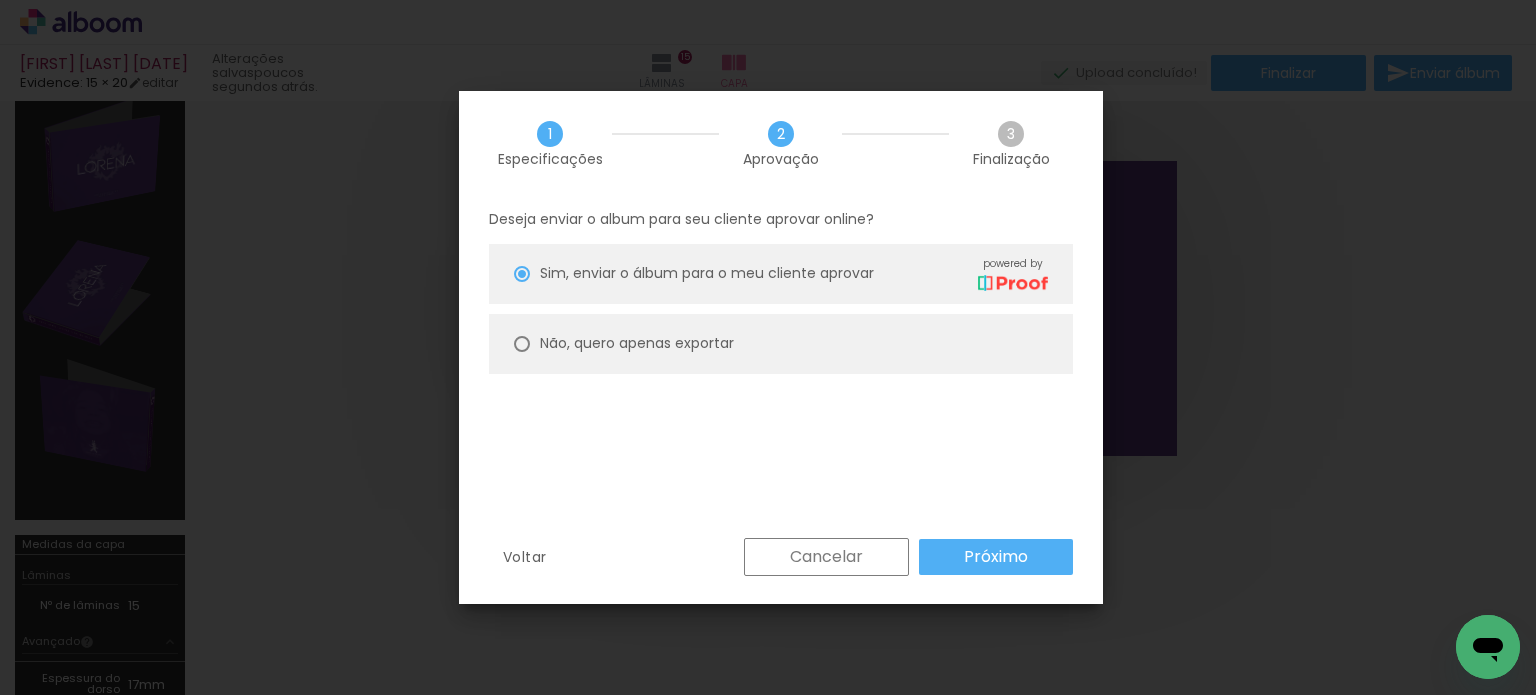 click on "Próximo" at bounding box center [996, 557] 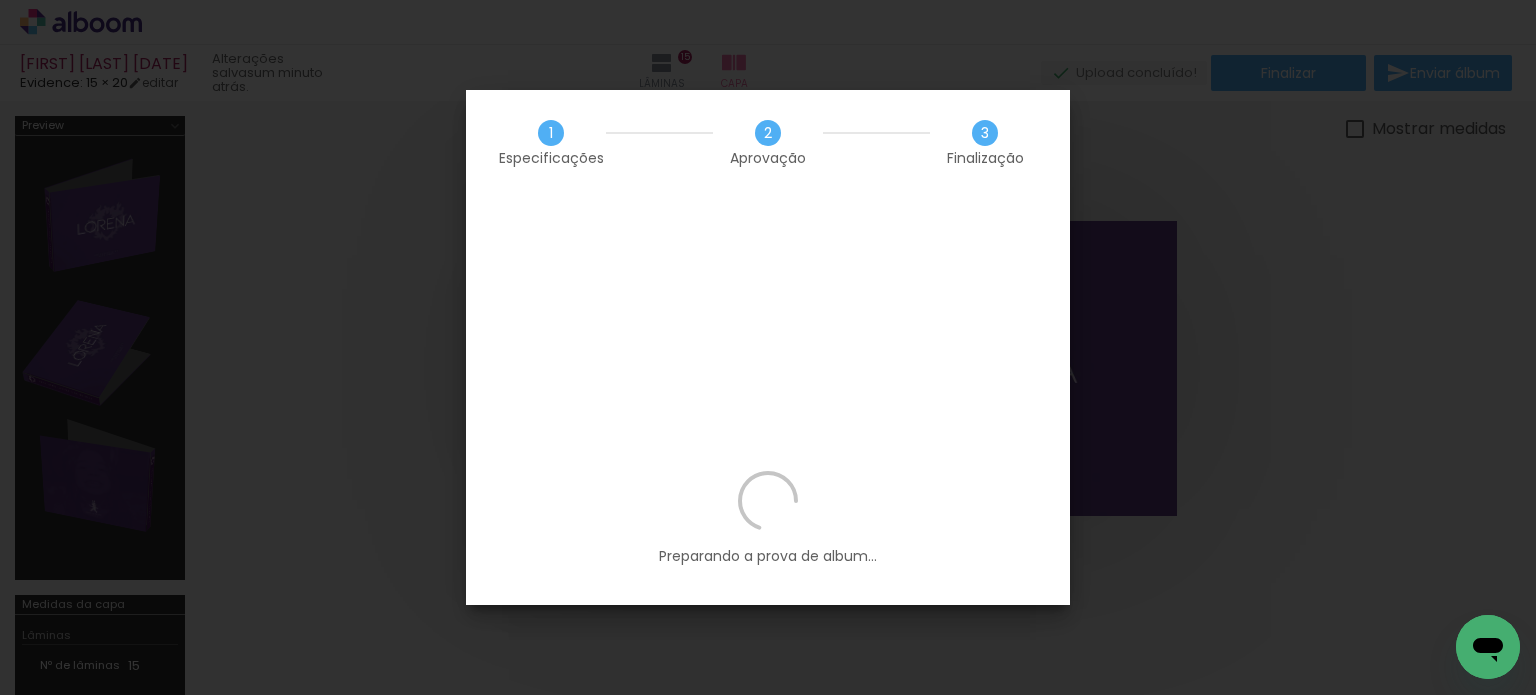 scroll, scrollTop: 0, scrollLeft: 0, axis: both 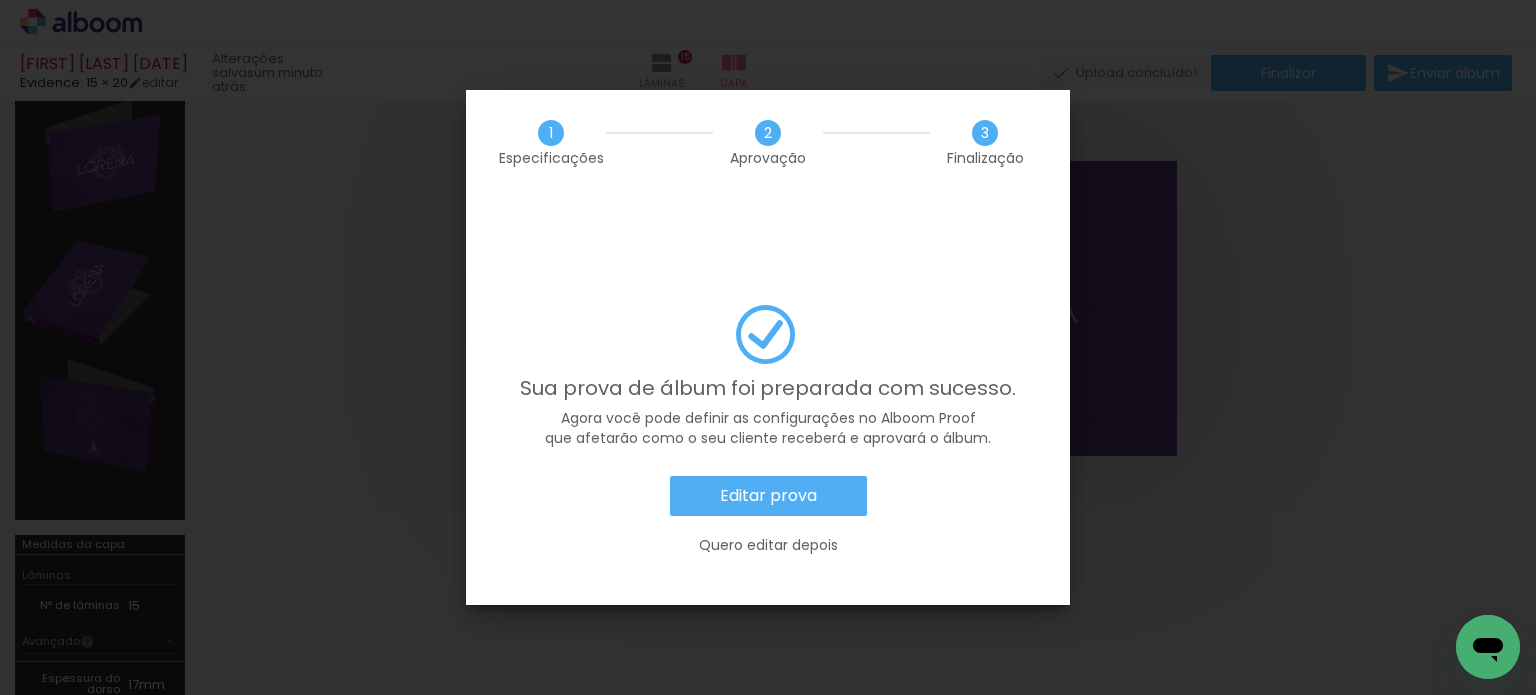 click on "Editar prova" at bounding box center (0, 0) 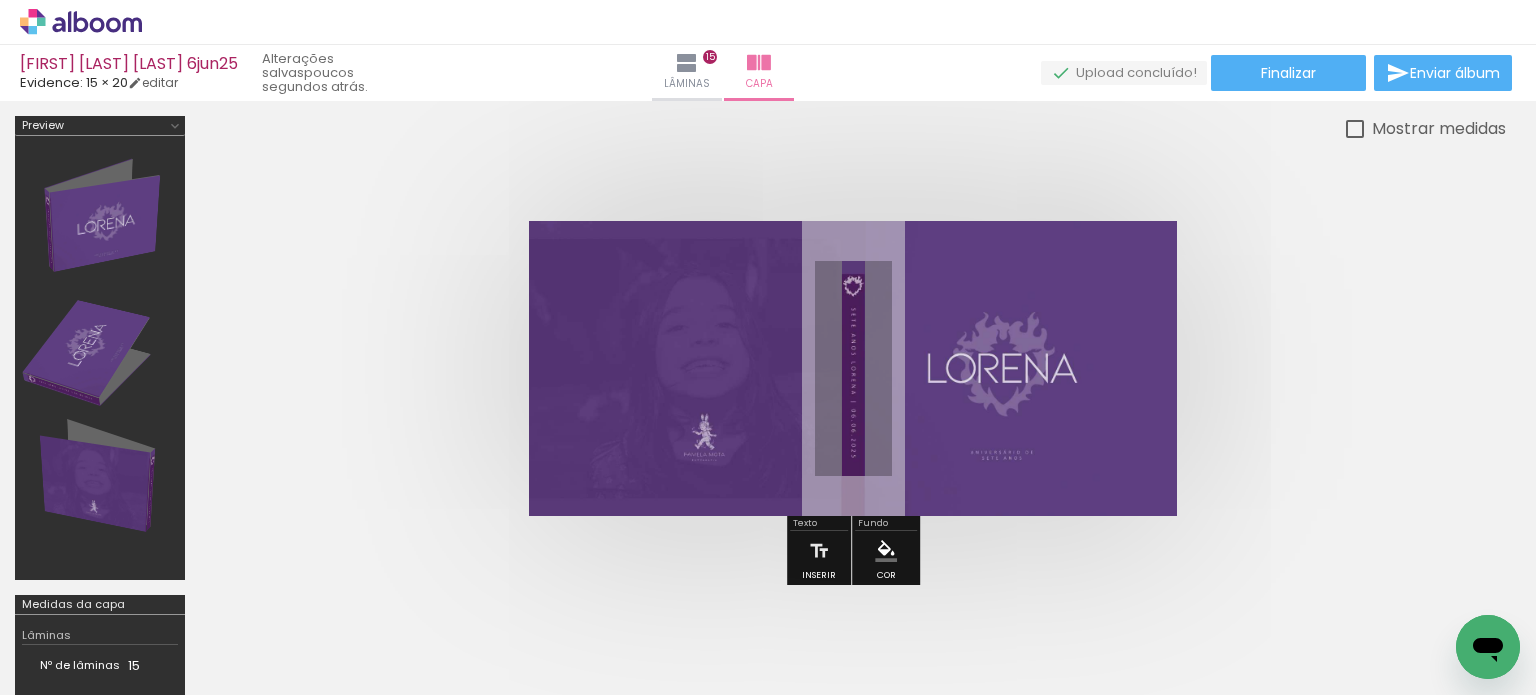 scroll, scrollTop: 0, scrollLeft: 0, axis: both 